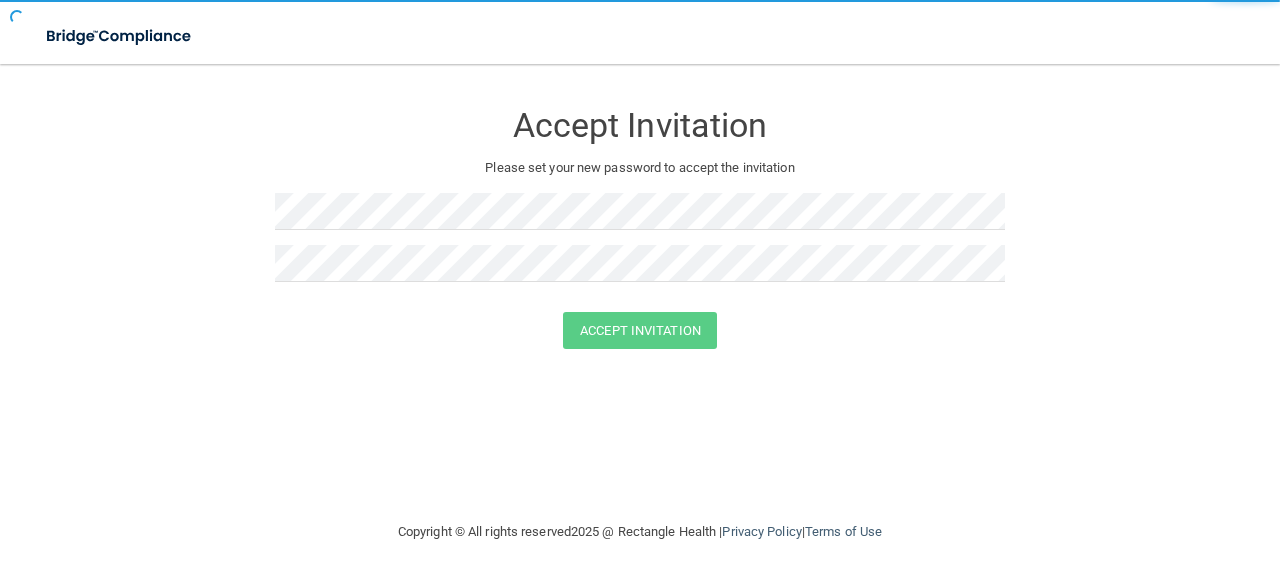 scroll, scrollTop: 0, scrollLeft: 0, axis: both 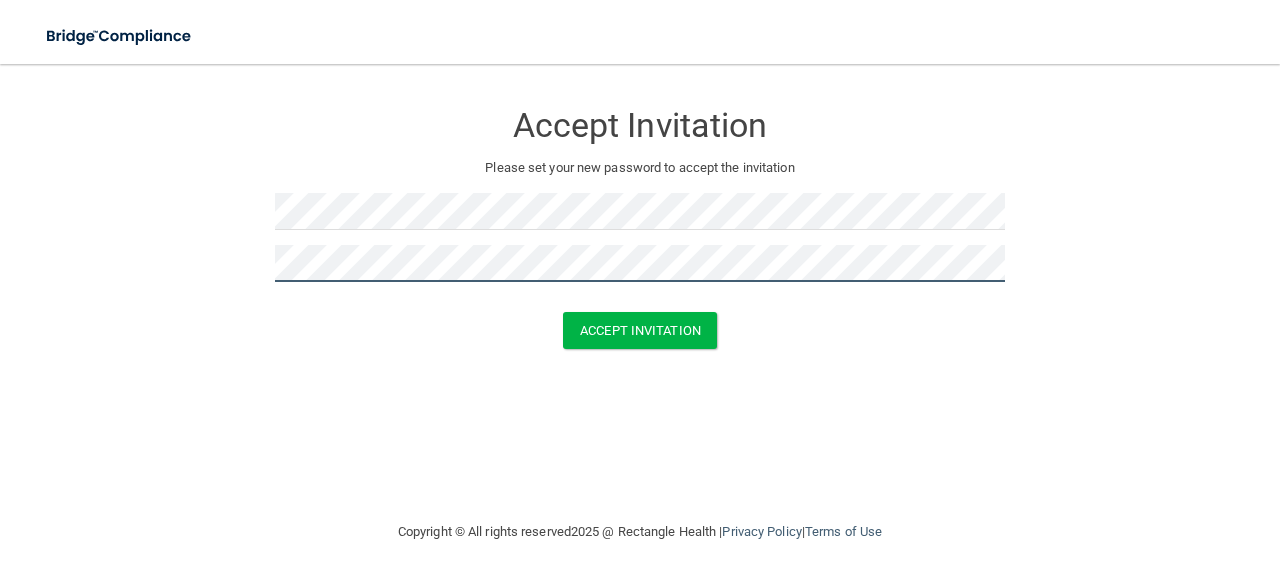 click on "Accept Invitation" at bounding box center (640, 330) 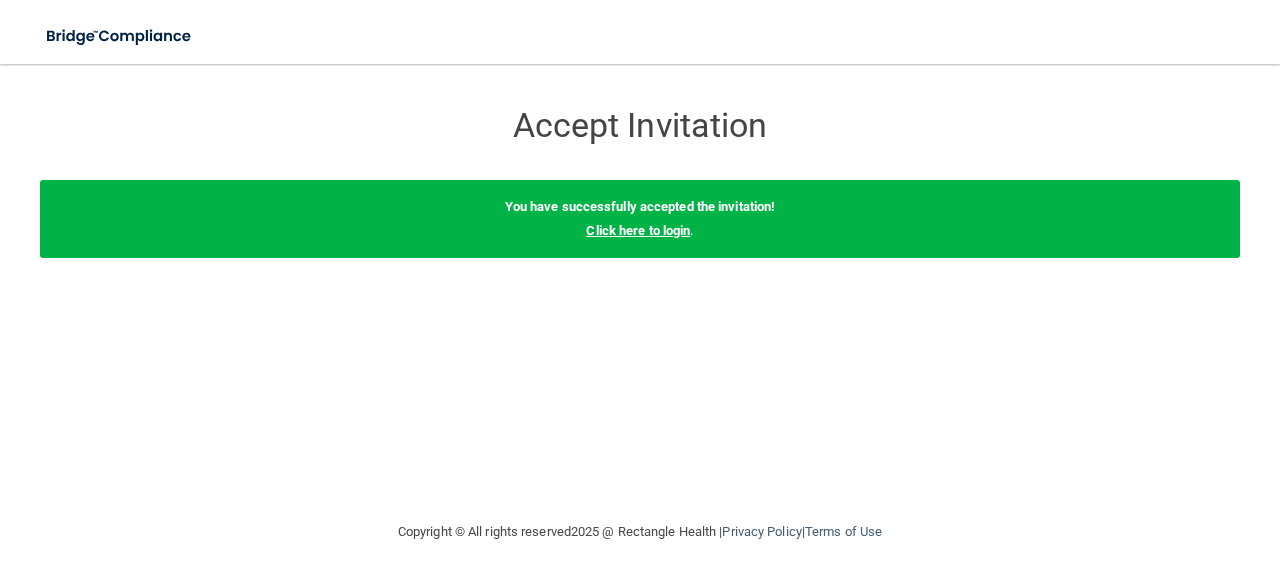 click on "Click here to login" at bounding box center (638, 230) 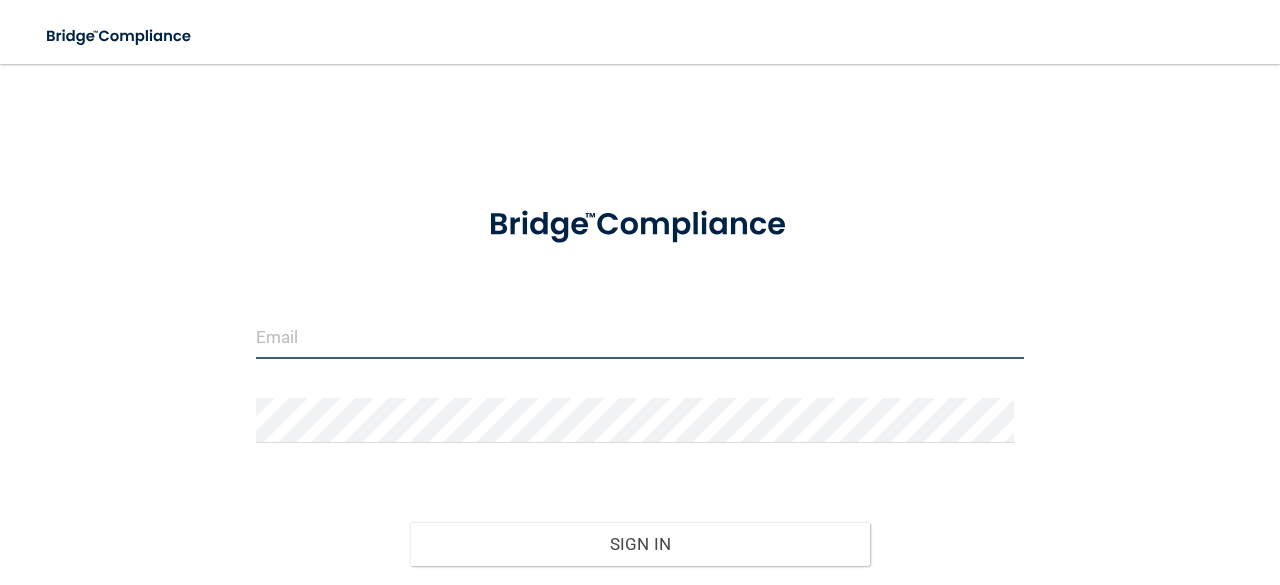 click at bounding box center (640, 336) 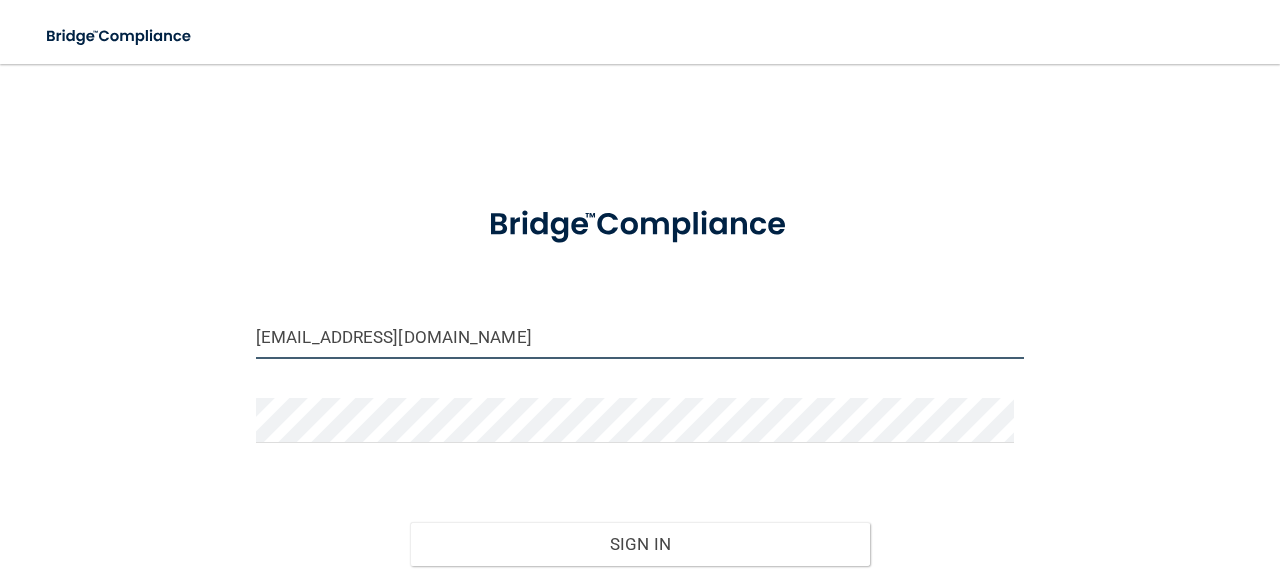 type on "[EMAIL_ADDRESS][DOMAIN_NAME]" 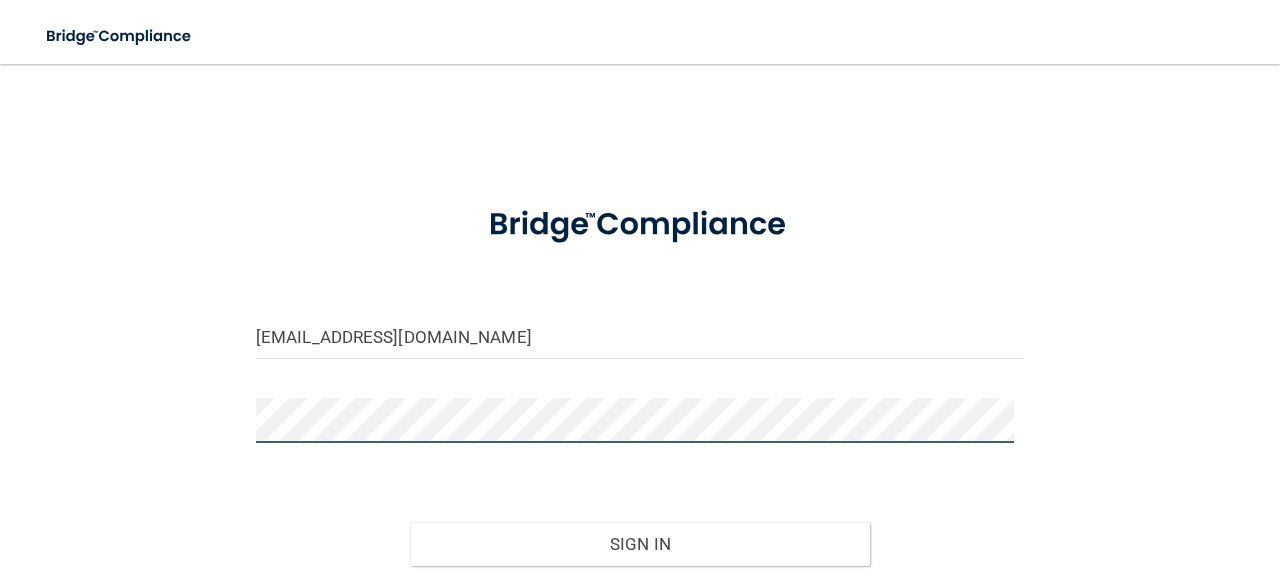 click on "Sign In" at bounding box center [640, 544] 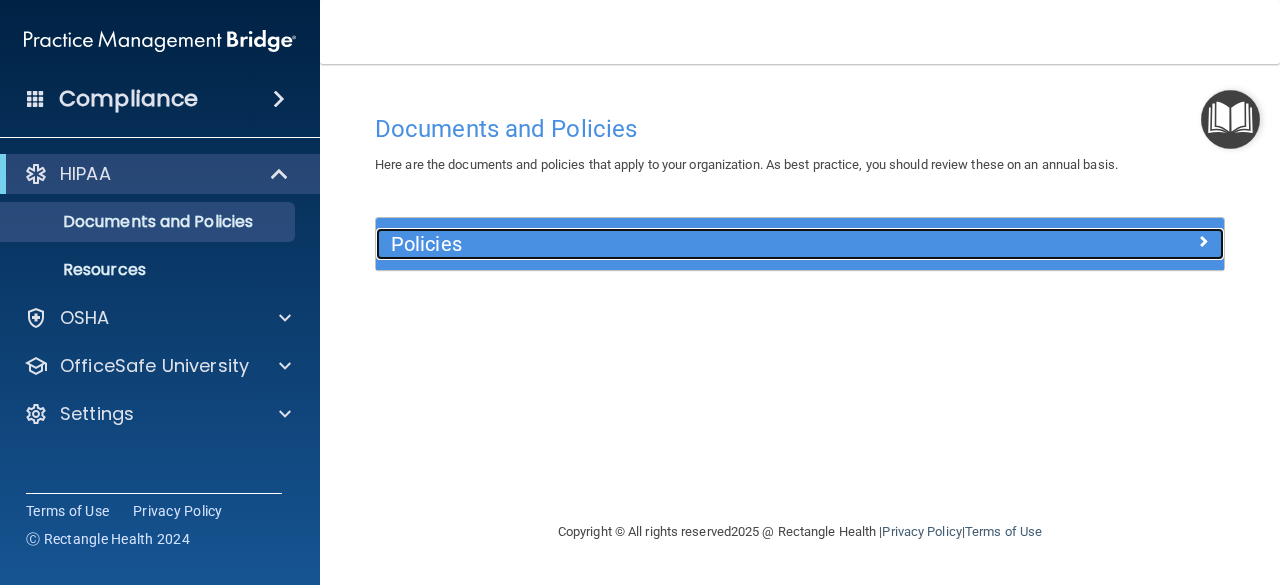 click at bounding box center (1203, 241) 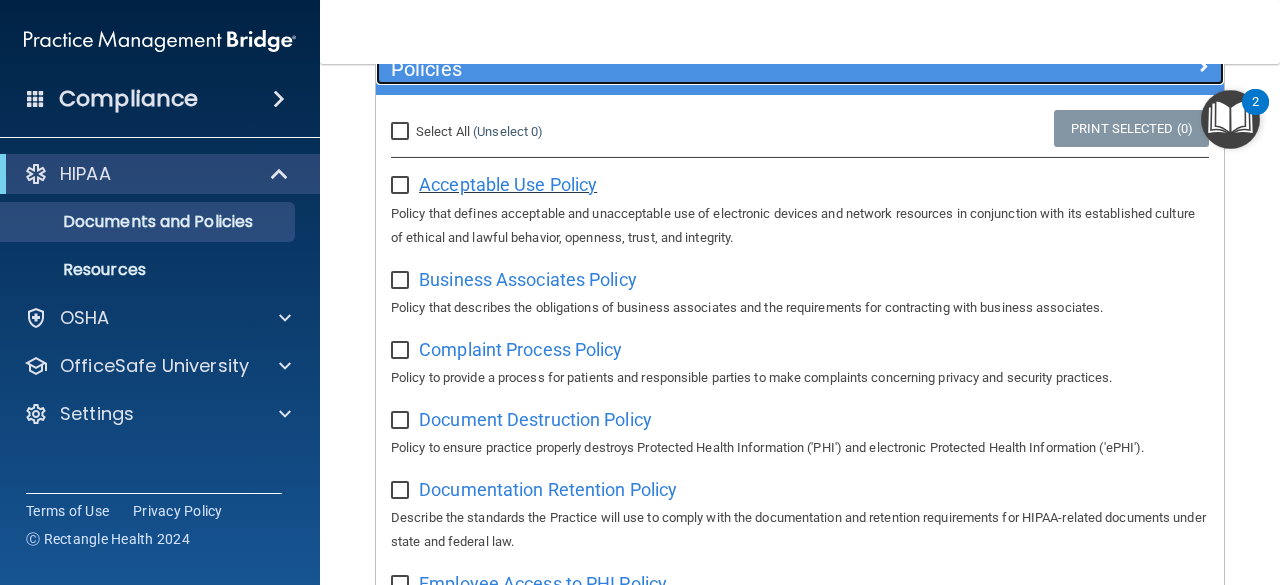 scroll, scrollTop: 176, scrollLeft: 0, axis: vertical 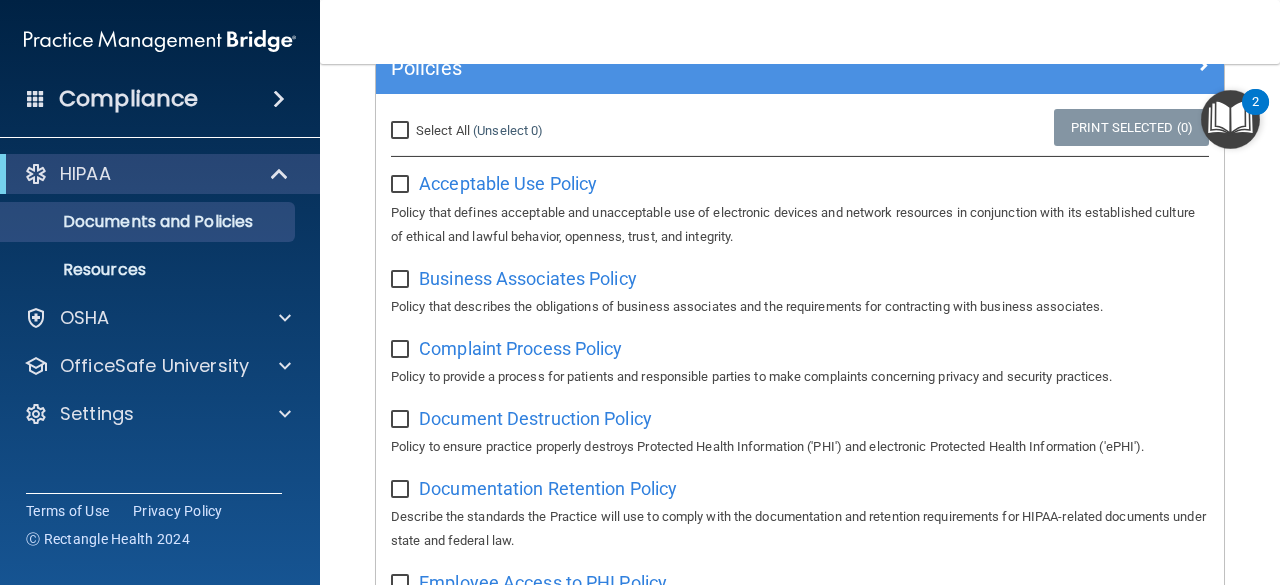 click on "Select All   (Unselect 0)    Unselect All" at bounding box center [402, 131] 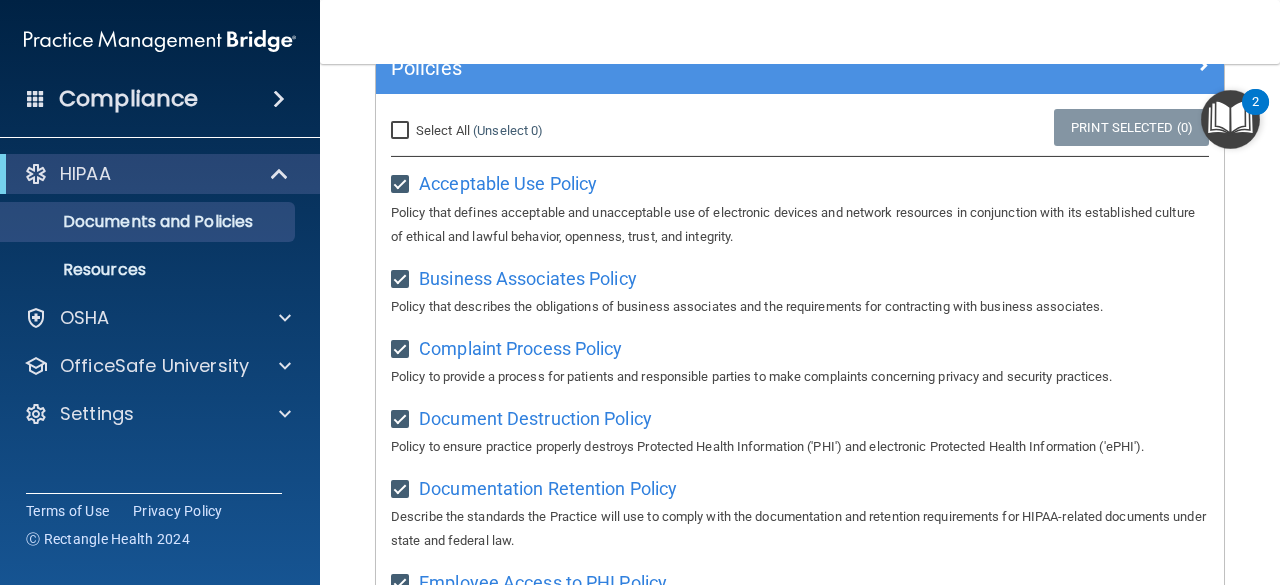 checkbox on "true" 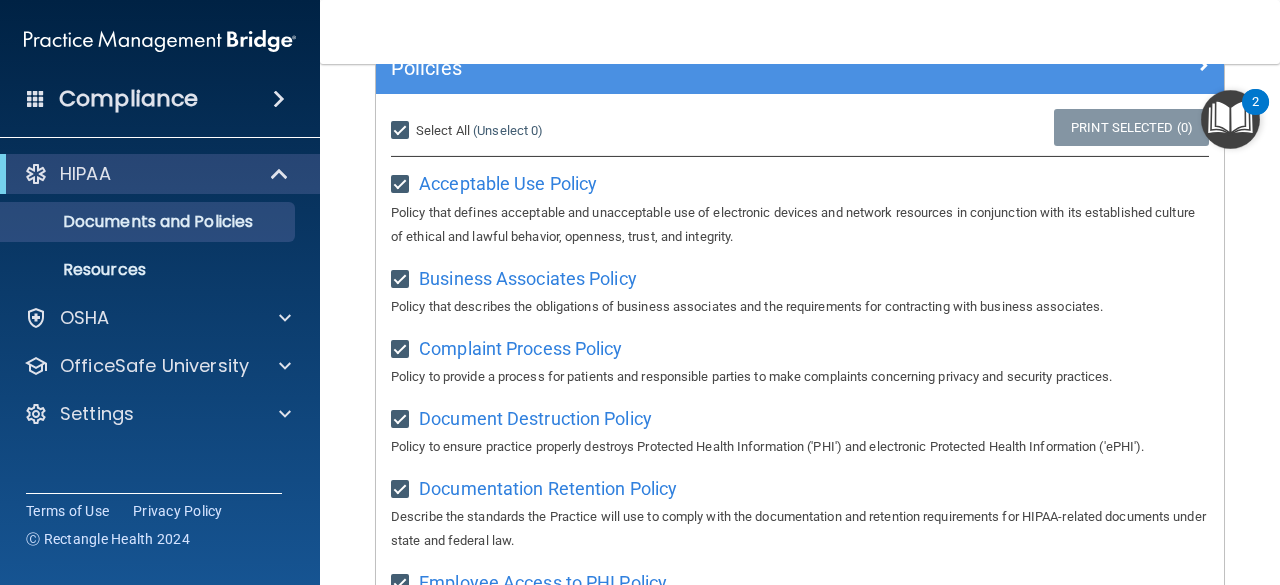 checkbox on "true" 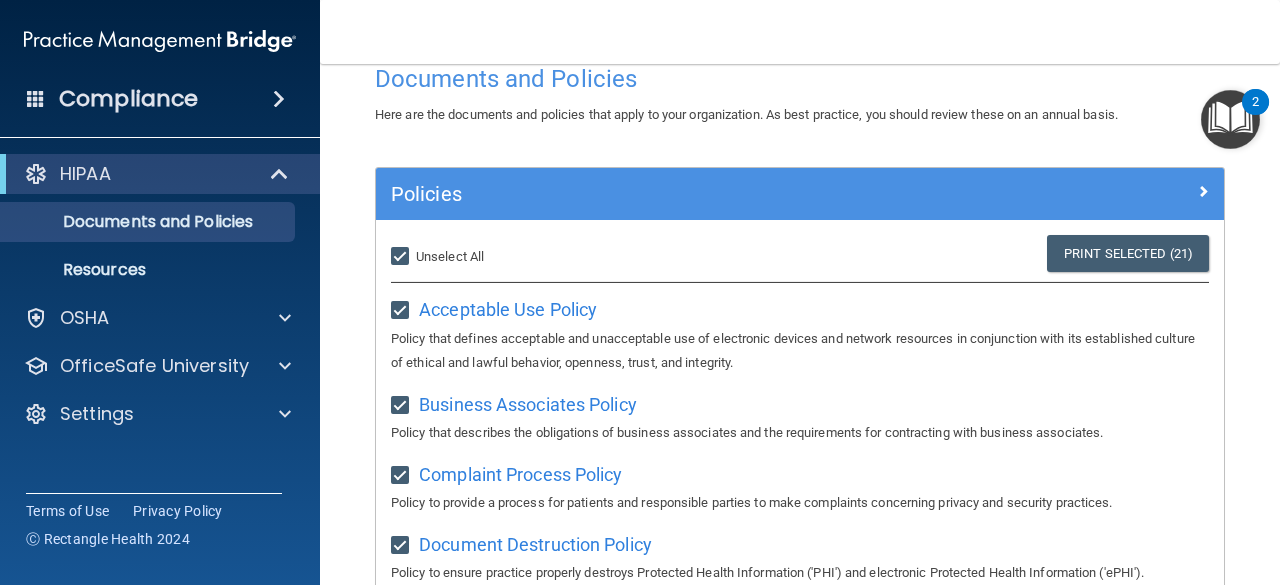 scroll, scrollTop: 0, scrollLeft: 0, axis: both 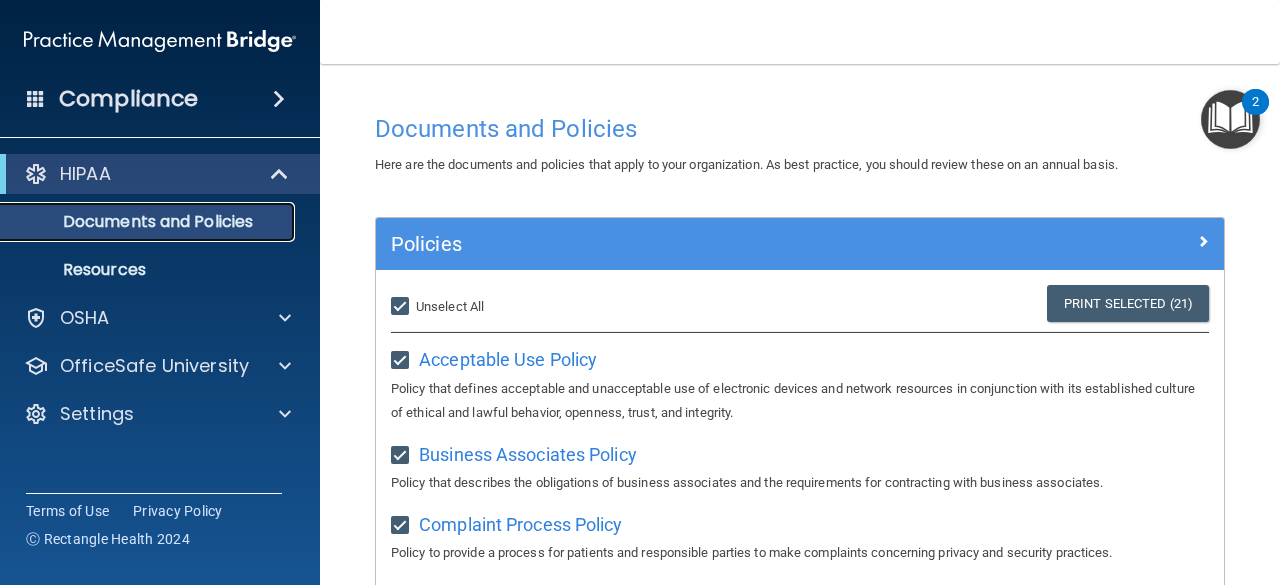 click on "Documents and Policies" at bounding box center (149, 222) 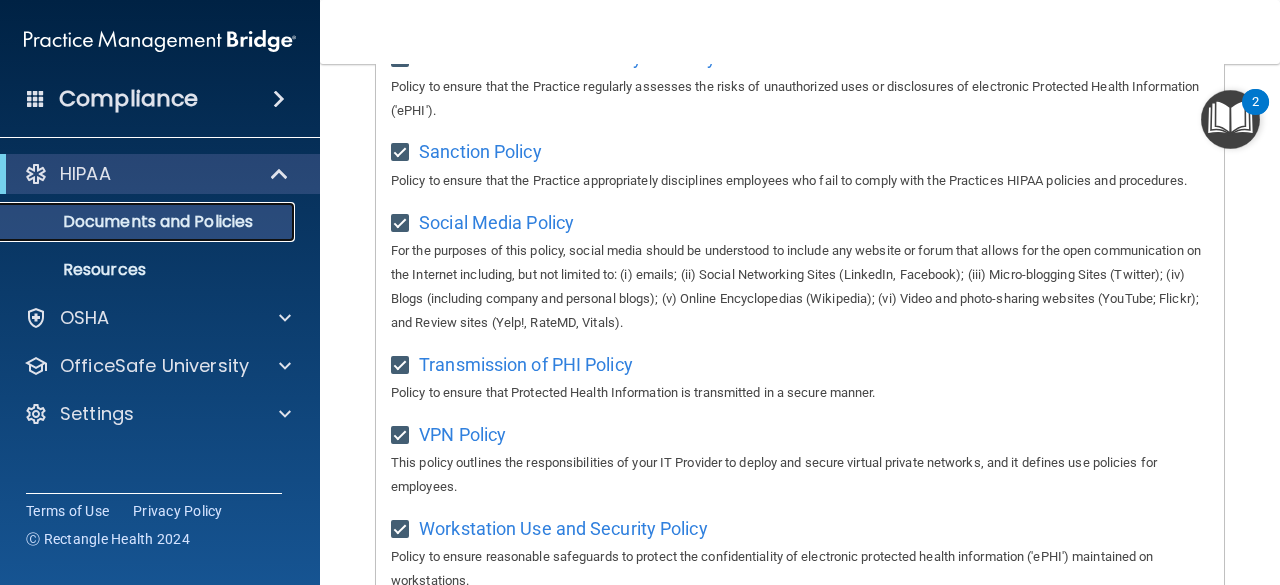 scroll, scrollTop: 1692, scrollLeft: 0, axis: vertical 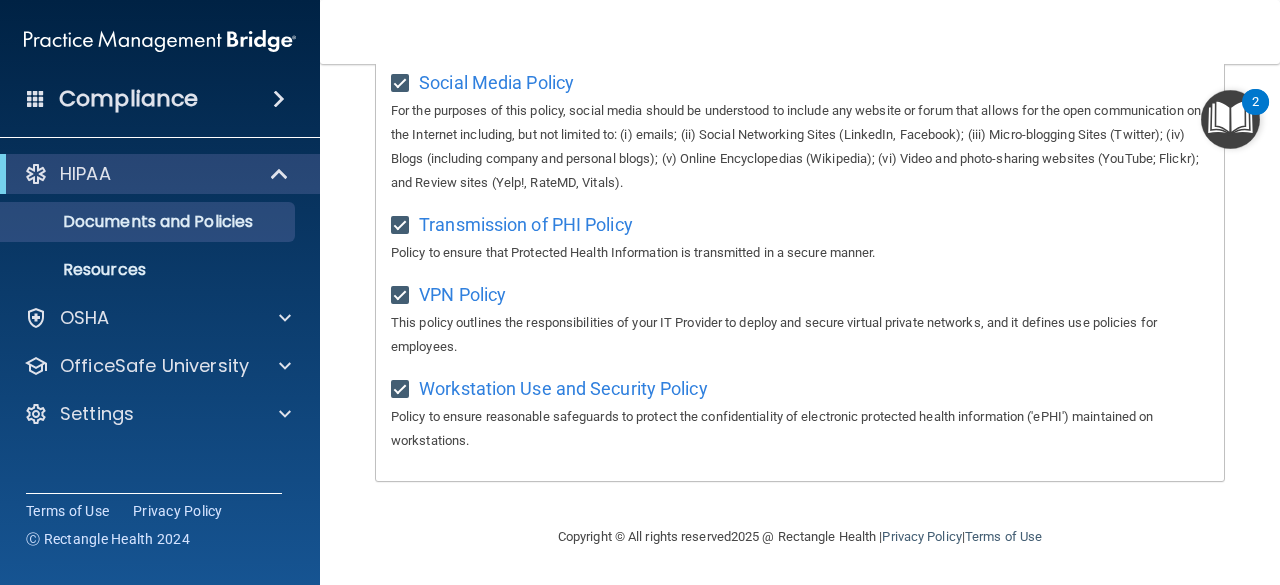 click at bounding box center (1230, 119) 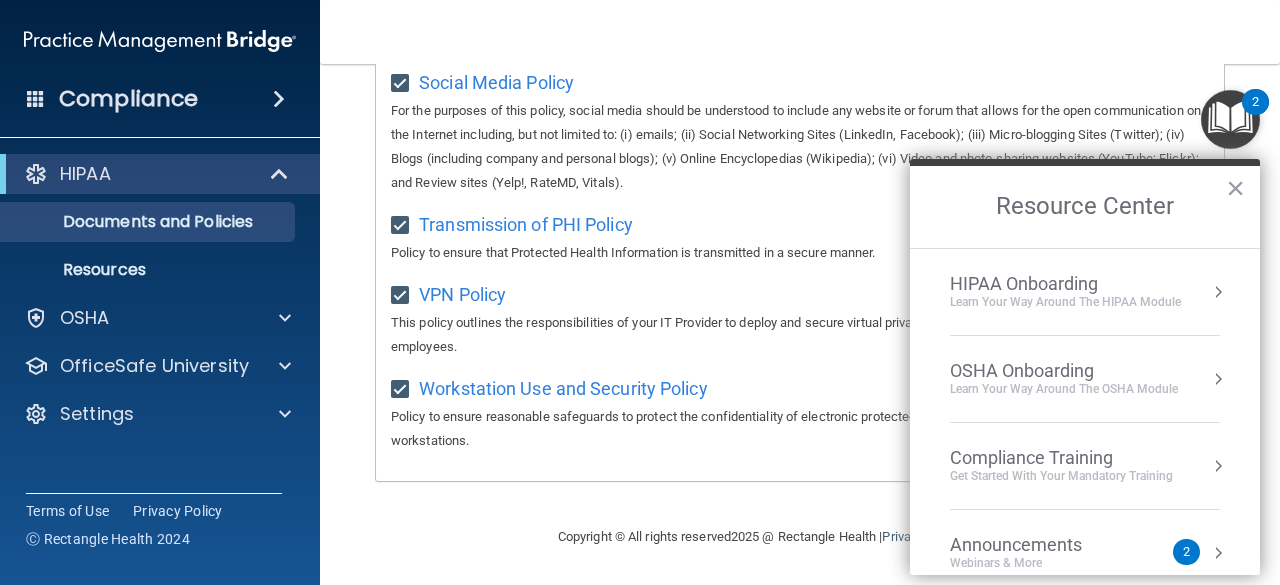 click on "Learn Your Way around the HIPAA module" at bounding box center [1065, 302] 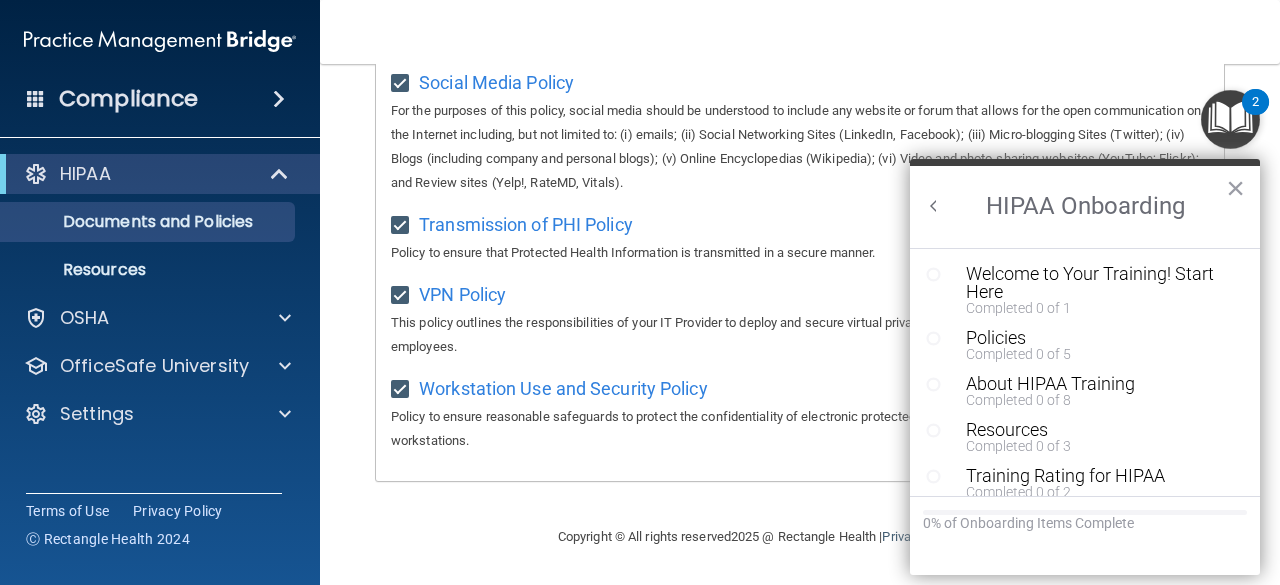 scroll, scrollTop: 0, scrollLeft: 0, axis: both 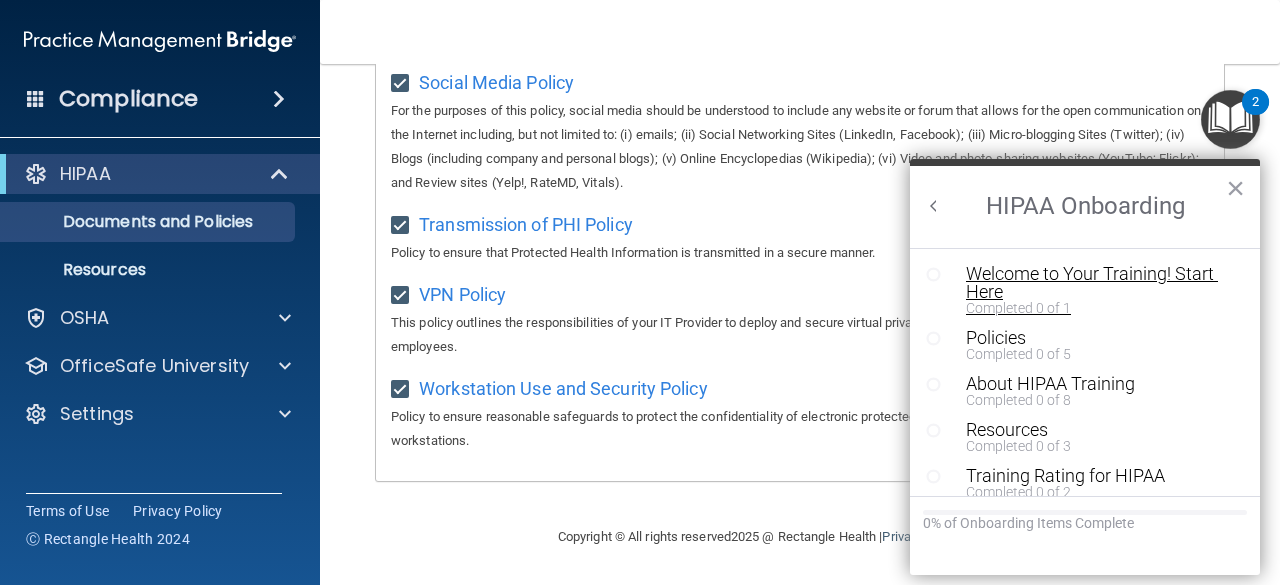 click on "Welcome to Your Training! Start Here" at bounding box center (1092, 283) 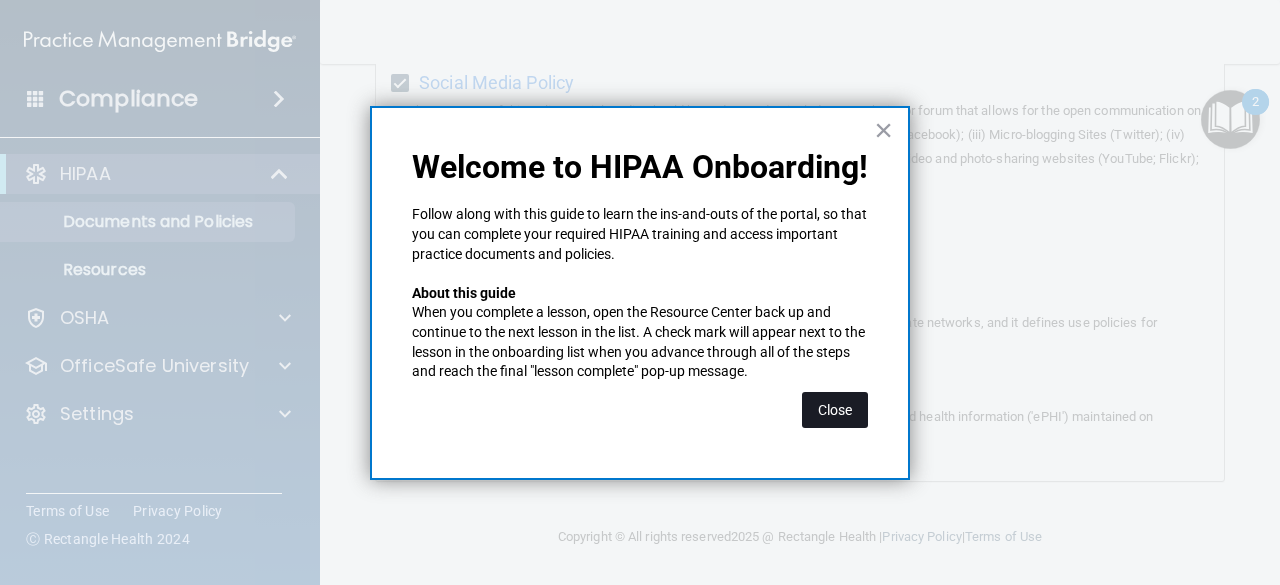 click on "Close" at bounding box center (835, 410) 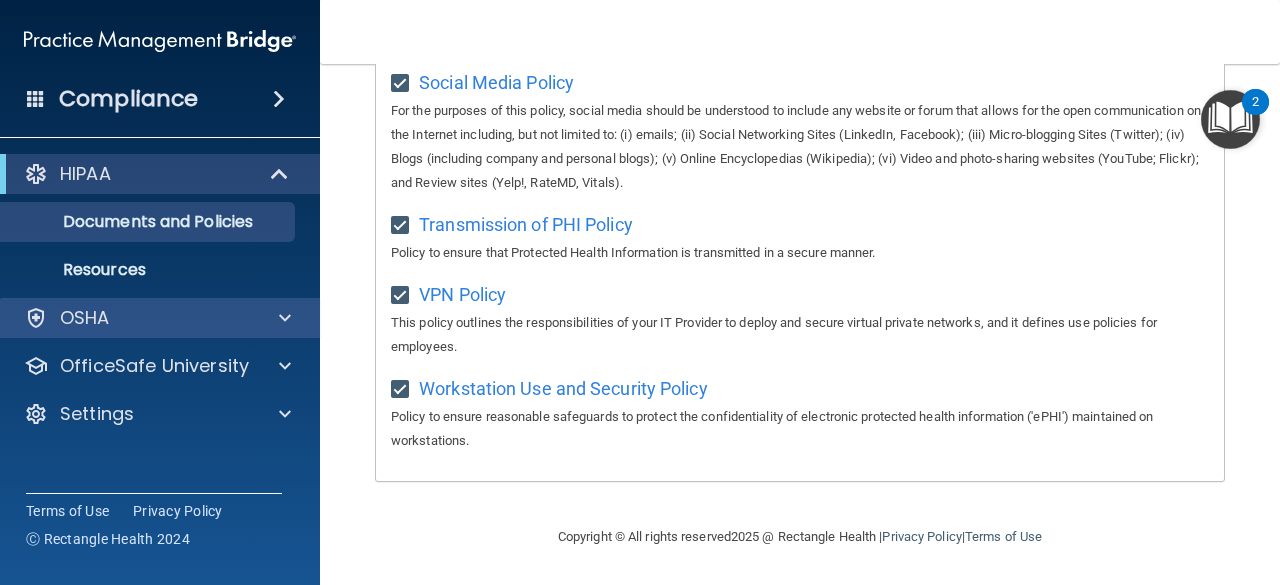 click at bounding box center (1230, 119) 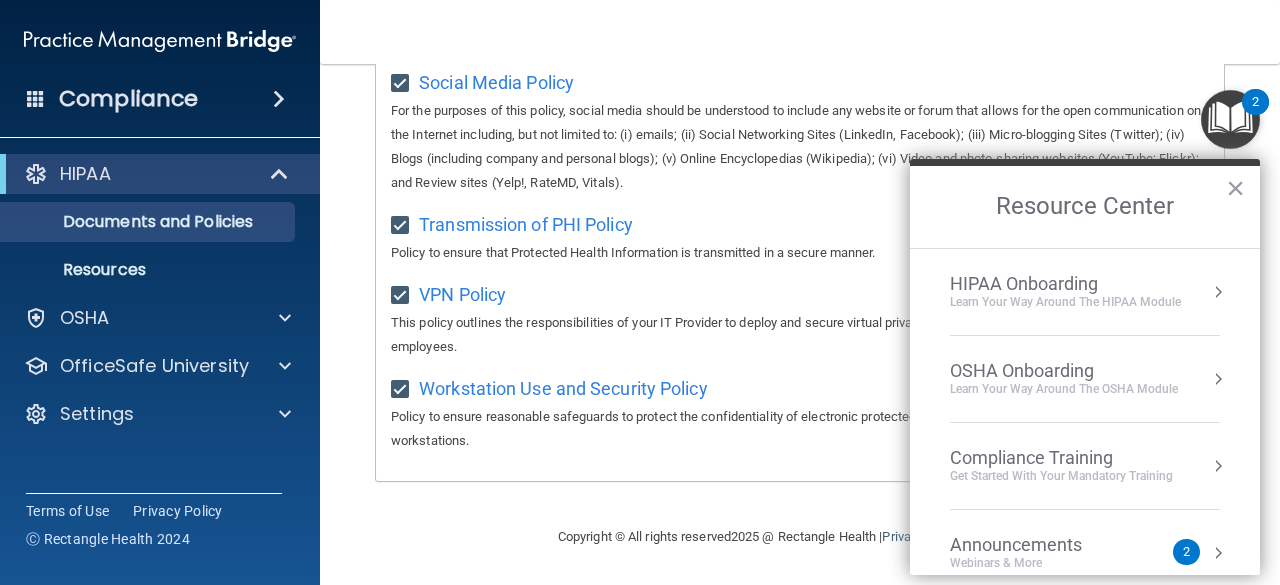 click on "HIPAA Onboarding Learn Your Way around the HIPAA module" at bounding box center (1085, 292) 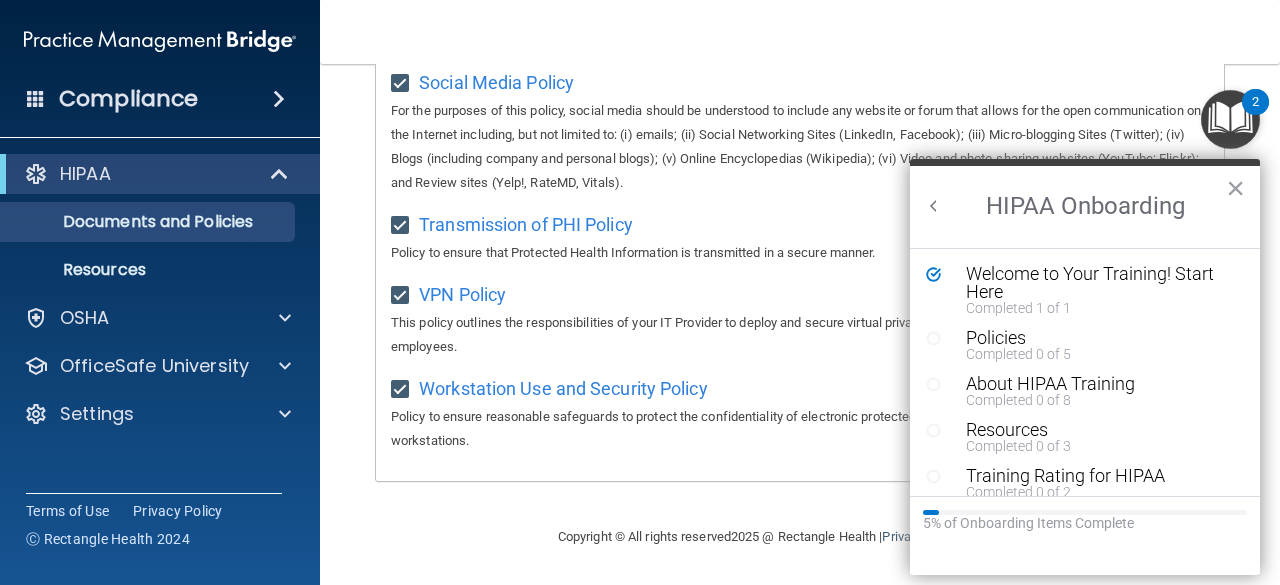 scroll, scrollTop: 0, scrollLeft: 0, axis: both 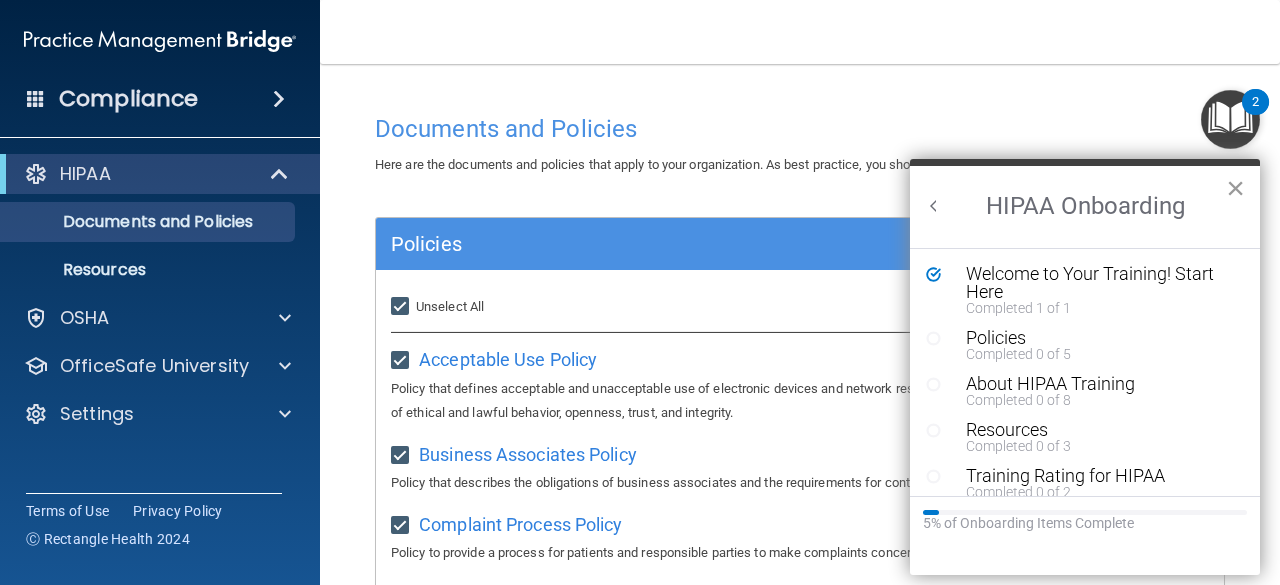 click on "×" at bounding box center [1235, 188] 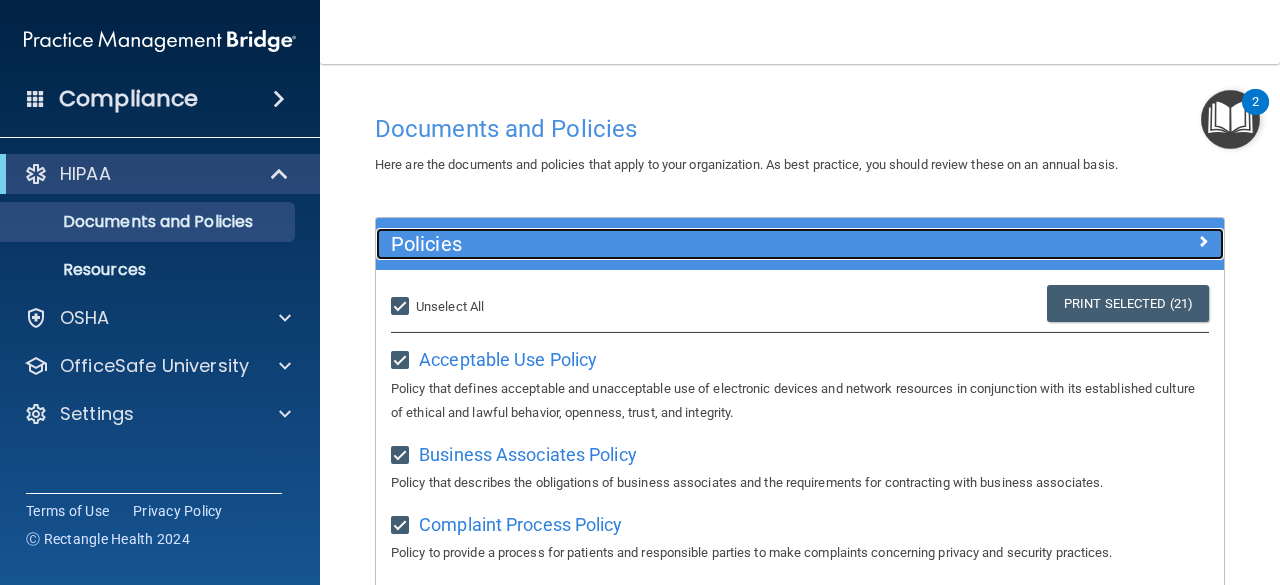 click at bounding box center (1118, 240) 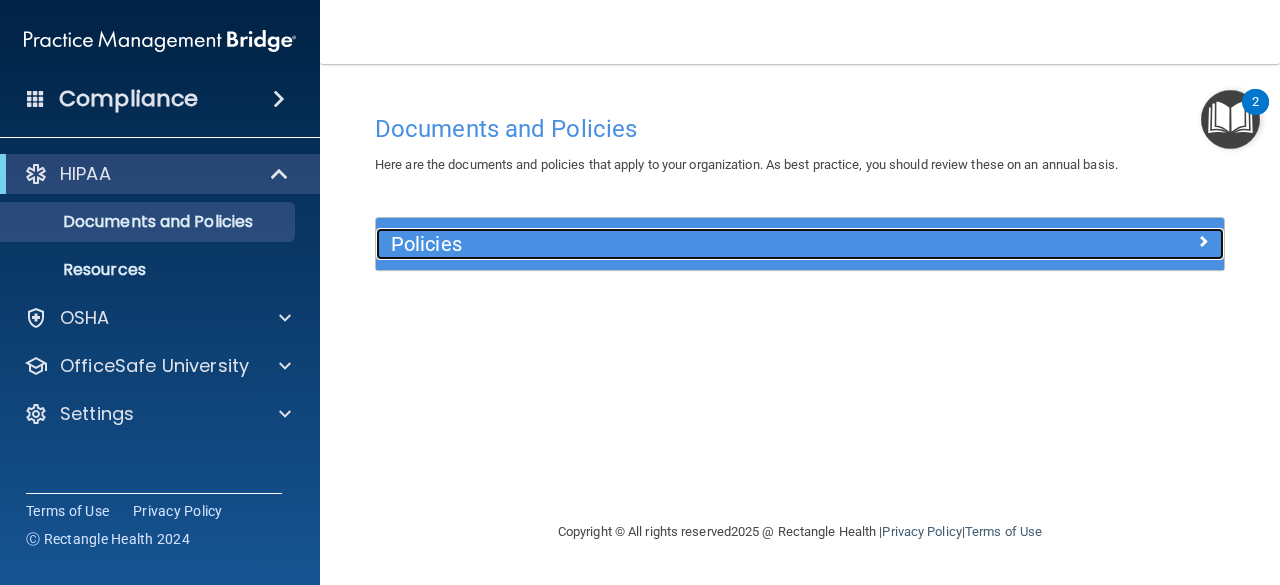 click at bounding box center (1203, 241) 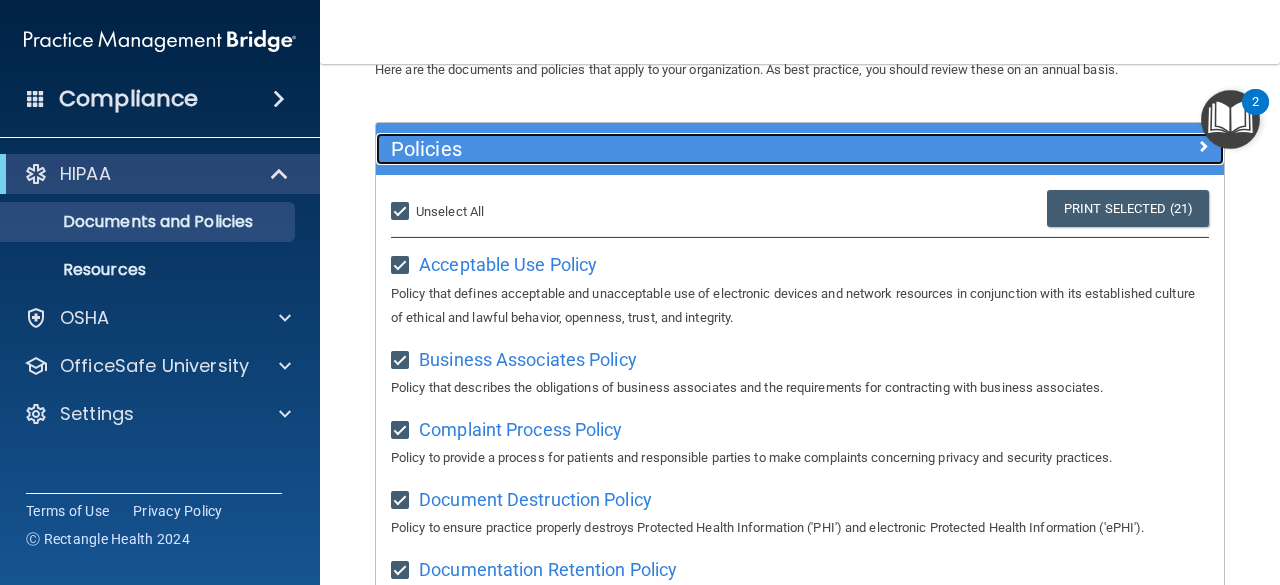 scroll, scrollTop: 46, scrollLeft: 0, axis: vertical 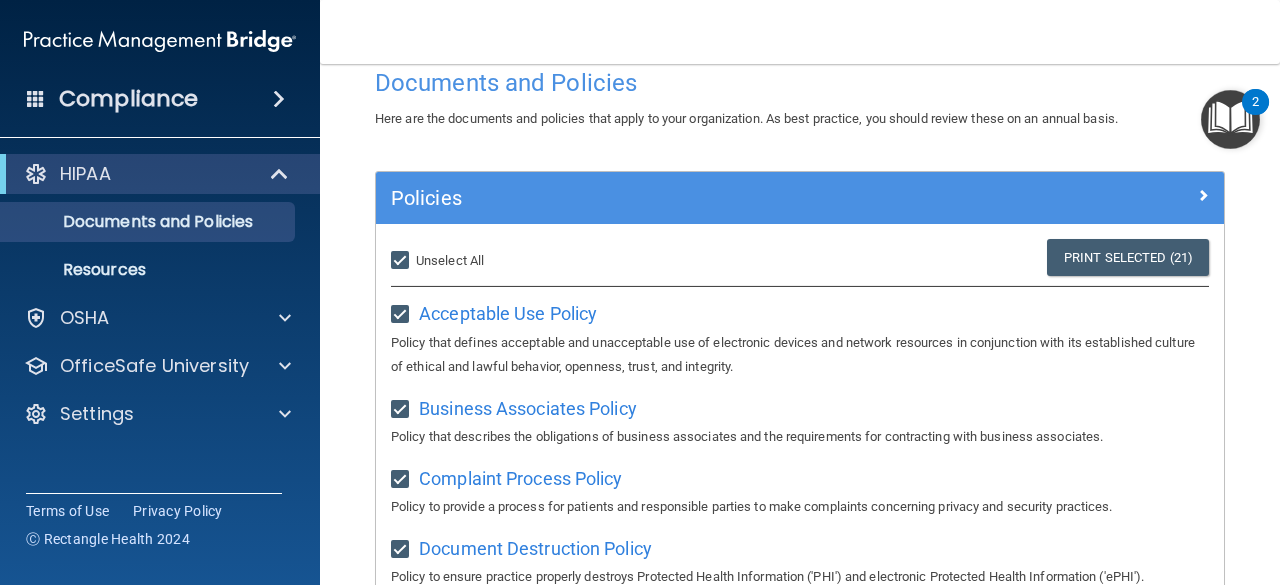 click on "Select All   (Unselect 21)    Unselect All" at bounding box center [402, 261] 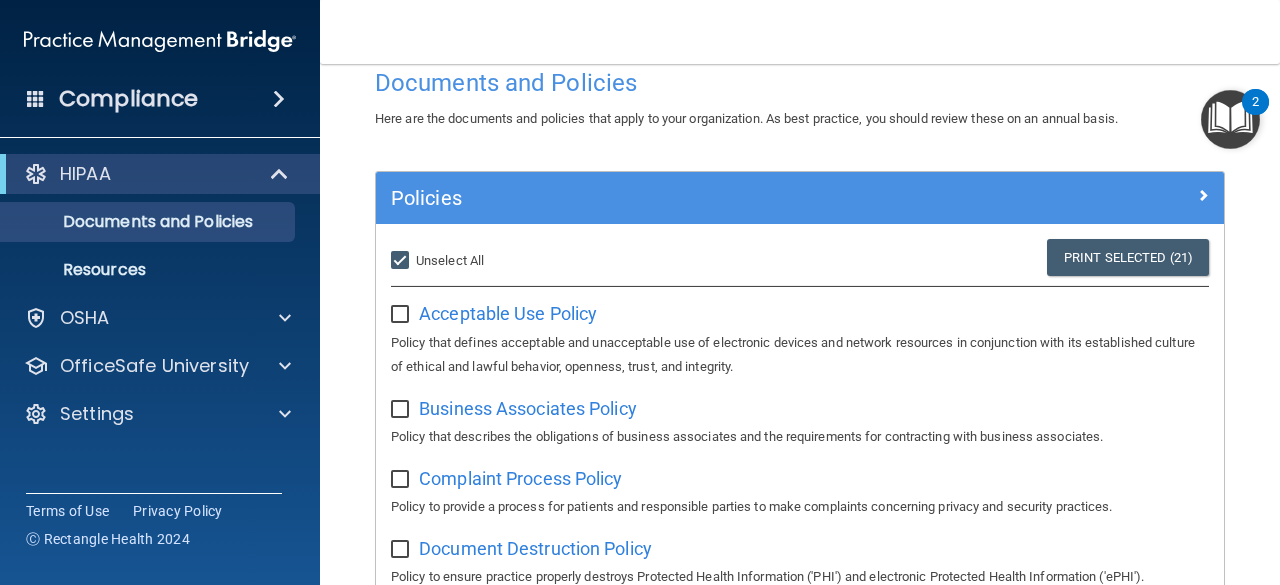 checkbox on "false" 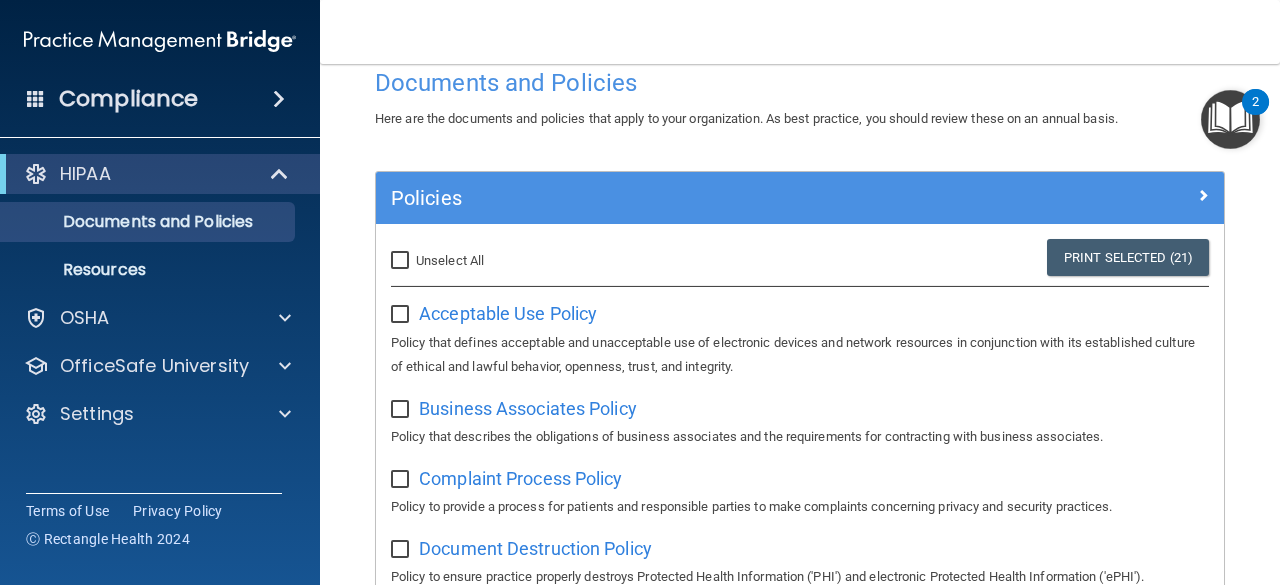 checkbox on "false" 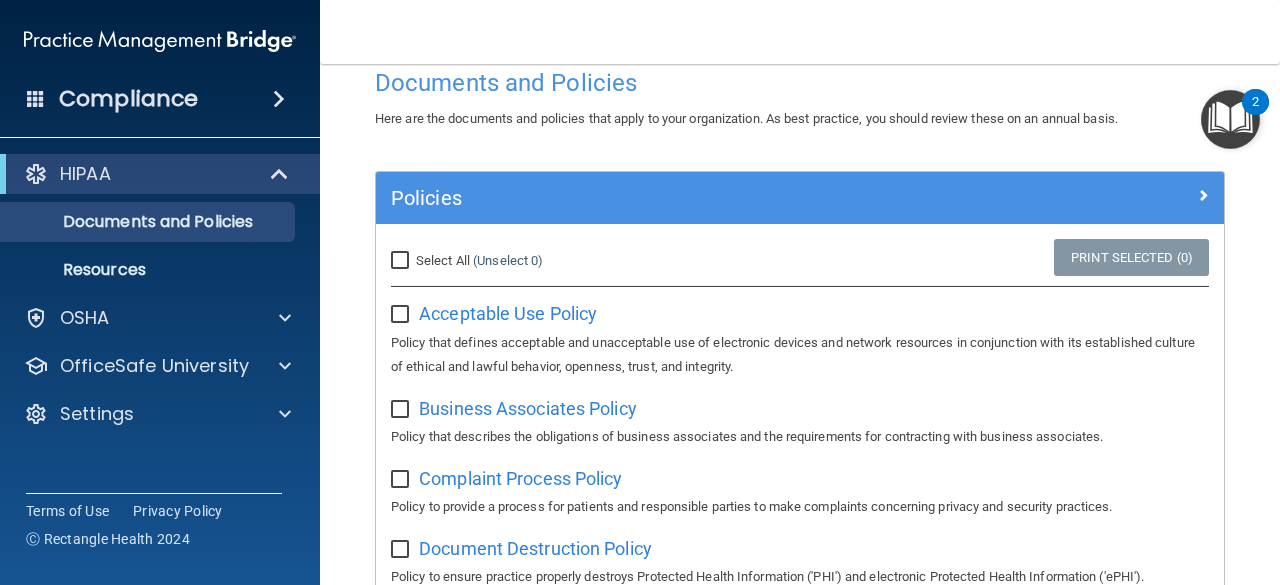 click at bounding box center (402, 315) 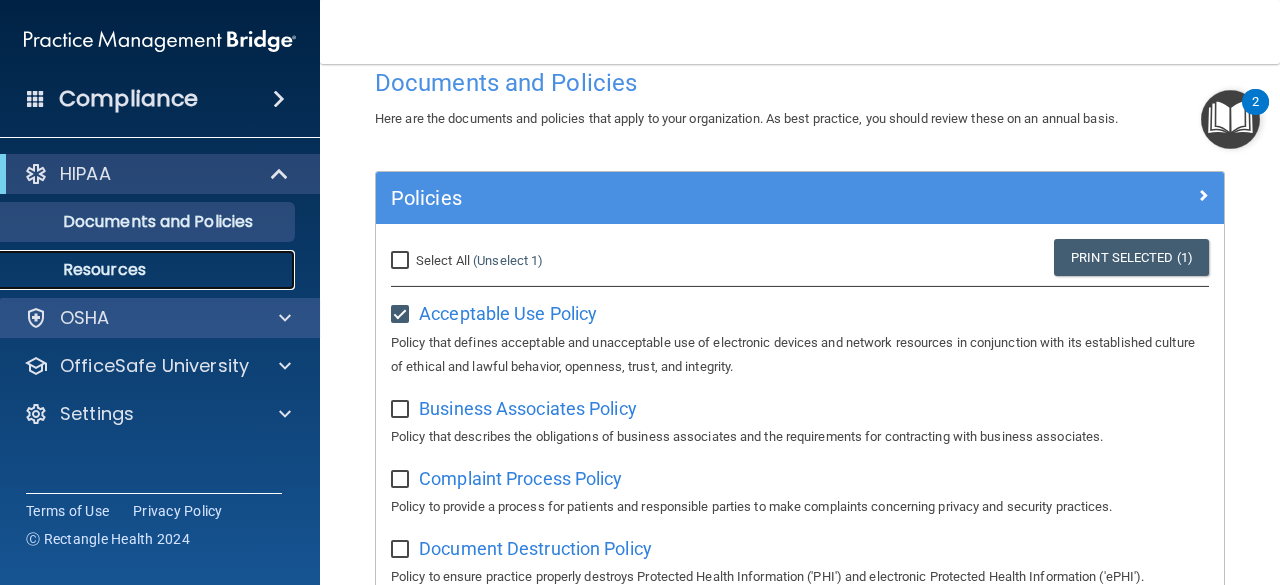 click on "Resources" at bounding box center (149, 270) 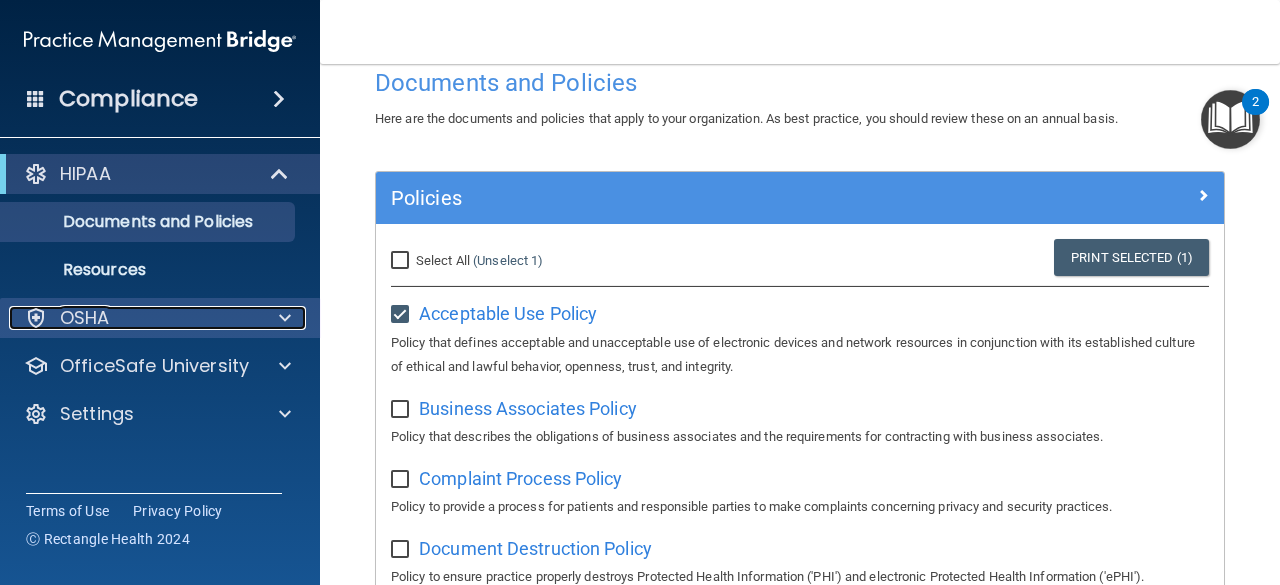 click on "OSHA" at bounding box center [85, 318] 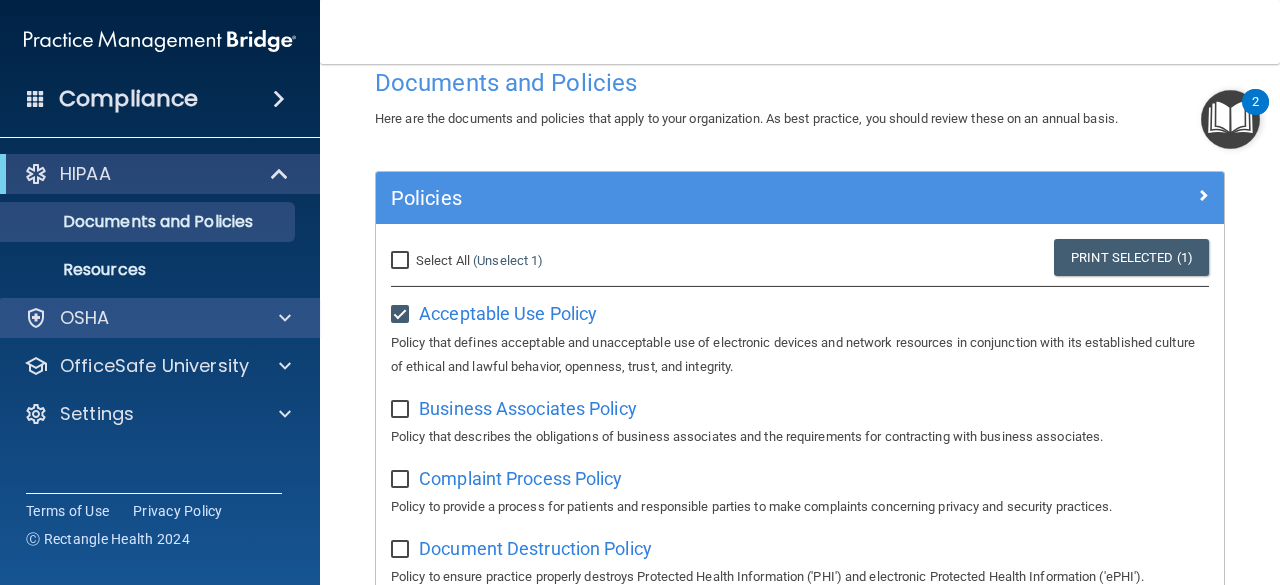 click on "OSHA" at bounding box center (160, 318) 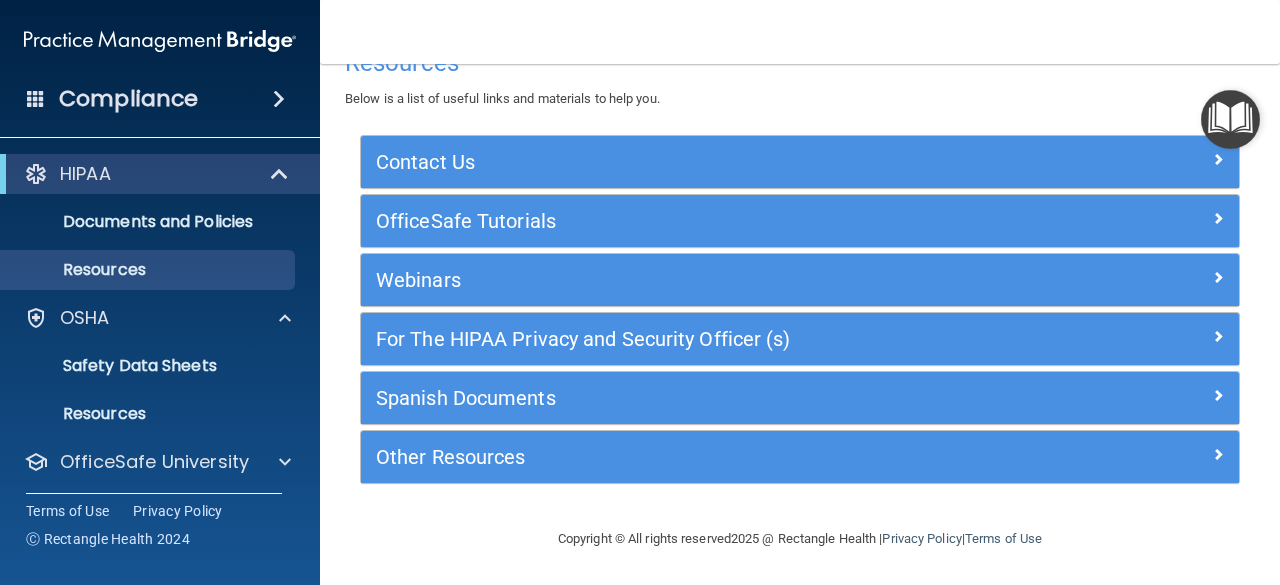 scroll, scrollTop: 44, scrollLeft: 0, axis: vertical 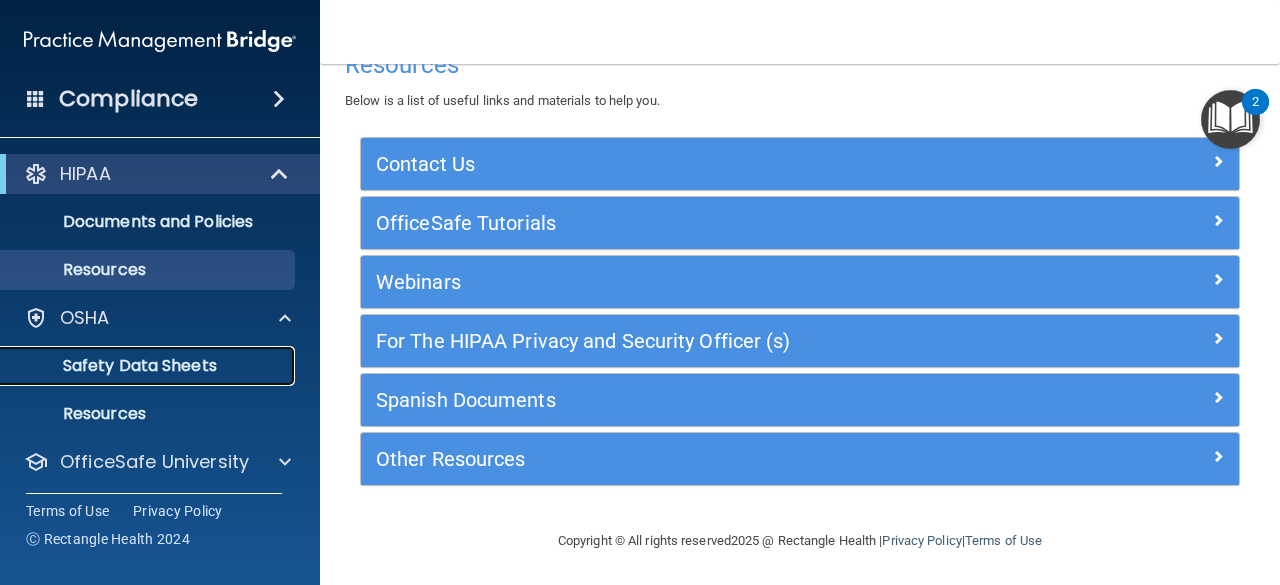 click on "Safety Data Sheets" at bounding box center (149, 366) 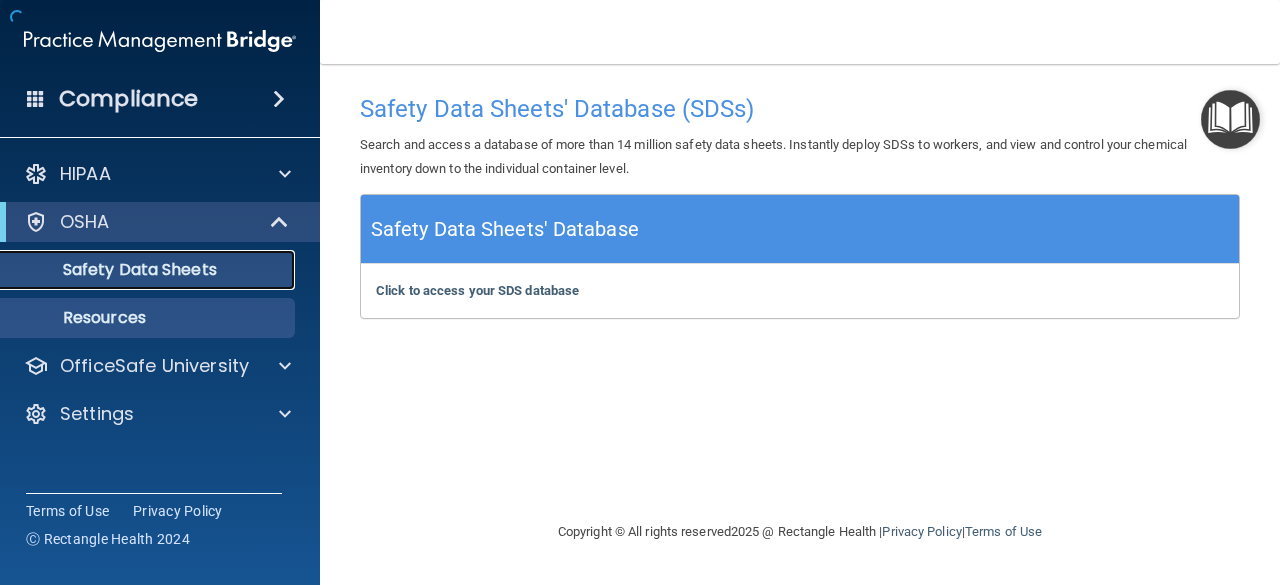 scroll, scrollTop: 0, scrollLeft: 0, axis: both 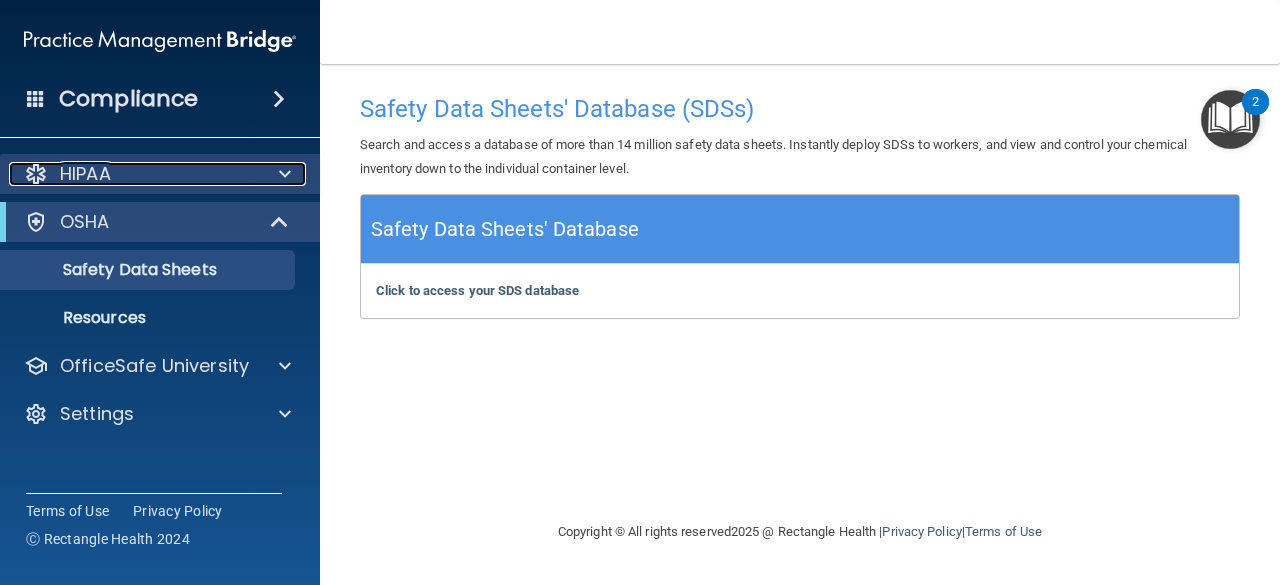 click on "HIPAA" at bounding box center [133, 174] 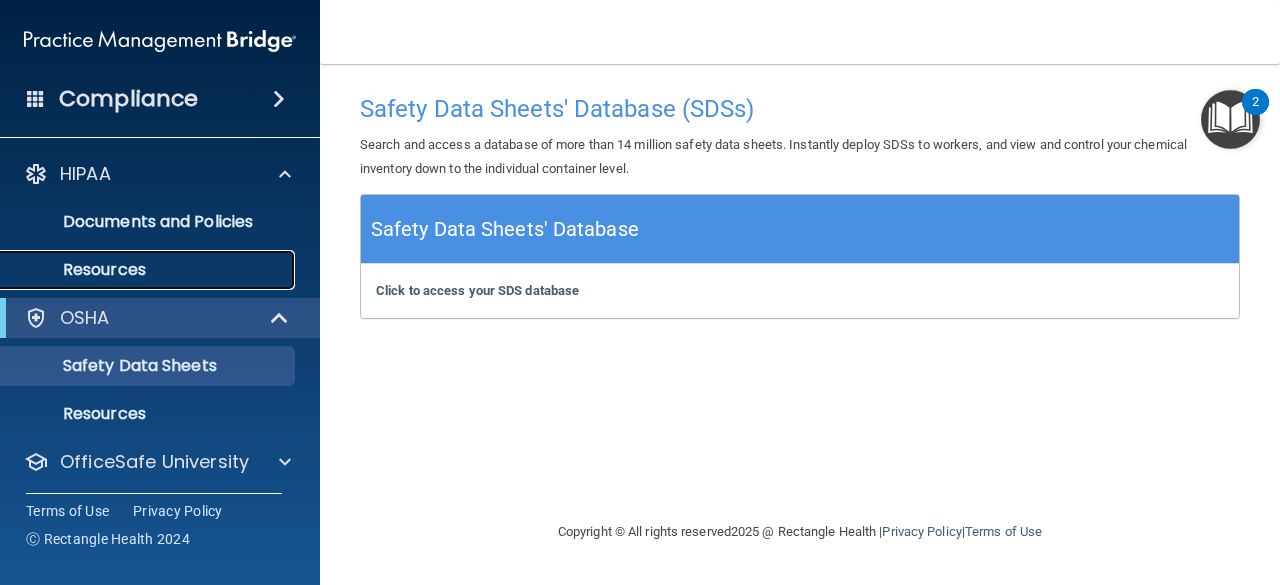 click on "Resources" at bounding box center [149, 270] 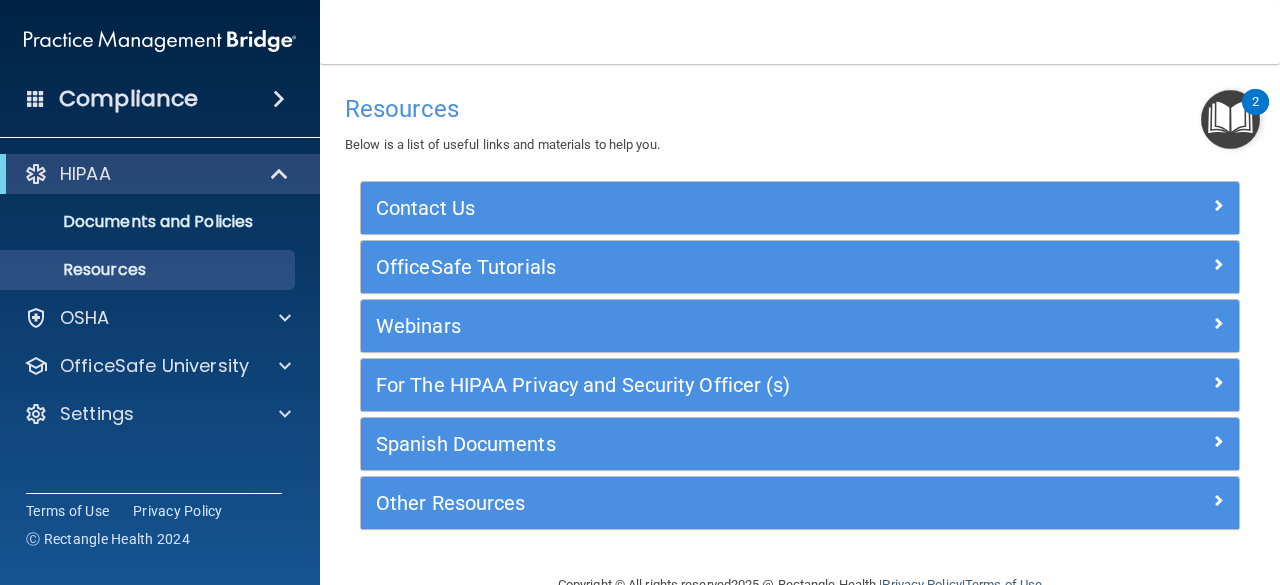 click at bounding box center [279, 99] 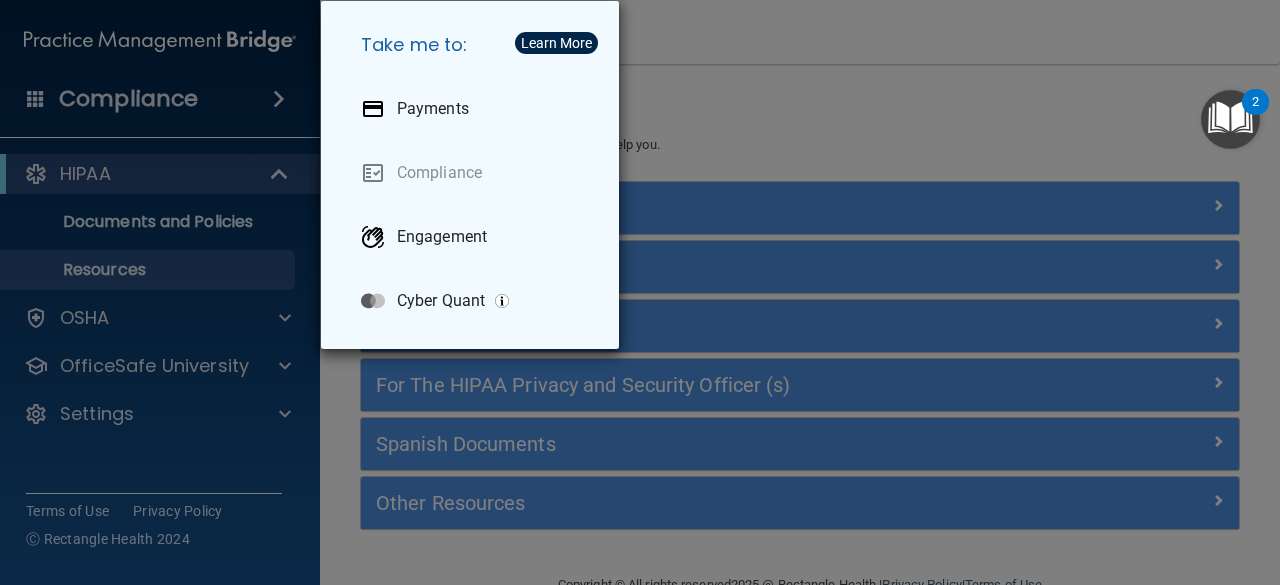 click on "Take me to:             Payments                   Compliance                     Engagement                     Cyber Quant" at bounding box center [640, 292] 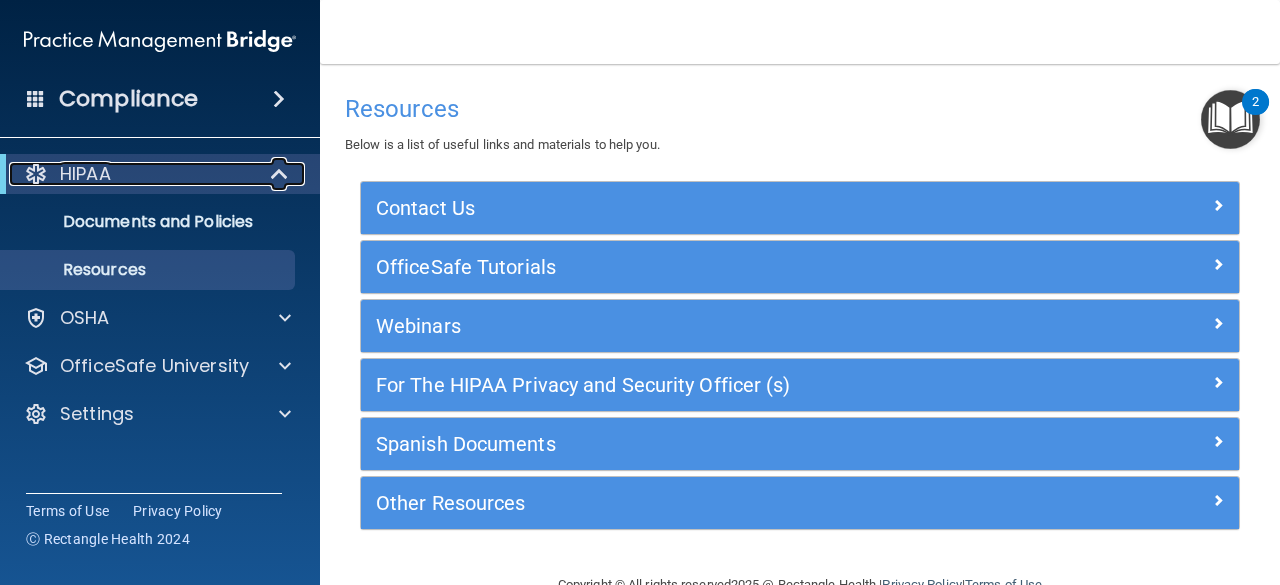 click on "HIPAA" at bounding box center (85, 174) 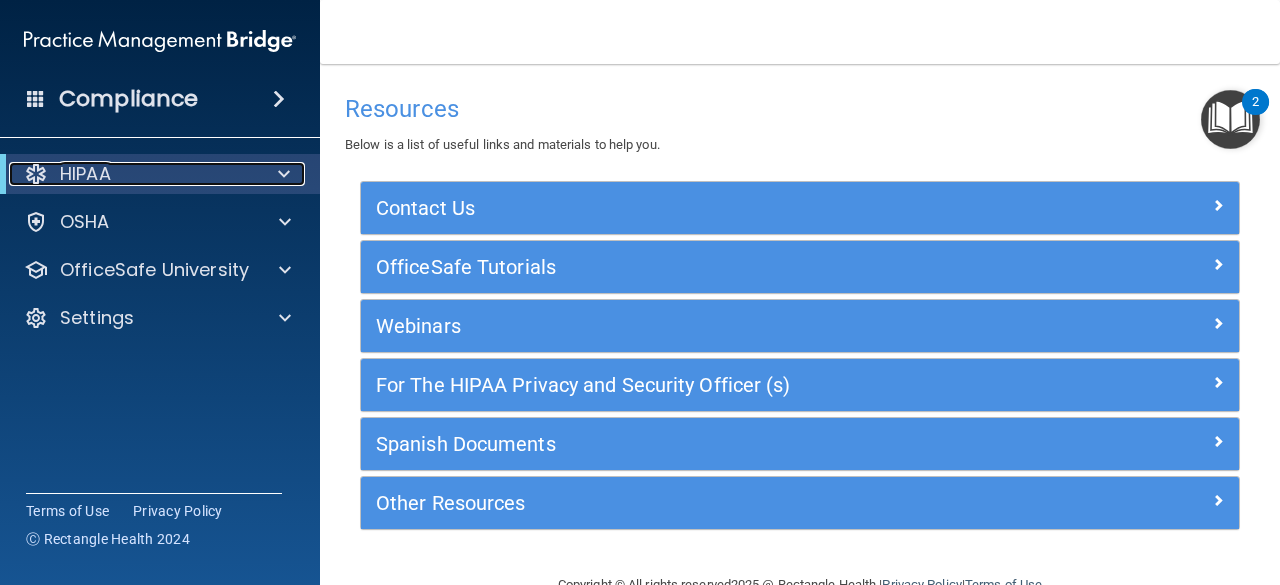 click on "HIPAA" at bounding box center [85, 174] 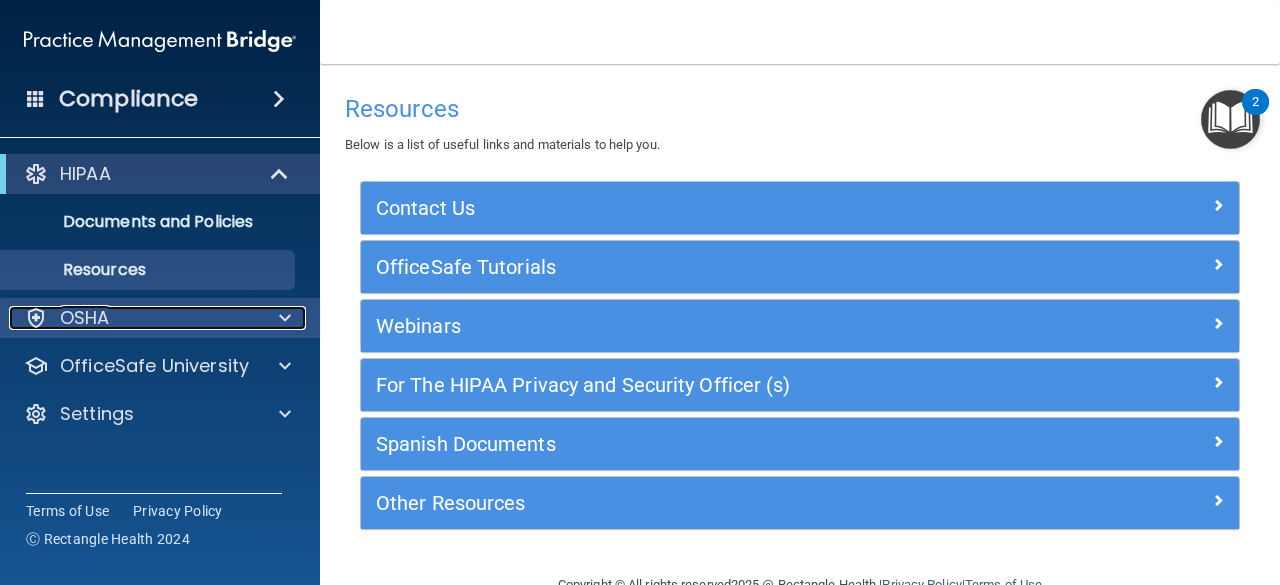 click on "OSHA" at bounding box center (133, 318) 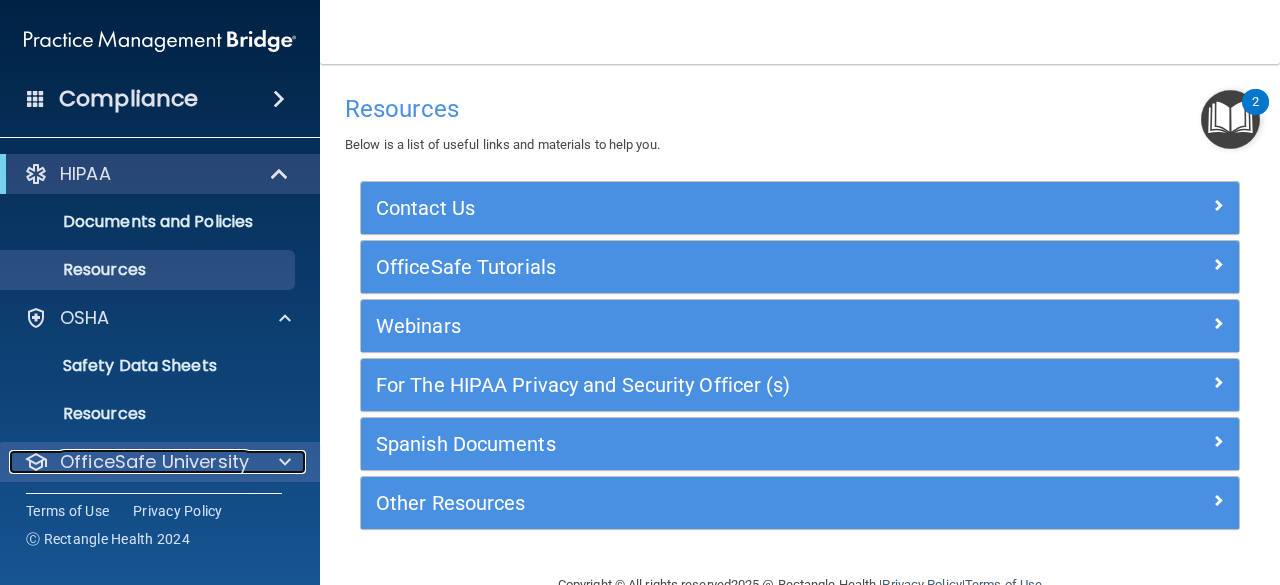 click at bounding box center [282, 462] 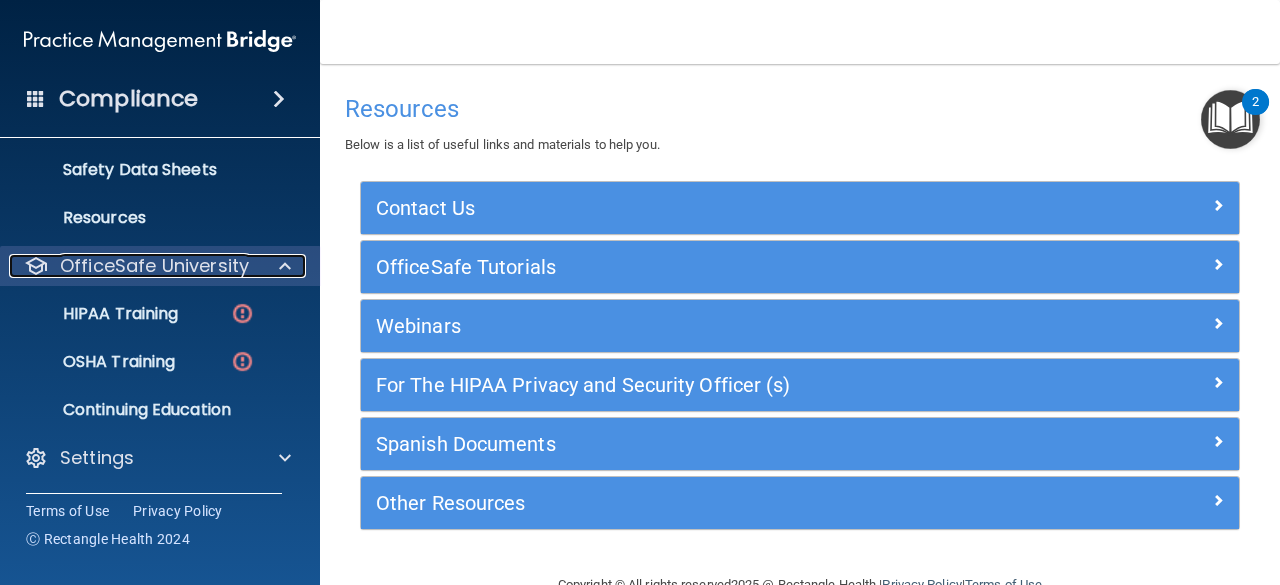 scroll, scrollTop: 195, scrollLeft: 0, axis: vertical 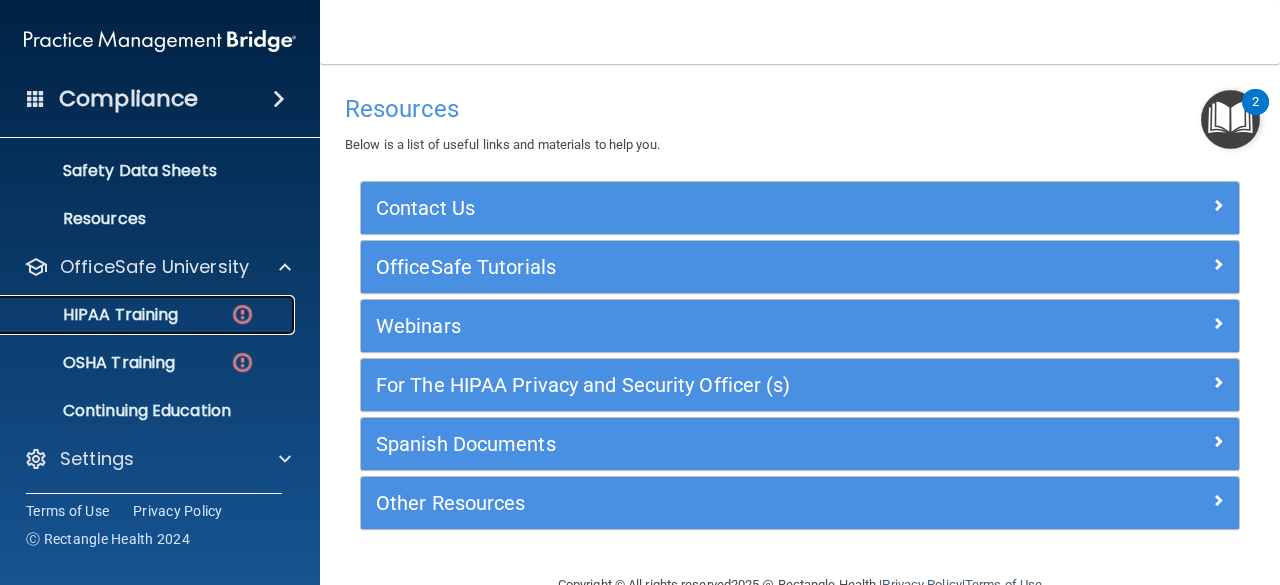 click on "HIPAA Training" at bounding box center [149, 315] 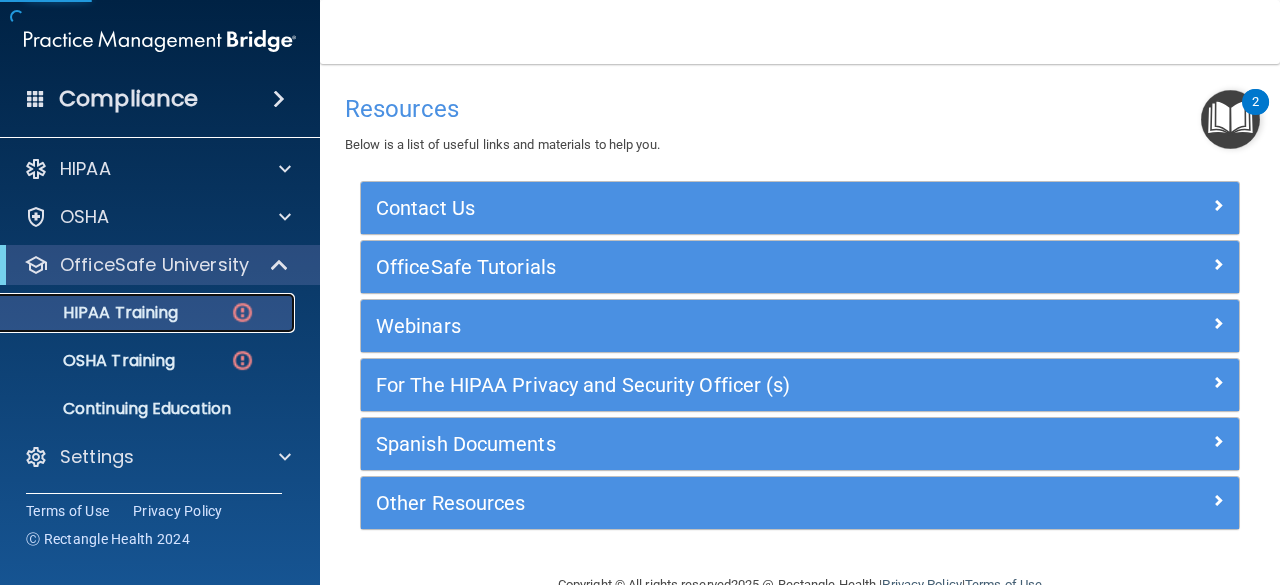 scroll, scrollTop: 4, scrollLeft: 0, axis: vertical 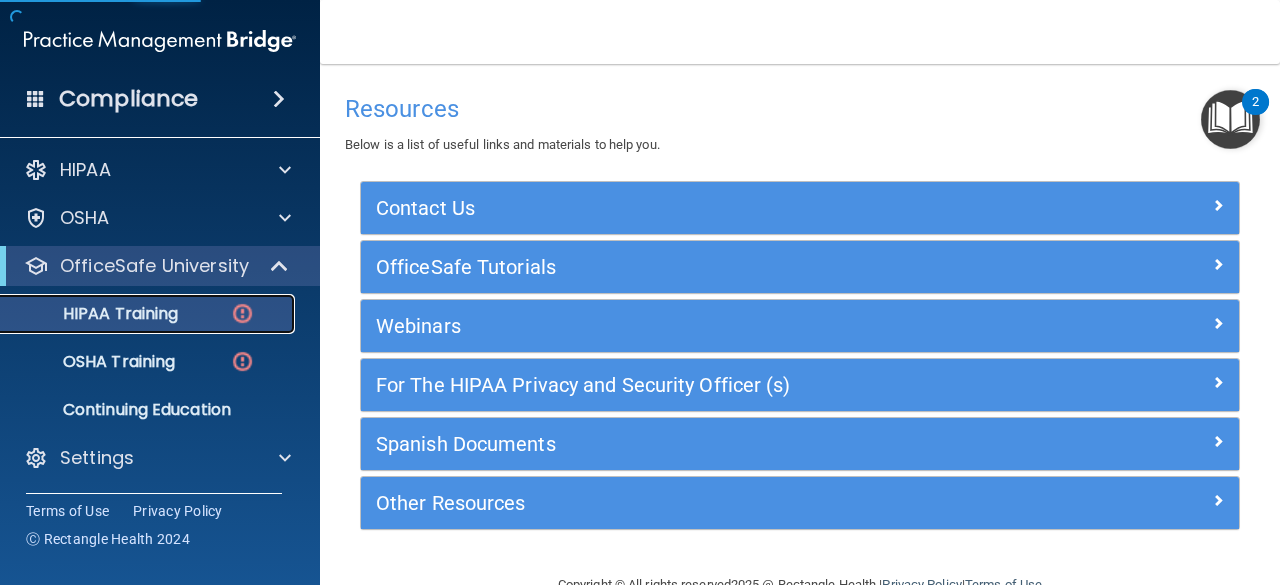 click on "HIPAA Training" at bounding box center [95, 314] 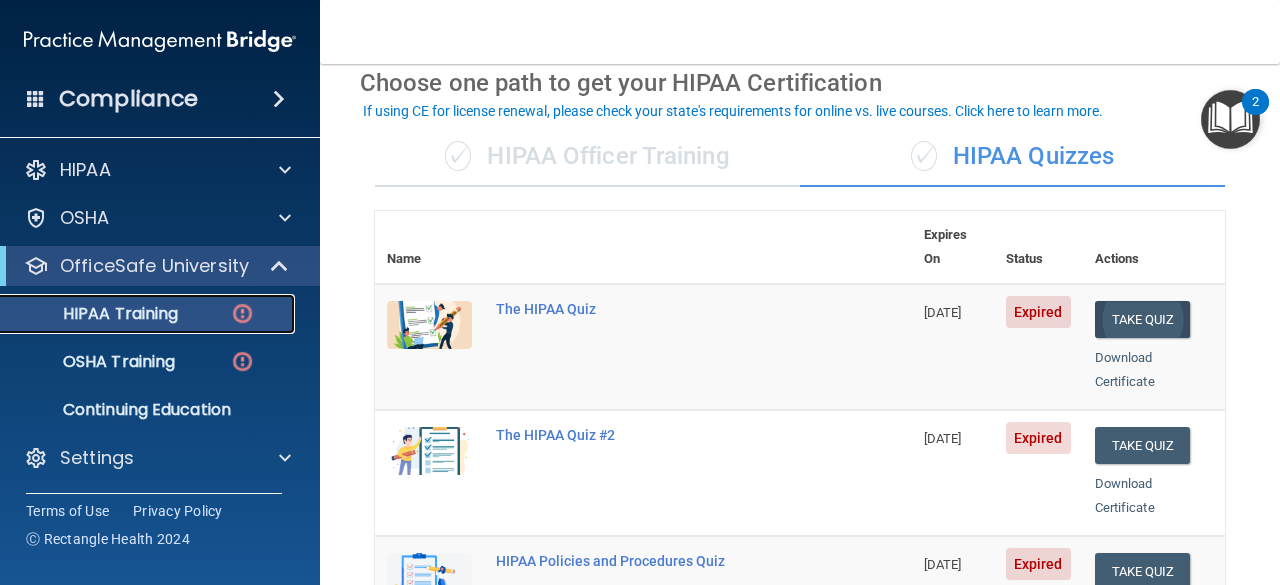 scroll, scrollTop: 91, scrollLeft: 0, axis: vertical 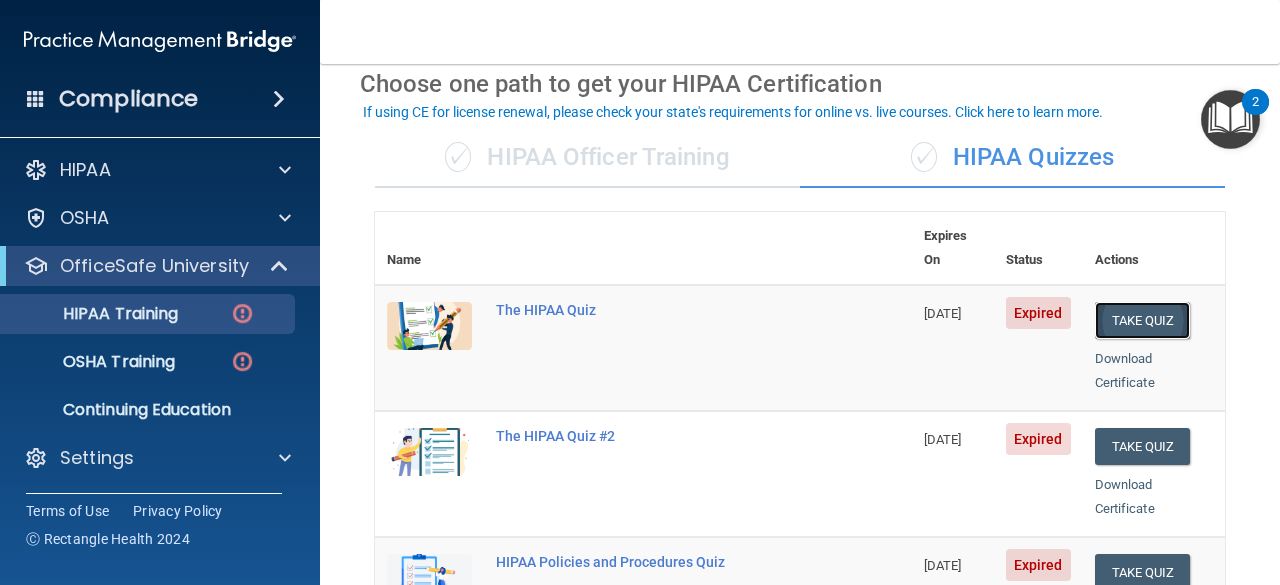 click on "Take Quiz" at bounding box center [1143, 320] 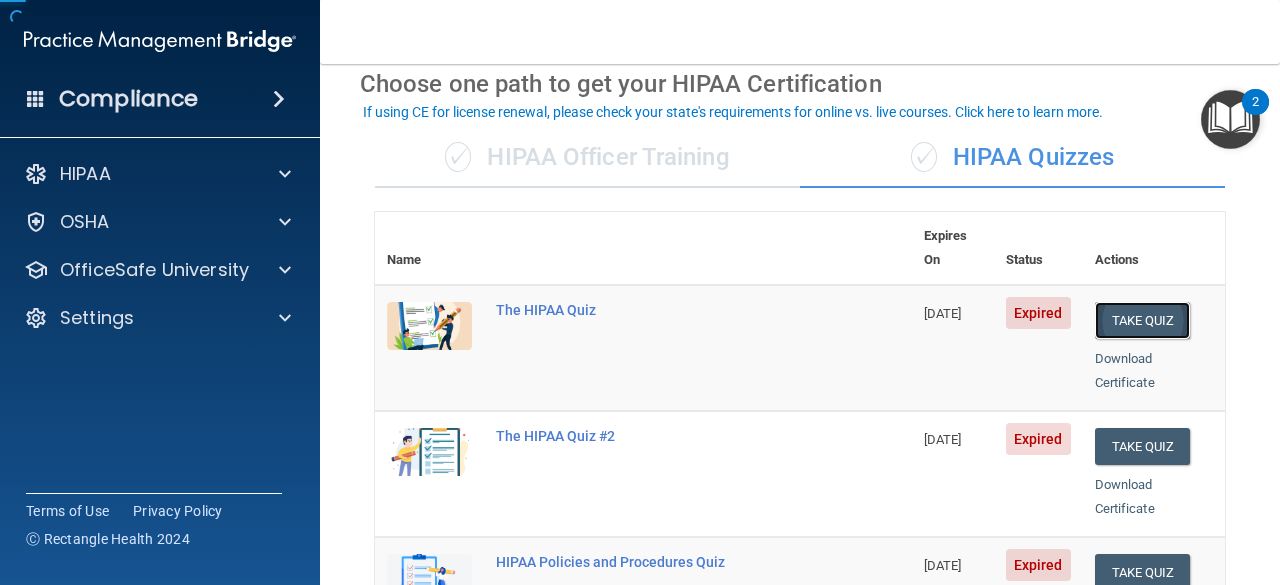 scroll, scrollTop: 0, scrollLeft: 0, axis: both 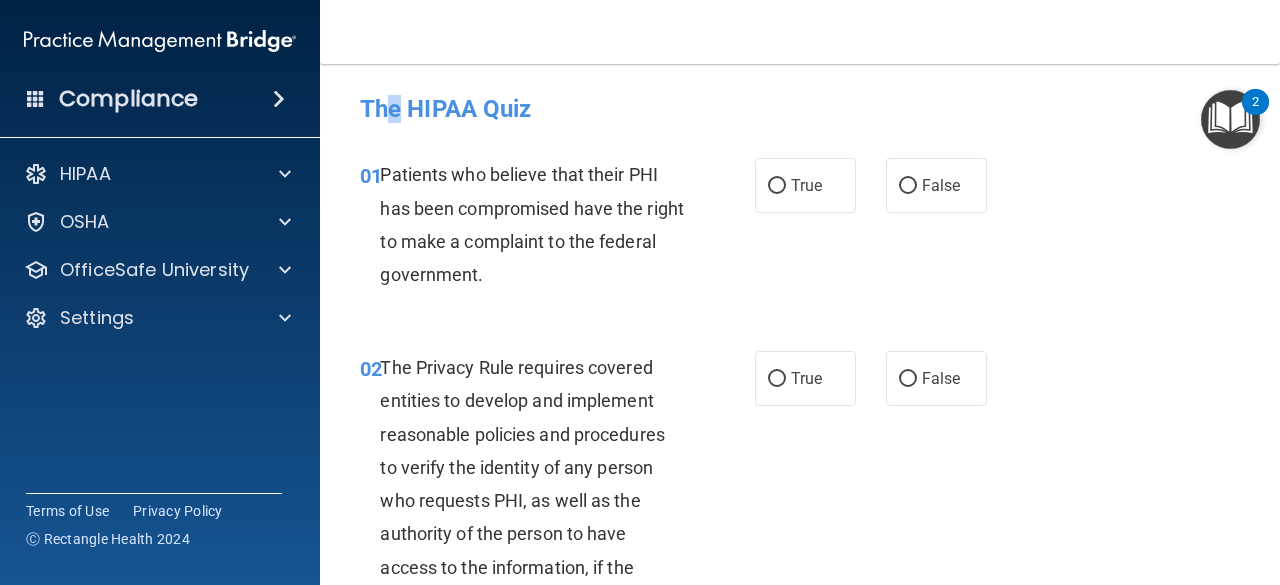 drag, startPoint x: 399, startPoint y: 73, endPoint x: 393, endPoint y: 117, distance: 44.407207 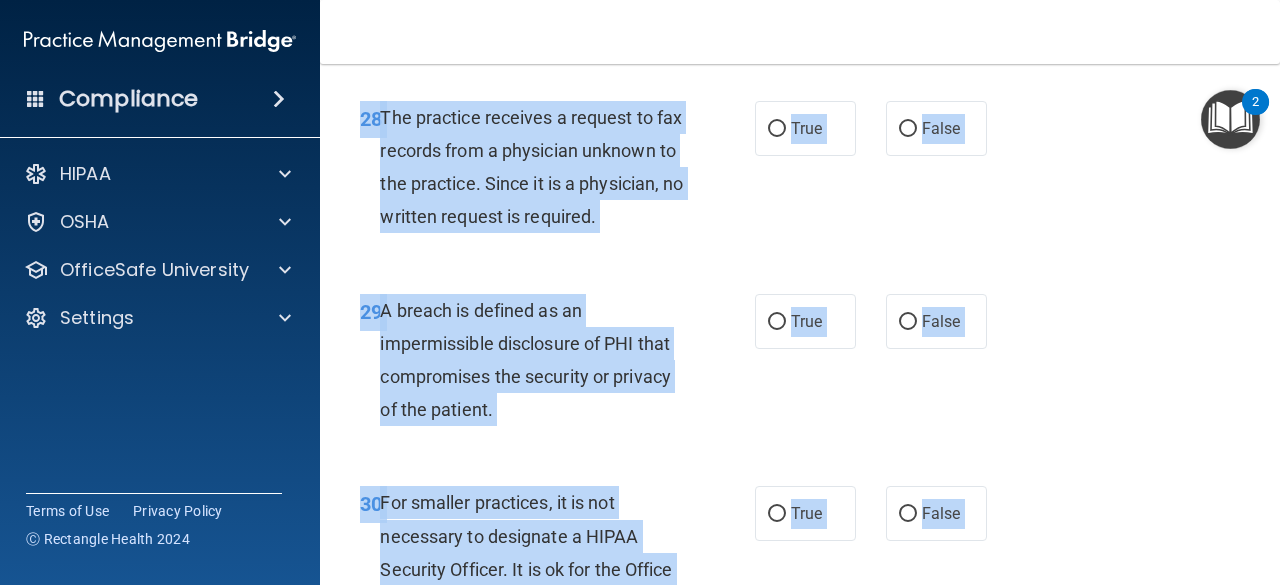 scroll, scrollTop: 5996, scrollLeft: 0, axis: vertical 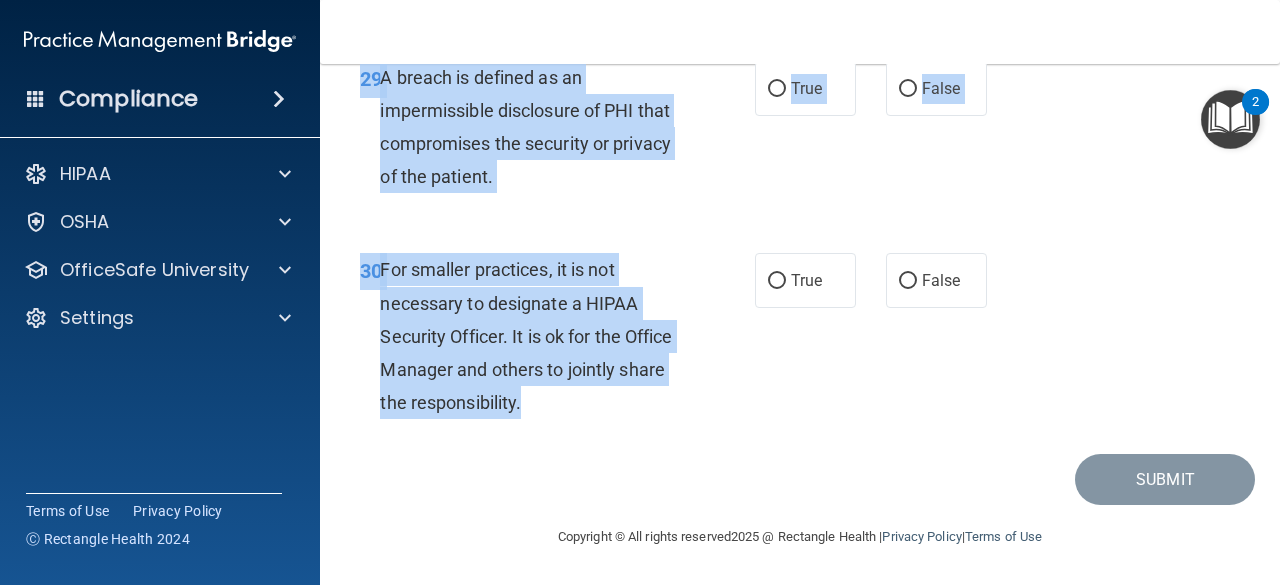 drag, startPoint x: 375, startPoint y: 105, endPoint x: 655, endPoint y: 421, distance: 422.20374 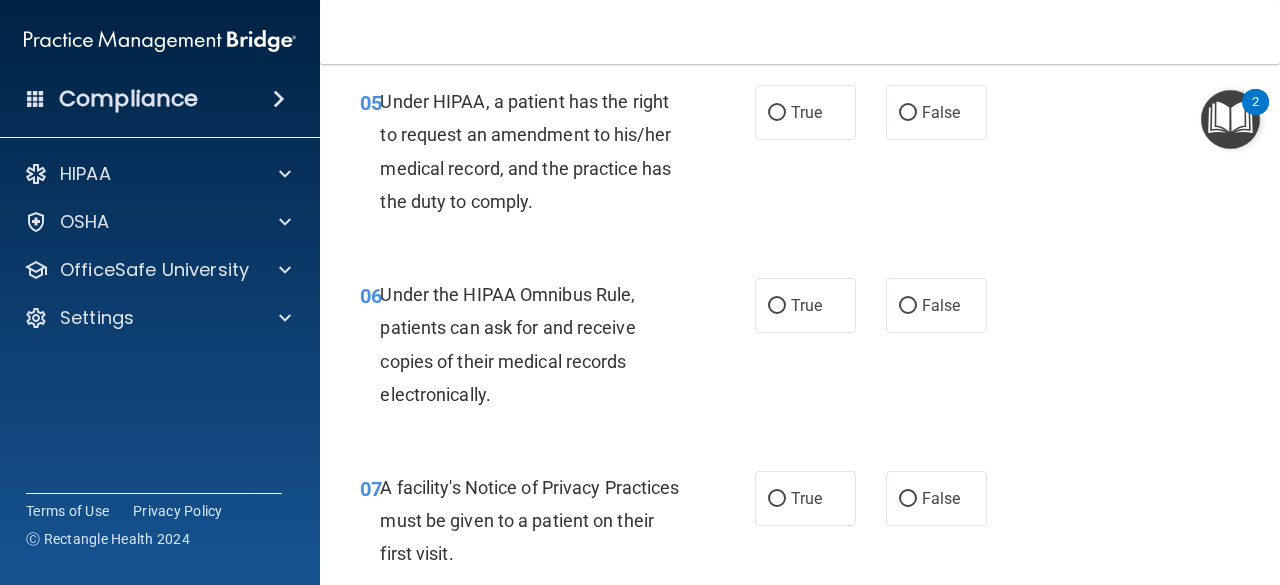 scroll, scrollTop: 0, scrollLeft: 0, axis: both 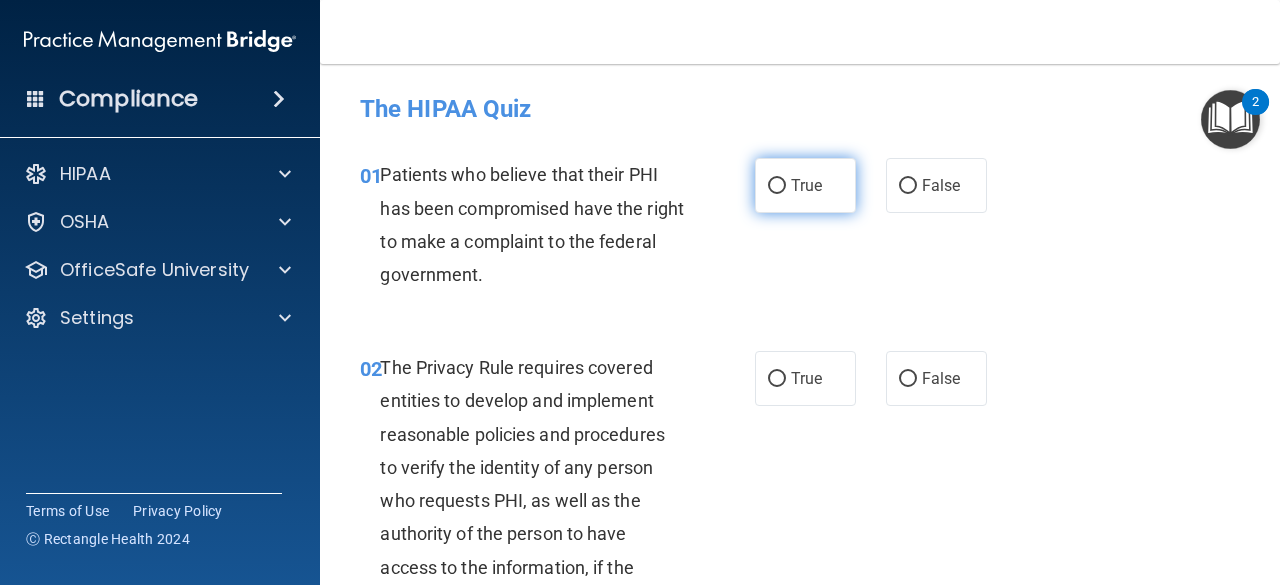 click on "True" at bounding box center (777, 186) 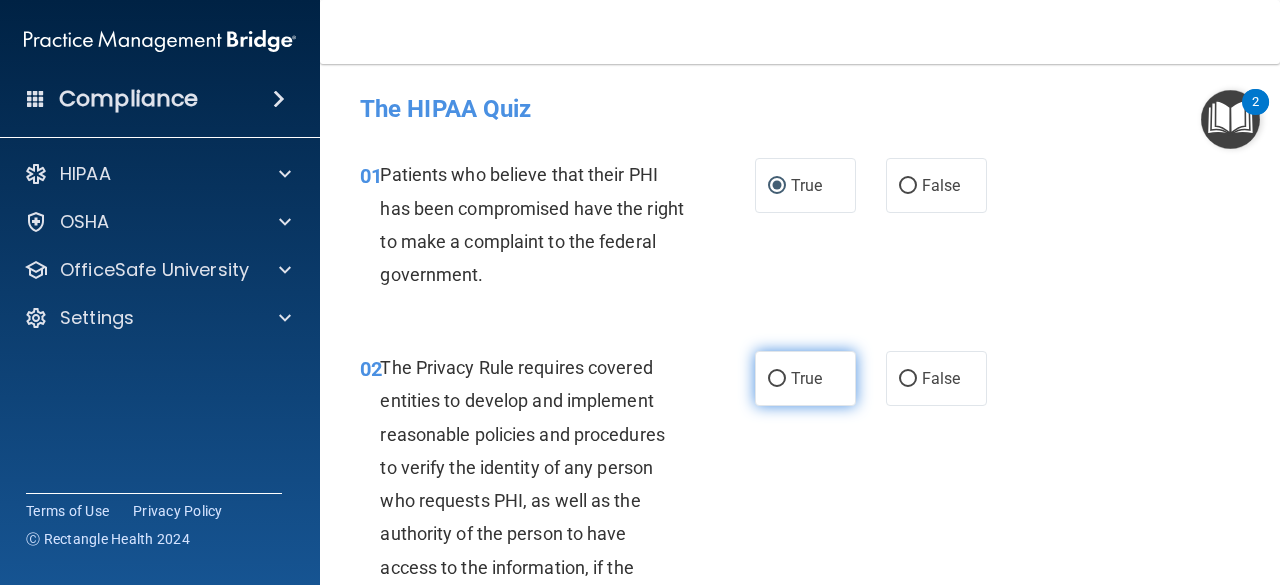 click on "True" at bounding box center (777, 379) 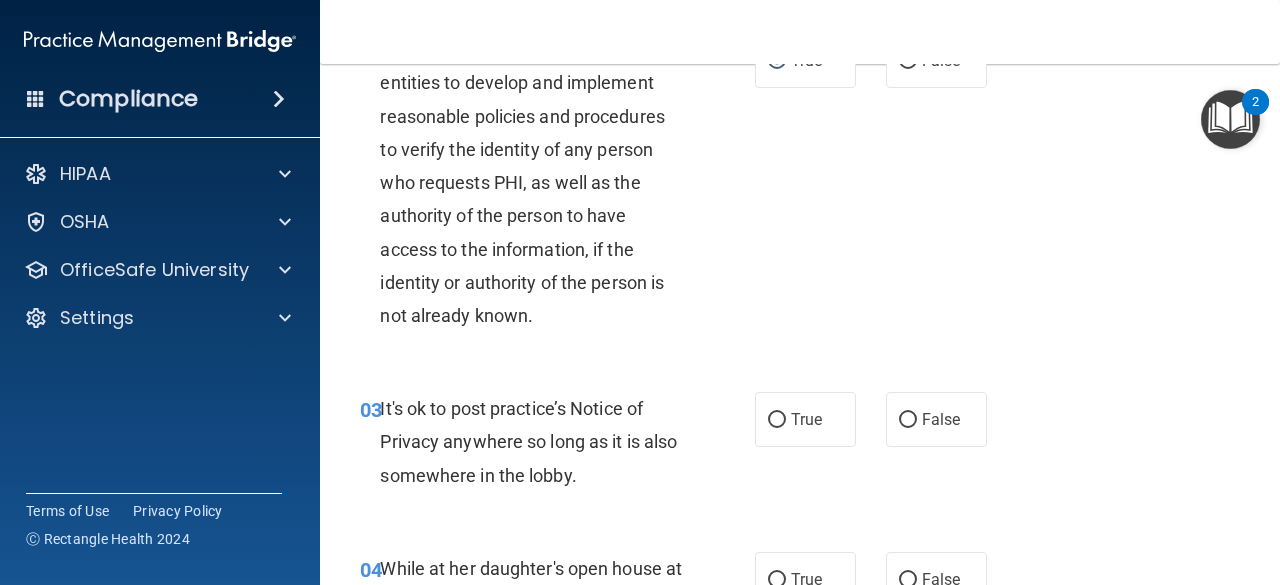 scroll, scrollTop: 379, scrollLeft: 0, axis: vertical 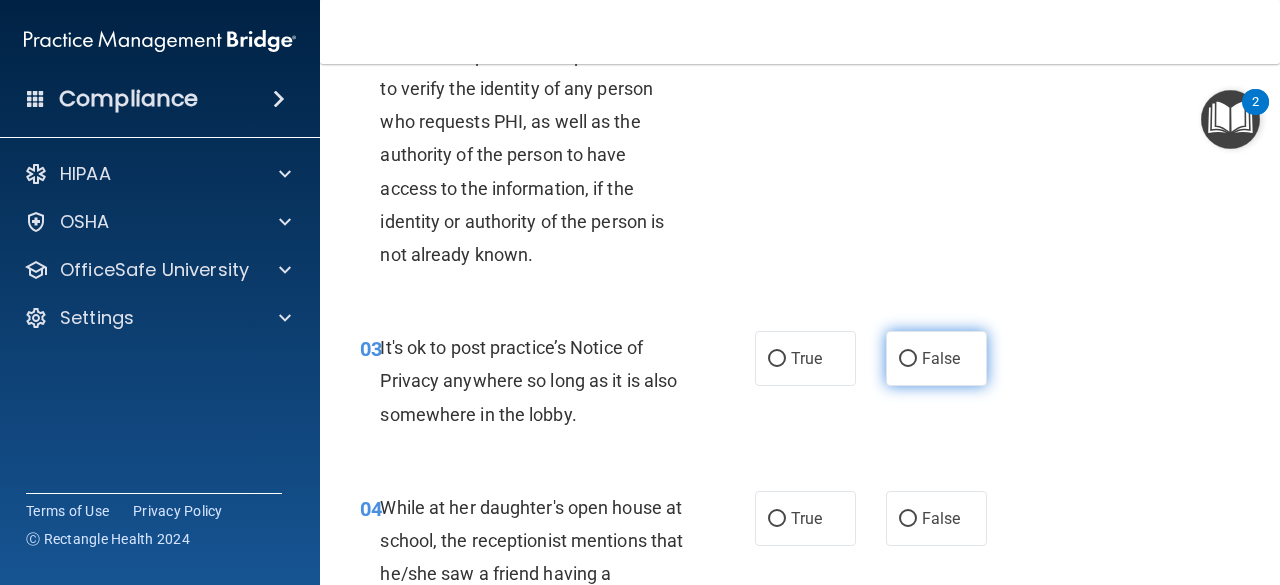 click on "False" at bounding box center [908, 359] 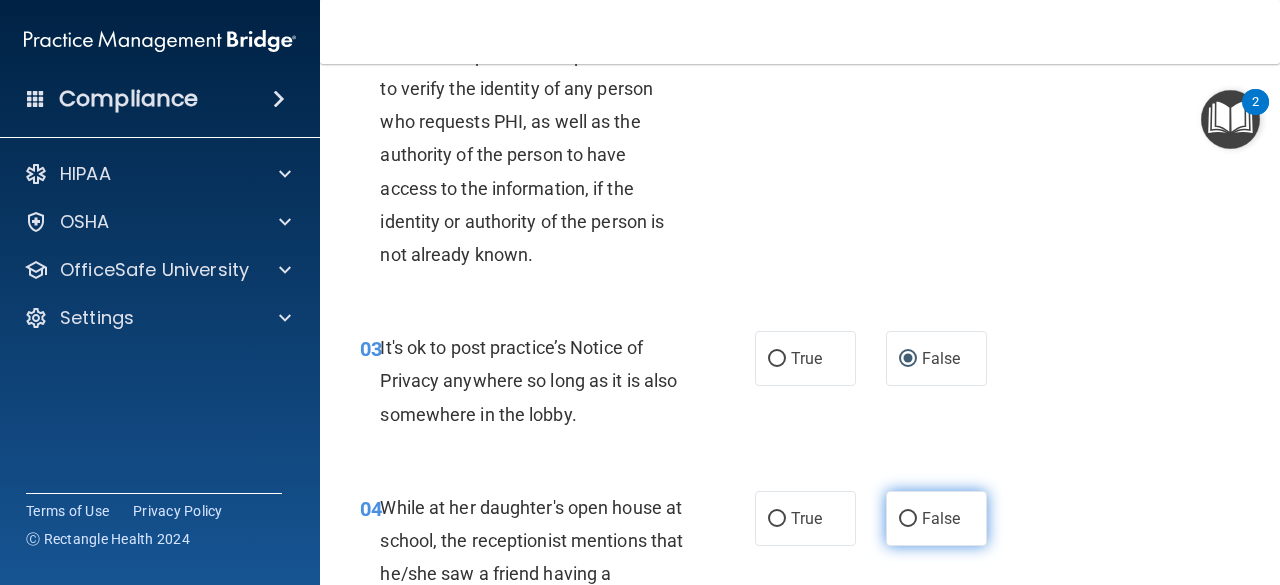 click on "False" at bounding box center [908, 519] 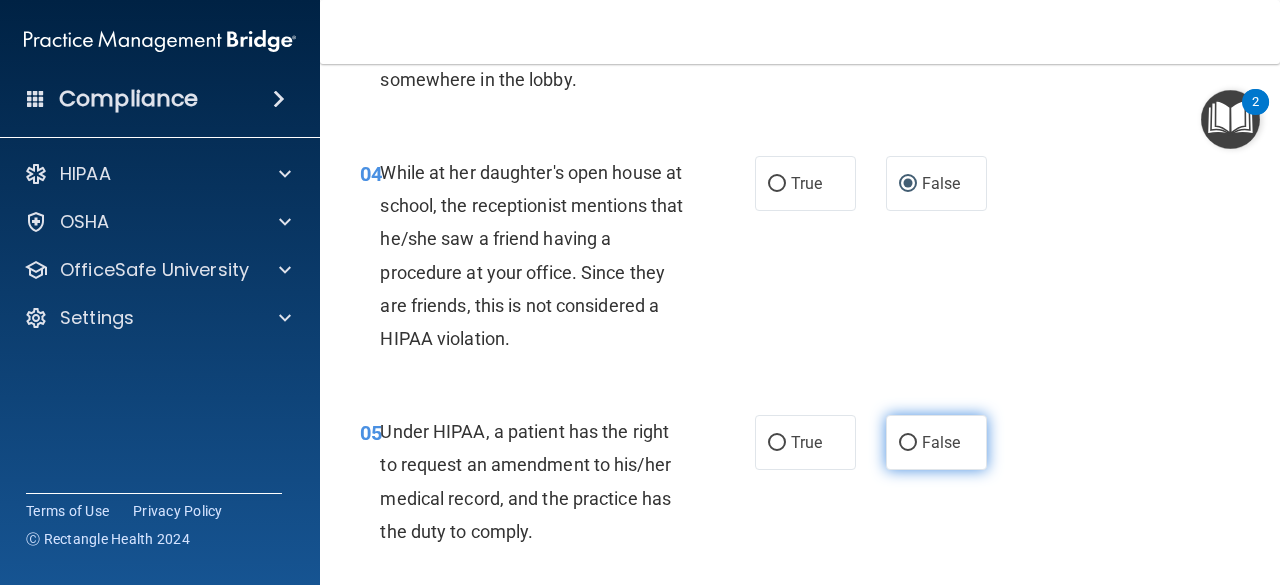 scroll, scrollTop: 713, scrollLeft: 0, axis: vertical 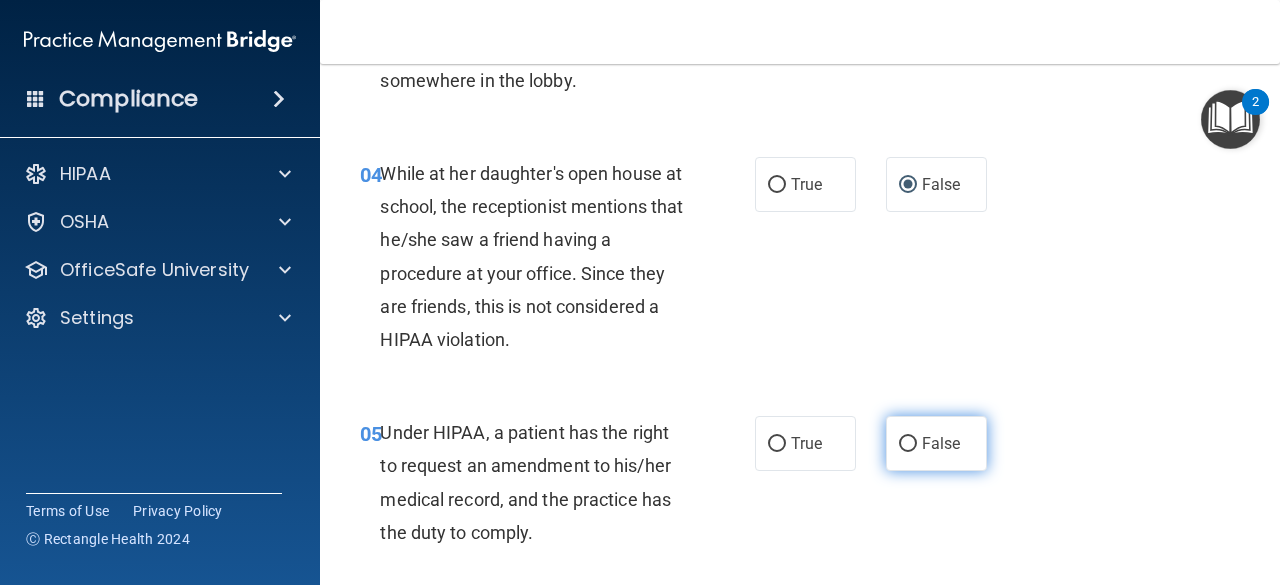 click on "False" at bounding box center [908, 444] 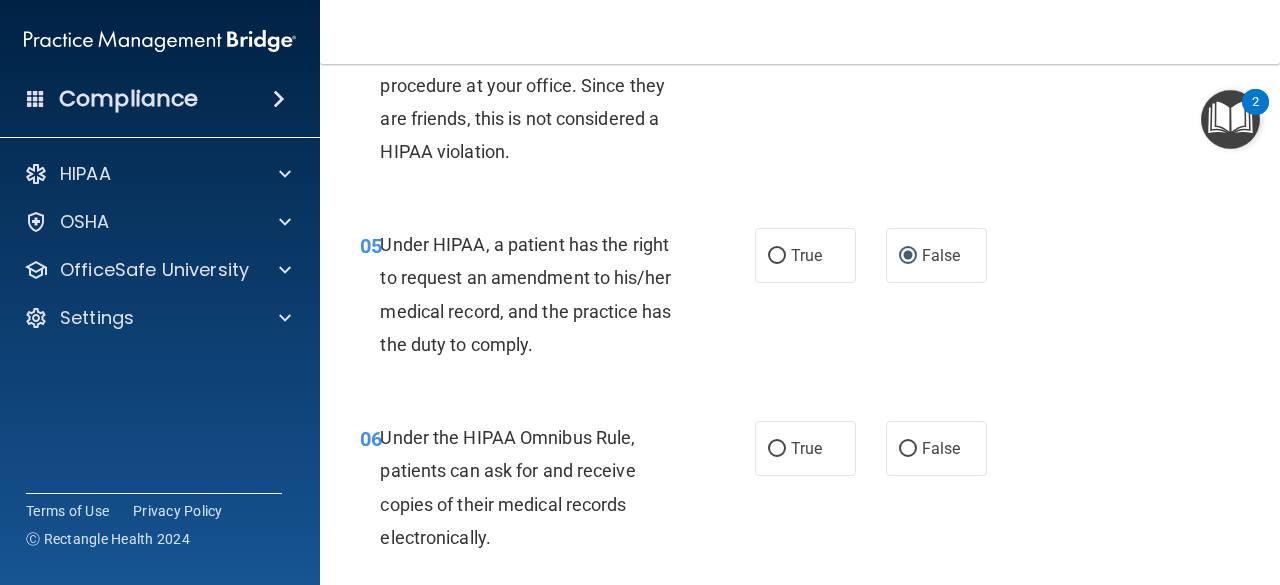 scroll, scrollTop: 878, scrollLeft: 0, axis: vertical 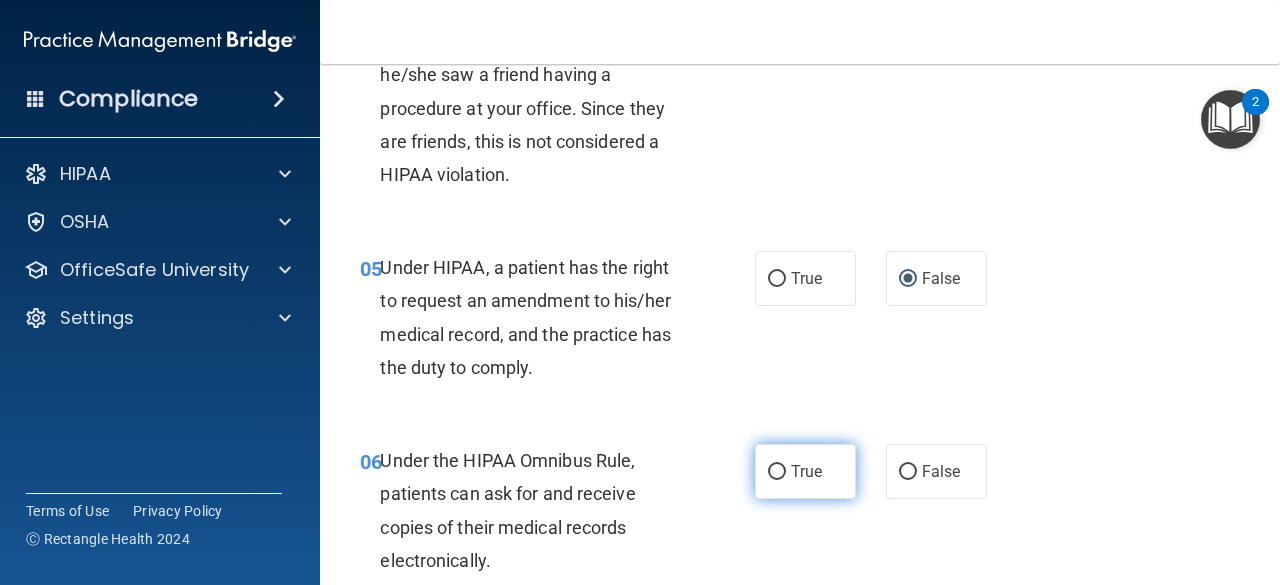 click on "True" at bounding box center (777, 472) 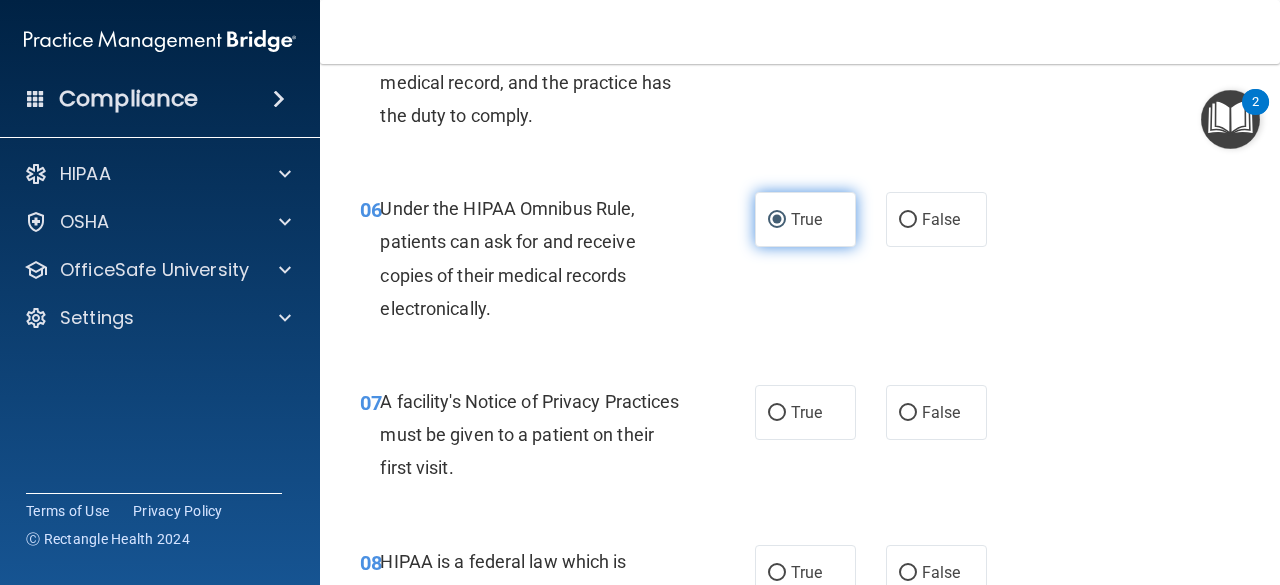 scroll, scrollTop: 1129, scrollLeft: 0, axis: vertical 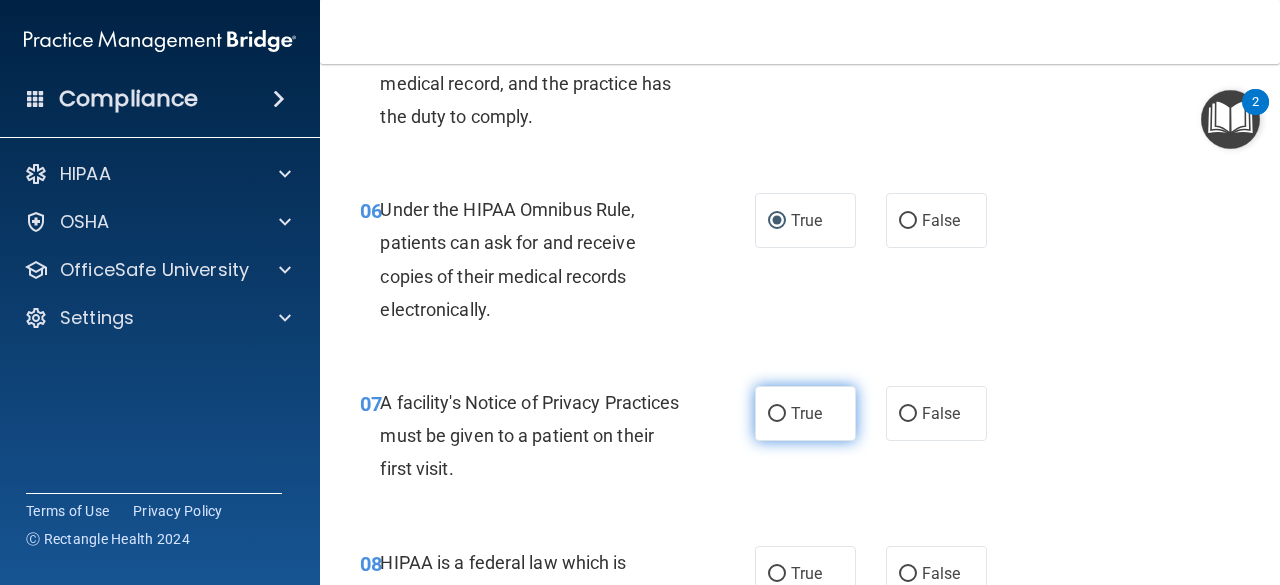 click on "True" at bounding box center [777, 414] 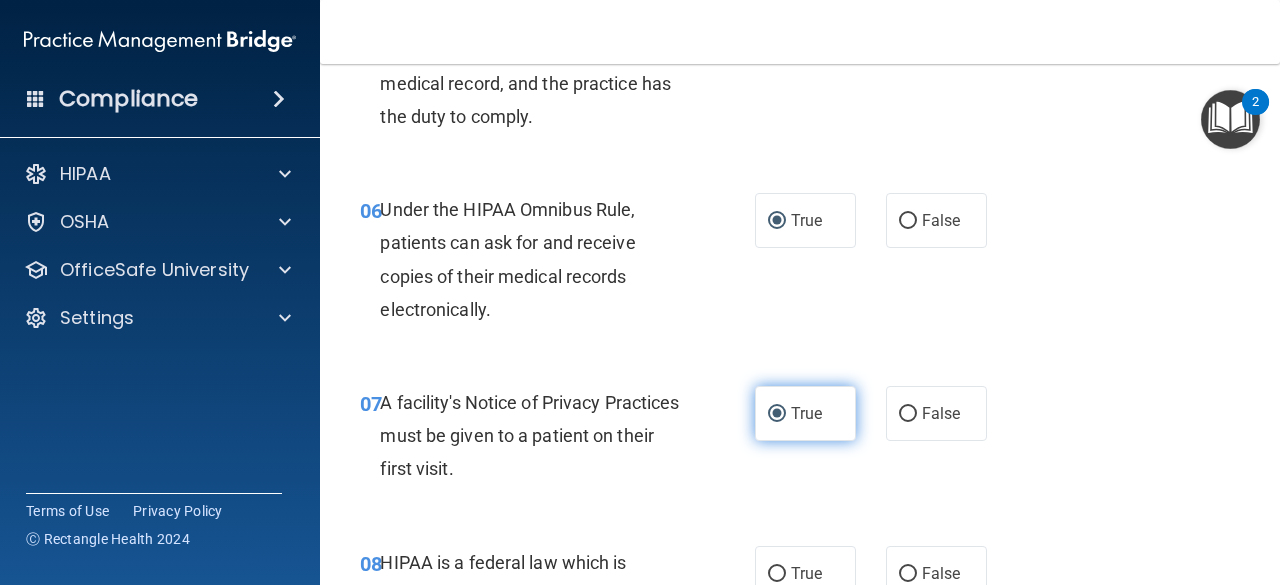 scroll, scrollTop: 1369, scrollLeft: 0, axis: vertical 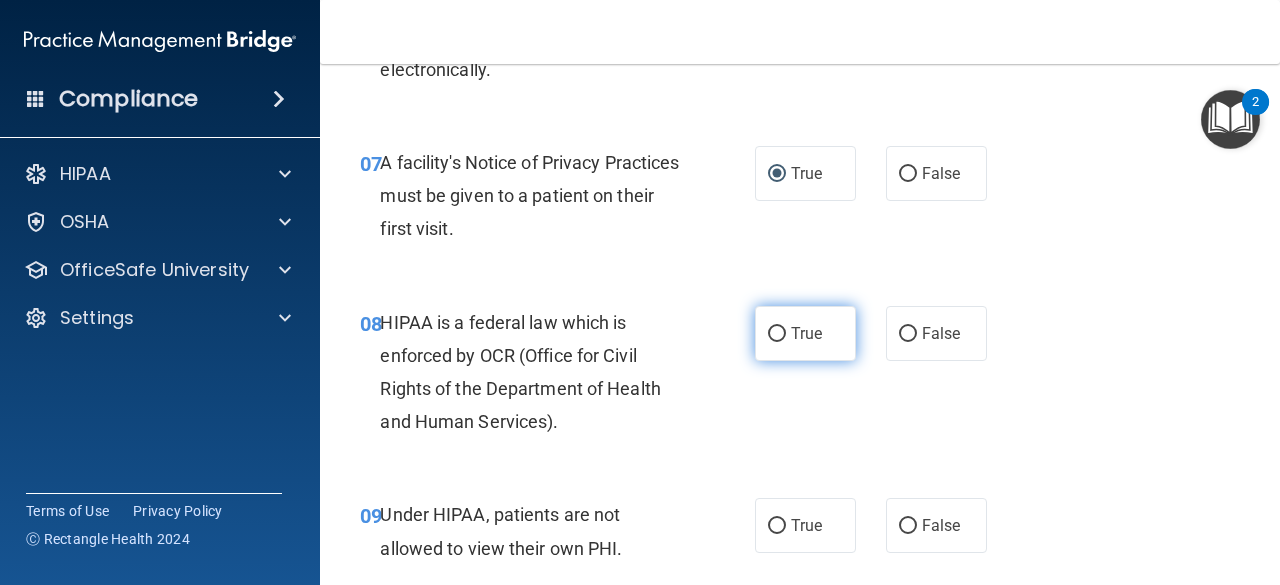 click on "True" at bounding box center [777, 334] 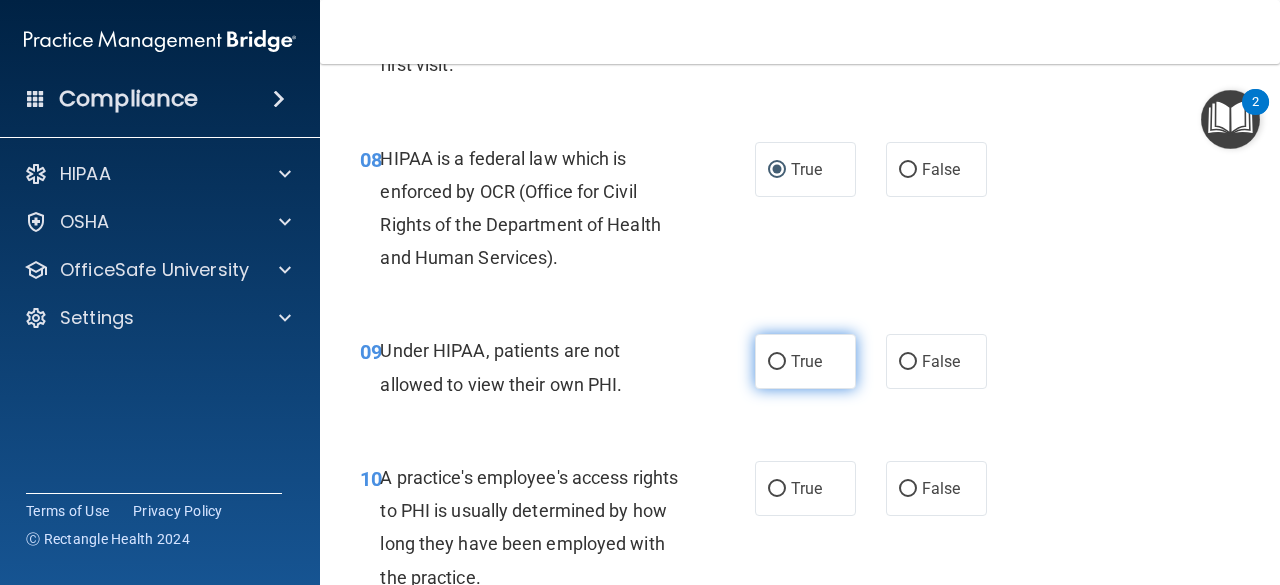 scroll, scrollTop: 1534, scrollLeft: 0, axis: vertical 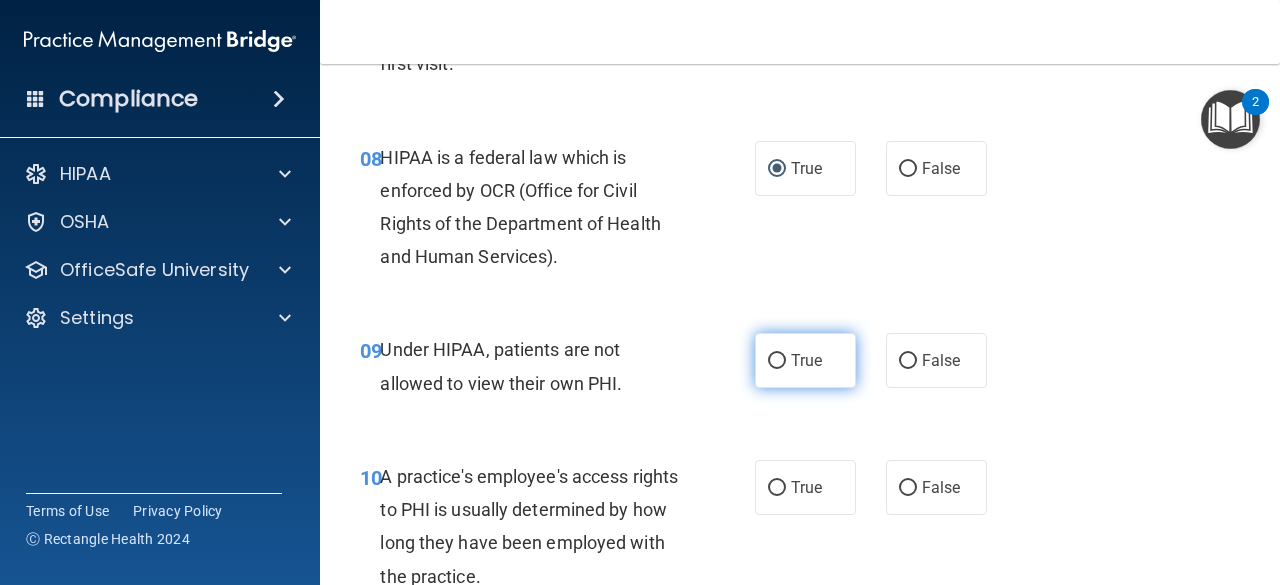 click on "True" at bounding box center (777, 361) 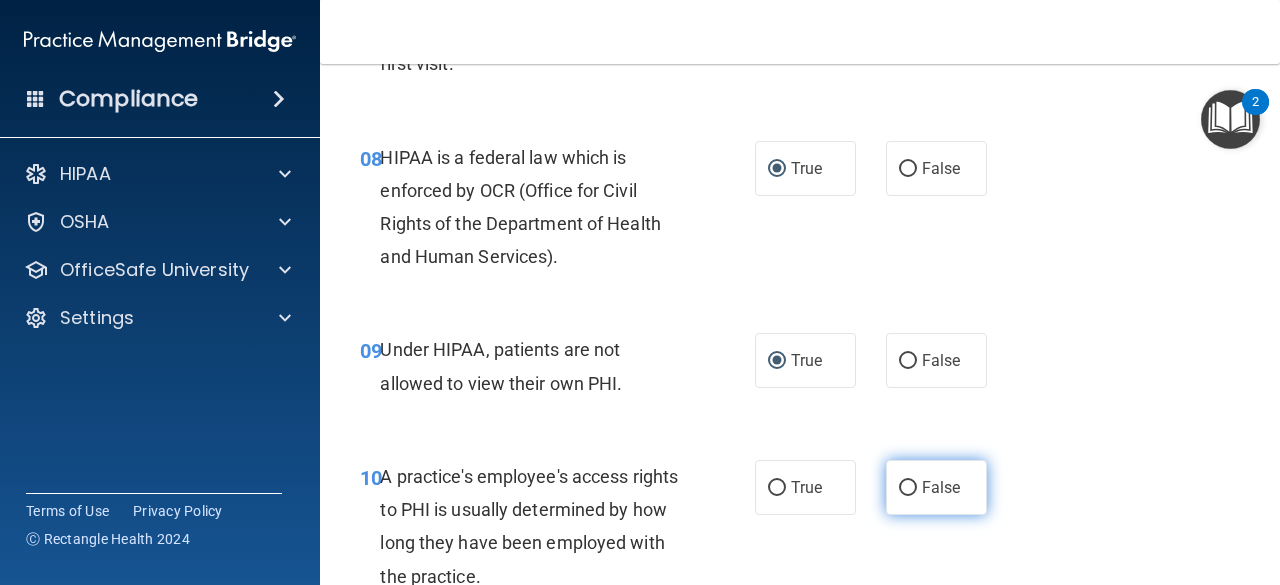 click on "False" at bounding box center (908, 488) 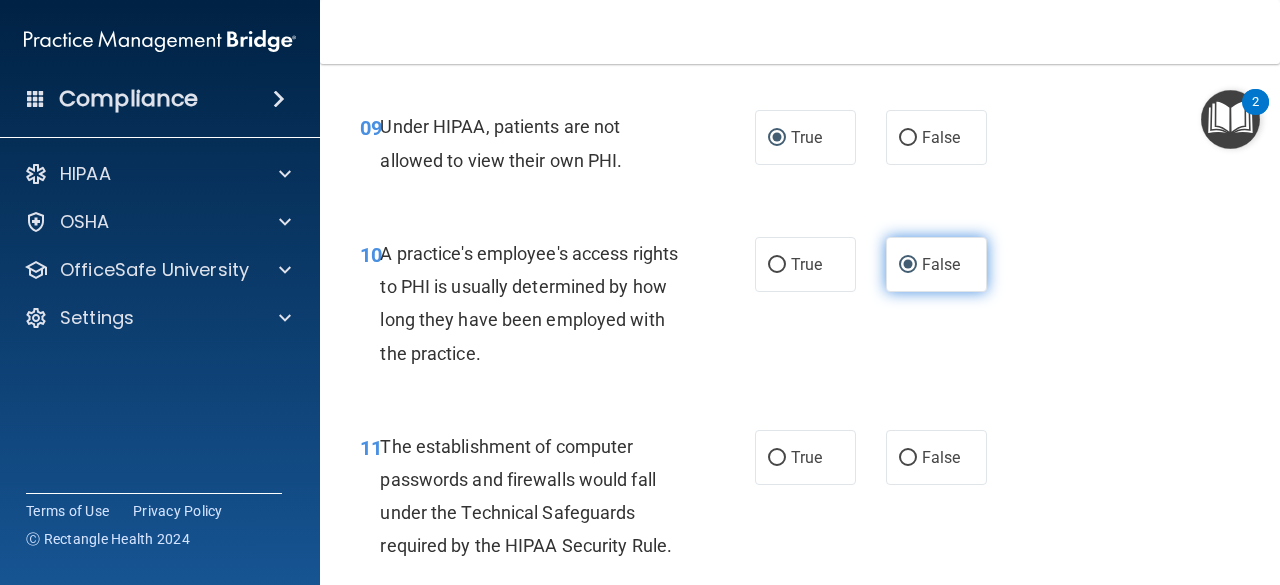 scroll, scrollTop: 1798, scrollLeft: 0, axis: vertical 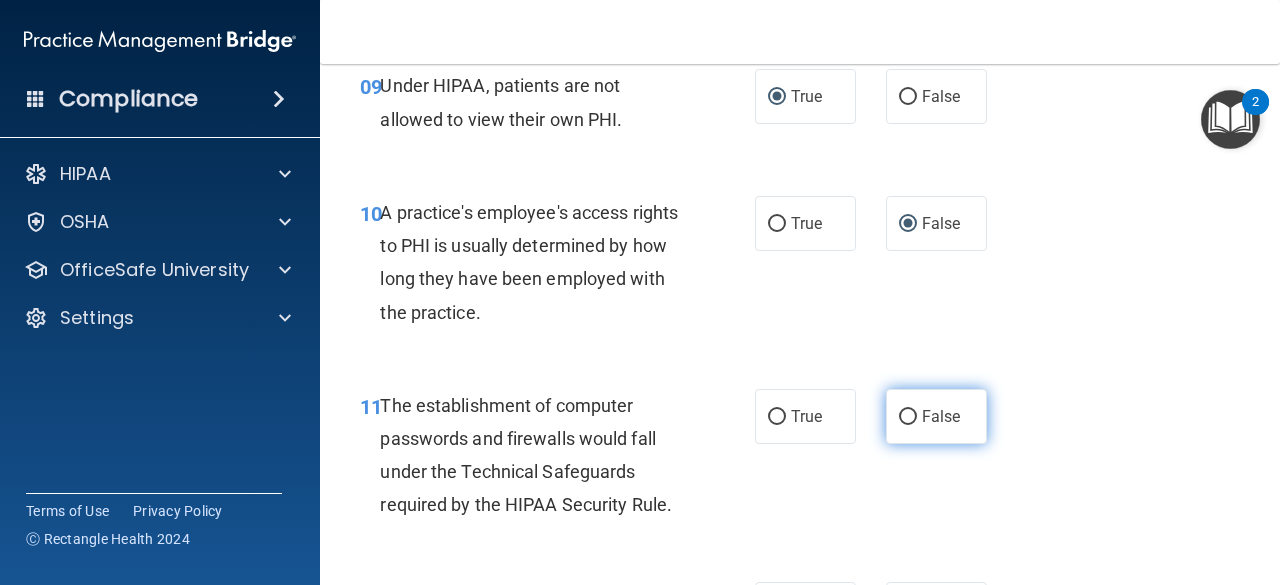 click on "False" at bounding box center [908, 417] 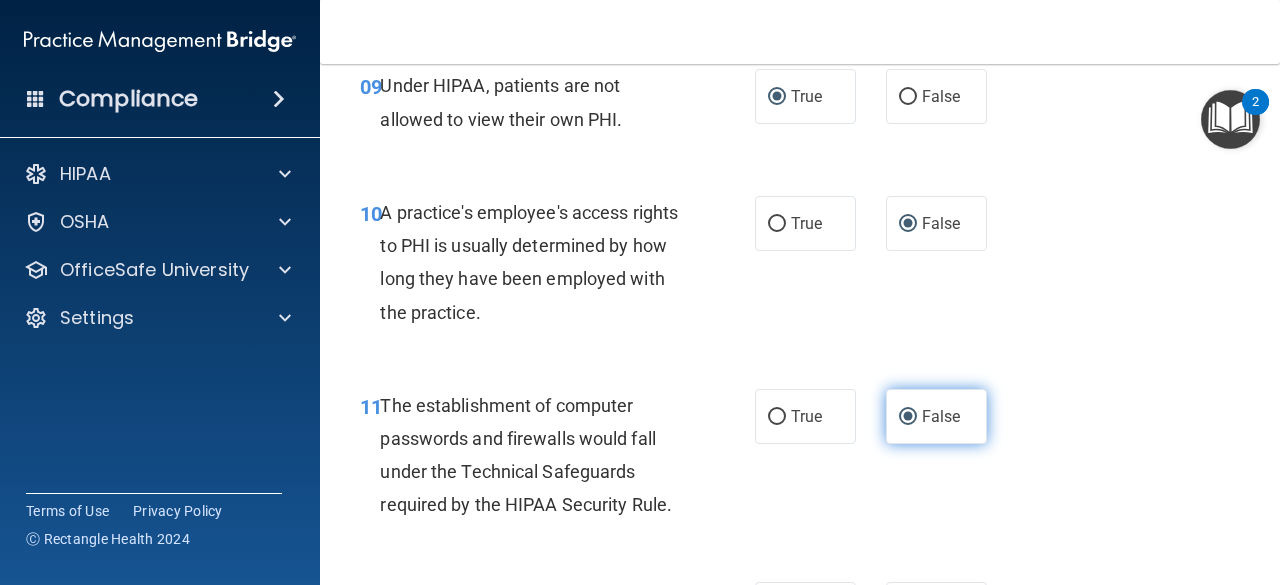 click on "False" at bounding box center (908, 417) 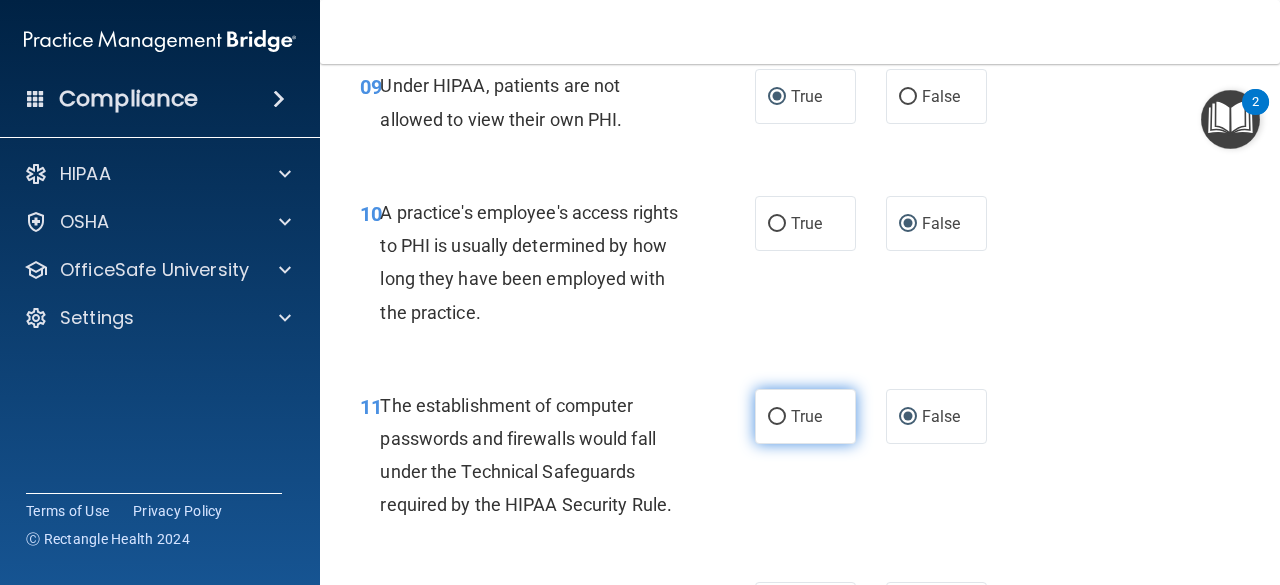 click on "True" at bounding box center [777, 417] 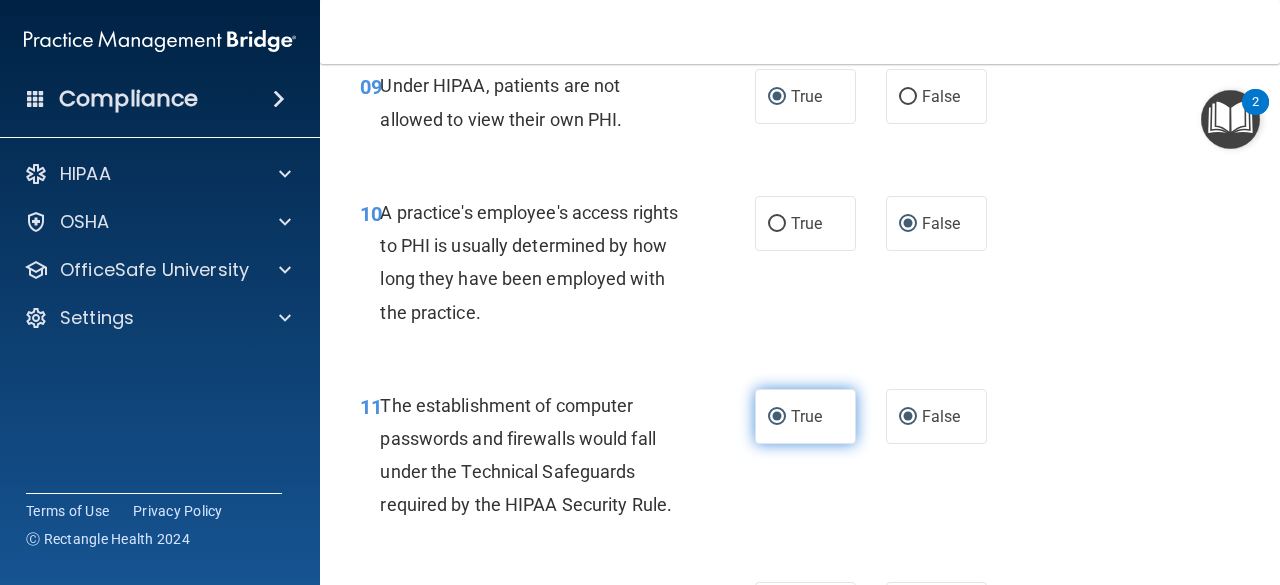 radio on "false" 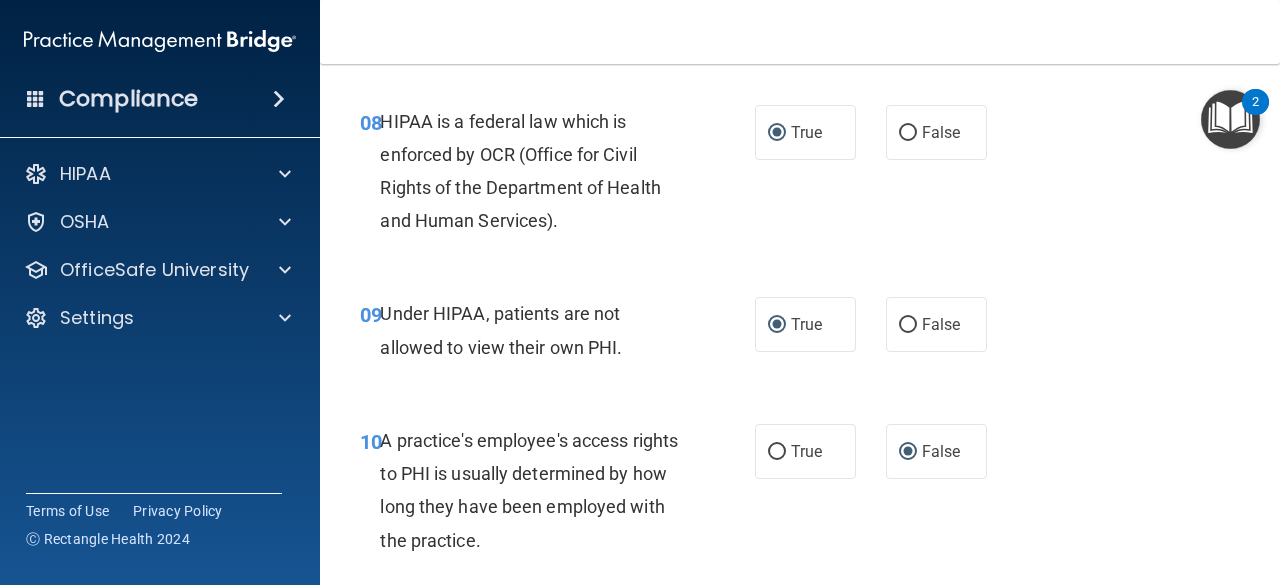 scroll, scrollTop: 1569, scrollLeft: 0, axis: vertical 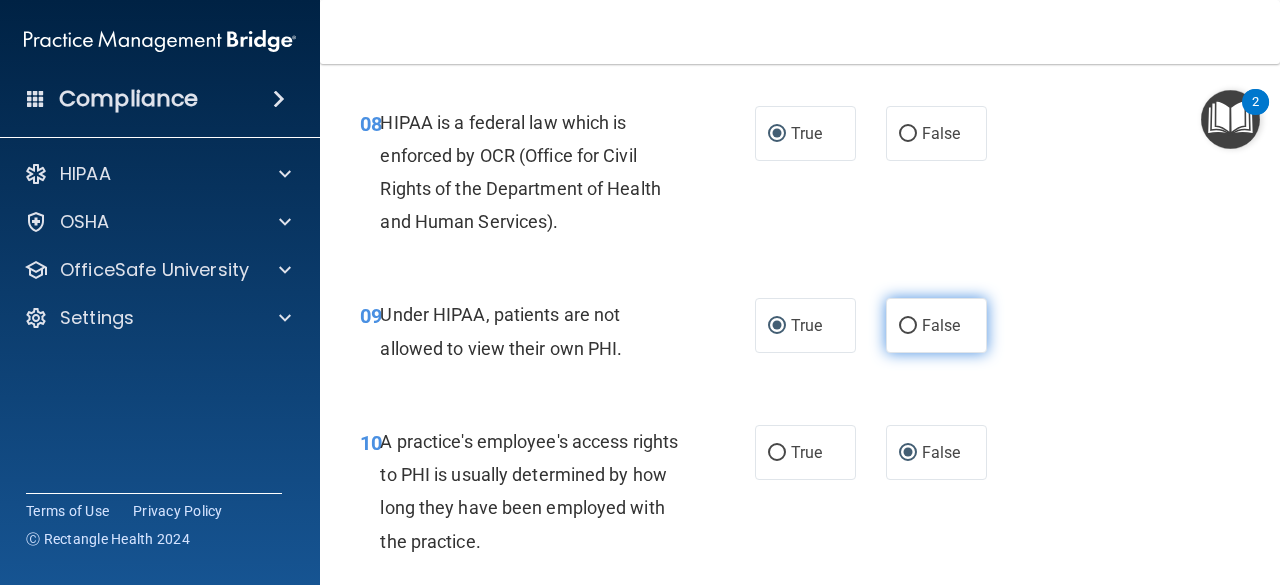 click on "False" at bounding box center [908, 326] 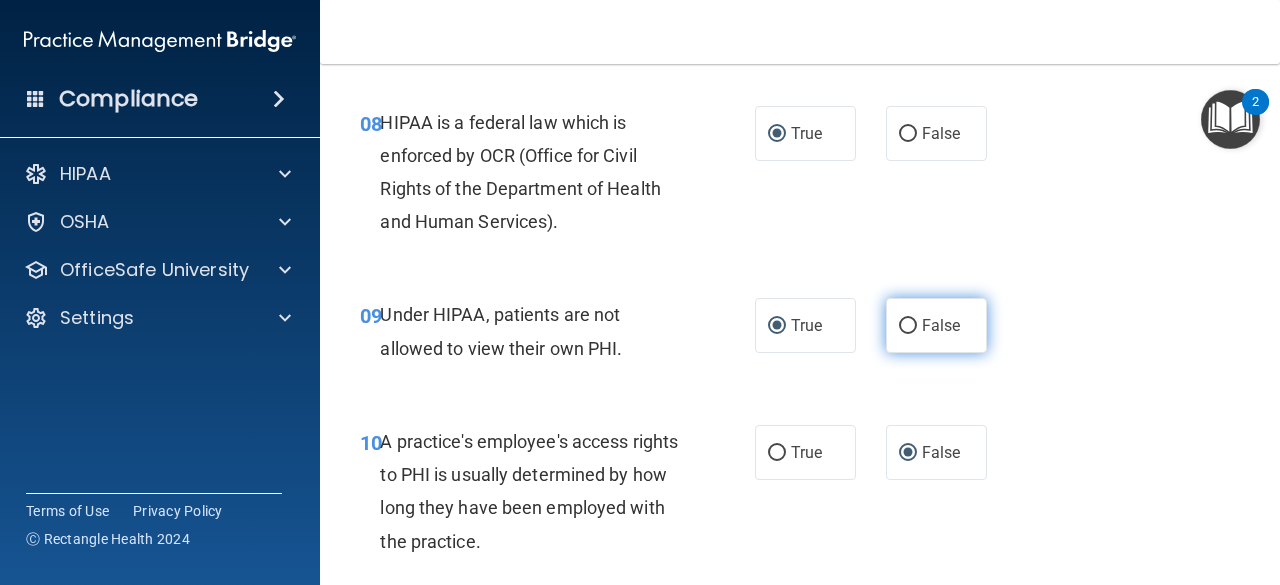 radio on "true" 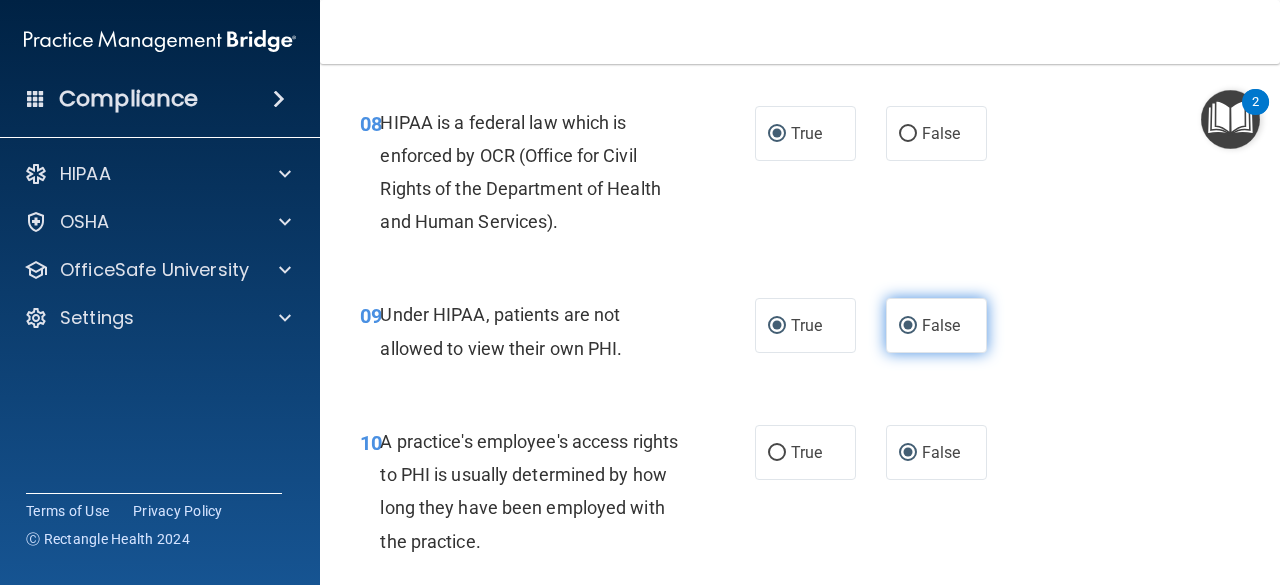 radio on "false" 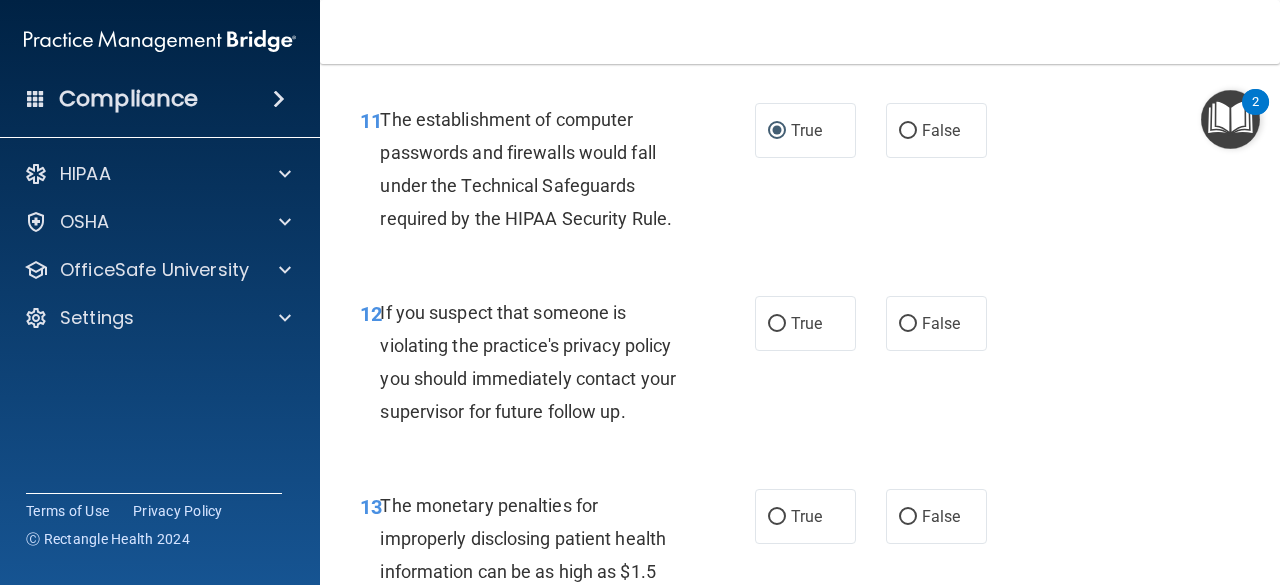 scroll, scrollTop: 2085, scrollLeft: 0, axis: vertical 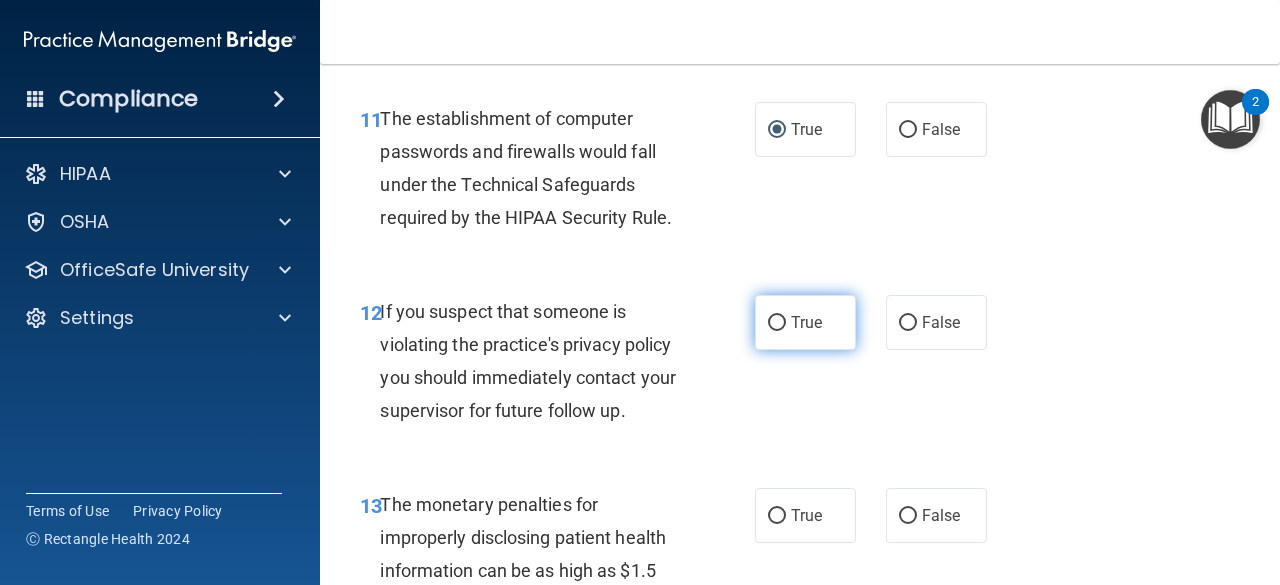 click on "True" at bounding box center [777, 323] 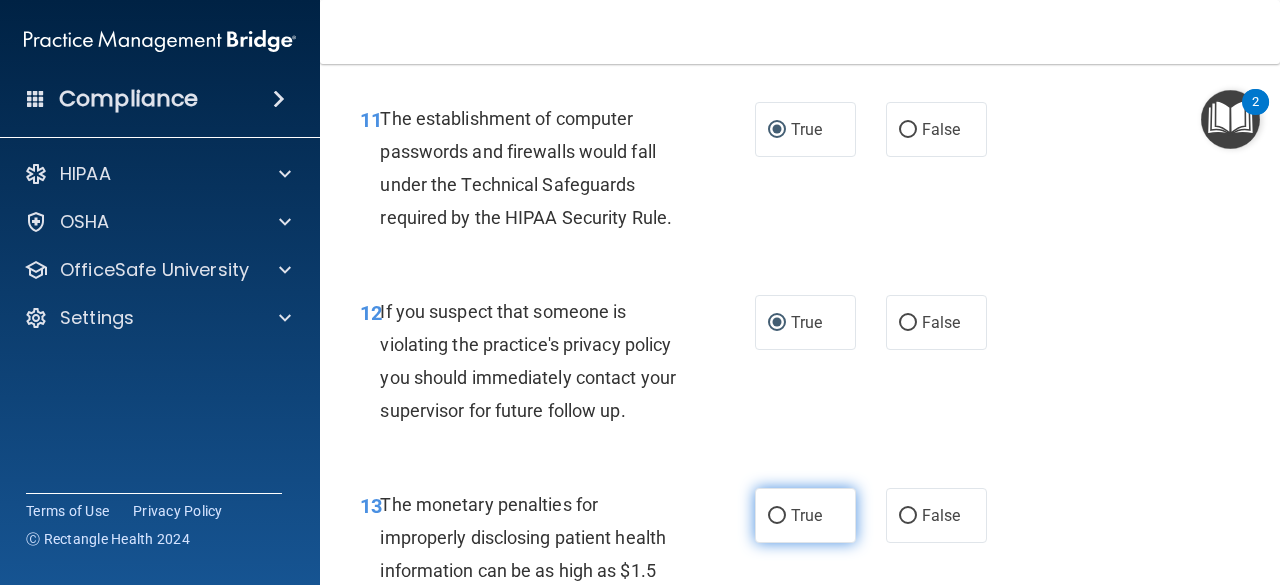 click on "True" at bounding box center [777, 516] 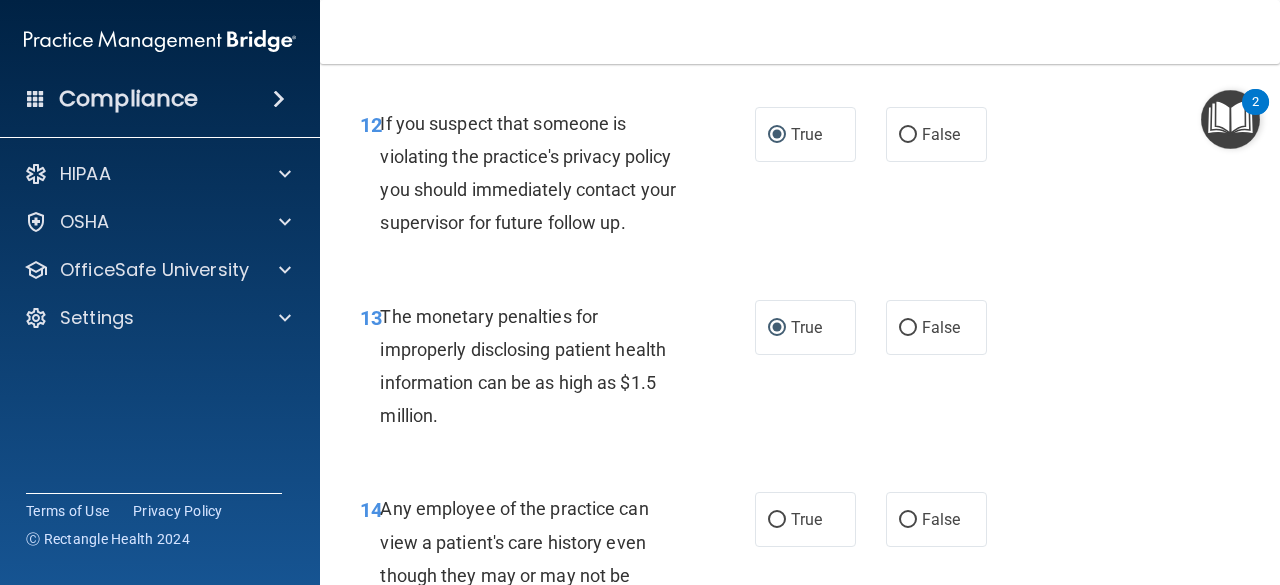 scroll, scrollTop: 2295, scrollLeft: 0, axis: vertical 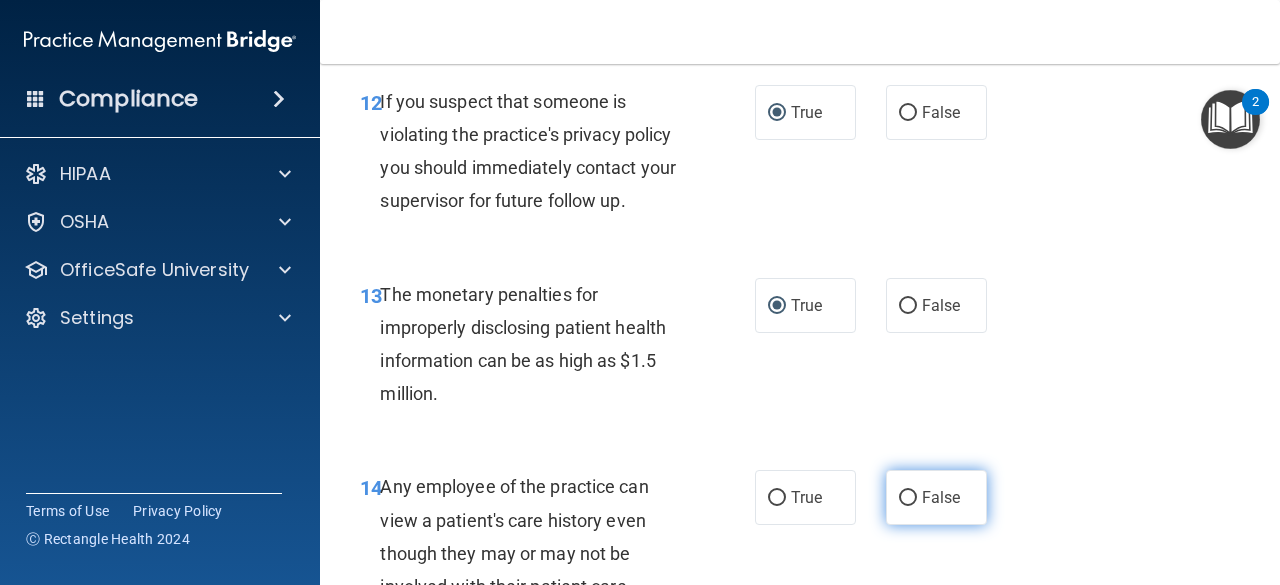 click on "False" at bounding box center [936, 497] 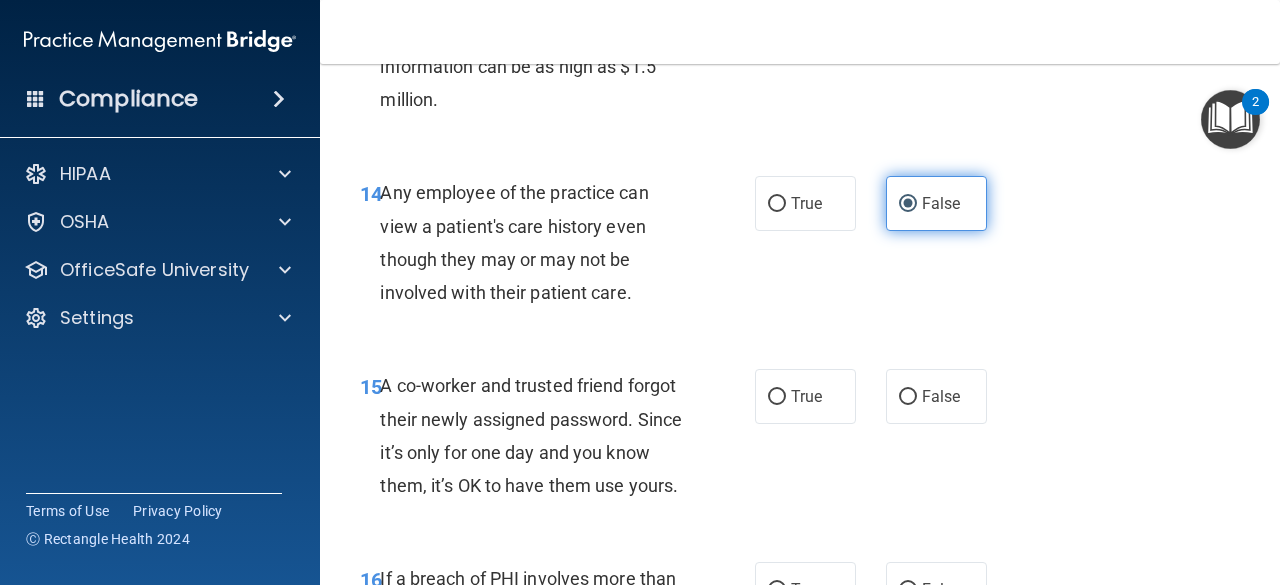 scroll, scrollTop: 2589, scrollLeft: 0, axis: vertical 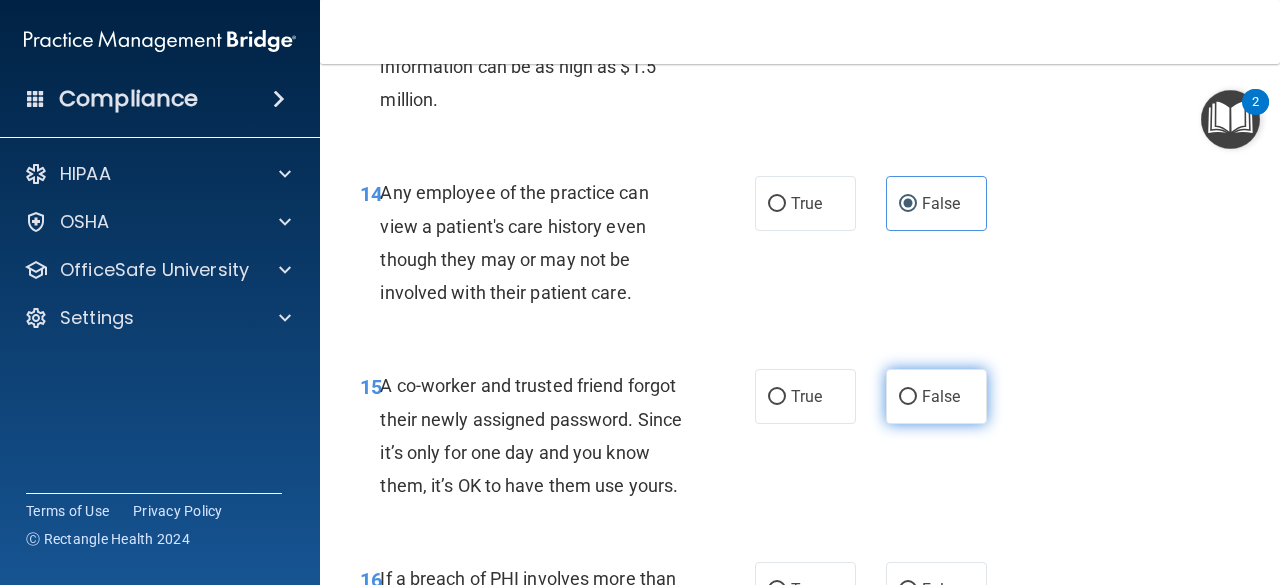click on "False" at bounding box center [908, 397] 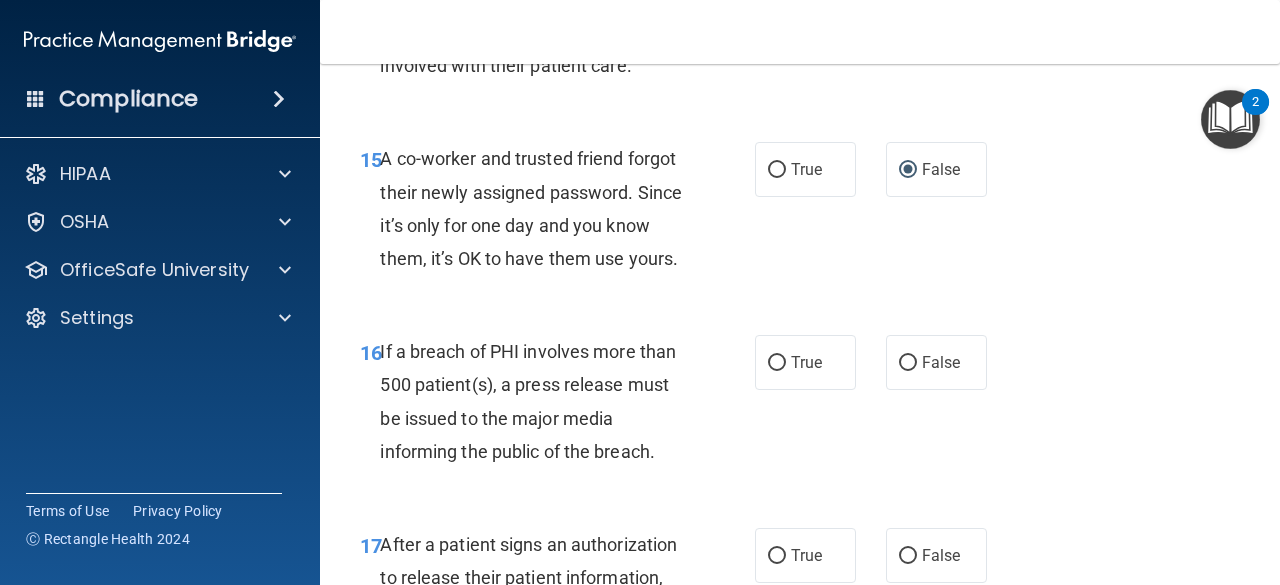 scroll, scrollTop: 2879, scrollLeft: 0, axis: vertical 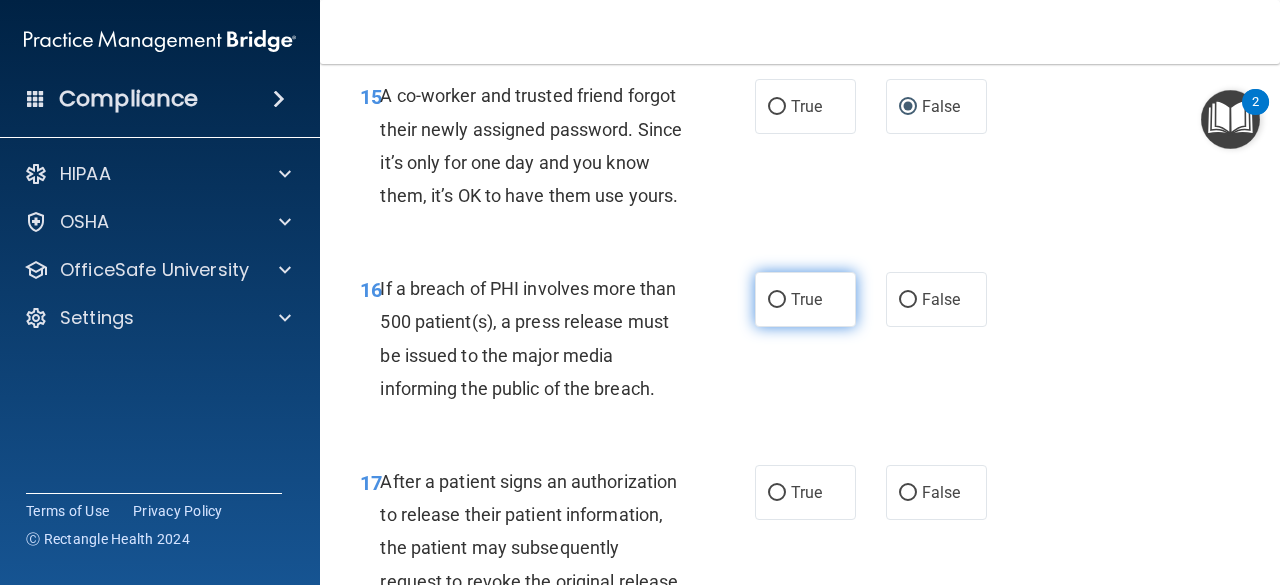 click on "True" at bounding box center (777, 300) 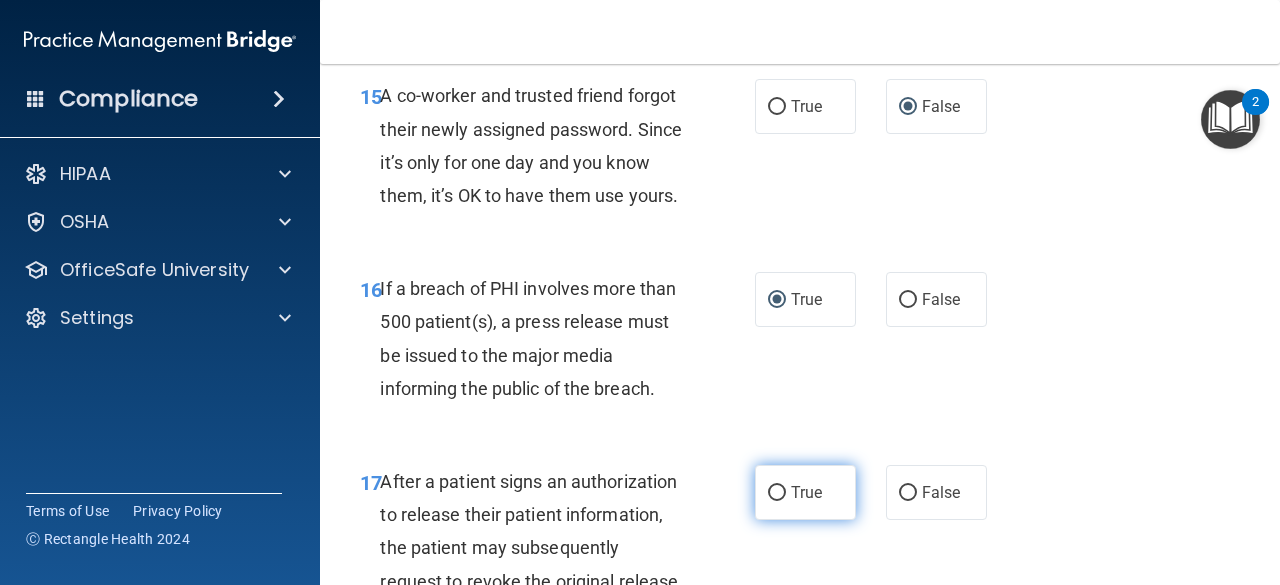 click on "True" at bounding box center (777, 493) 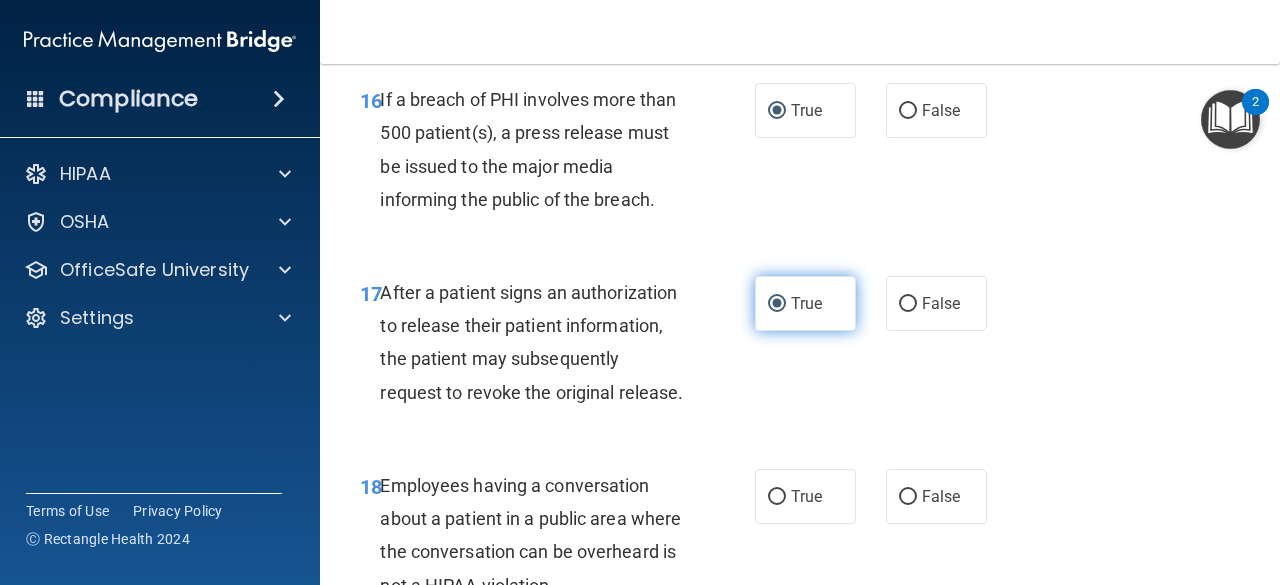 scroll, scrollTop: 3067, scrollLeft: 0, axis: vertical 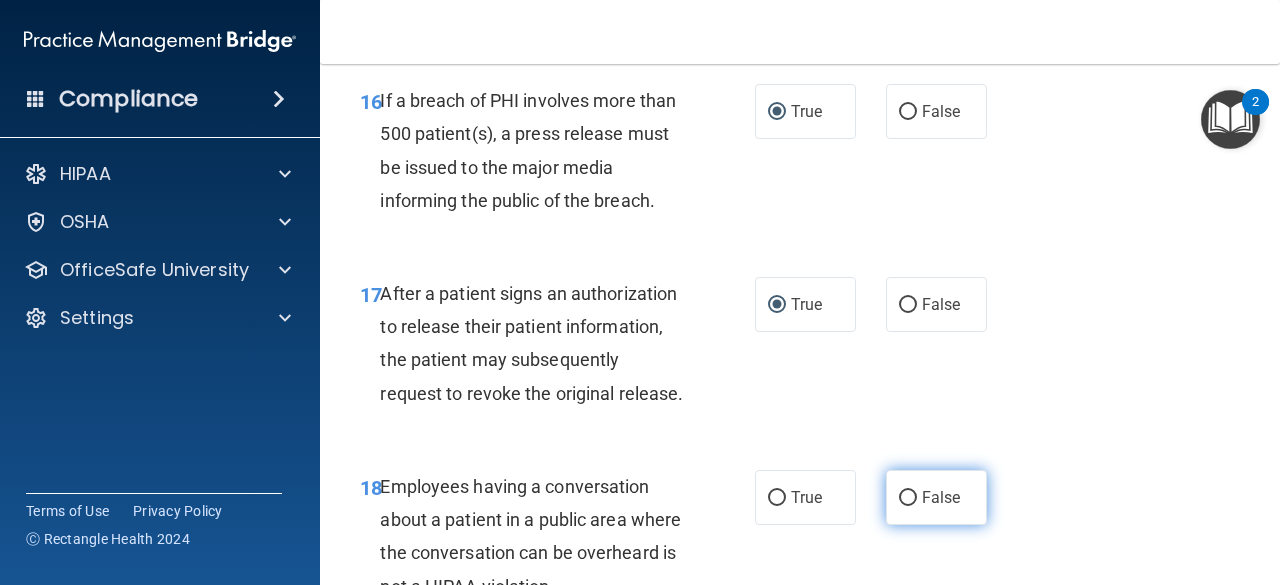 click on "False" at bounding box center [908, 498] 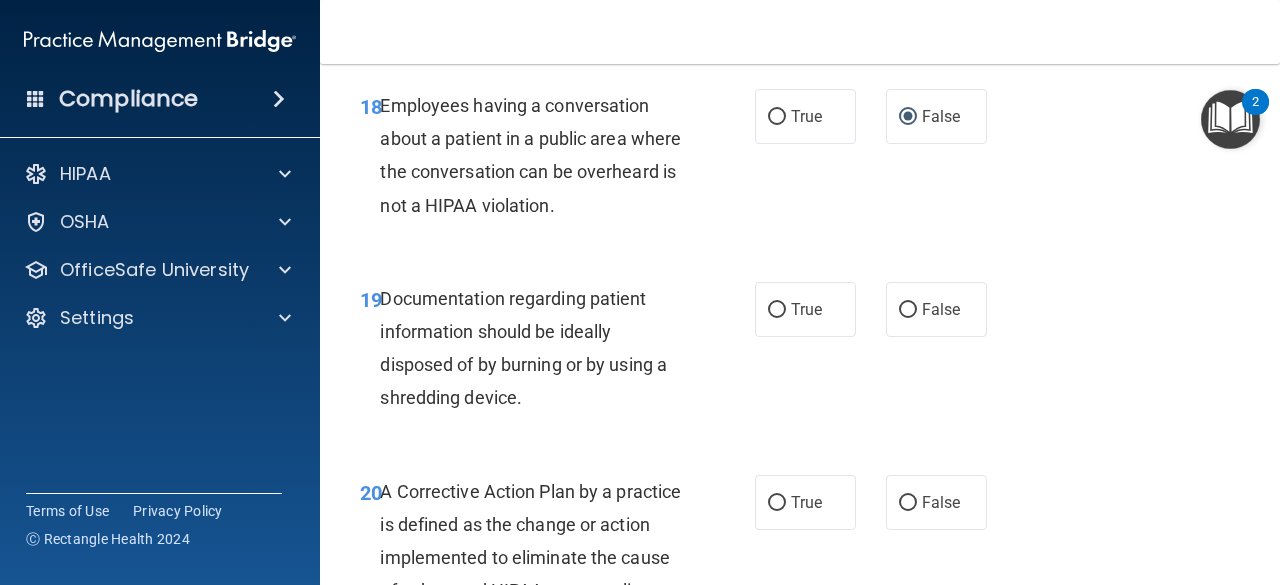 scroll, scrollTop: 3447, scrollLeft: 0, axis: vertical 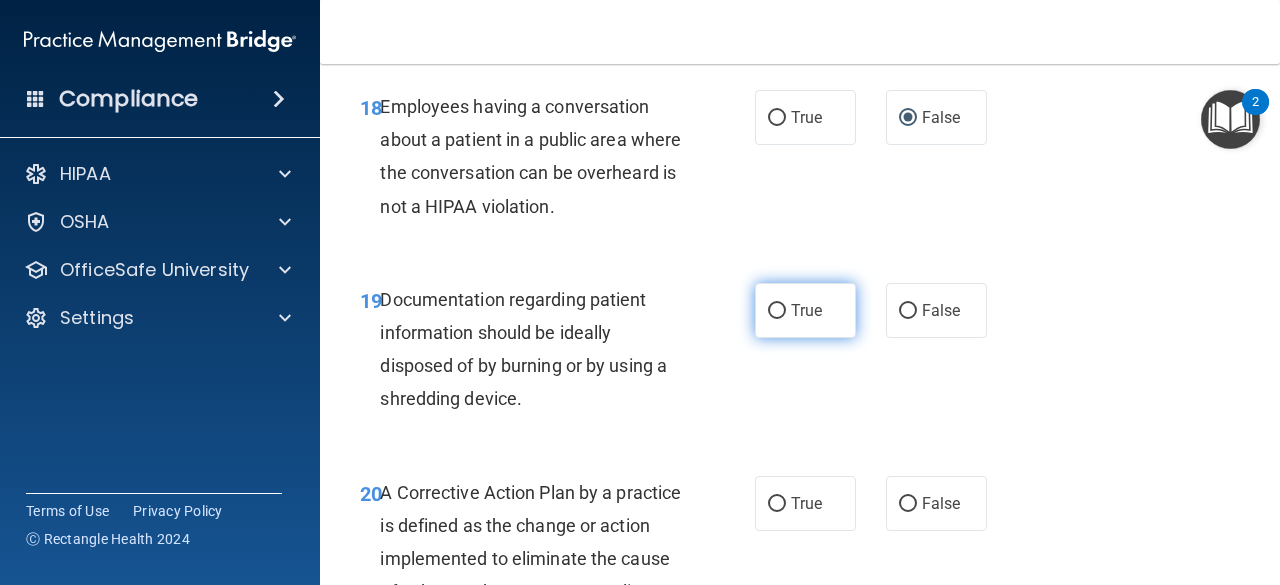 click on "True" at bounding box center (777, 311) 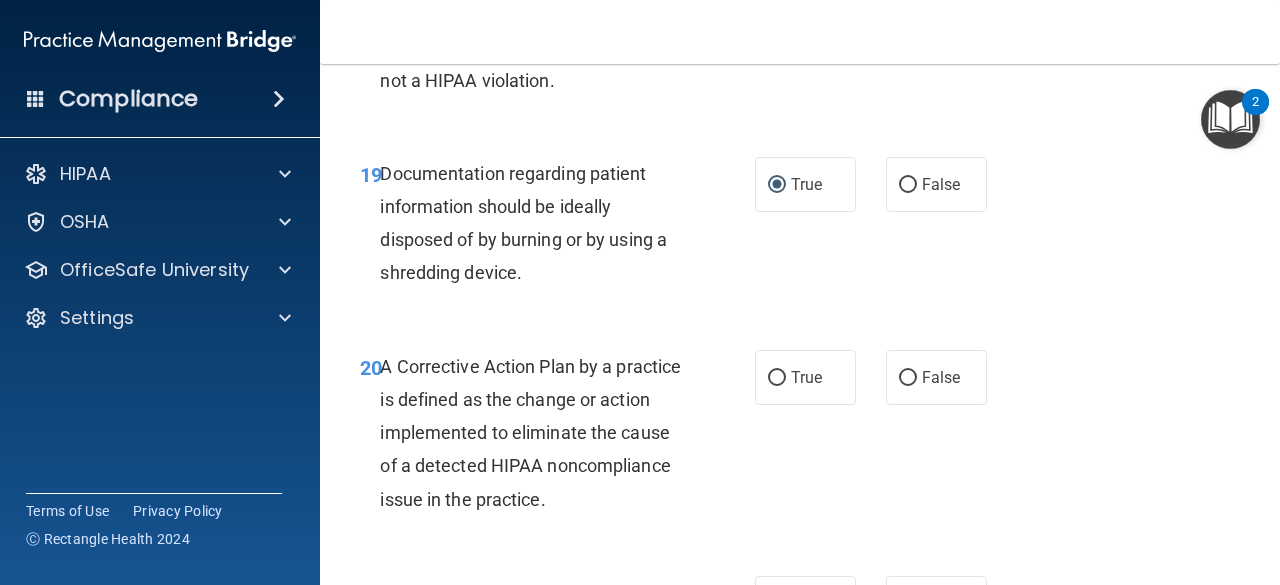 scroll, scrollTop: 3571, scrollLeft: 0, axis: vertical 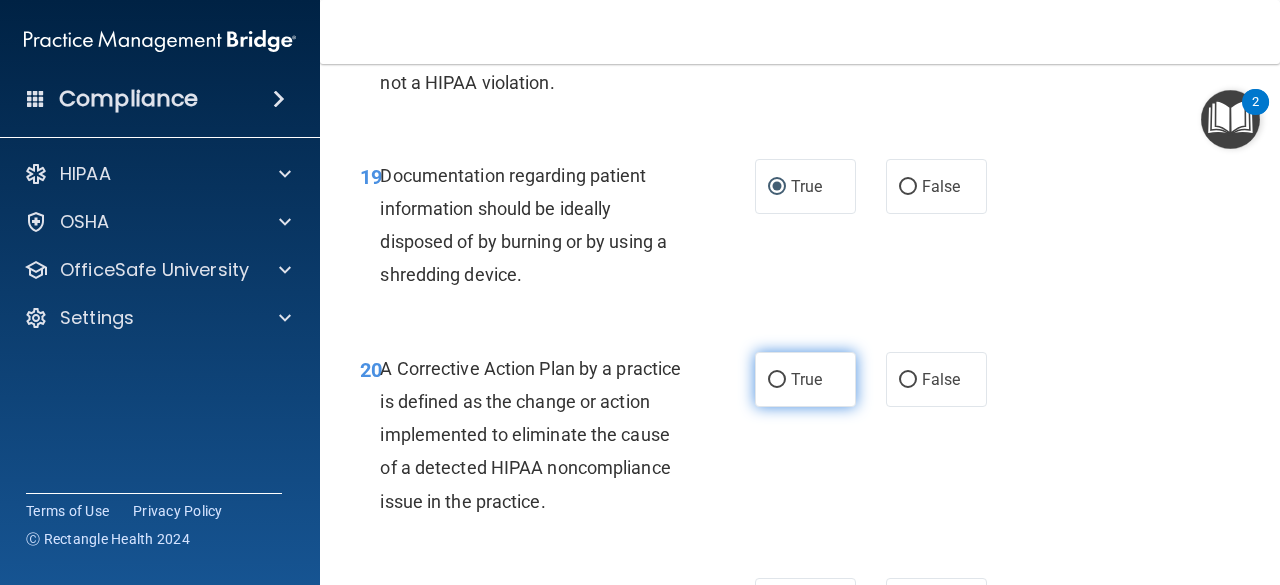 click on "True" at bounding box center (777, 380) 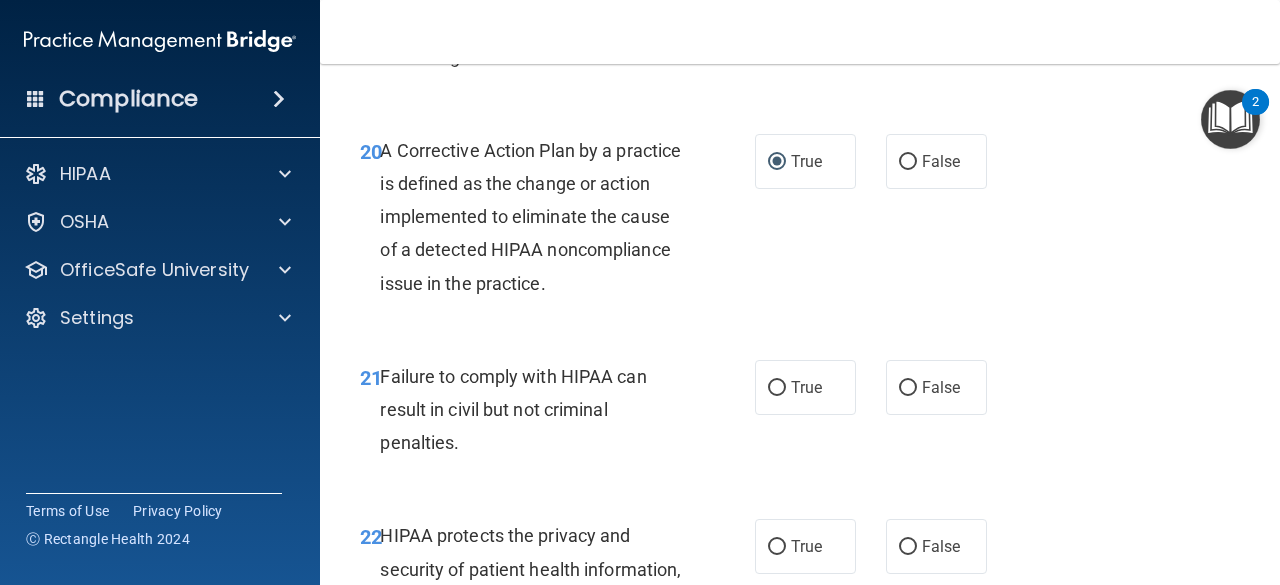 scroll, scrollTop: 3787, scrollLeft: 0, axis: vertical 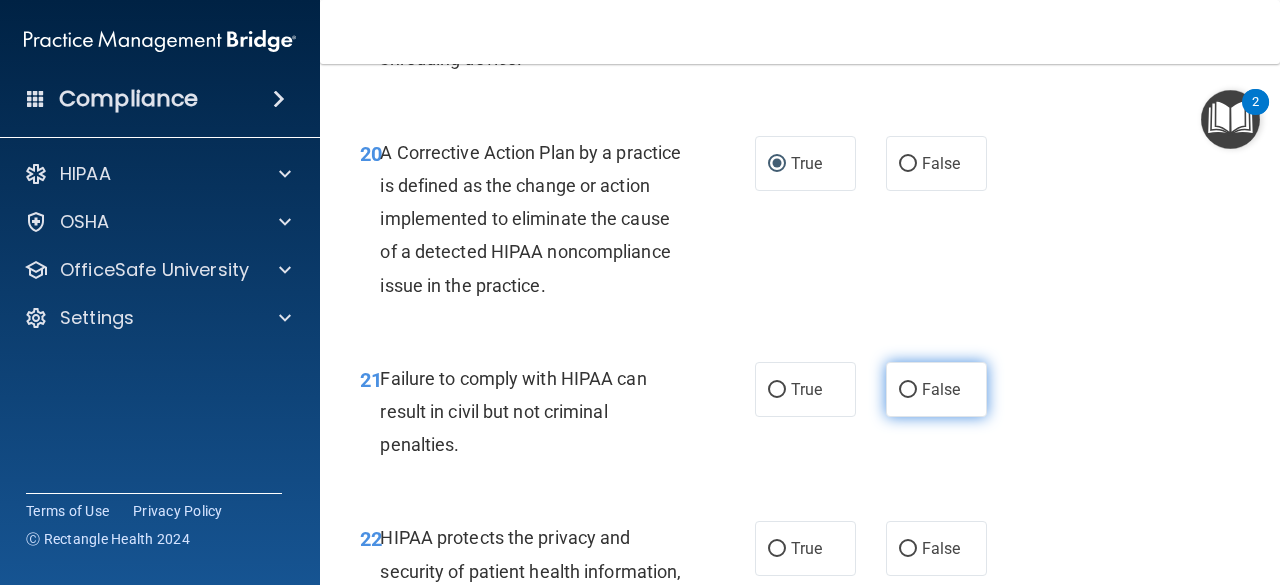 click on "False" at bounding box center [908, 390] 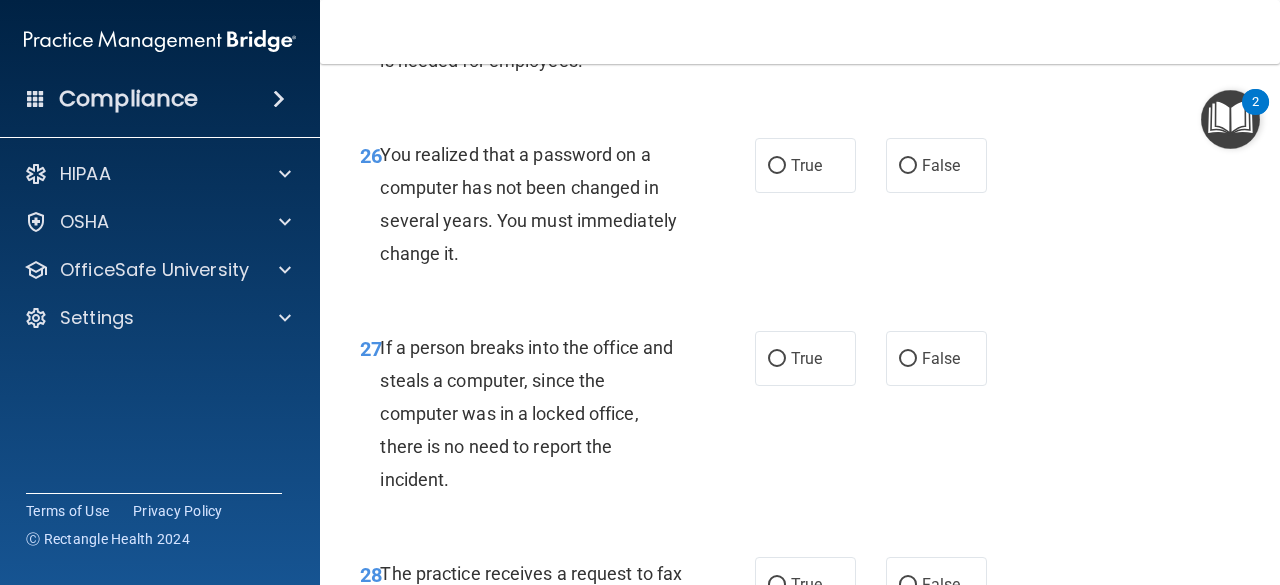 scroll, scrollTop: 5406, scrollLeft: 0, axis: vertical 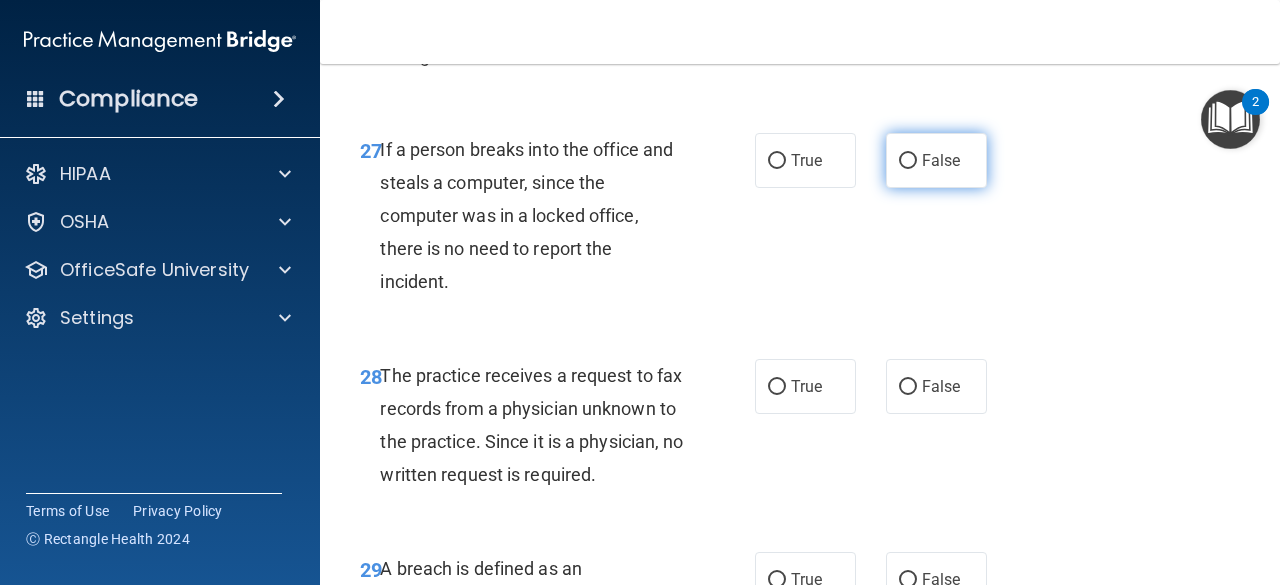 click on "False" at bounding box center [908, 161] 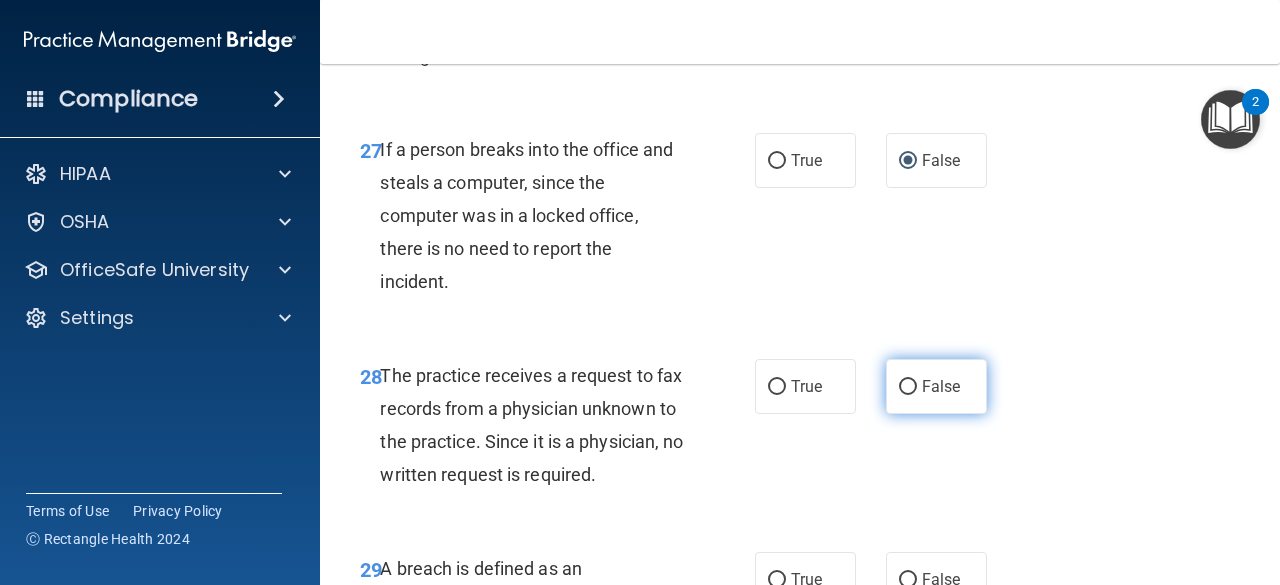 click on "False" at bounding box center [908, 387] 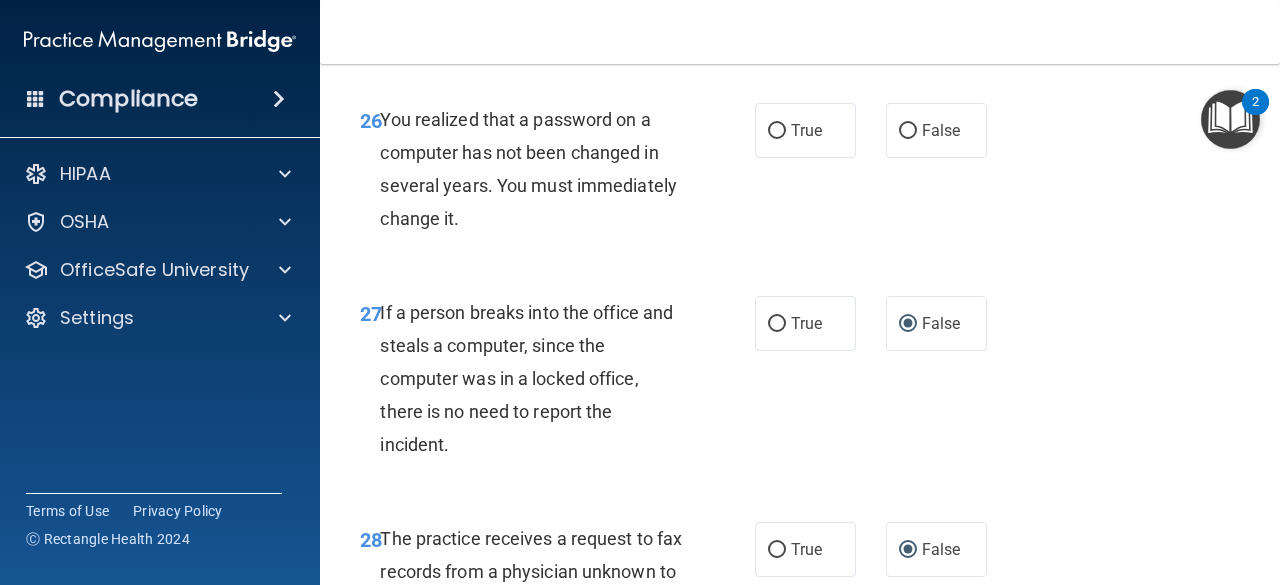 scroll, scrollTop: 5230, scrollLeft: 0, axis: vertical 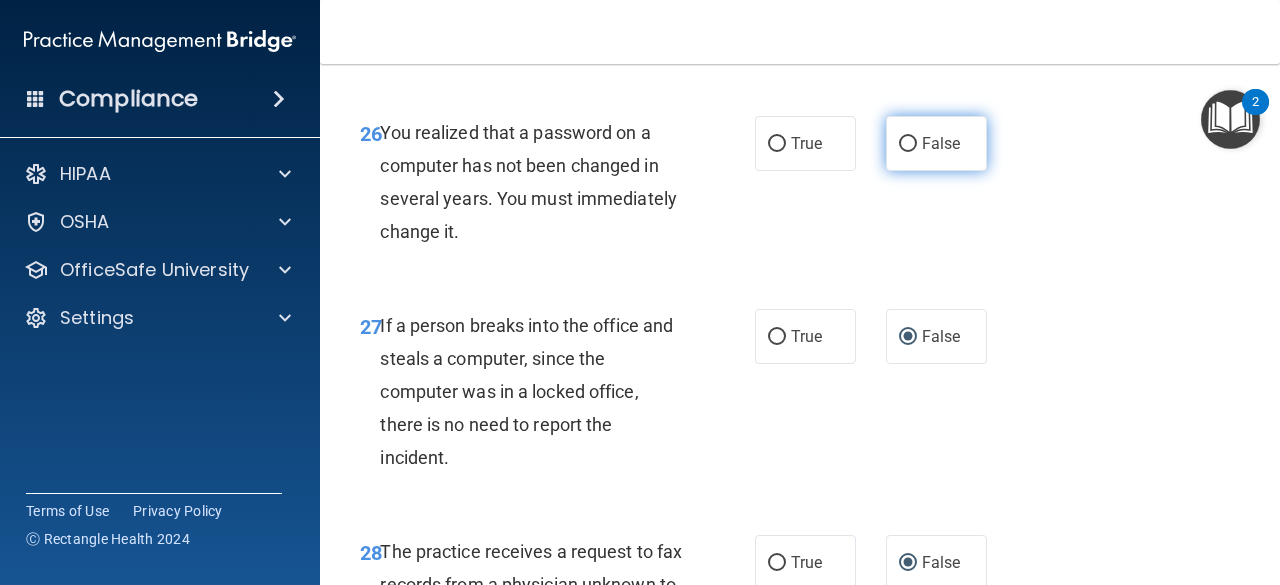 click on "False" at bounding box center (908, 144) 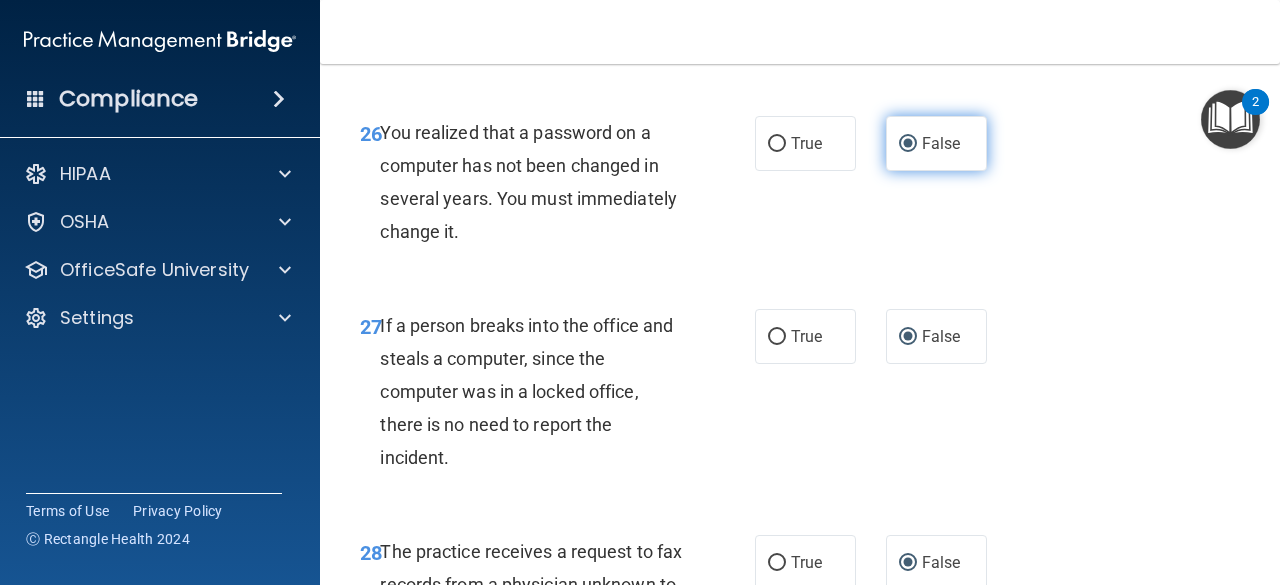 click on "False" at bounding box center (908, 144) 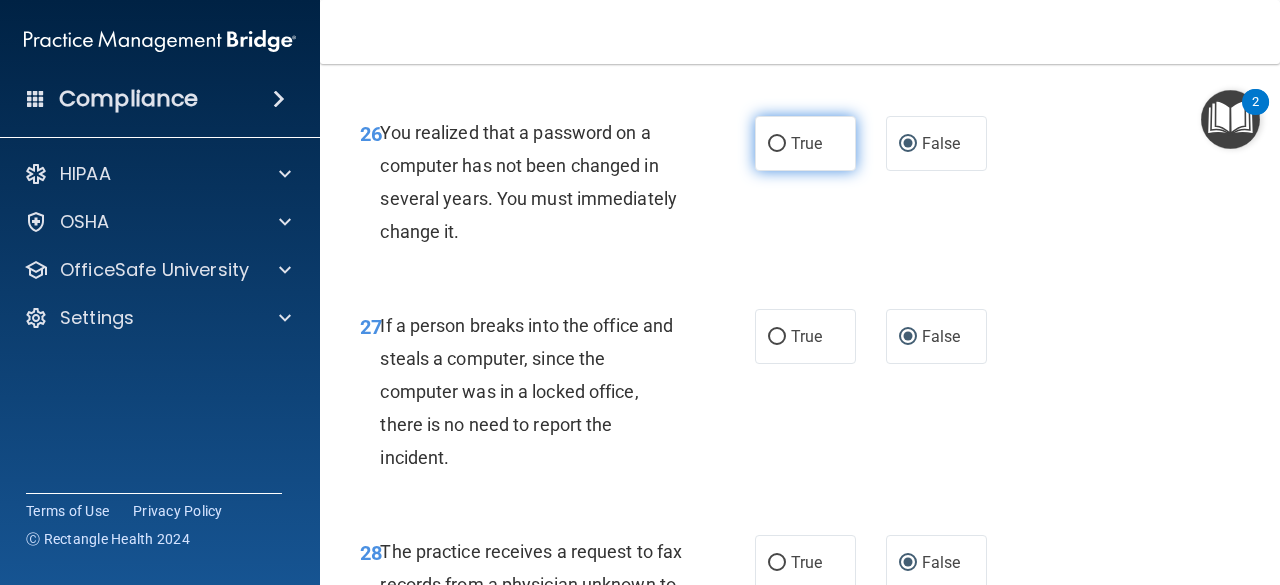 click on "True" at bounding box center (777, 144) 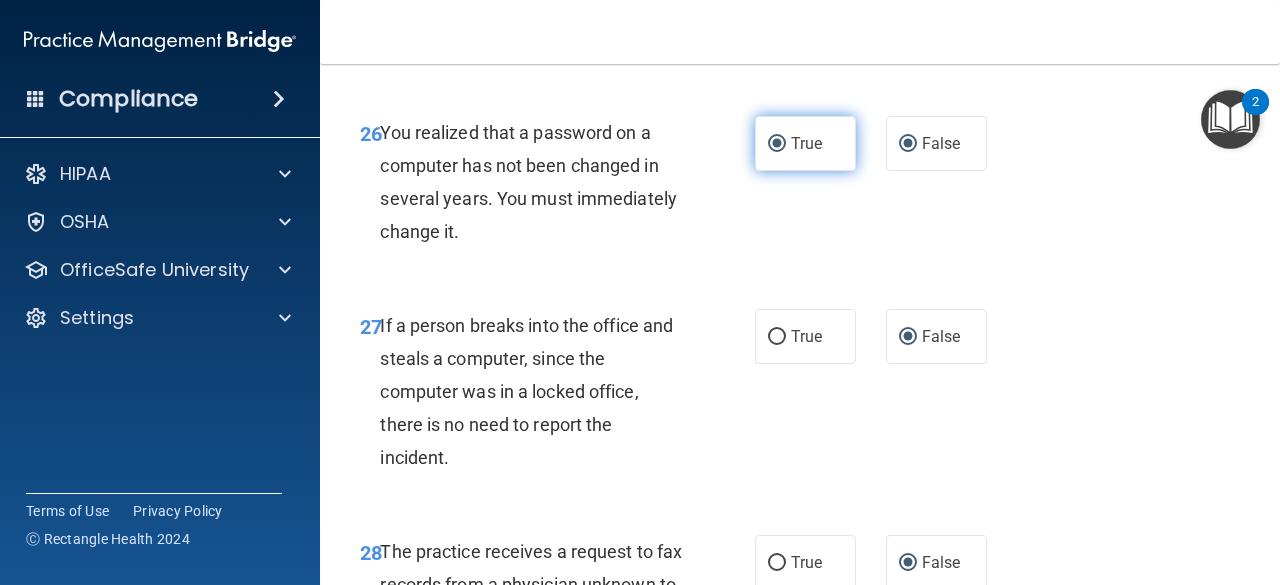 radio on "false" 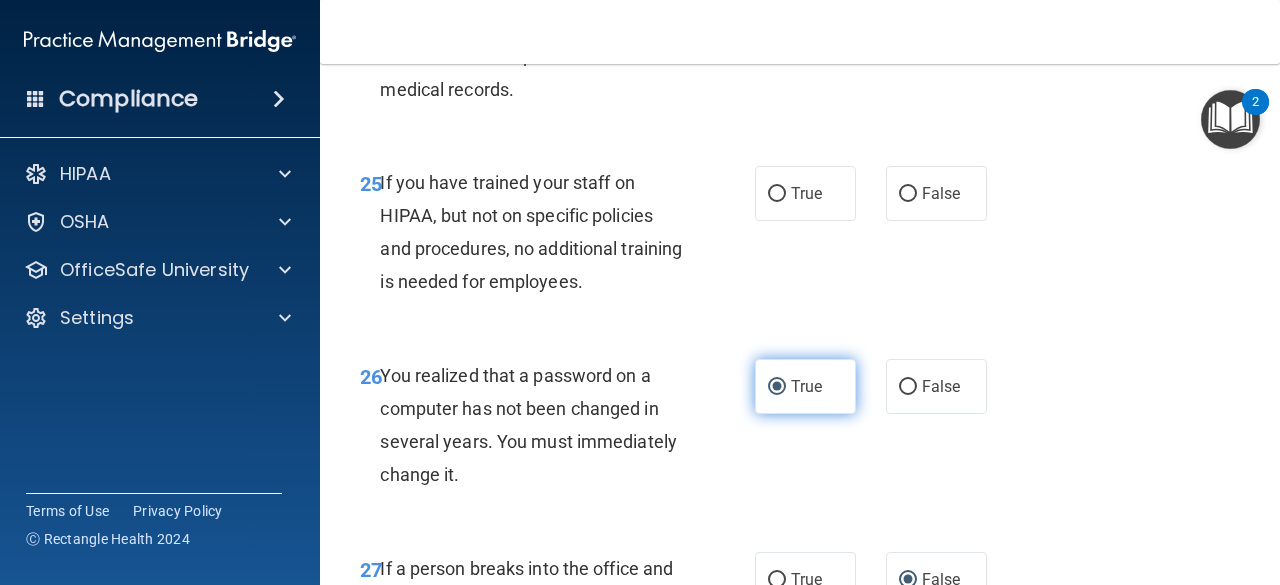 scroll, scrollTop: 4986, scrollLeft: 0, axis: vertical 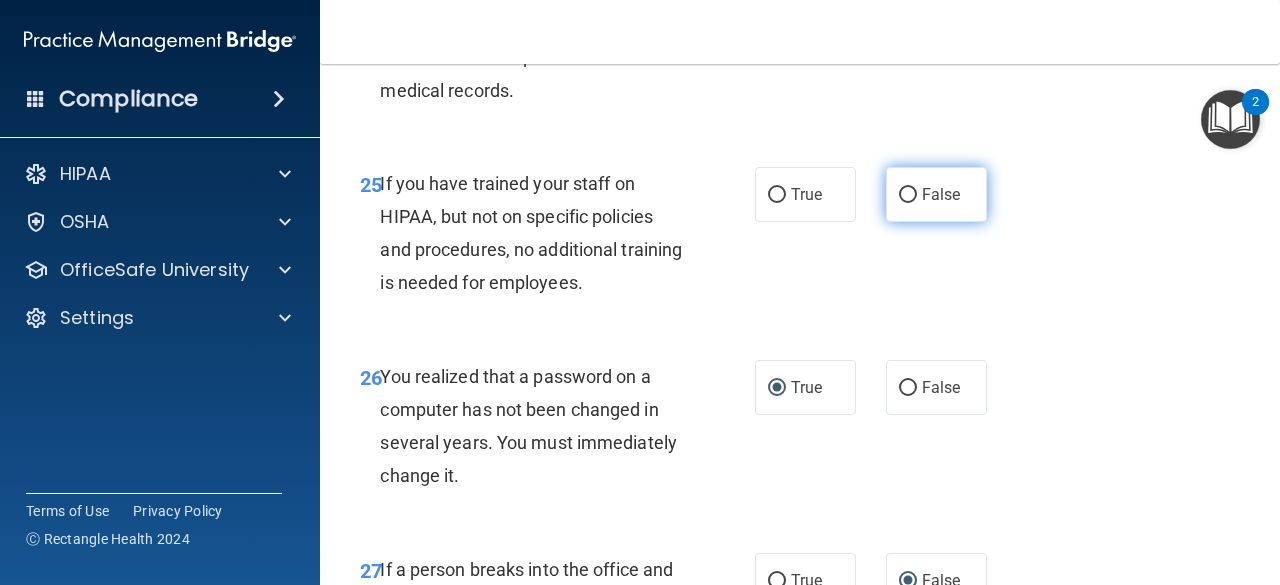 click on "False" at bounding box center [908, 195] 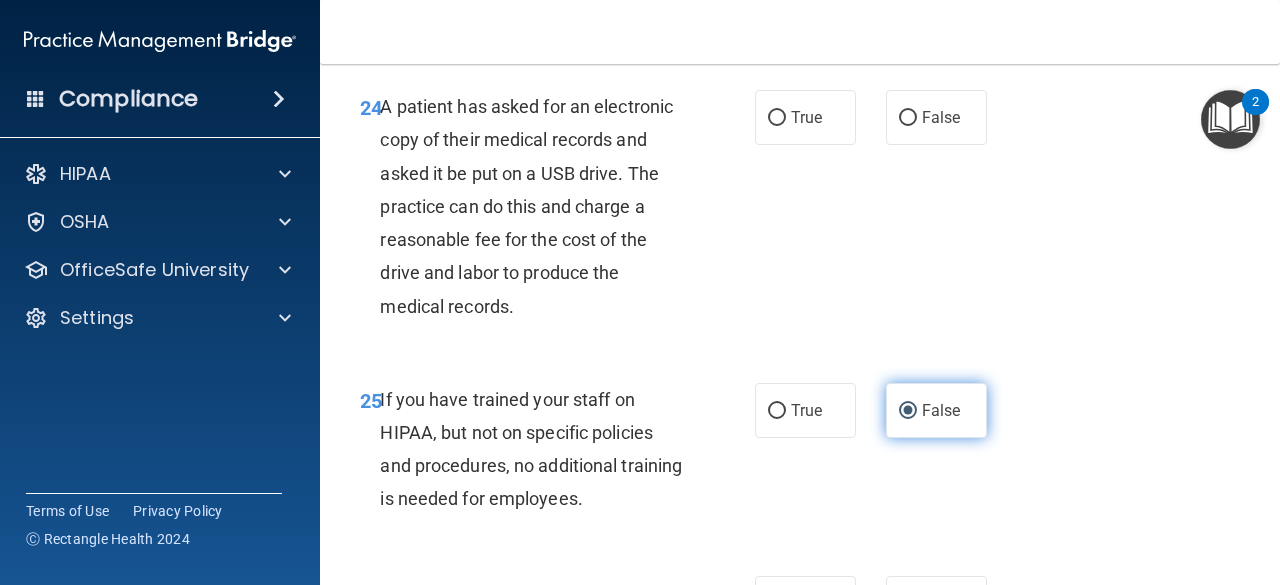 scroll, scrollTop: 4768, scrollLeft: 0, axis: vertical 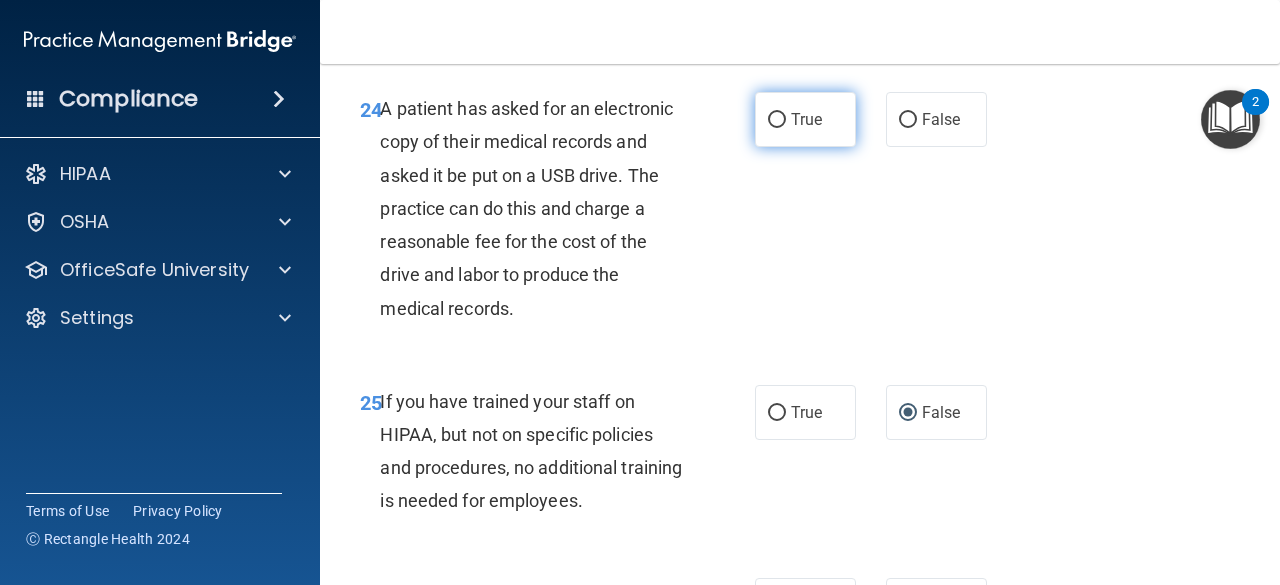 click on "True" at bounding box center [777, 120] 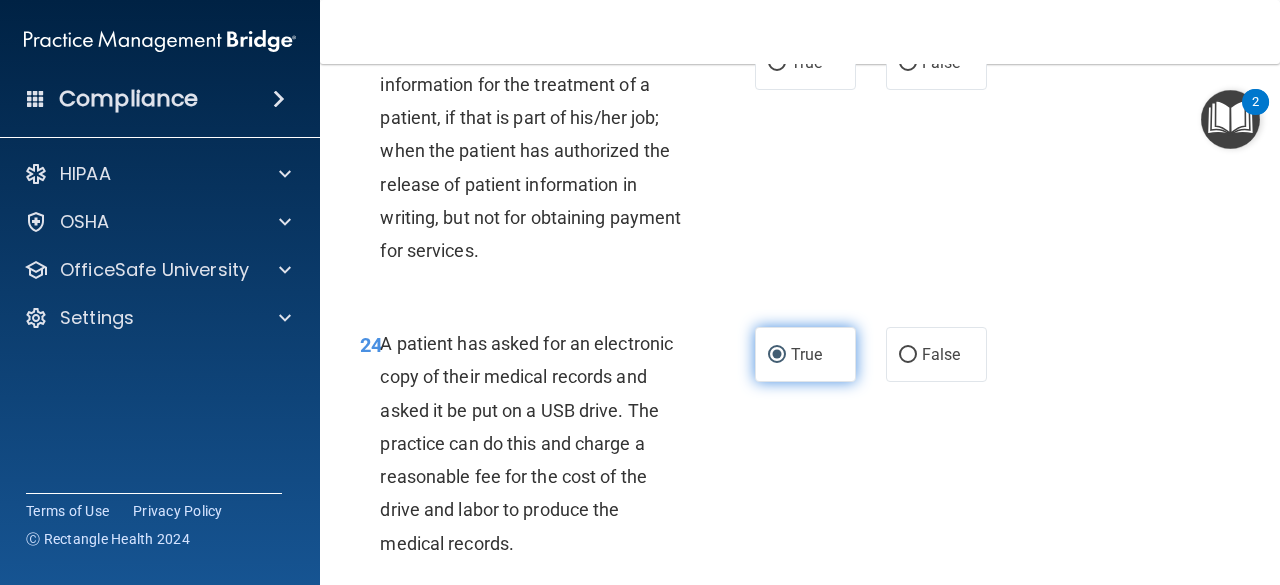 scroll, scrollTop: 4526, scrollLeft: 0, axis: vertical 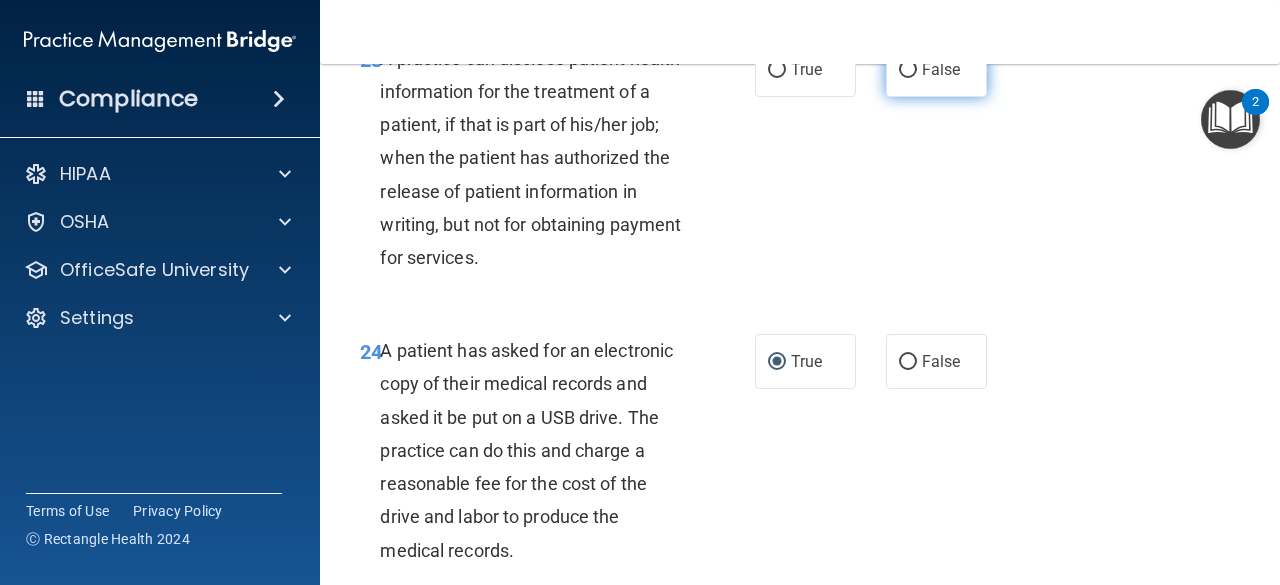 click on "False" at bounding box center (908, 70) 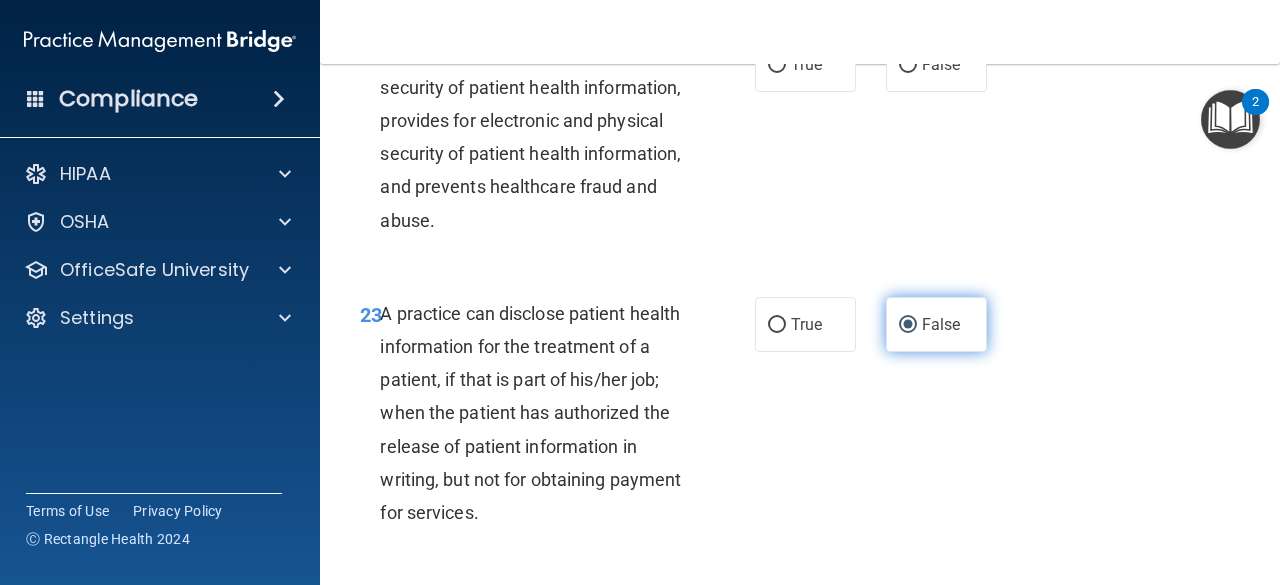 scroll, scrollTop: 4157, scrollLeft: 0, axis: vertical 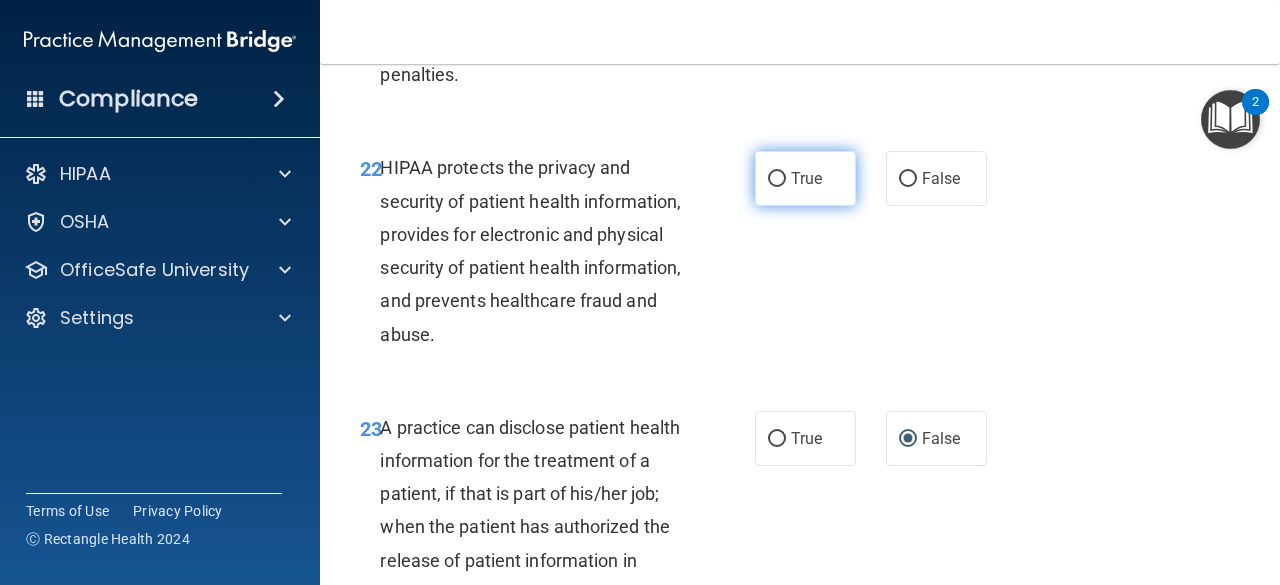 click on "True" at bounding box center (805, 178) 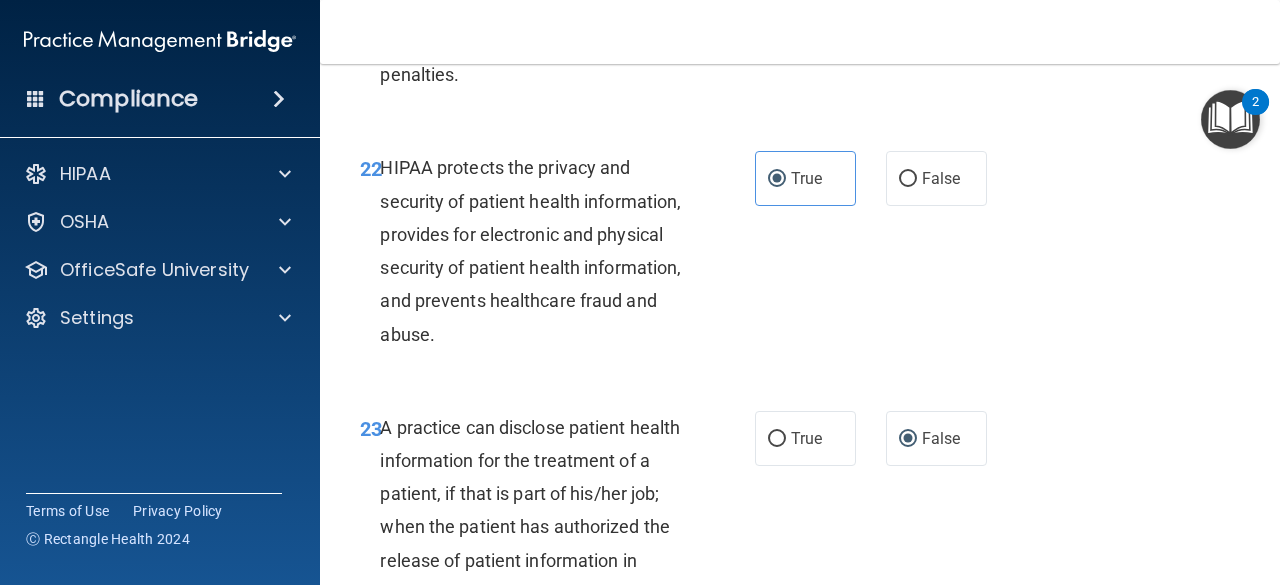click on "22       HIPAA protects the privacy and security of patient health information, provides for electronic and physical security of patient health information, and prevents healthcare fraud and abuse.                 True           False" at bounding box center [800, 255] 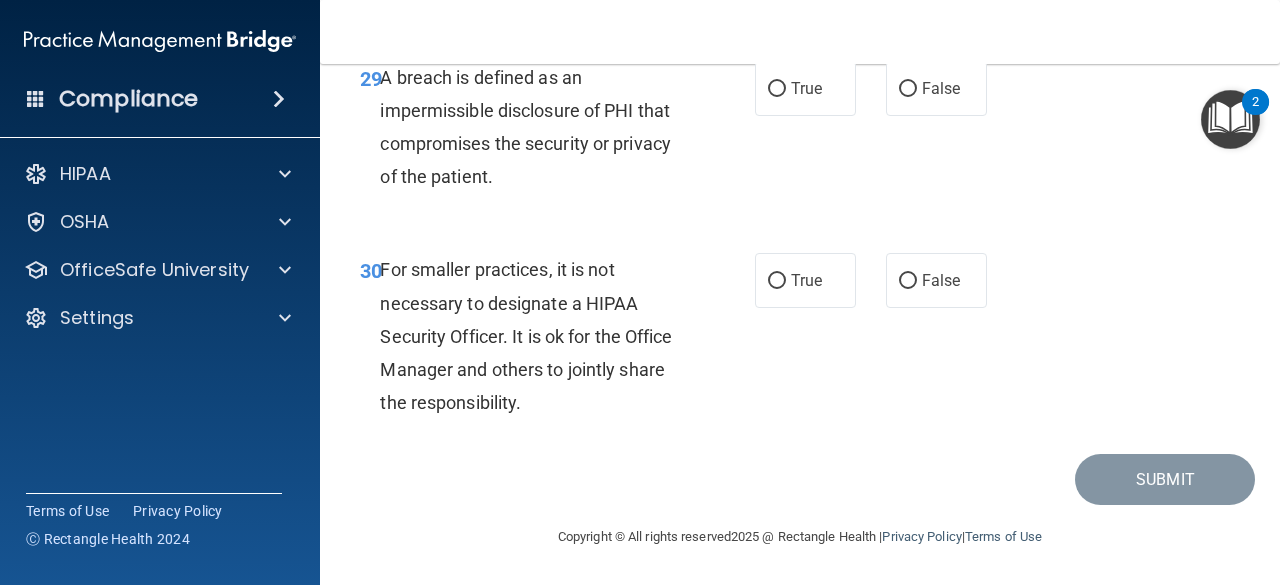 scroll, scrollTop: 5952, scrollLeft: 0, axis: vertical 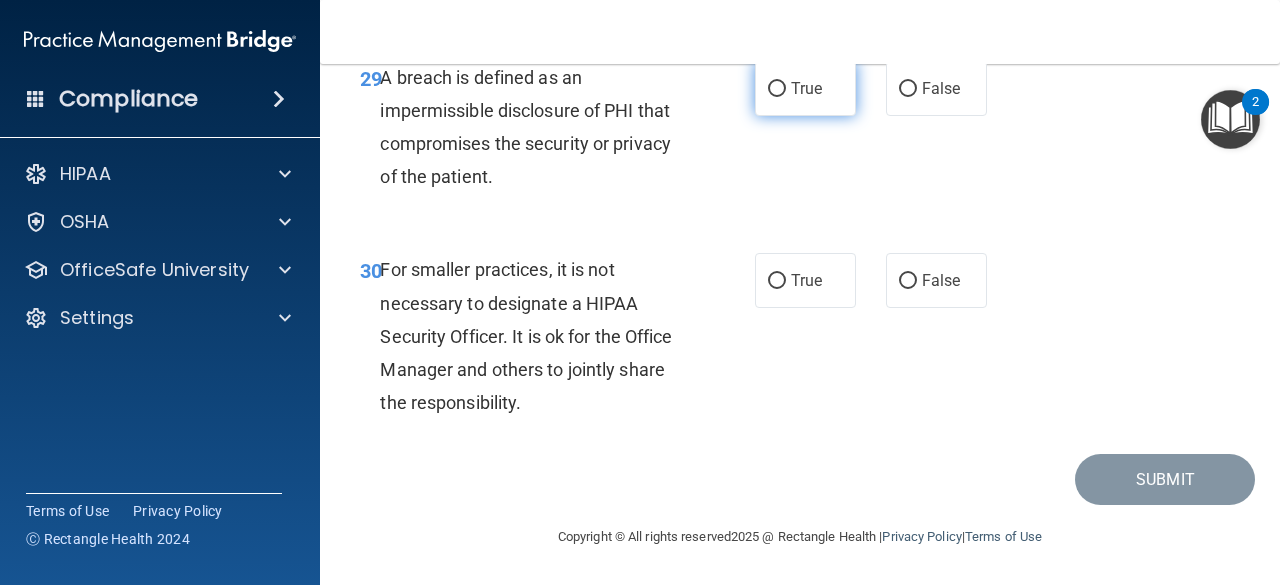 click on "True" at bounding box center (805, 88) 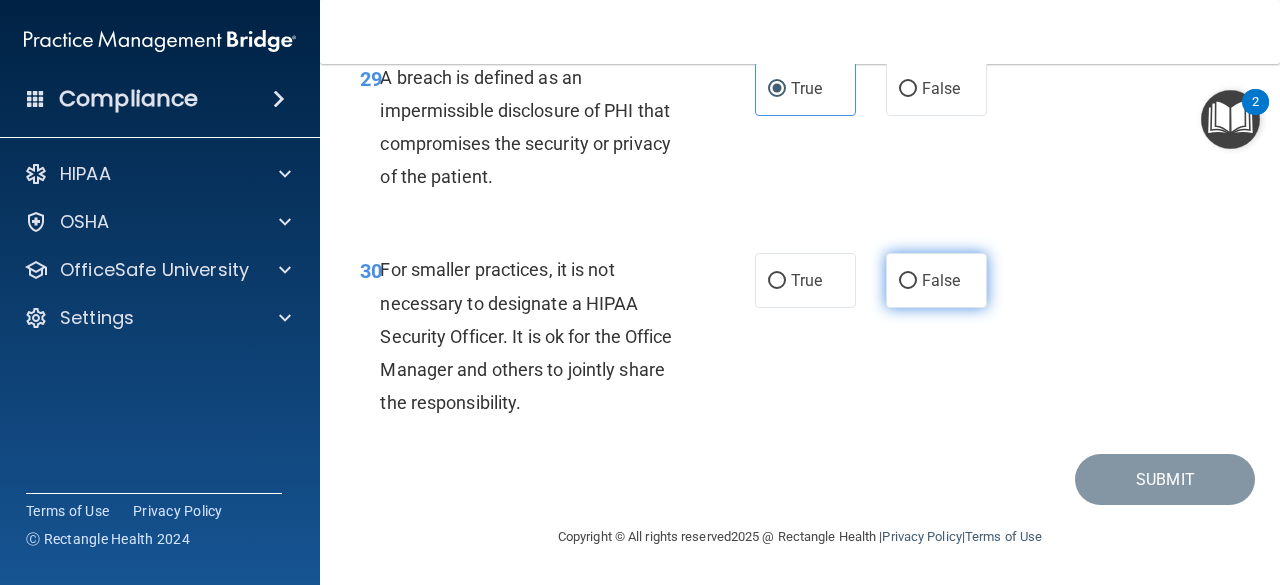 click on "False" at bounding box center (908, 281) 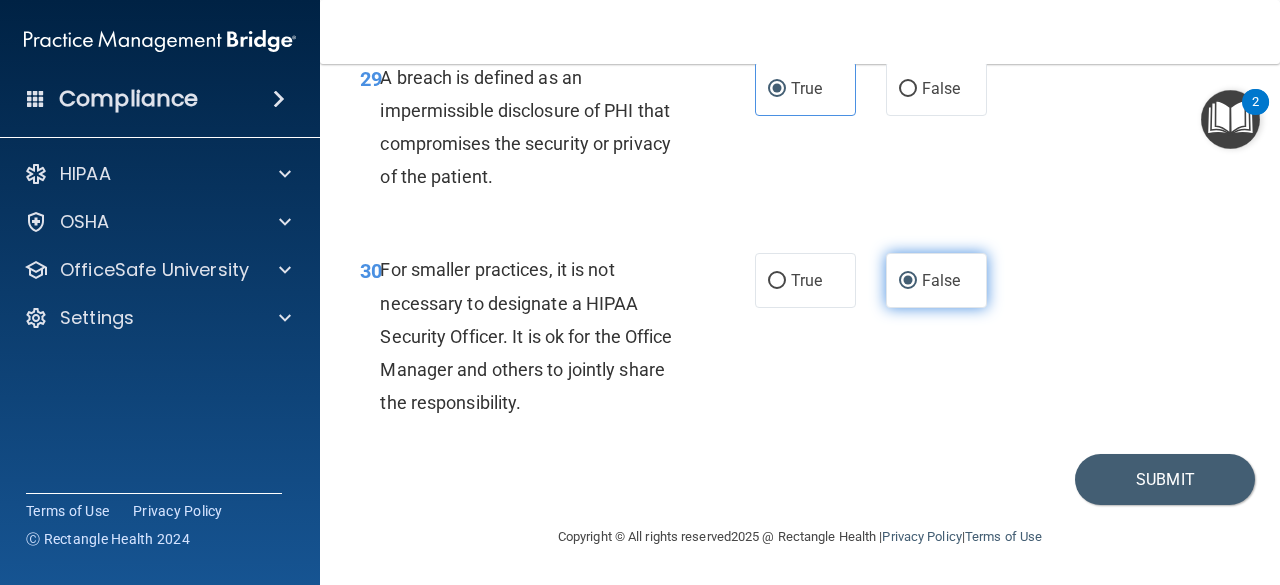 scroll, scrollTop: 5995, scrollLeft: 0, axis: vertical 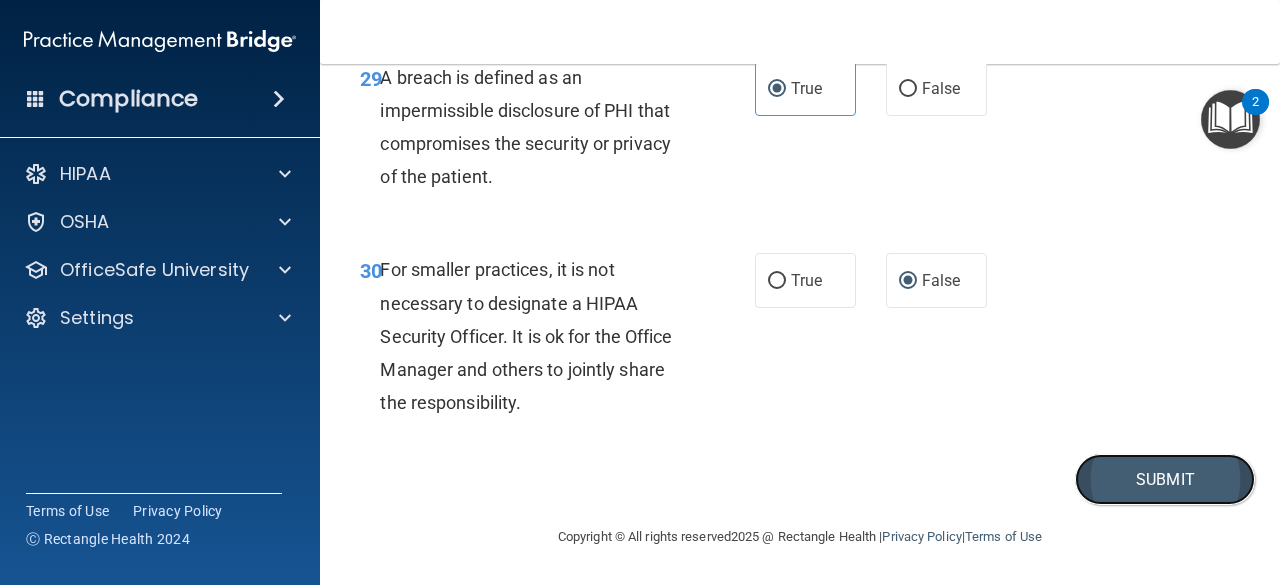 click on "Submit" at bounding box center [1165, 479] 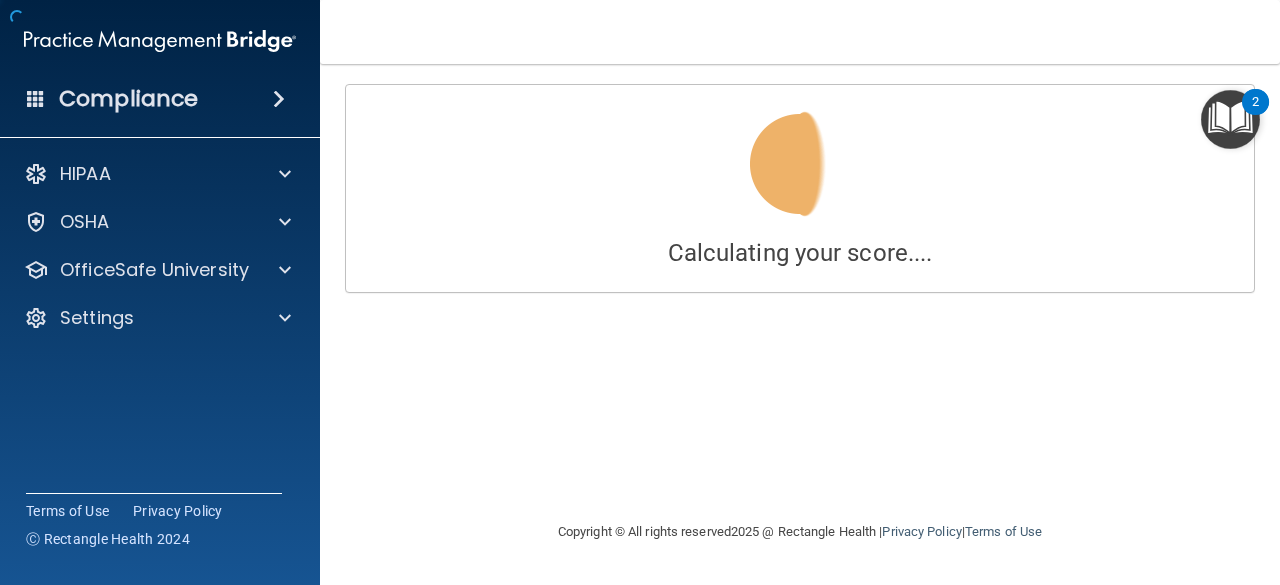scroll, scrollTop: 0, scrollLeft: 0, axis: both 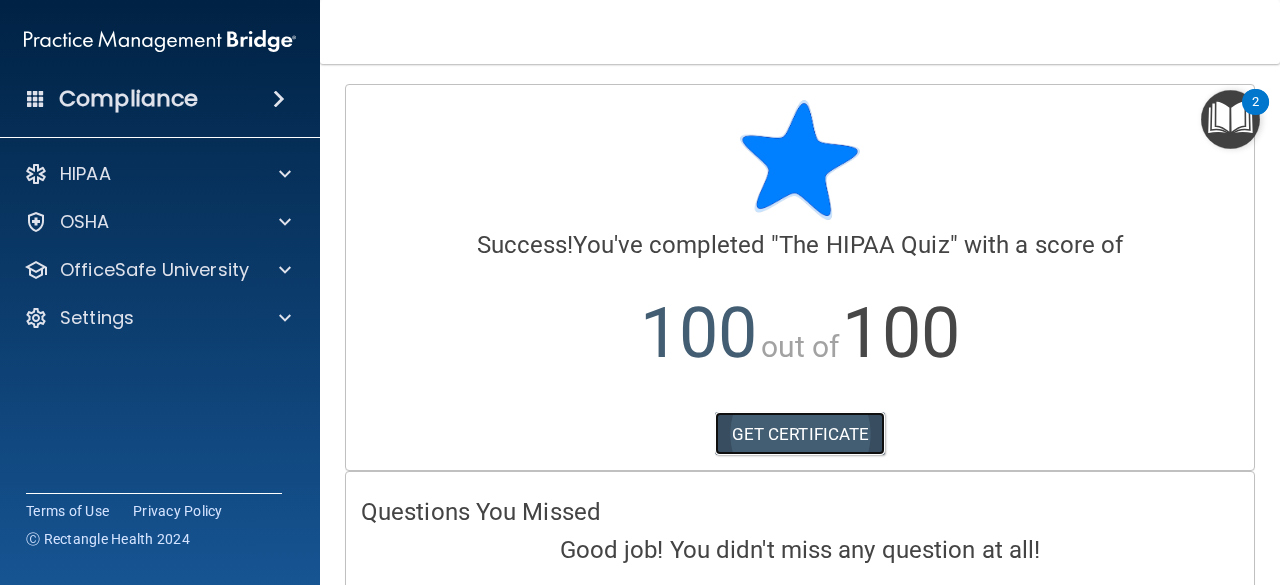 click on "GET CERTIFICATE" at bounding box center (800, 434) 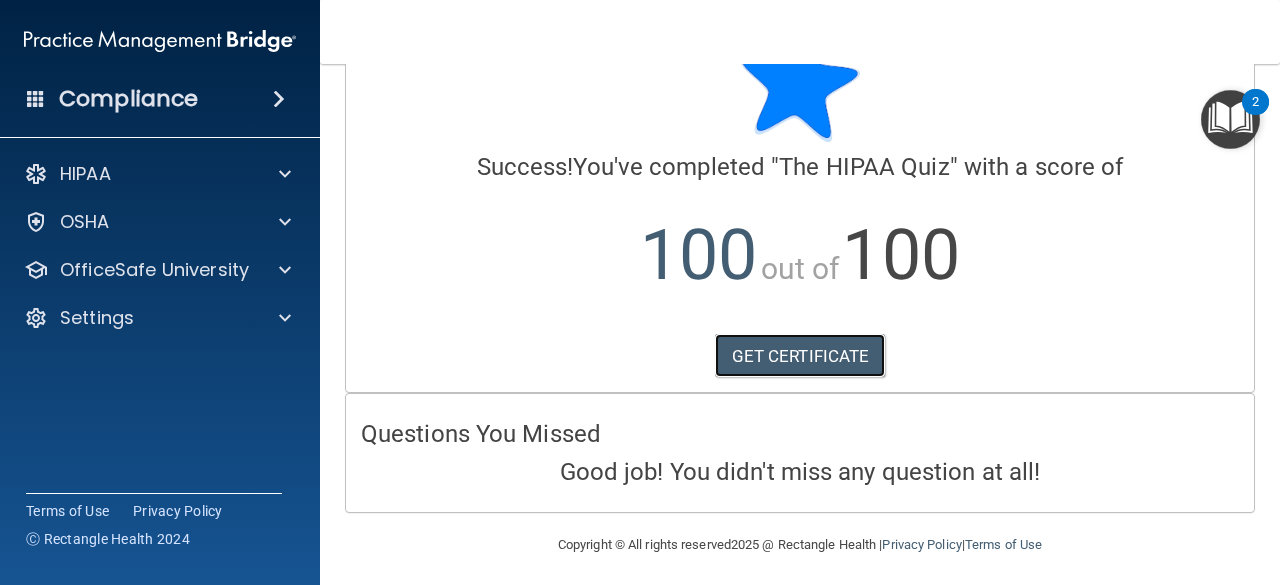 scroll, scrollTop: 76, scrollLeft: 0, axis: vertical 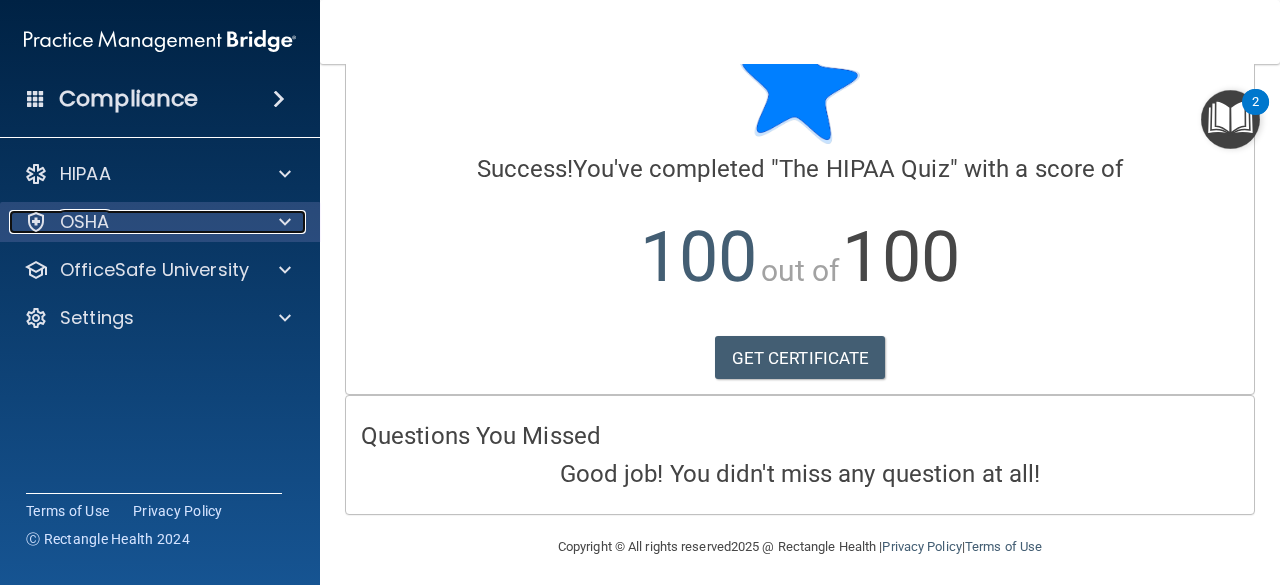 click at bounding box center [285, 222] 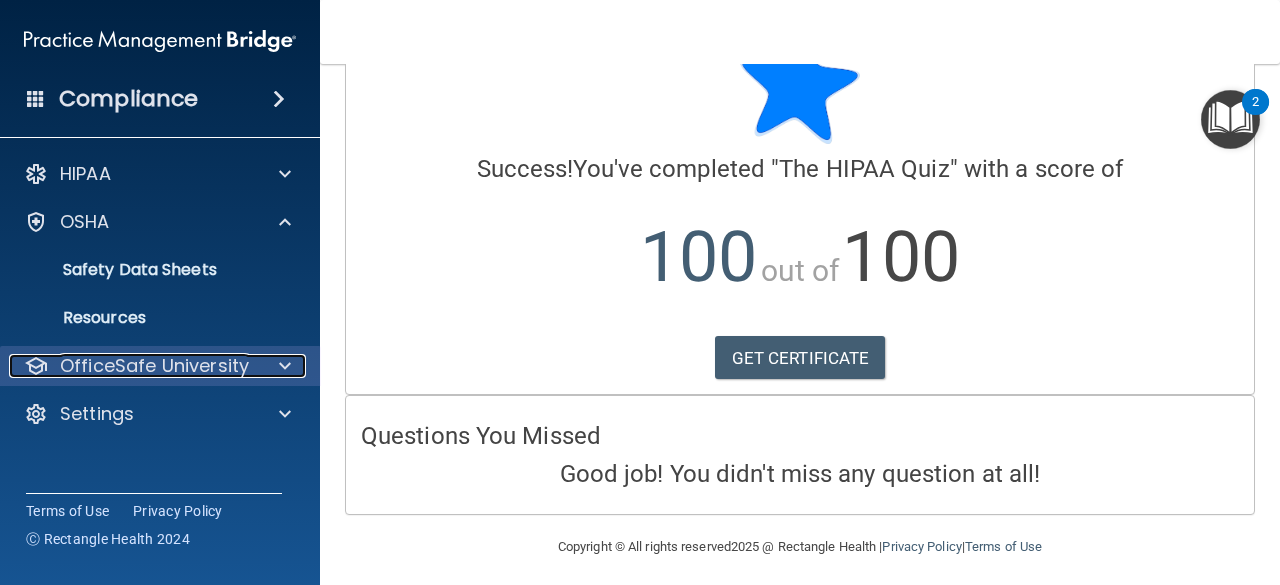 click at bounding box center (285, 366) 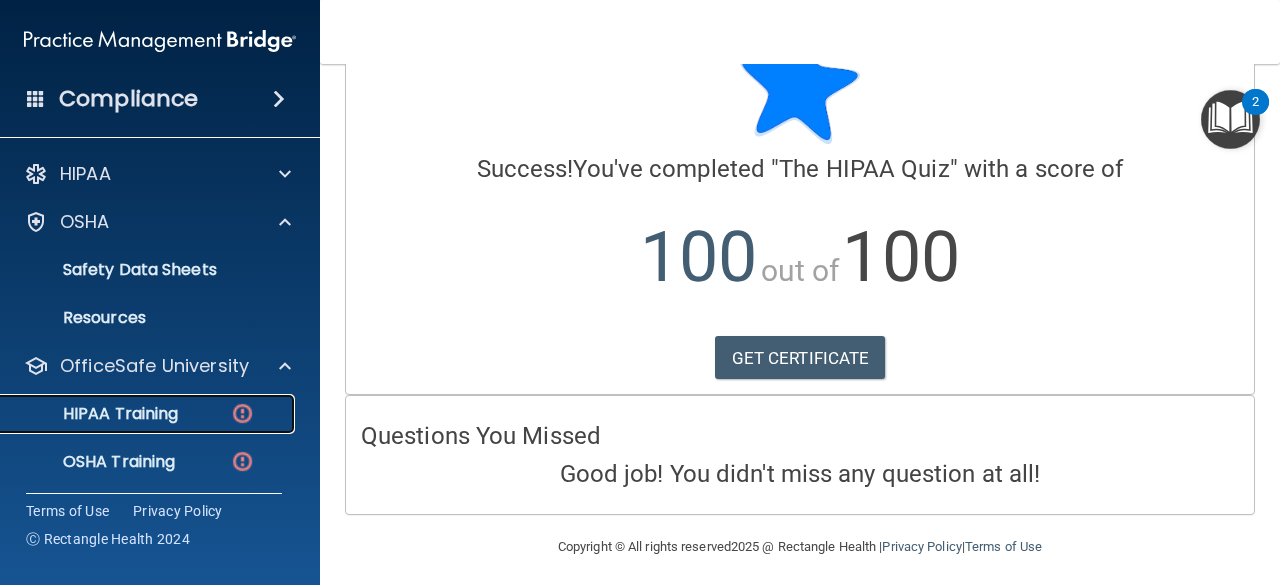 click on "HIPAA Training" at bounding box center (149, 414) 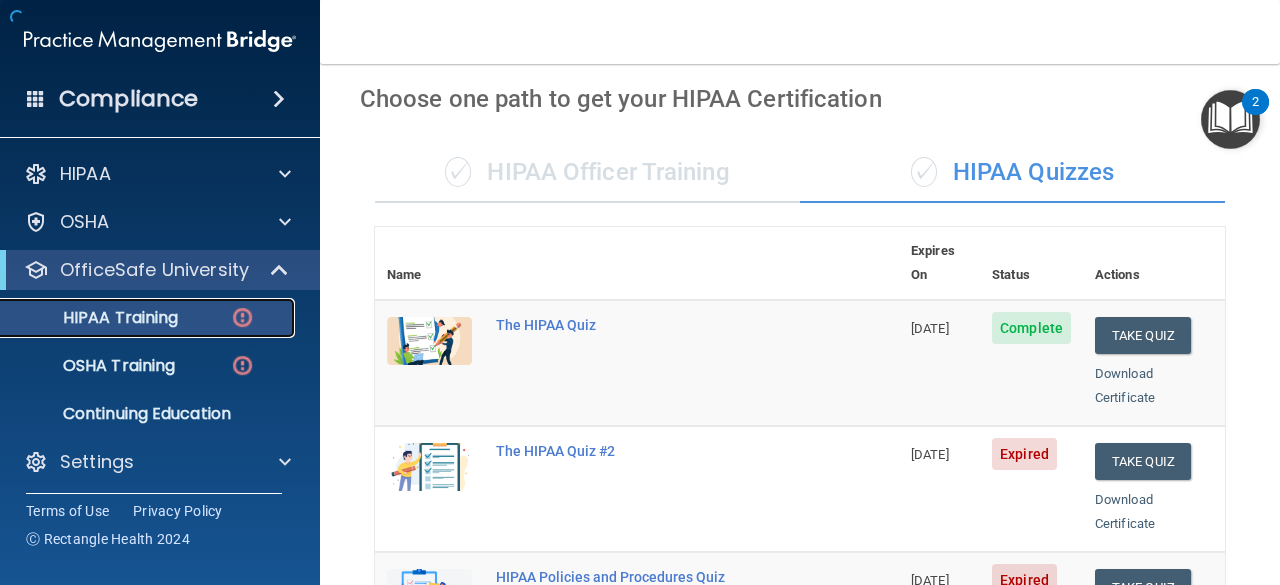 scroll, scrollTop: 1000, scrollLeft: 0, axis: vertical 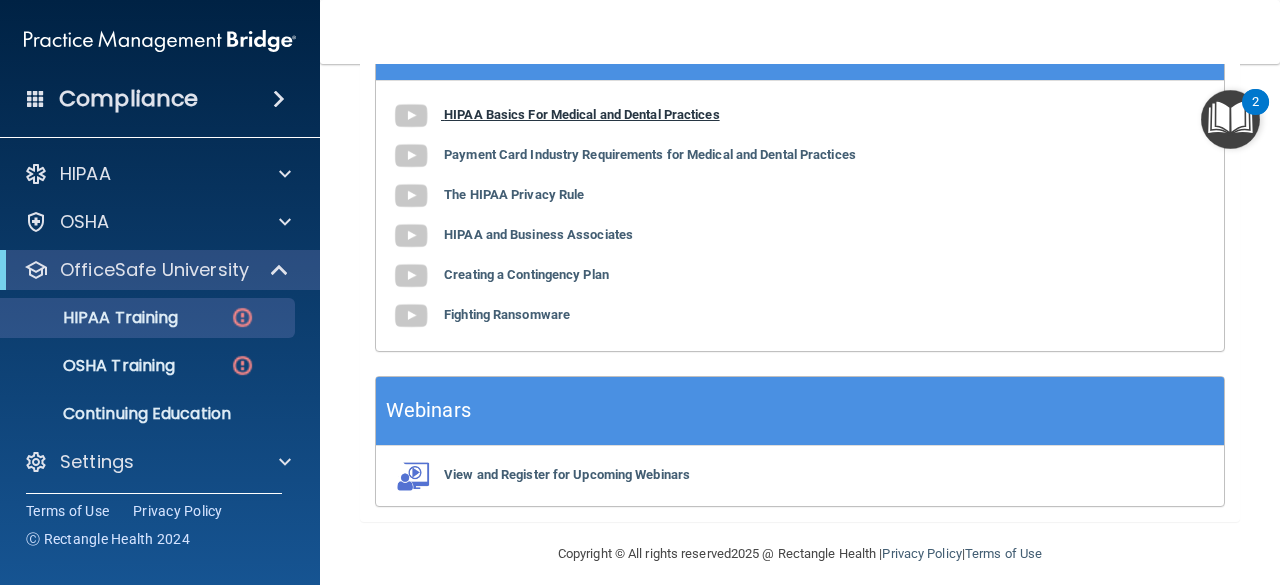 click on "HIPAA Basics For Medical and Dental Practices" at bounding box center [582, 114] 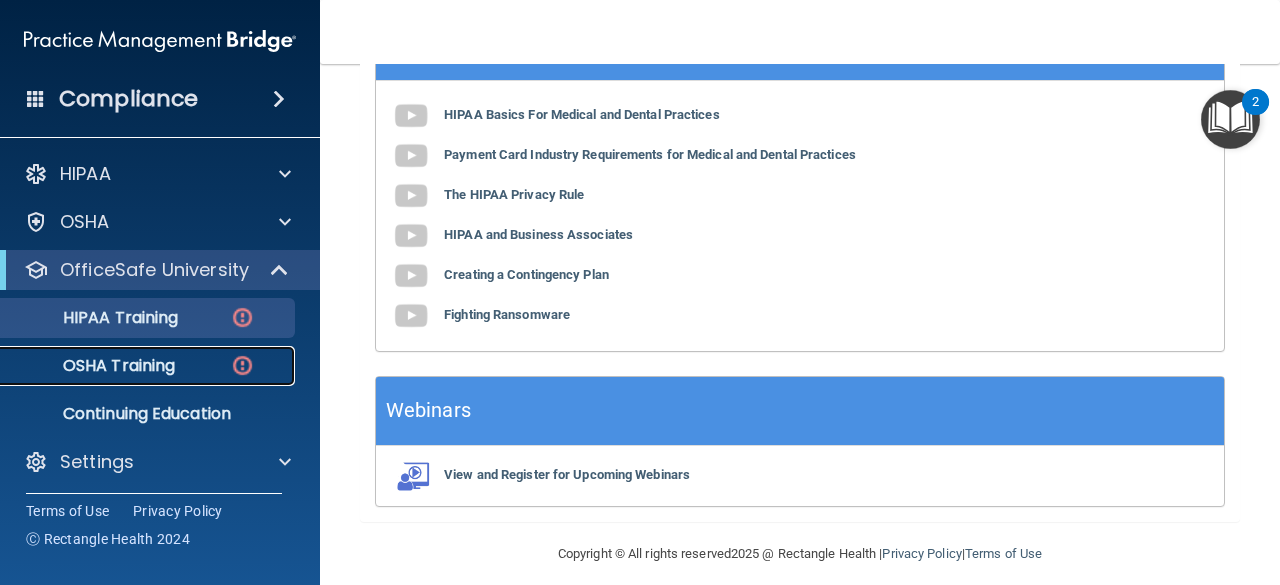 click on "OSHA Training" at bounding box center (149, 366) 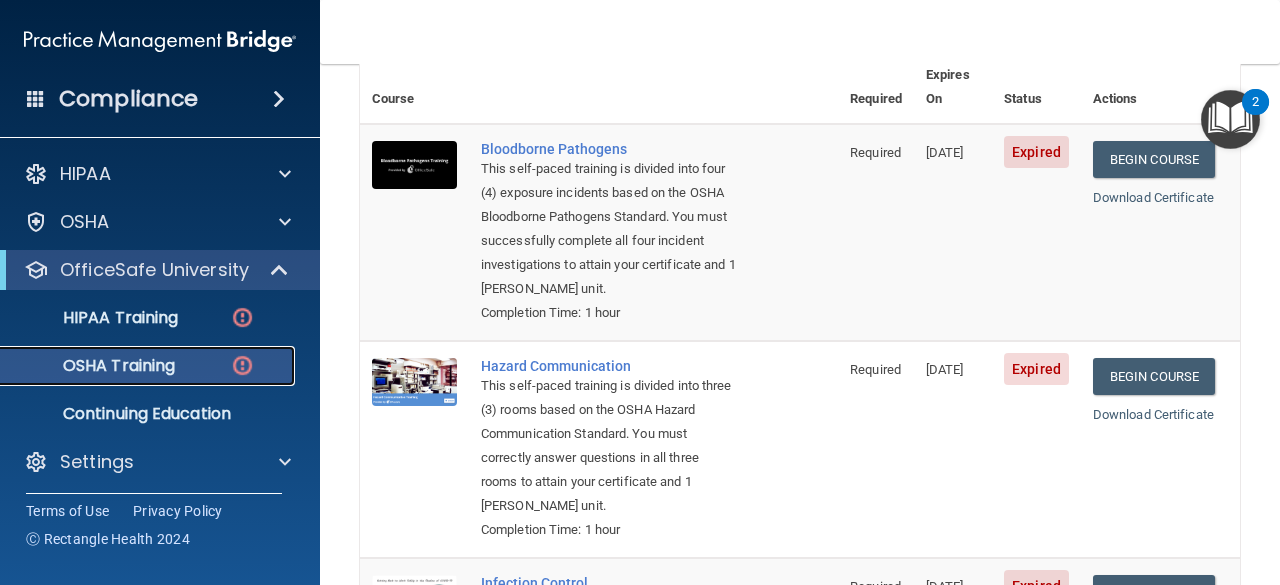scroll, scrollTop: 165, scrollLeft: 0, axis: vertical 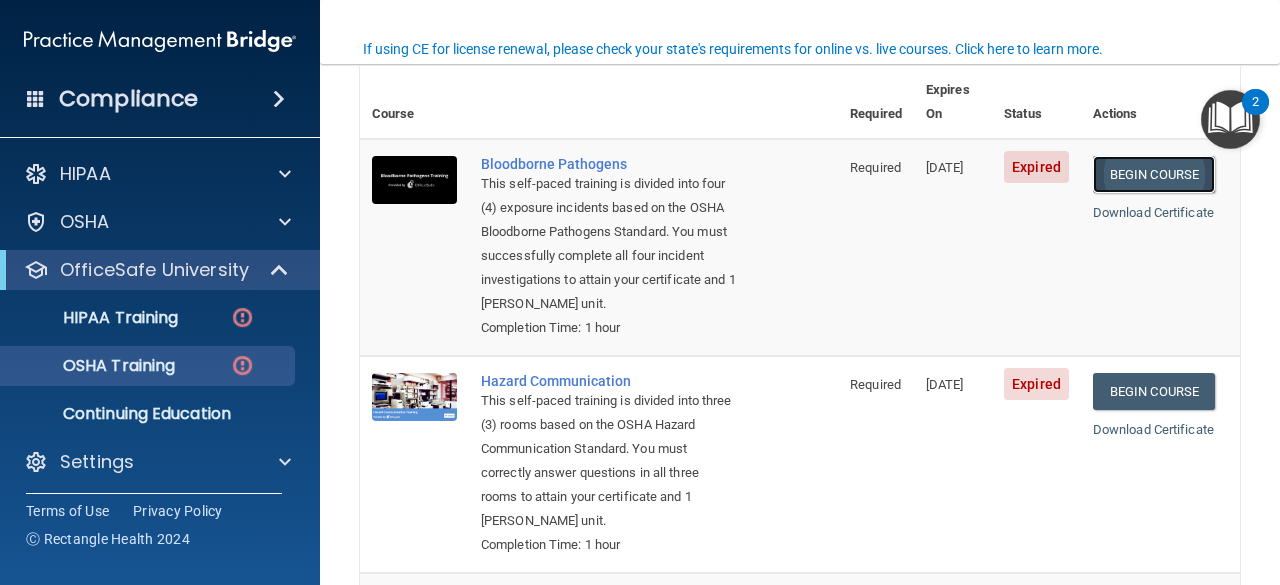 click on "Begin Course" at bounding box center [1154, 174] 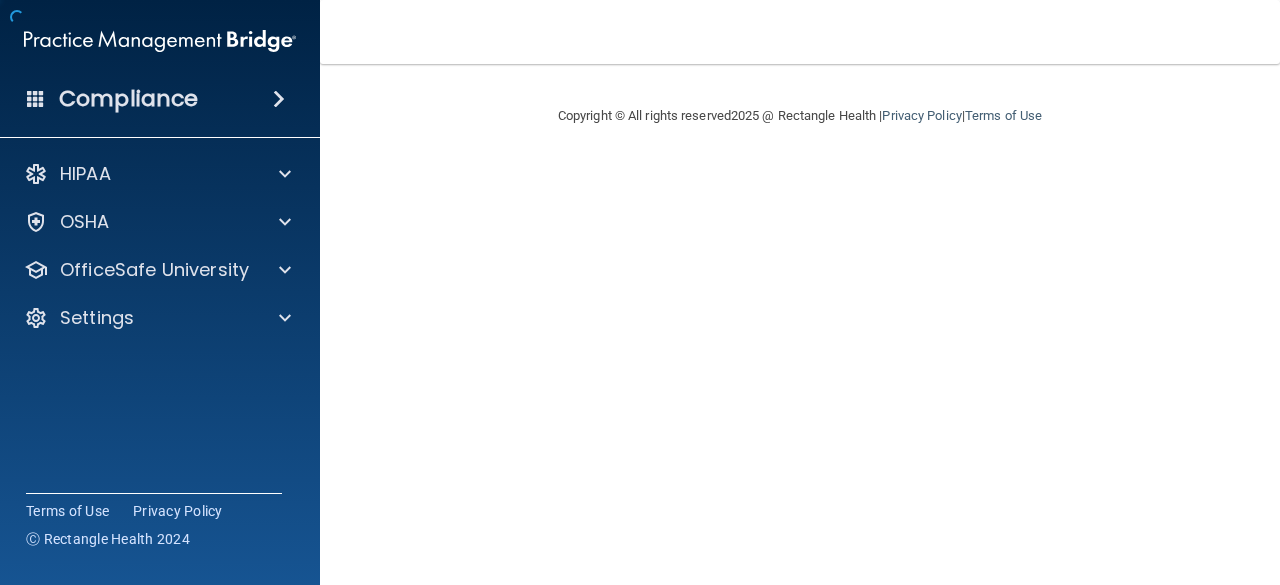 scroll, scrollTop: 0, scrollLeft: 0, axis: both 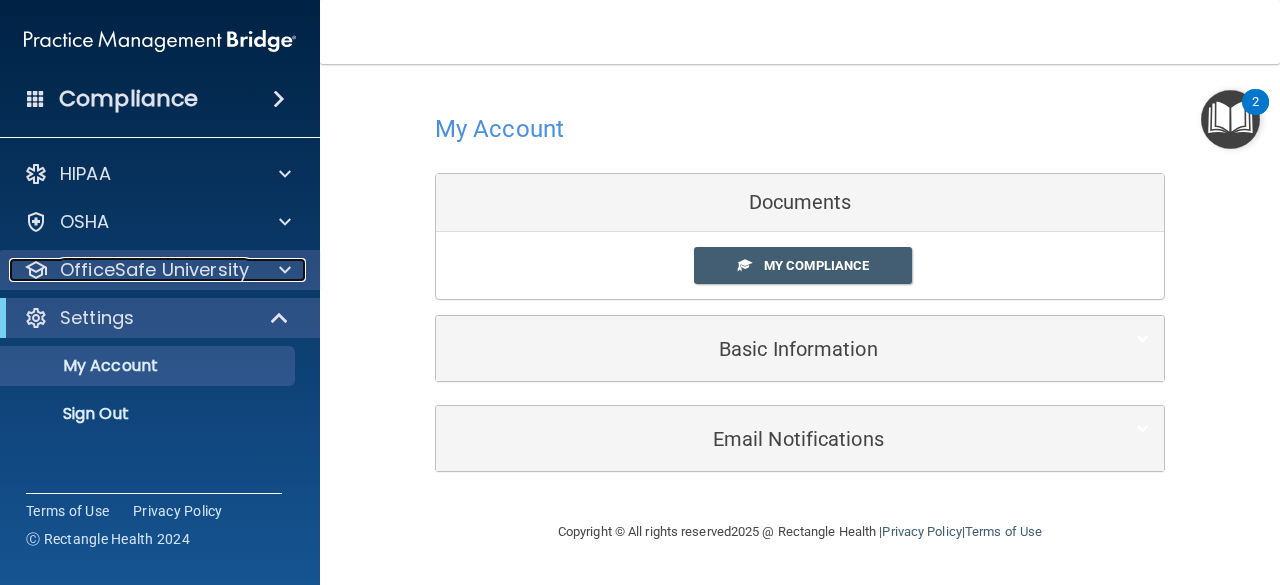 click at bounding box center (285, 270) 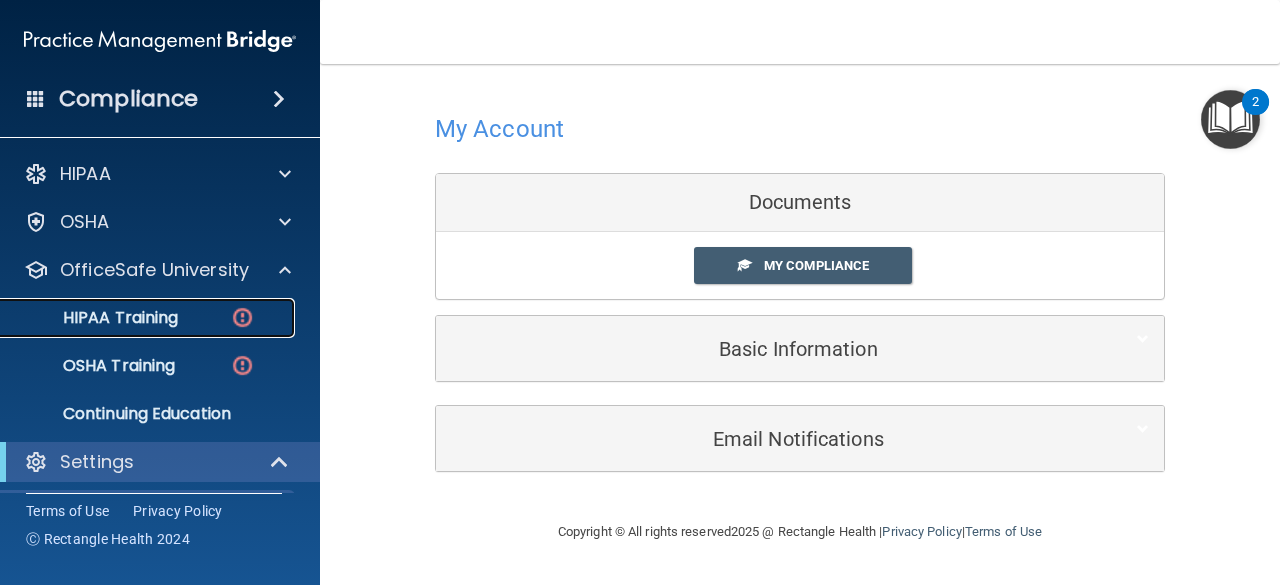 click on "HIPAA Training" at bounding box center [149, 318] 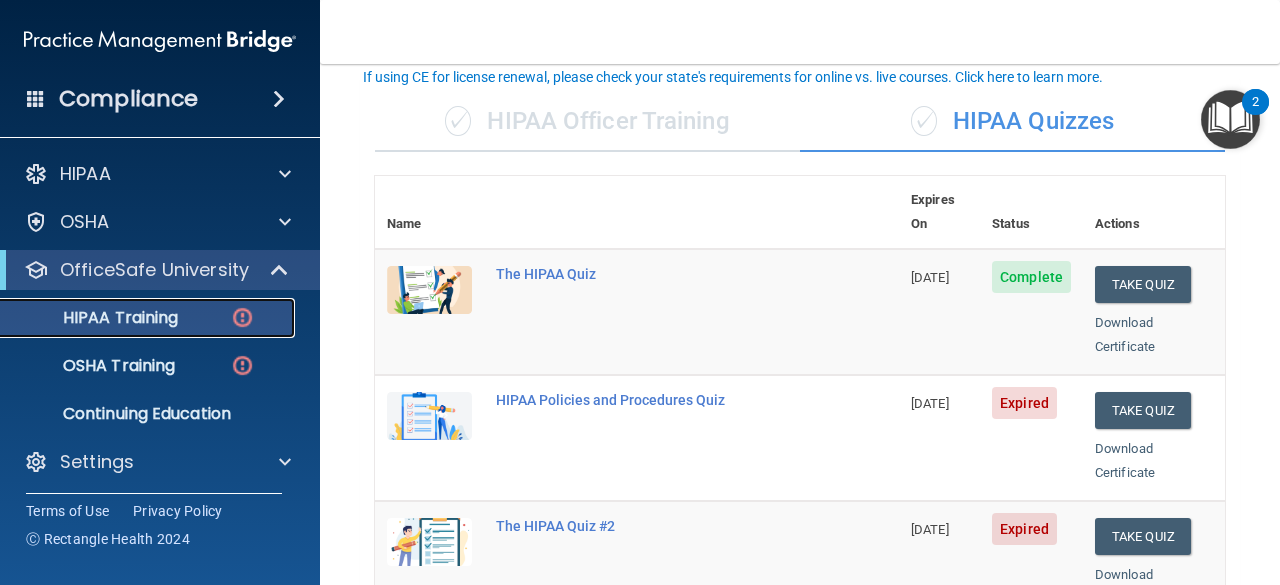 scroll, scrollTop: 126, scrollLeft: 0, axis: vertical 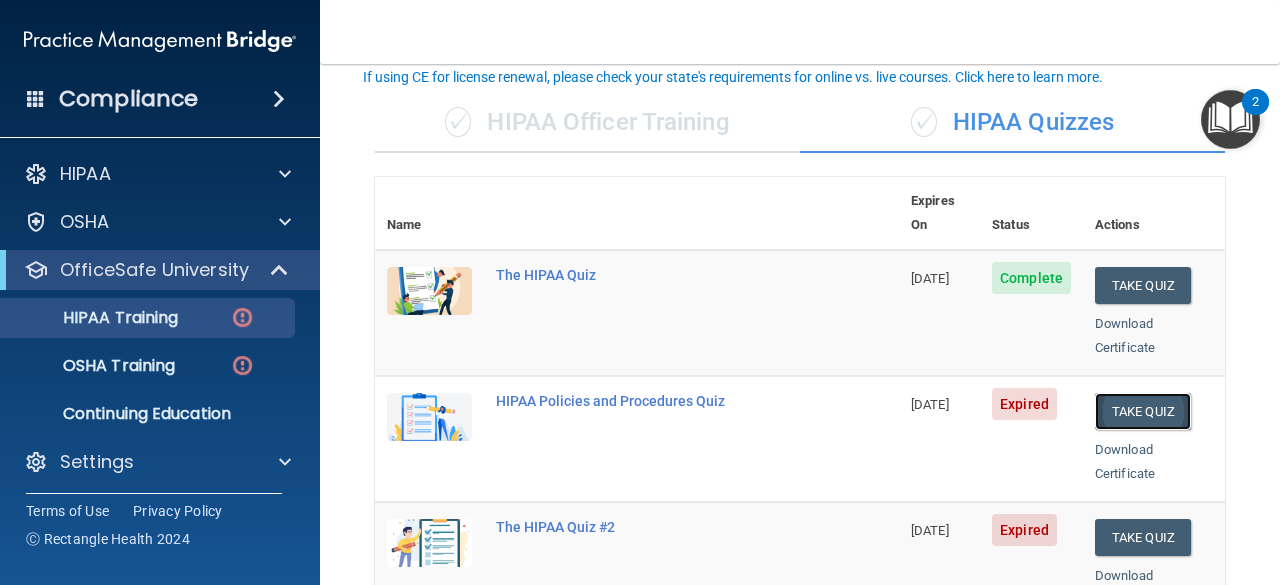 click on "Take Quiz" at bounding box center (1143, 411) 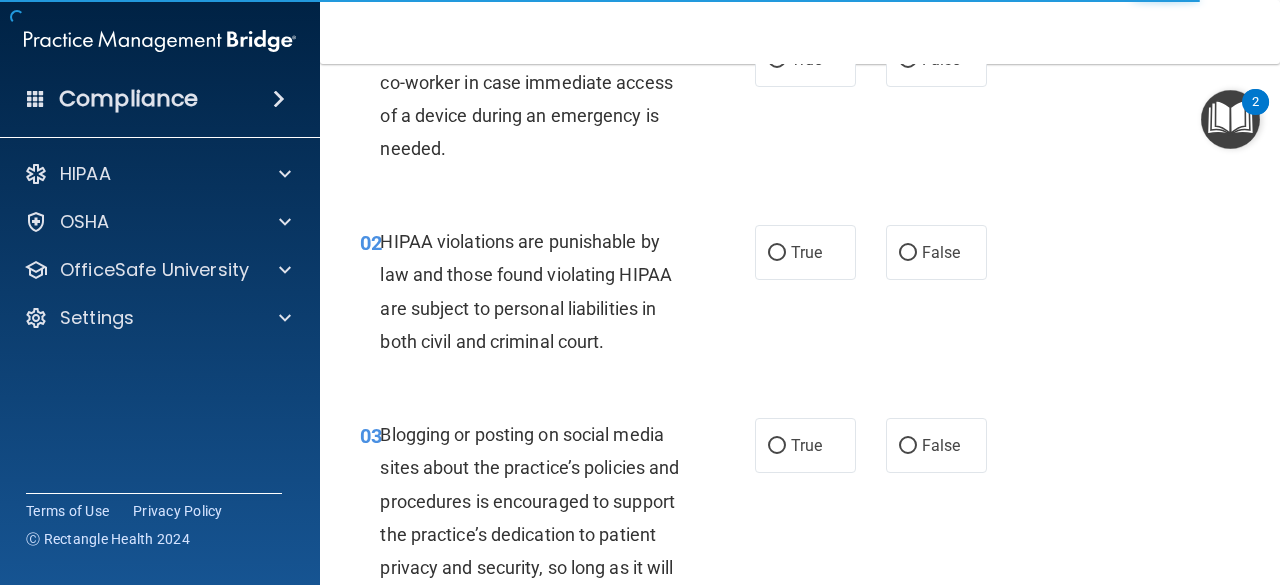 scroll, scrollTop: 0, scrollLeft: 0, axis: both 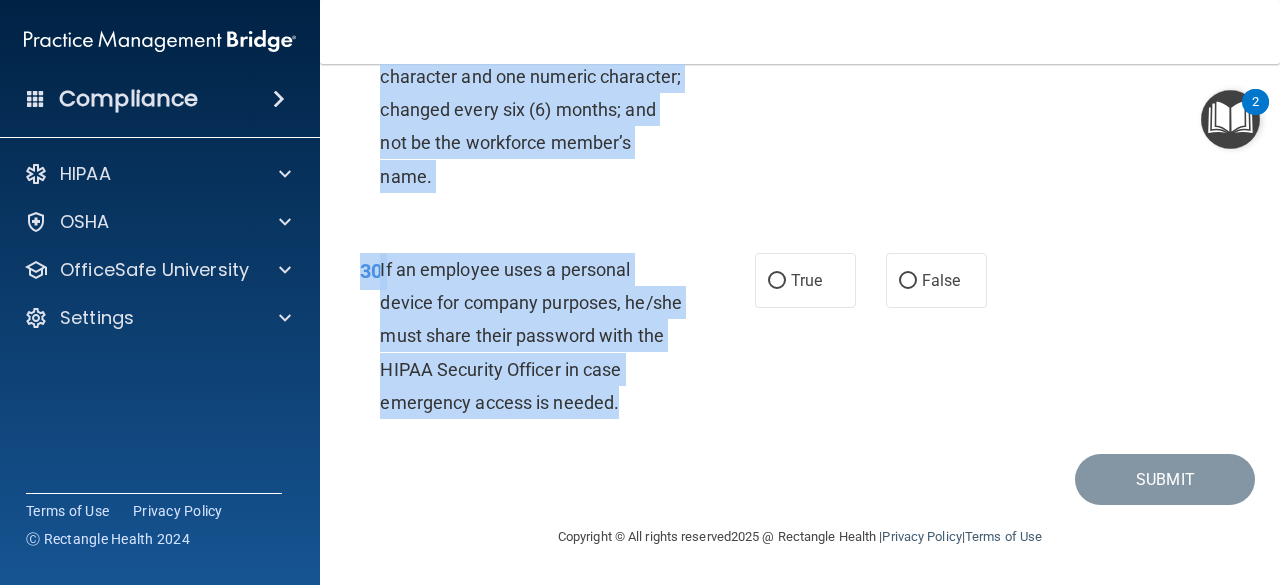 drag, startPoint x: 352, startPoint y: 105, endPoint x: 668, endPoint y: 429, distance: 452.58368 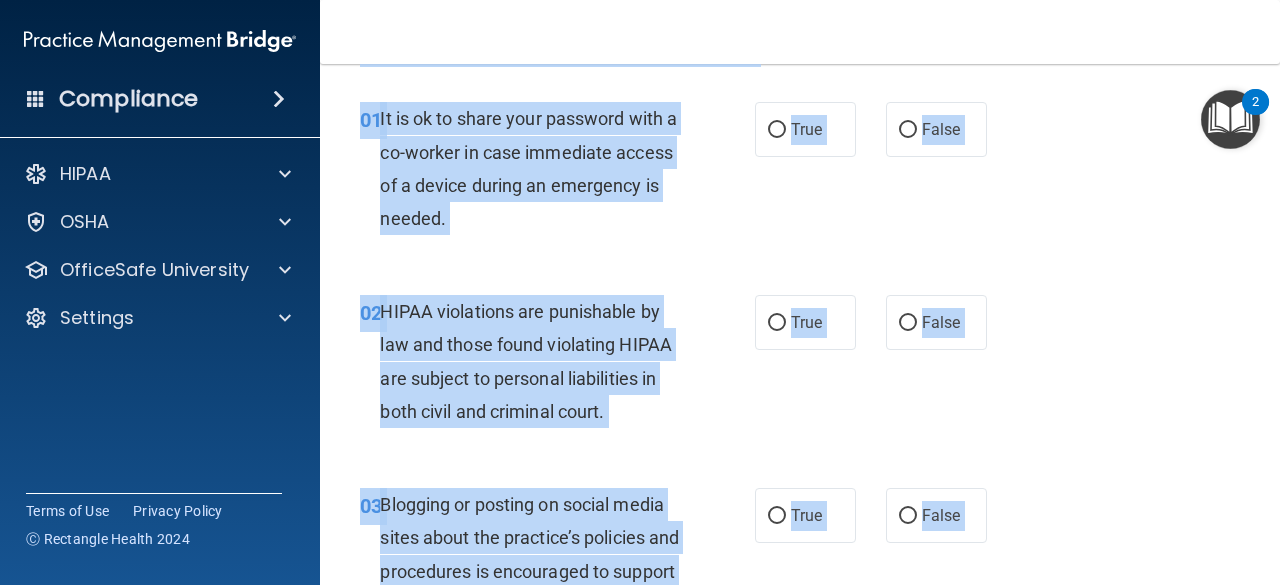 scroll, scrollTop: 0, scrollLeft: 0, axis: both 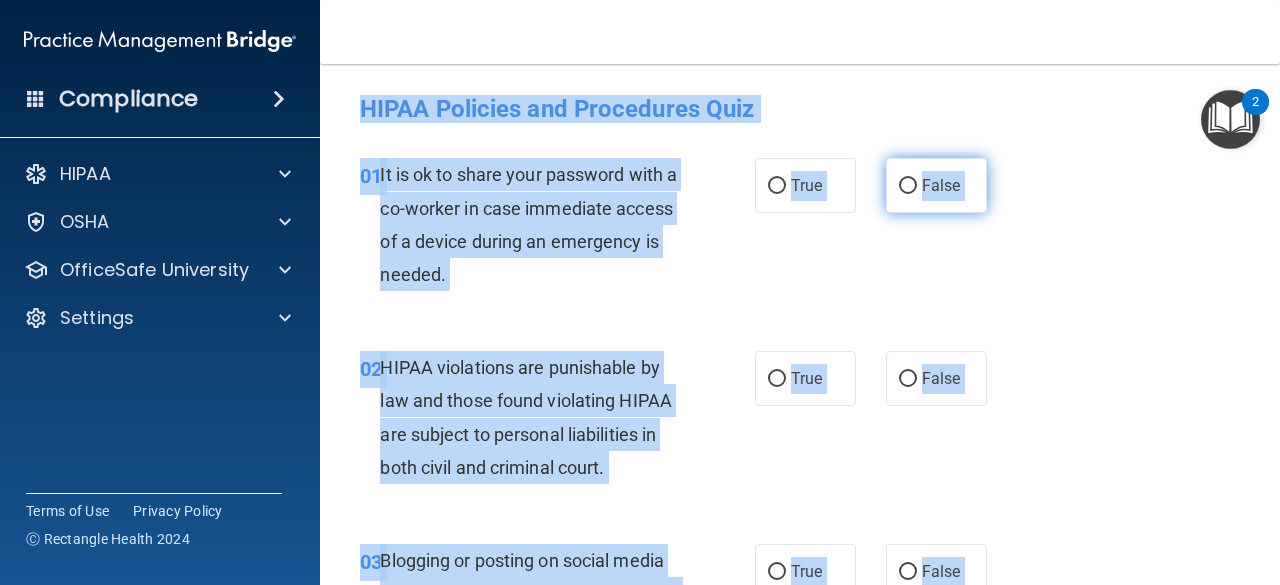 click on "False" at bounding box center (908, 186) 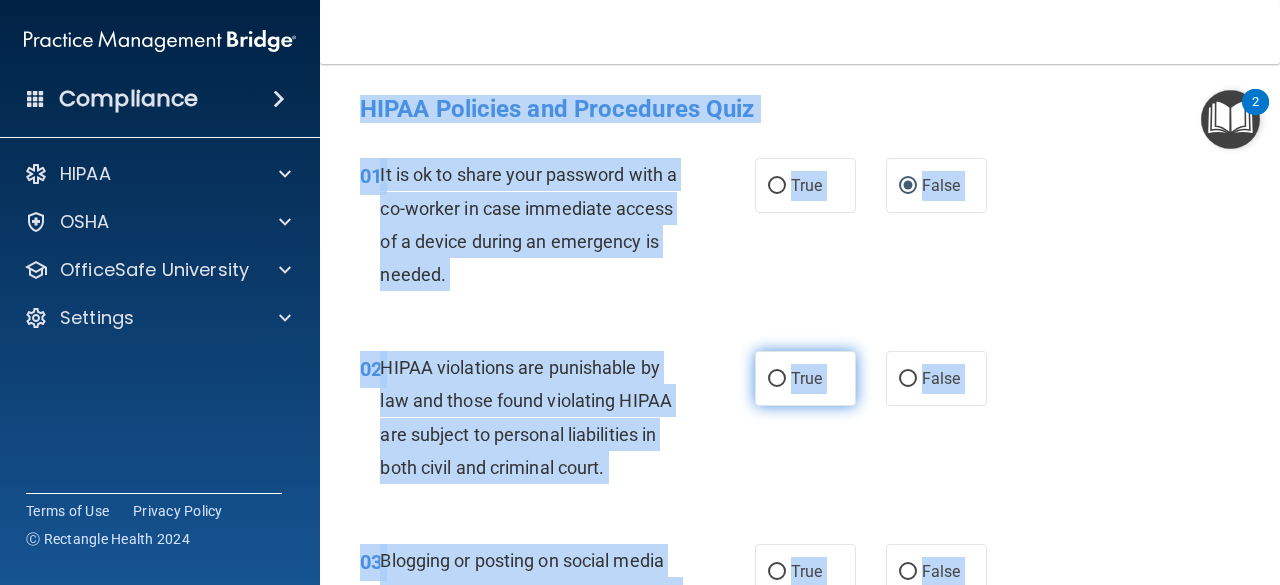 click on "True" at bounding box center (777, 379) 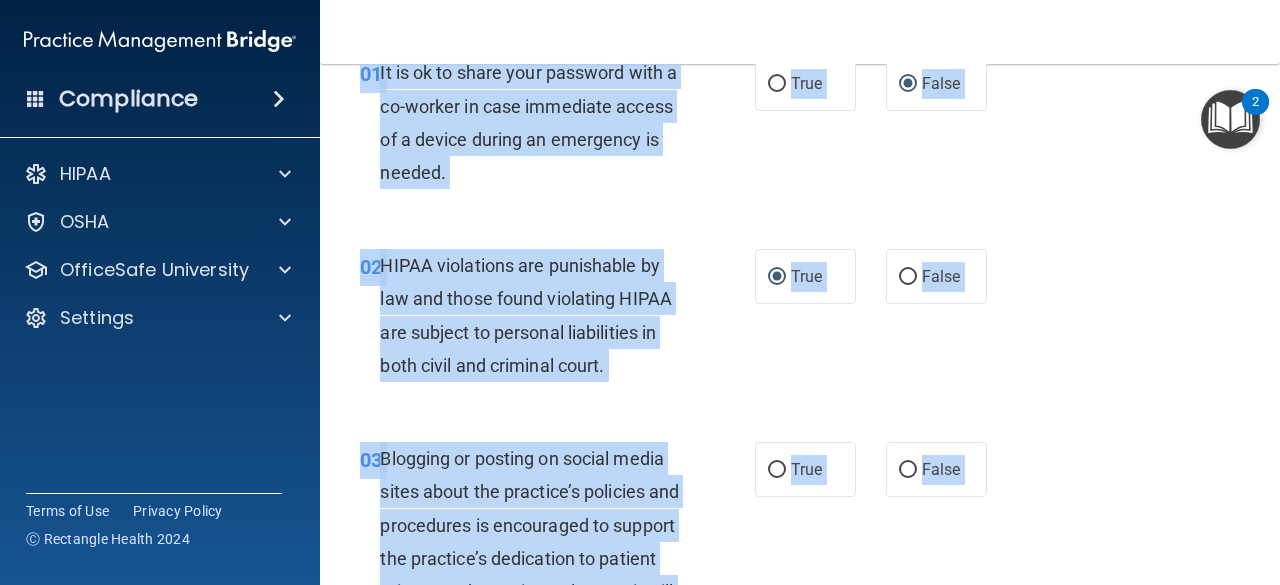scroll, scrollTop: 121, scrollLeft: 0, axis: vertical 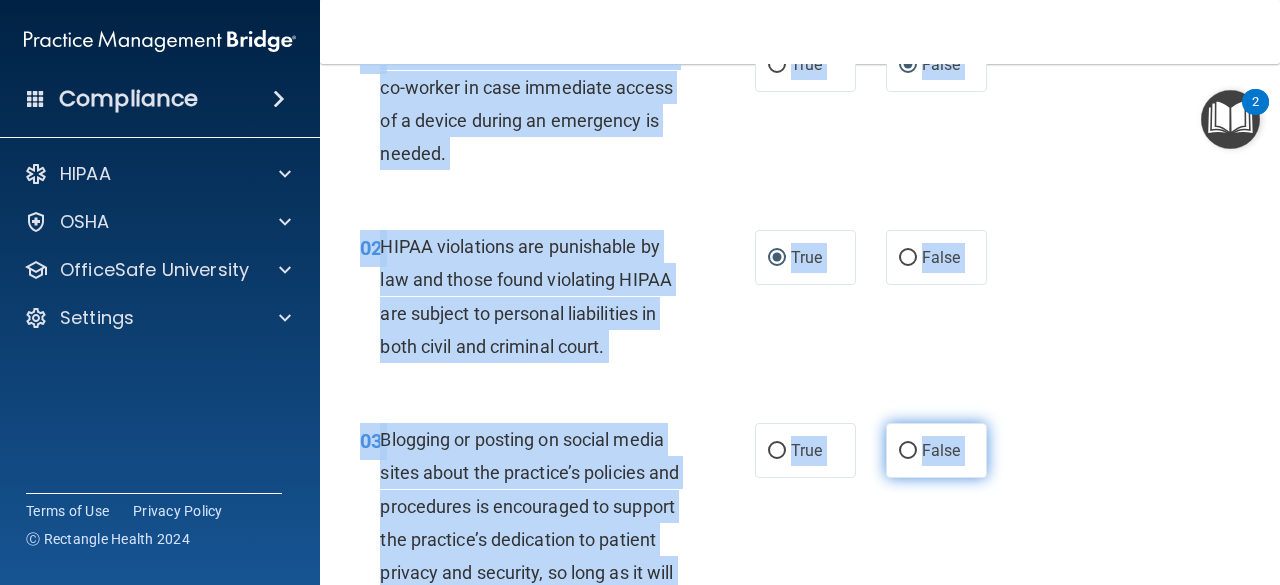 click on "False" at bounding box center (908, 451) 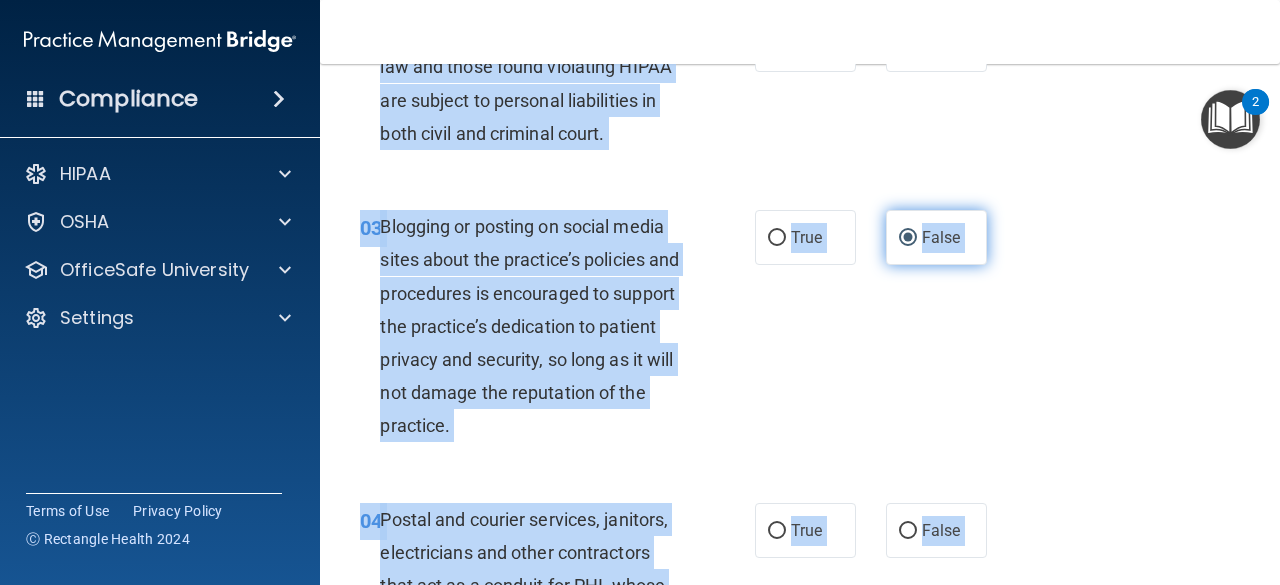 scroll, scrollTop: 337, scrollLeft: 0, axis: vertical 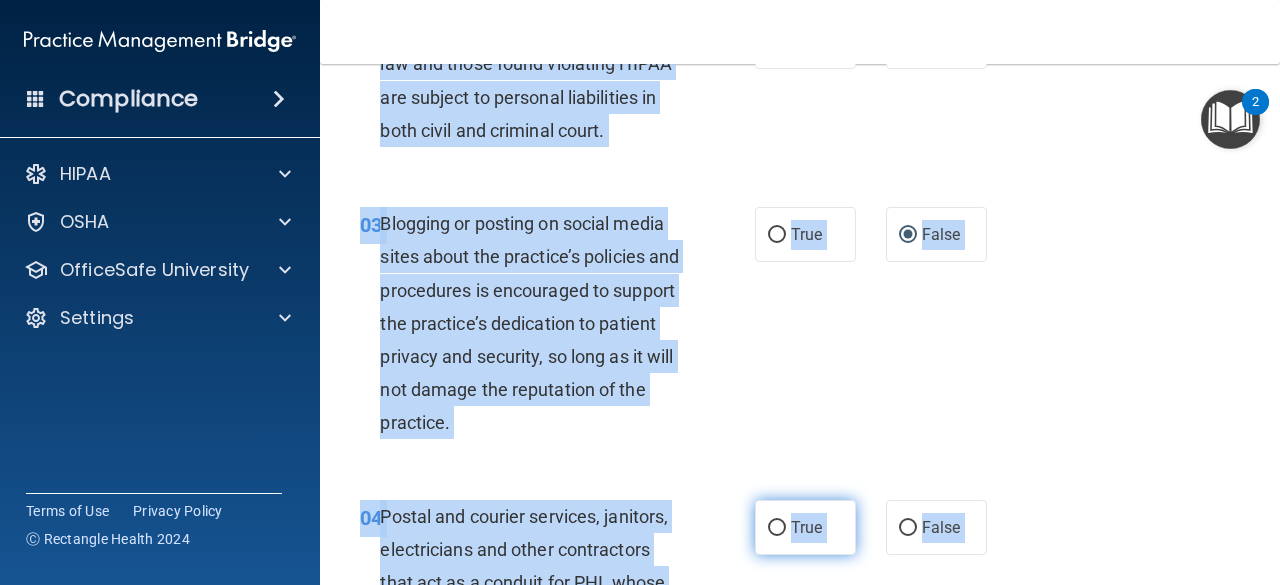 click on "True" at bounding box center [777, 528] 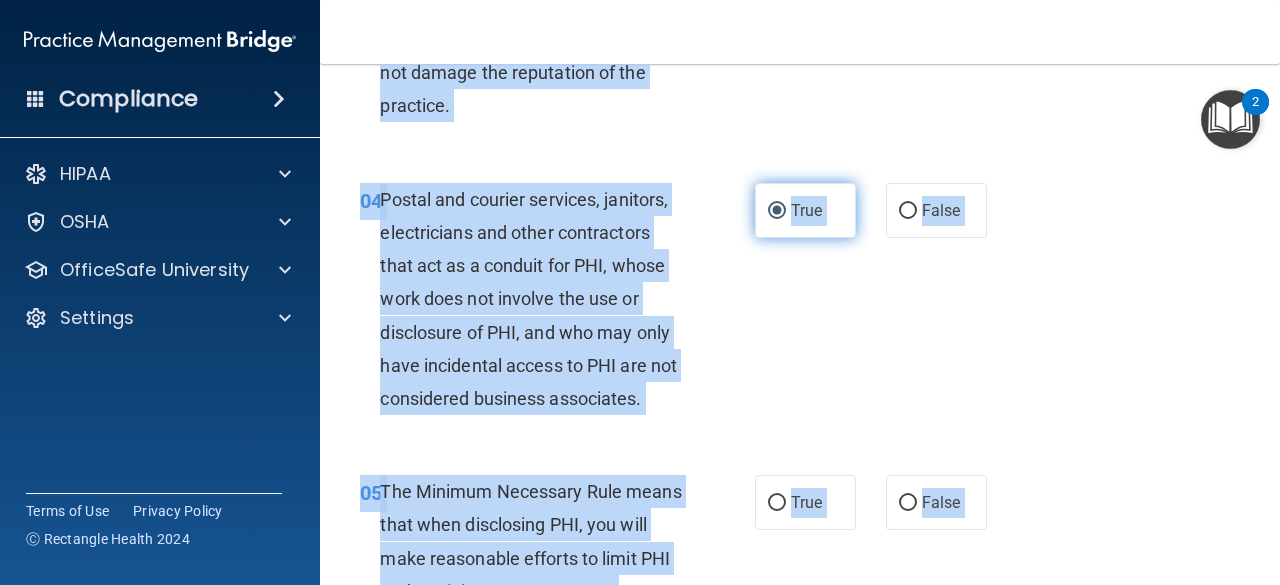 scroll, scrollTop: 663, scrollLeft: 0, axis: vertical 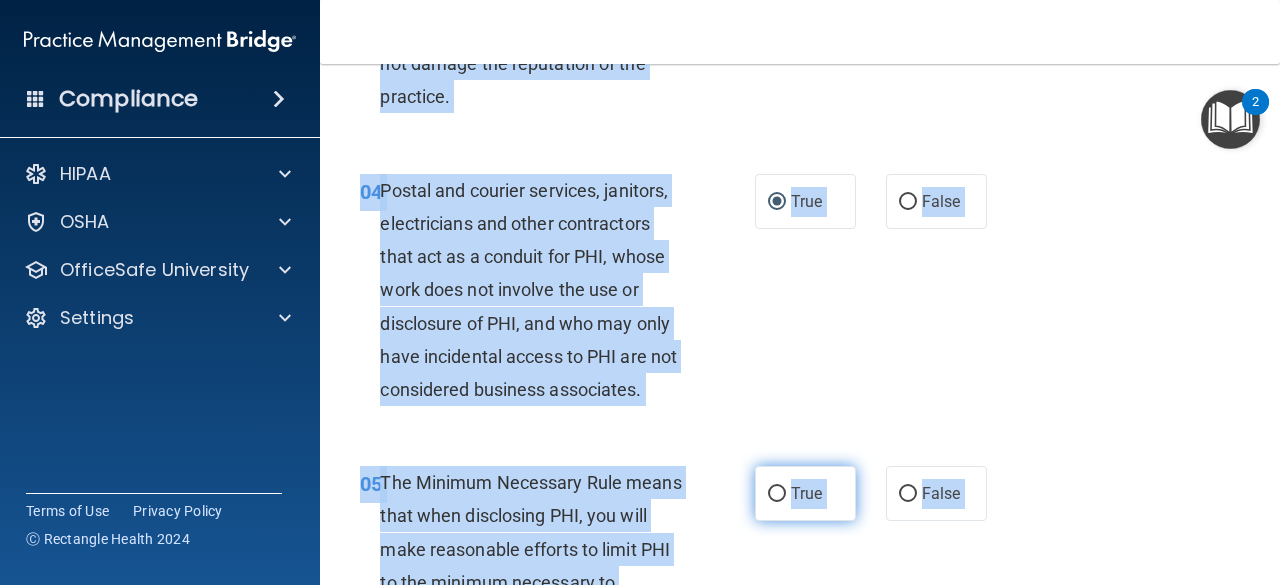 click on "True" at bounding box center [777, 494] 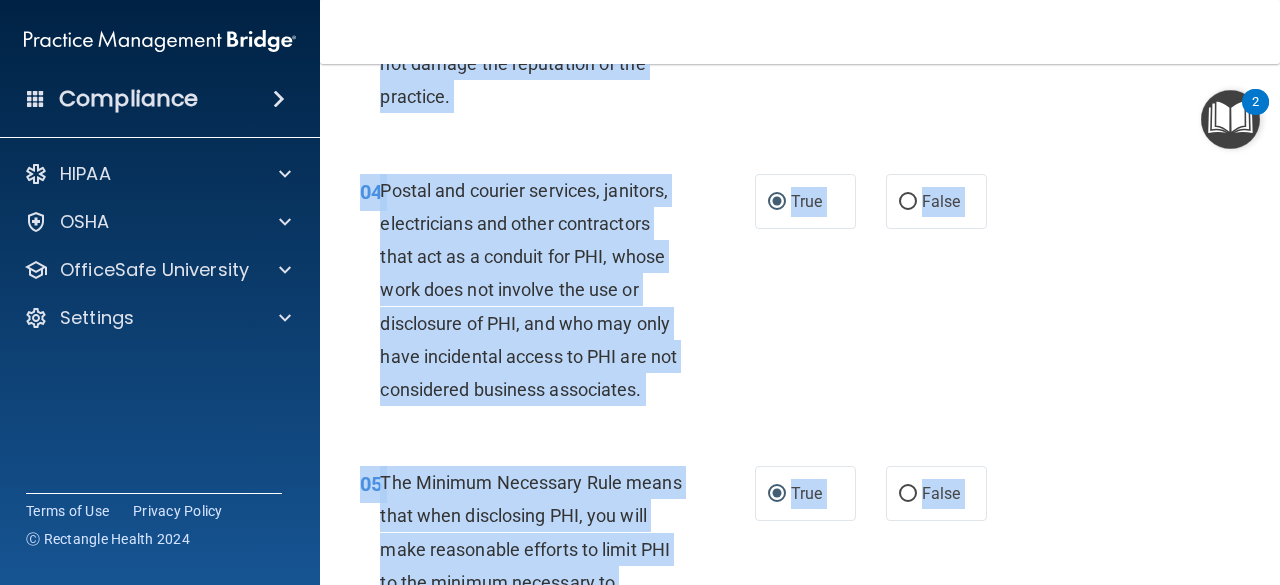 click on "04       Postal and courier services, janitors, electricians and other contractors that act as a conduit for PHI, whose work does not involve the use or disclosure of PHI, and who may only have incidental access to PHI are not considered business associates.                 True           False" at bounding box center [800, 295] 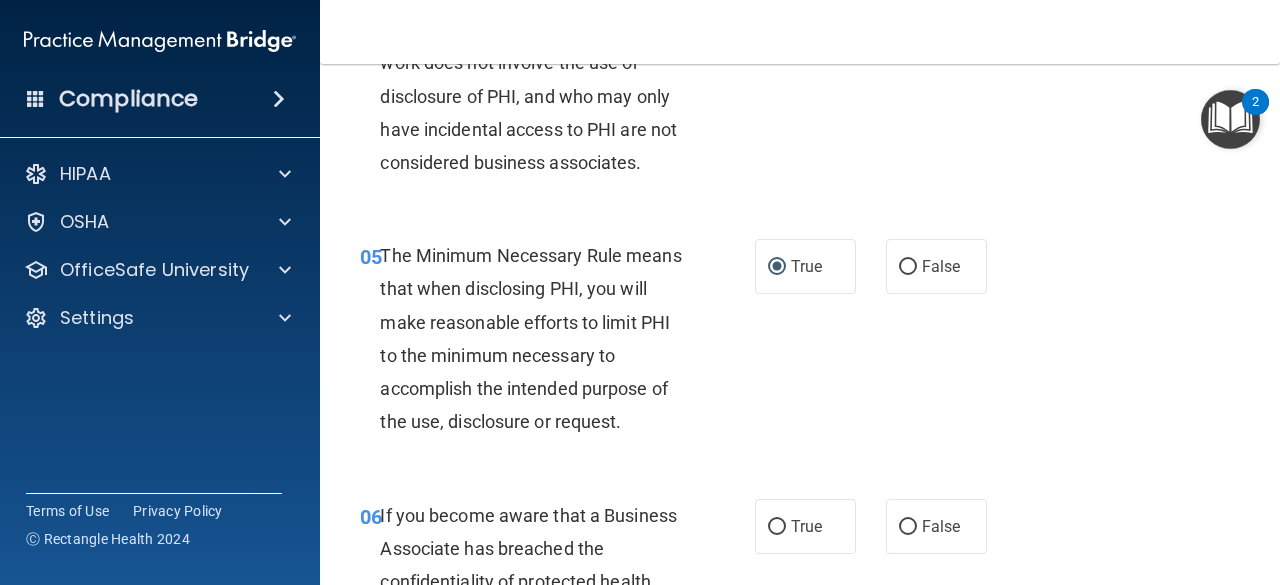 scroll, scrollTop: 891, scrollLeft: 0, axis: vertical 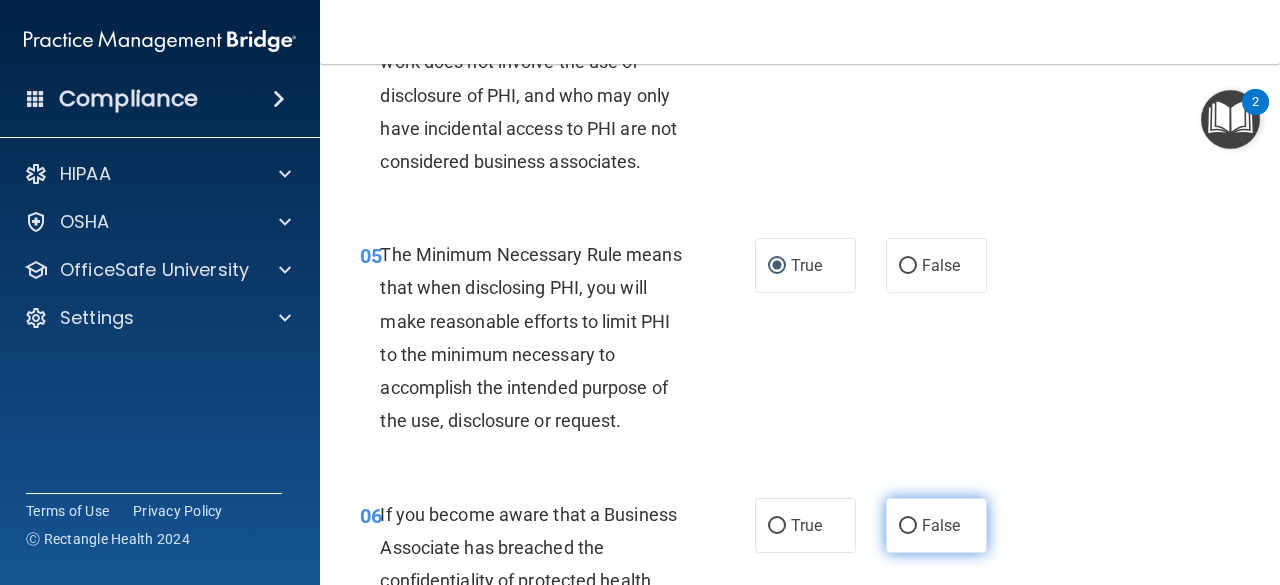click on "False" at bounding box center [908, 526] 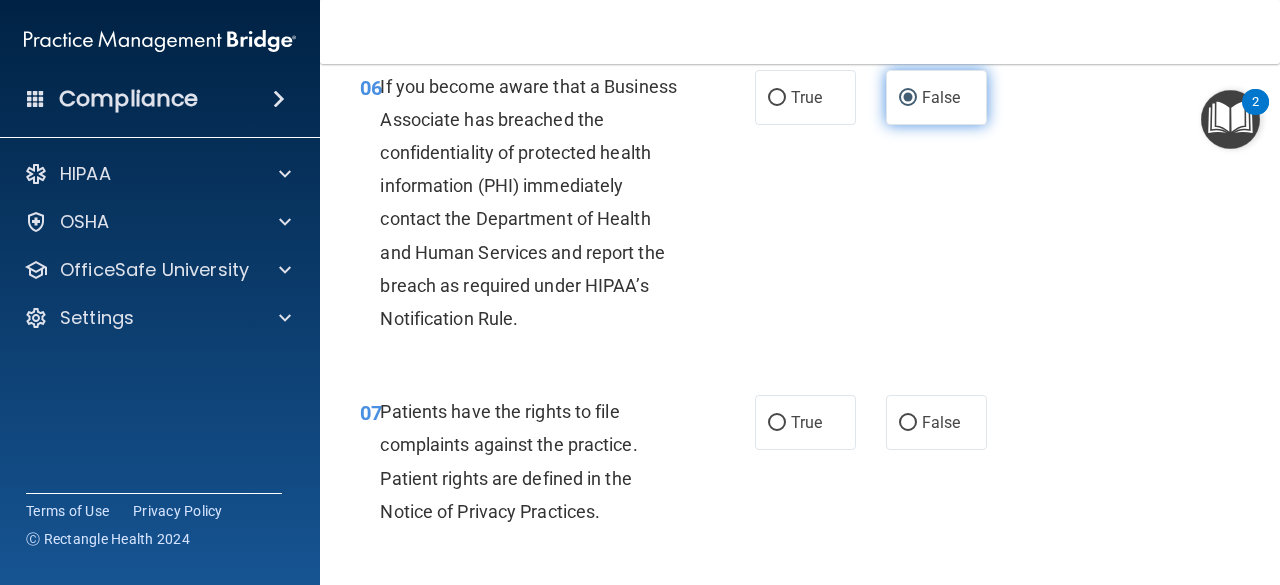 scroll, scrollTop: 1387, scrollLeft: 0, axis: vertical 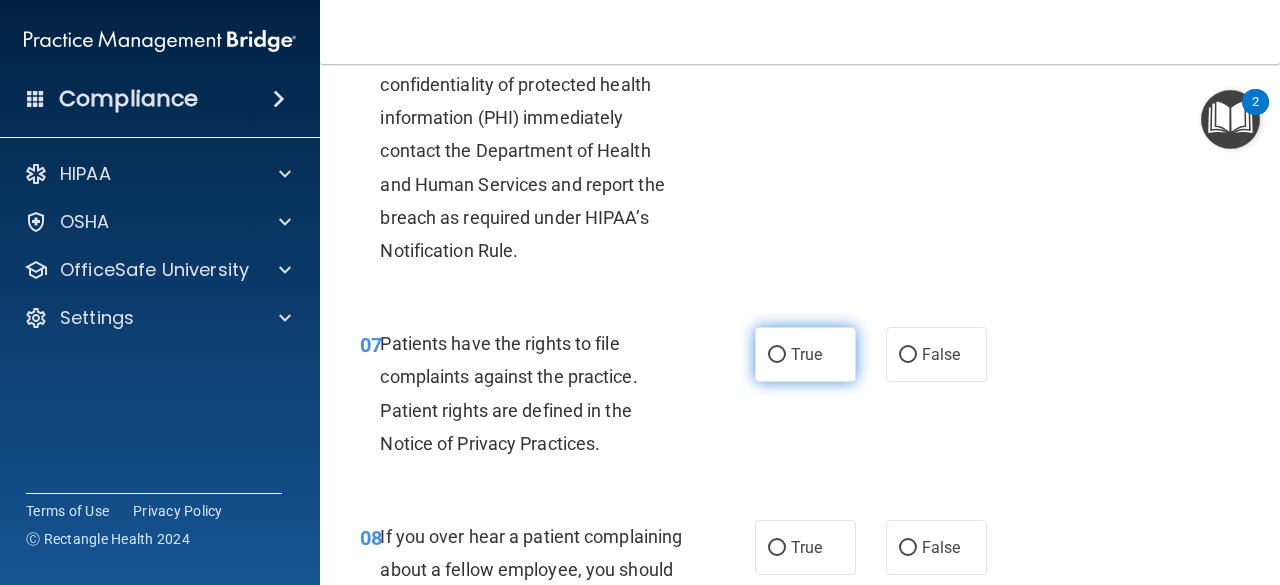 click on "True" at bounding box center [777, 355] 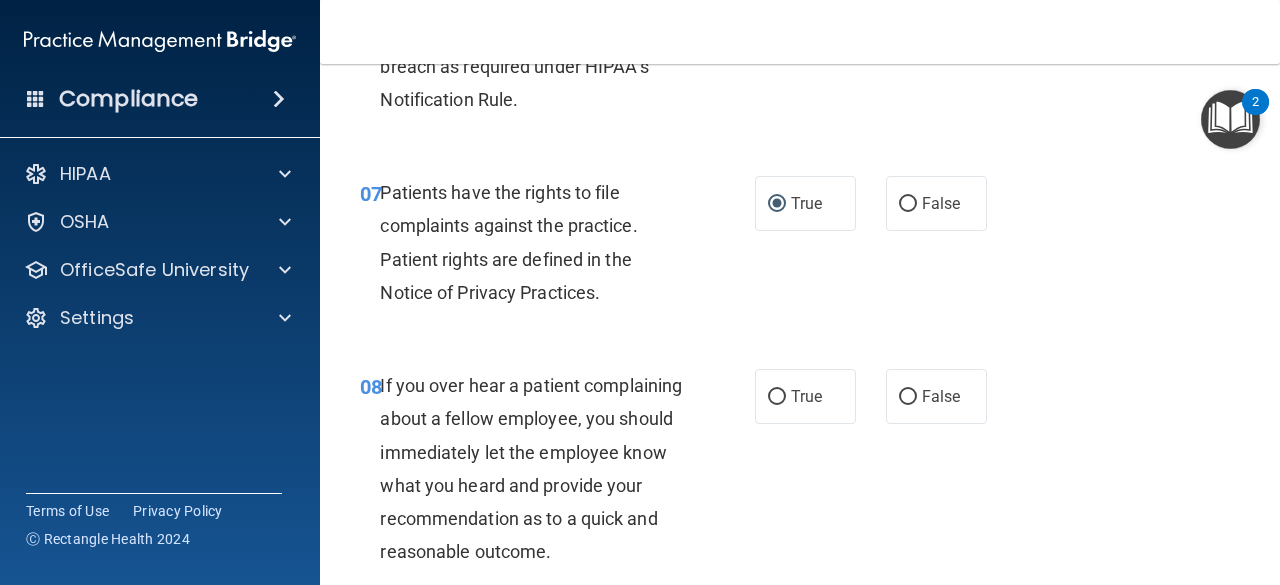 scroll, scrollTop: 1537, scrollLeft: 0, axis: vertical 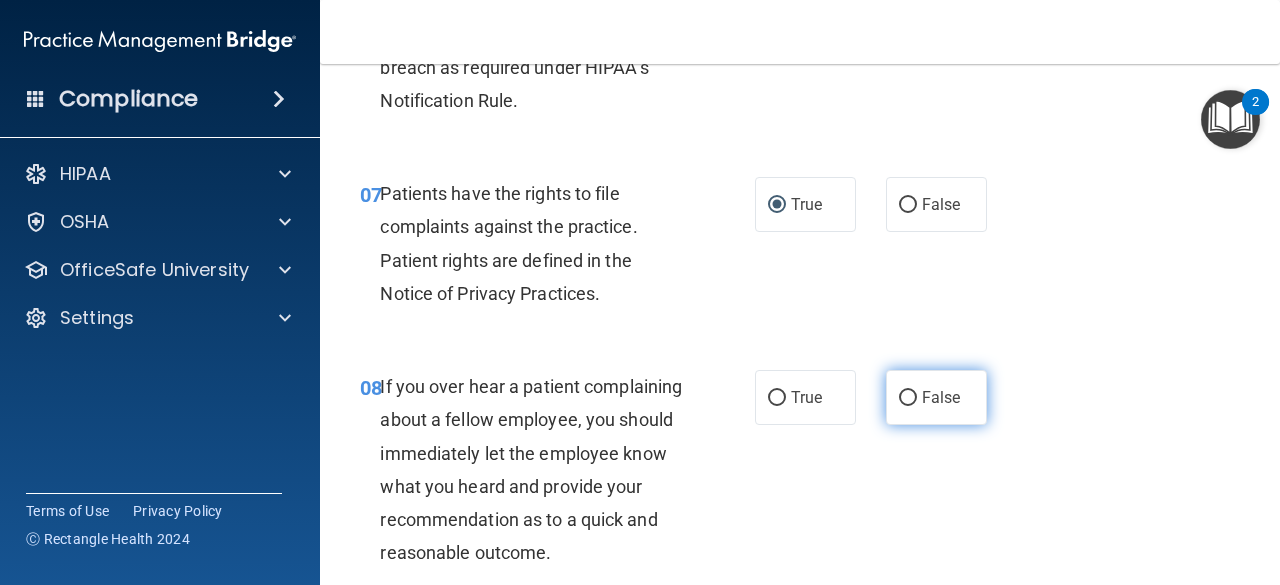 click on "False" at bounding box center [908, 398] 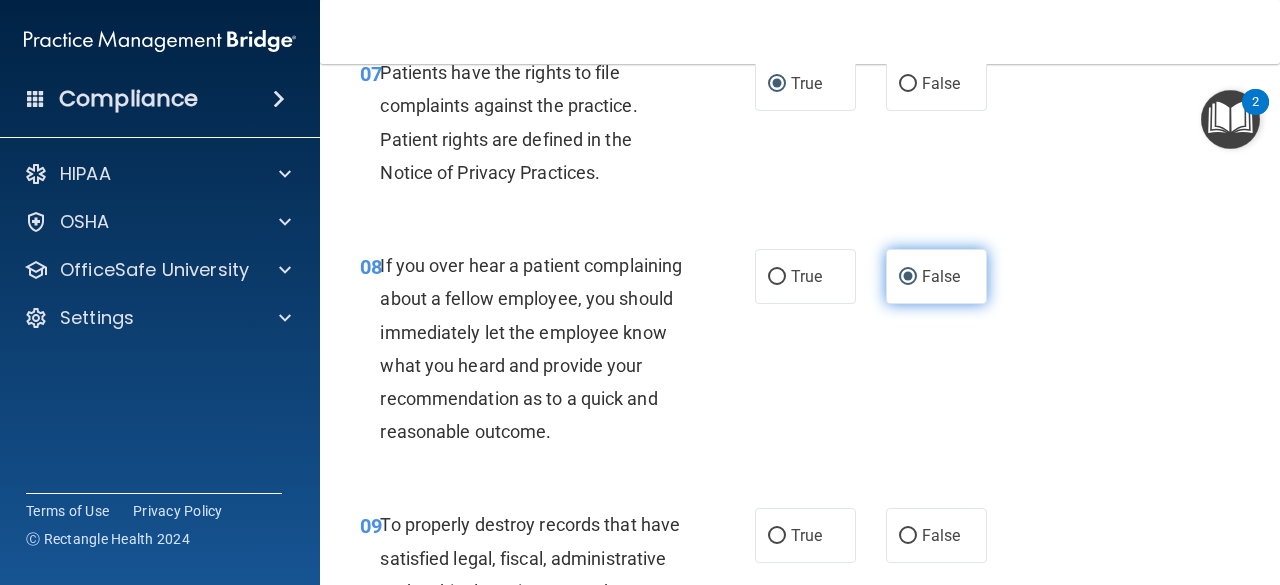 scroll, scrollTop: 1728, scrollLeft: 0, axis: vertical 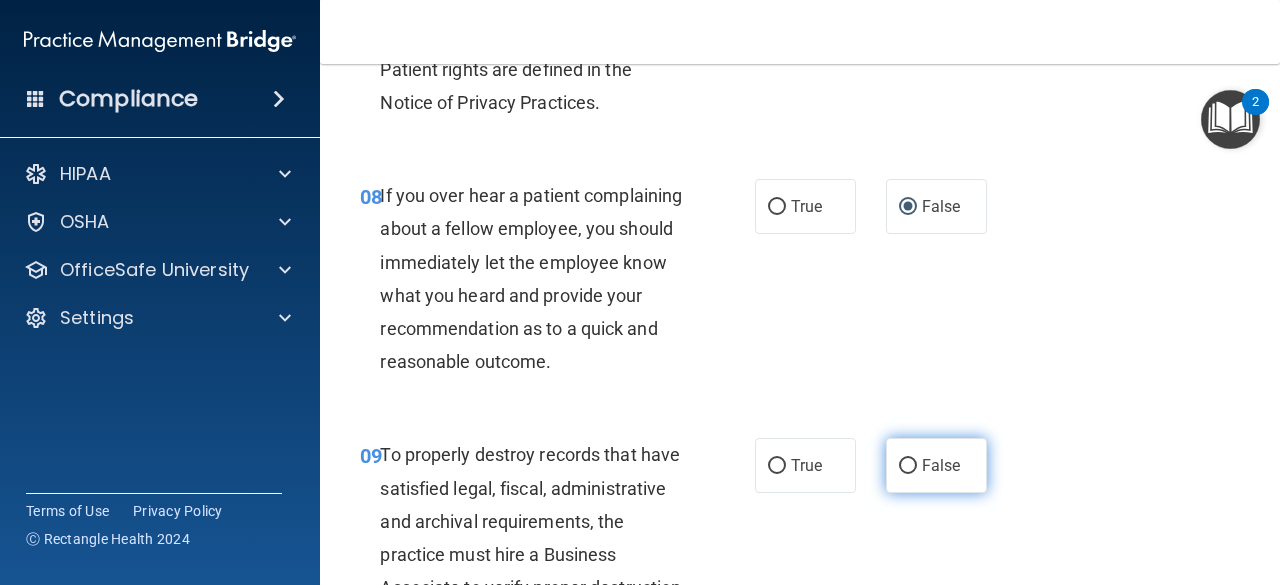 click on "False" at bounding box center [936, 465] 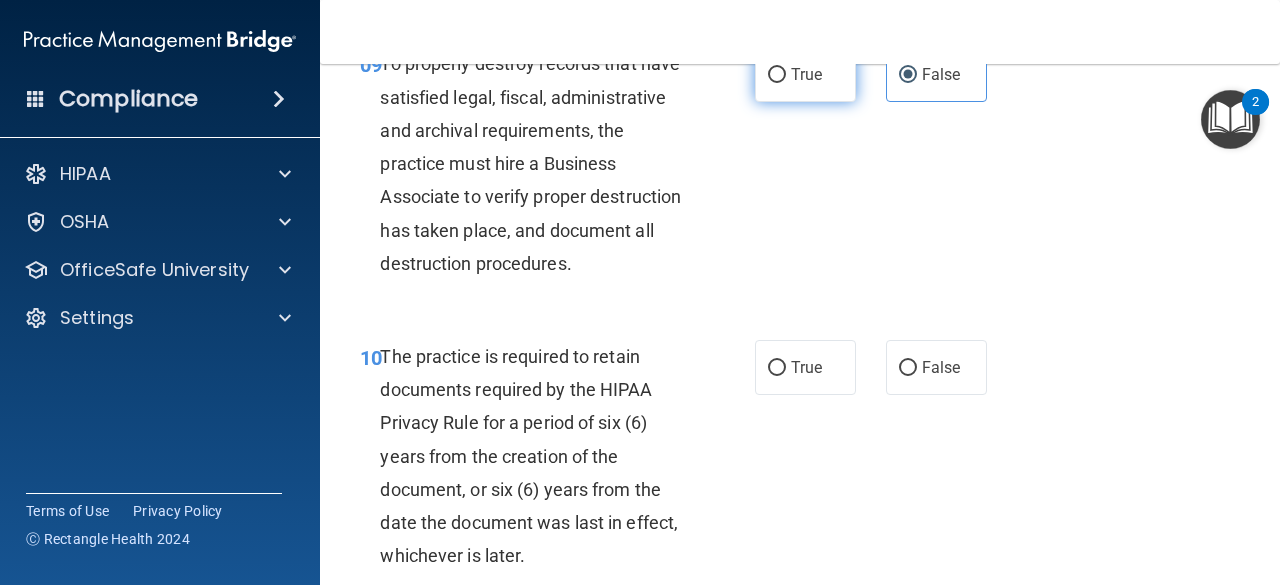 scroll, scrollTop: 2121, scrollLeft: 0, axis: vertical 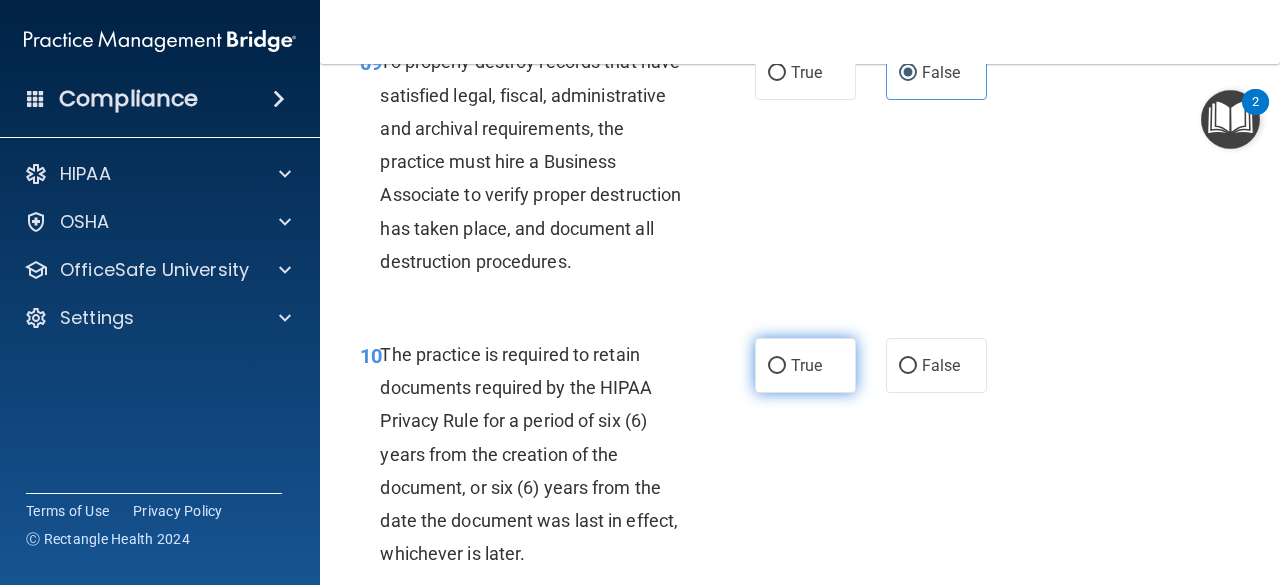 click on "True" at bounding box center [777, 366] 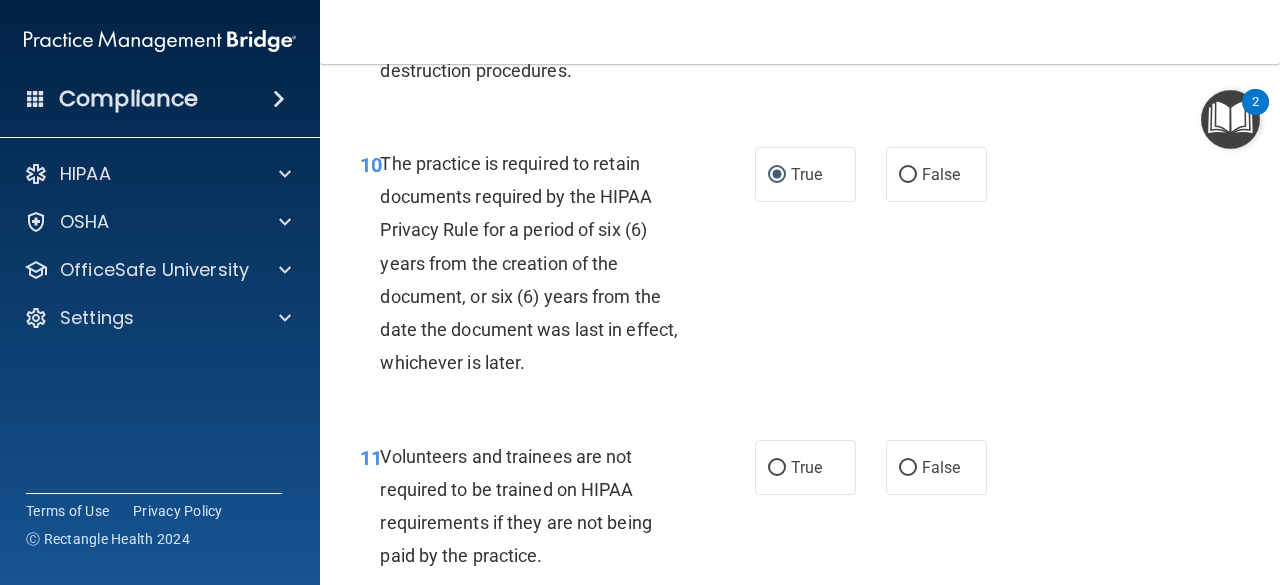 scroll, scrollTop: 2311, scrollLeft: 0, axis: vertical 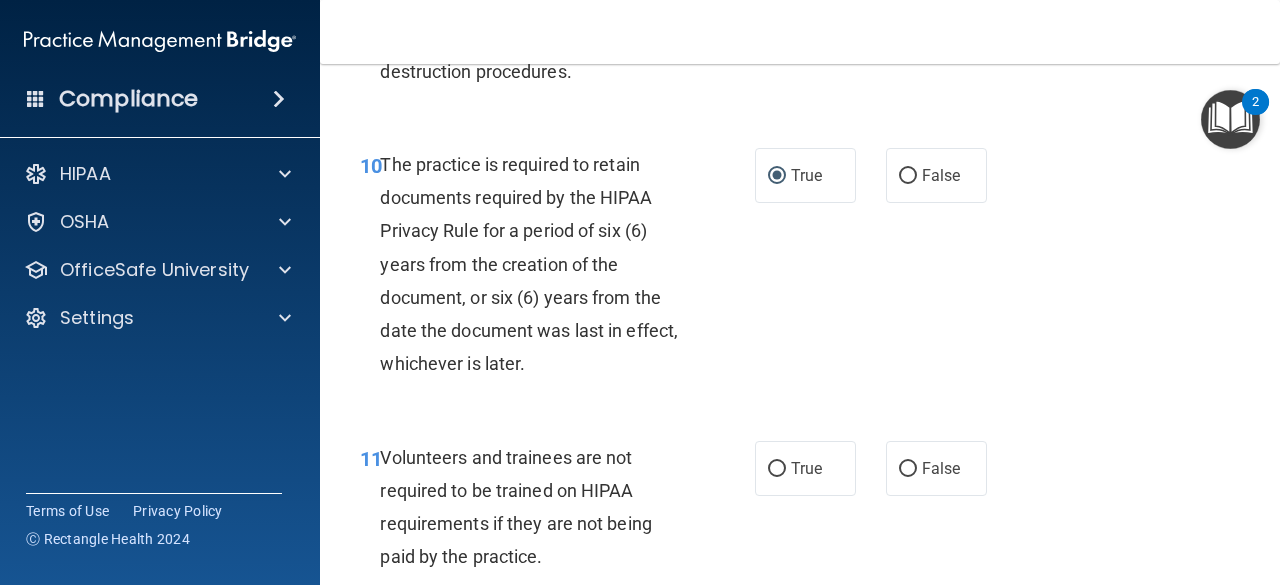 click on "False" at bounding box center (936, 468) 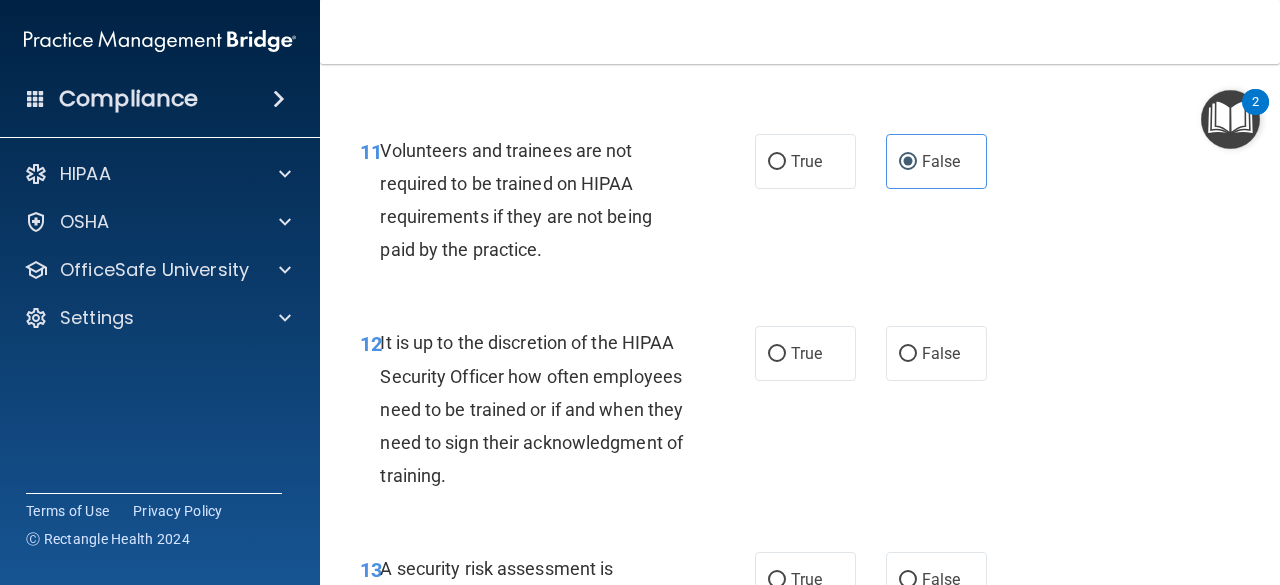scroll, scrollTop: 2621, scrollLeft: 0, axis: vertical 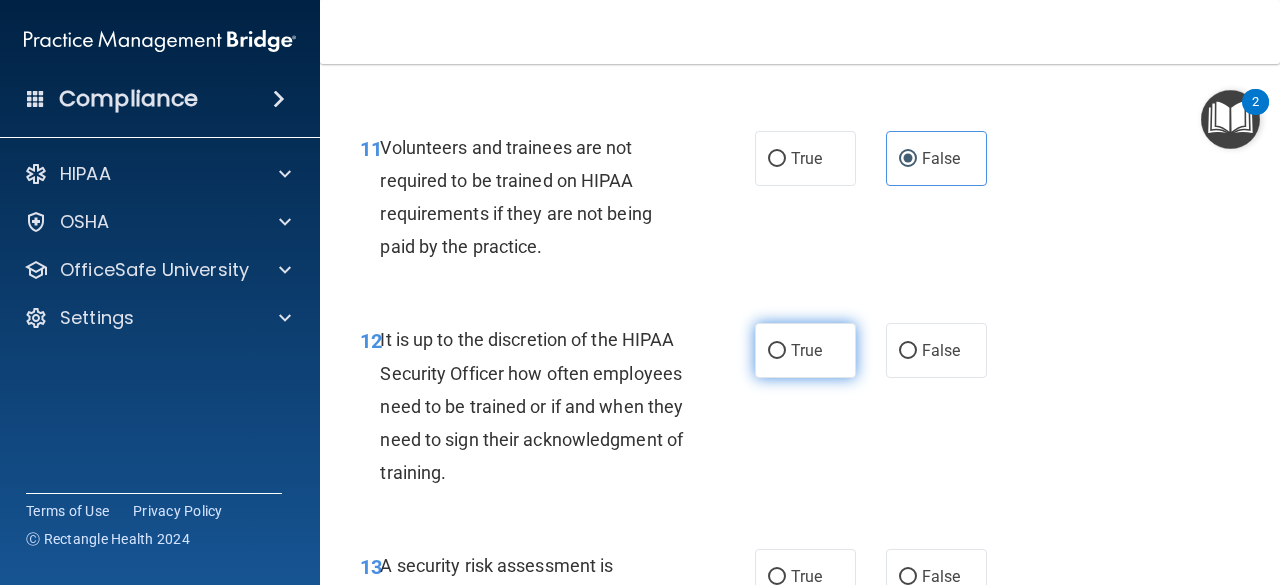 click on "True" at bounding box center (777, 351) 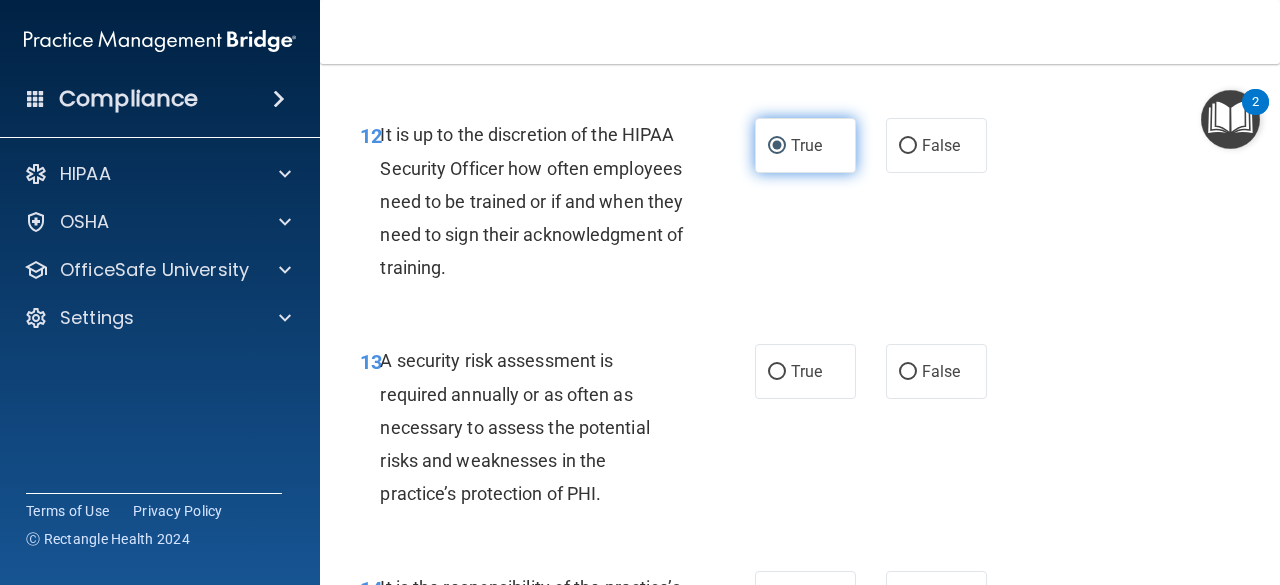 scroll, scrollTop: 2853, scrollLeft: 0, axis: vertical 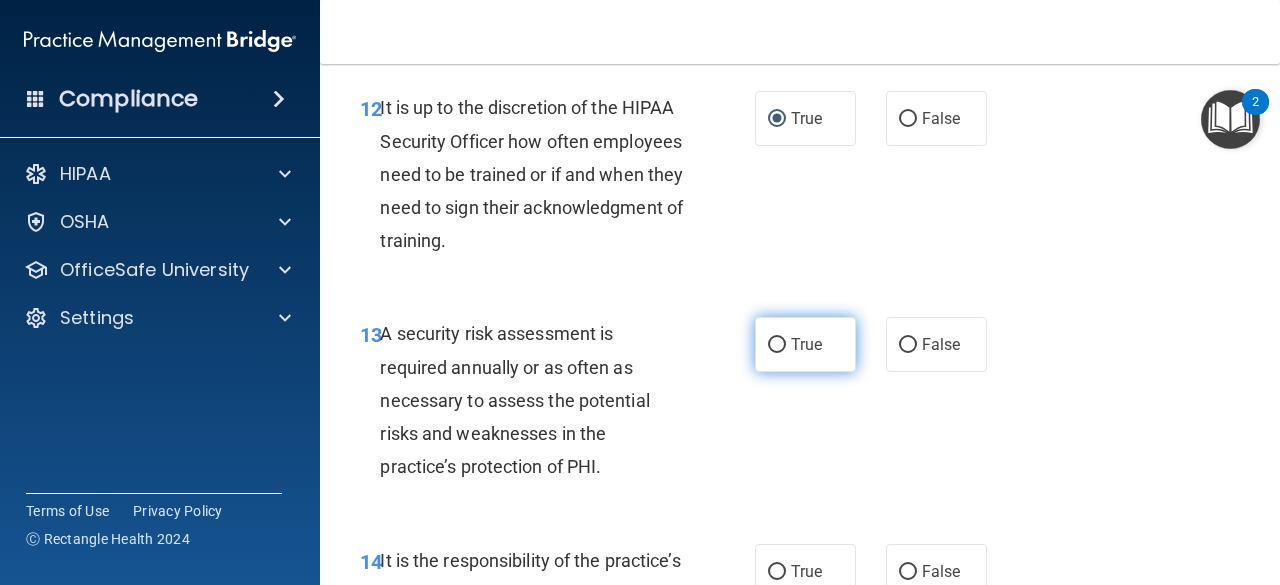 click on "True" at bounding box center [777, 345] 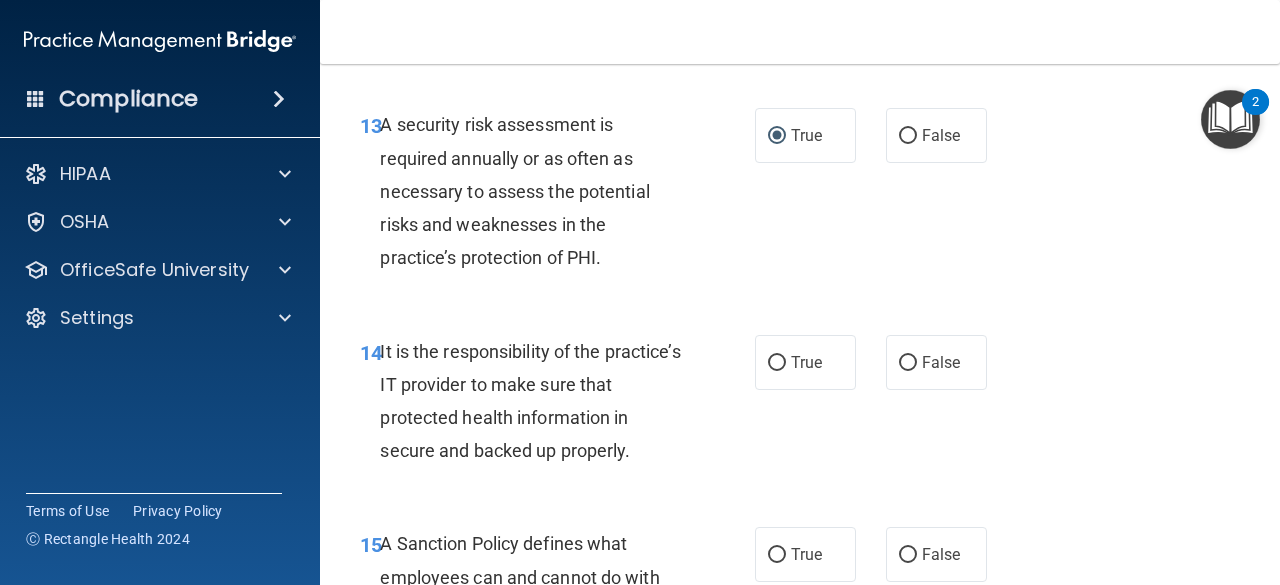 scroll, scrollTop: 3063, scrollLeft: 0, axis: vertical 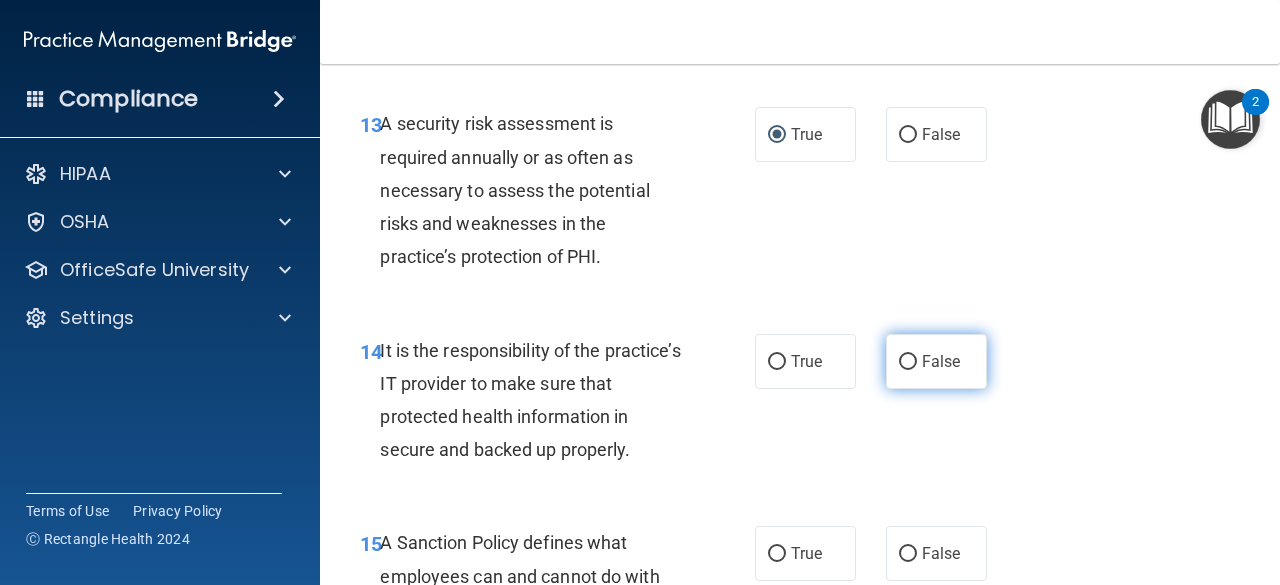 click on "False" at bounding box center [908, 362] 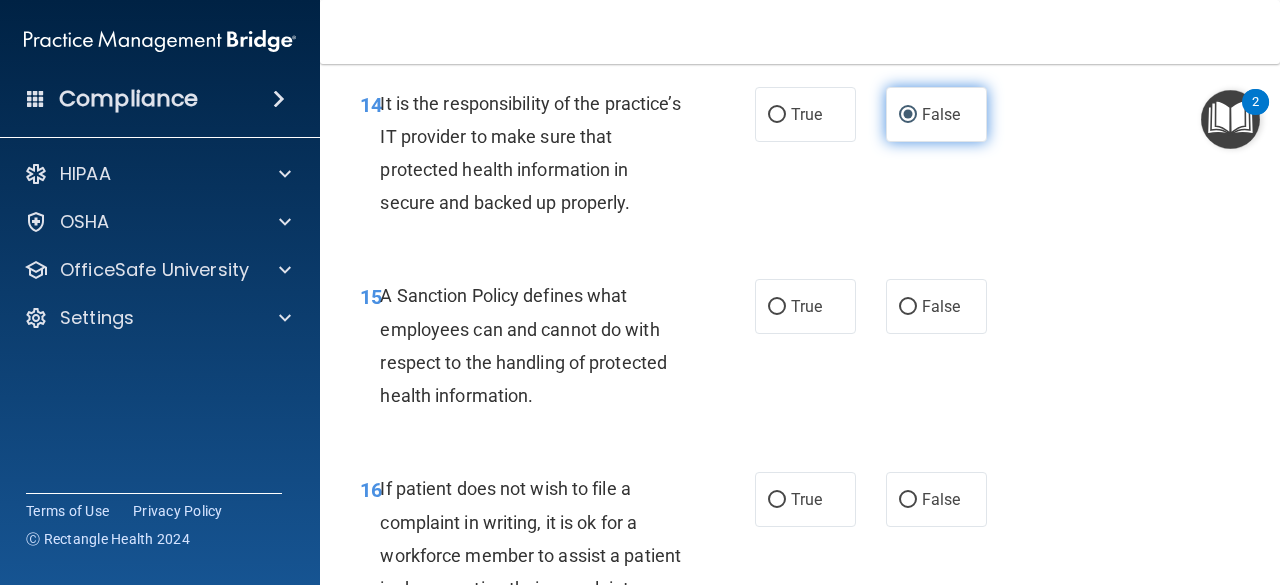 scroll, scrollTop: 3314, scrollLeft: 0, axis: vertical 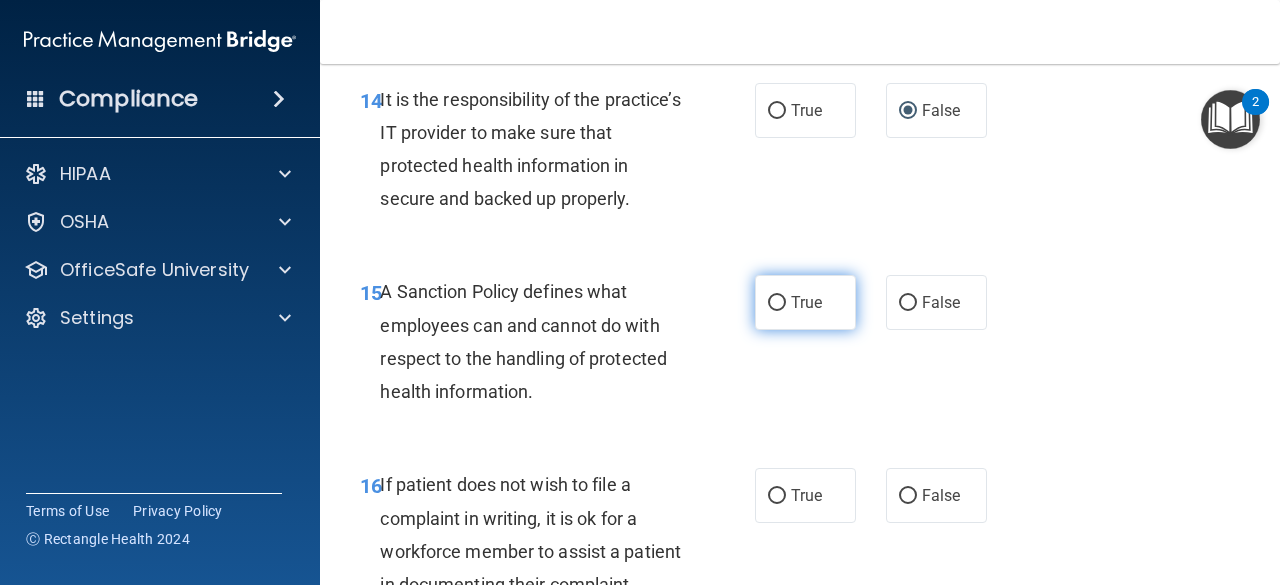 click on "True" at bounding box center [805, 302] 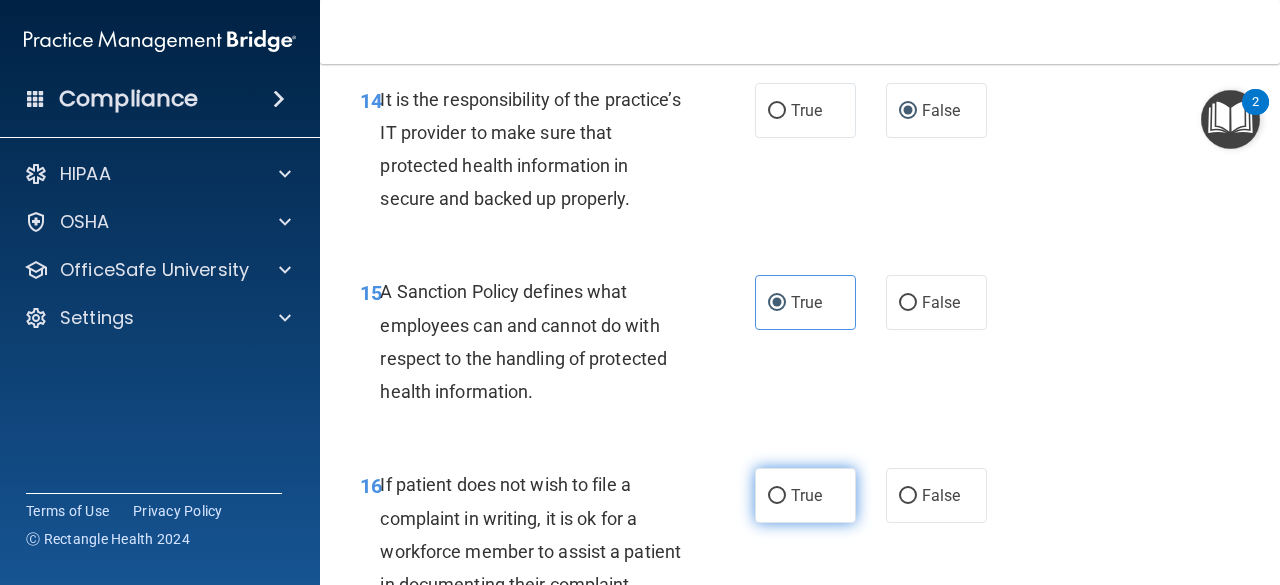click on "True" at bounding box center [777, 496] 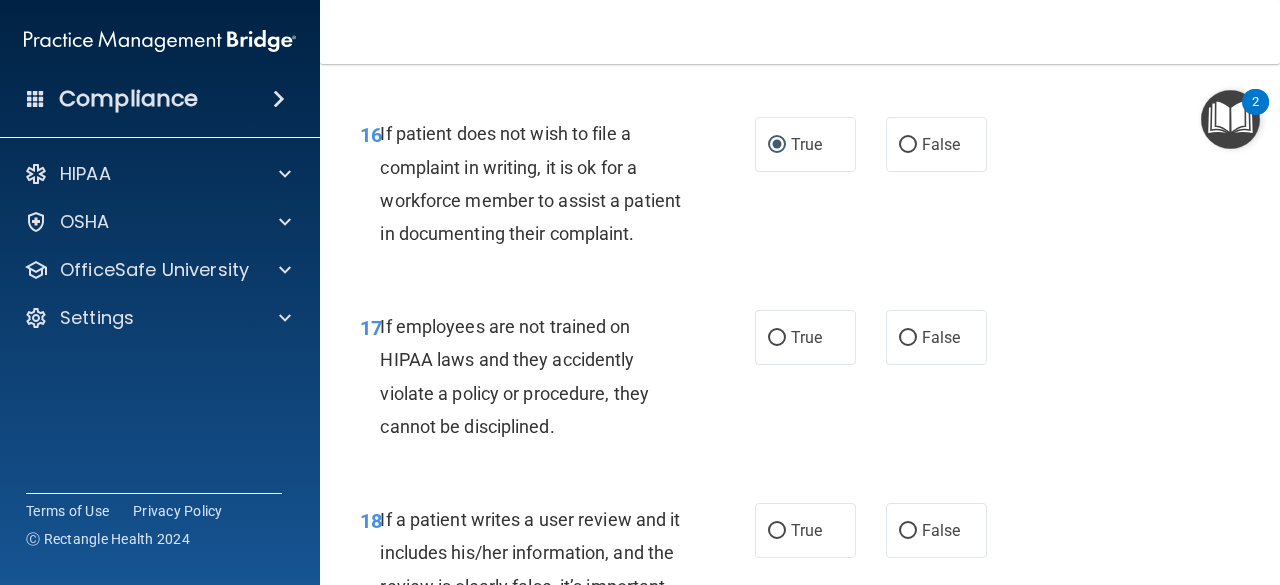 scroll, scrollTop: 3699, scrollLeft: 0, axis: vertical 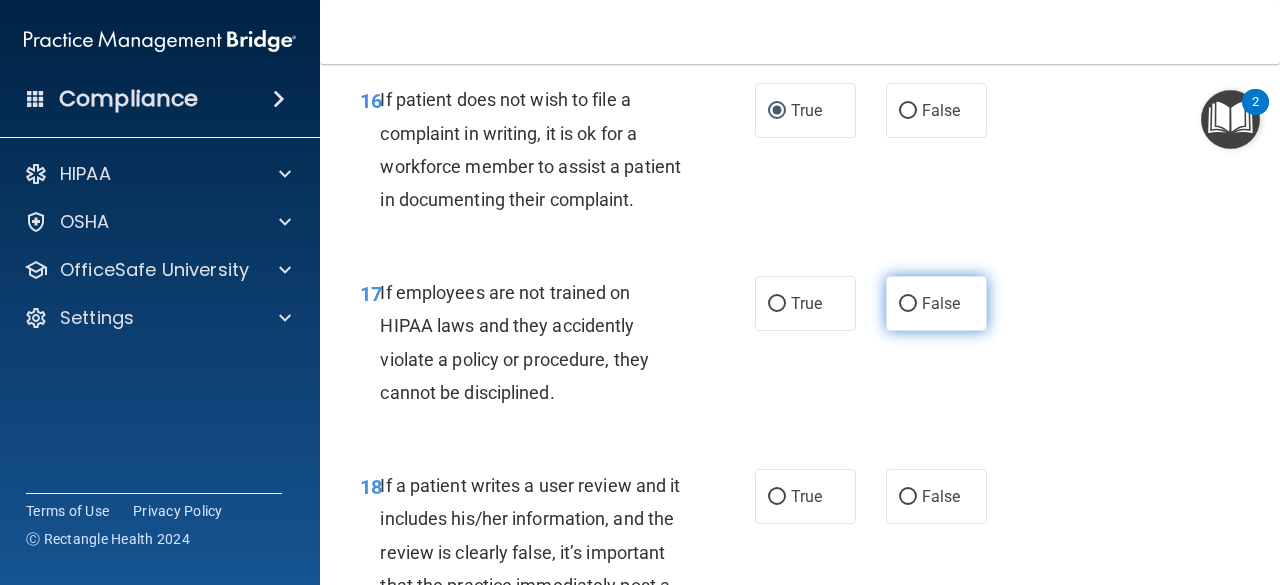 click on "False" at bounding box center (908, 304) 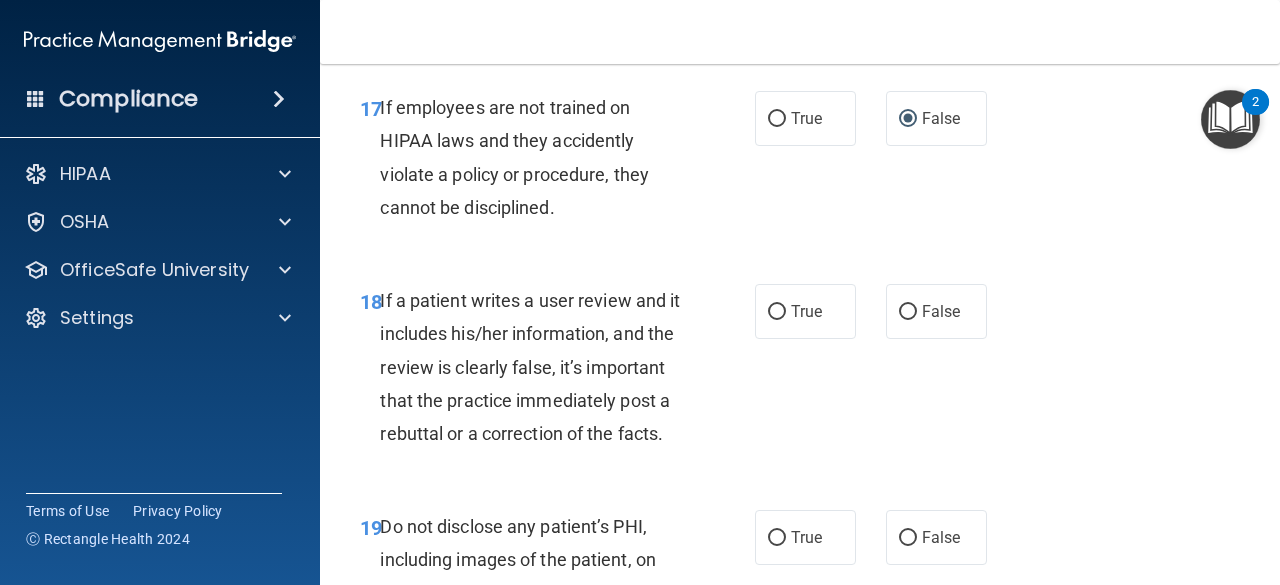 scroll, scrollTop: 3883, scrollLeft: 0, axis: vertical 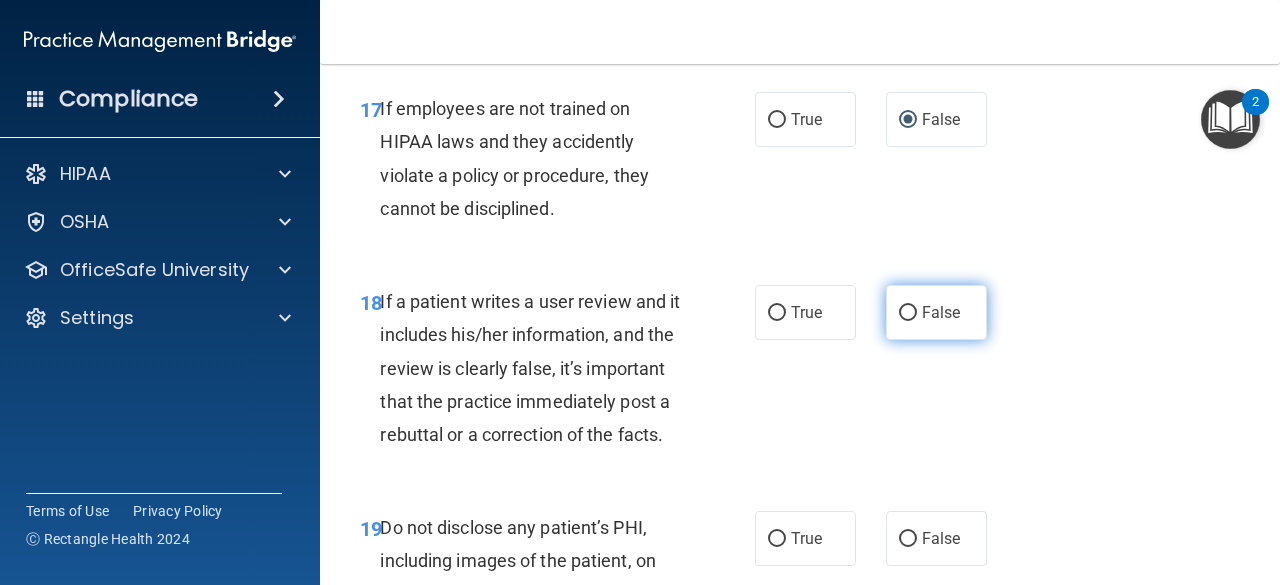 click on "False" at bounding box center [908, 313] 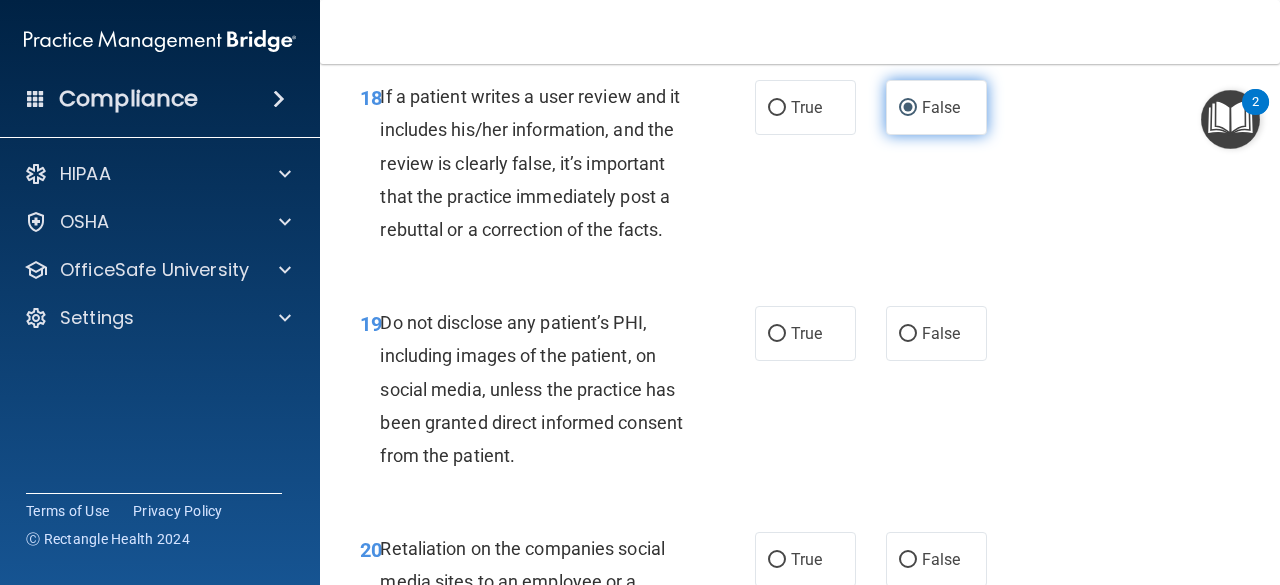 scroll, scrollTop: 4087, scrollLeft: 0, axis: vertical 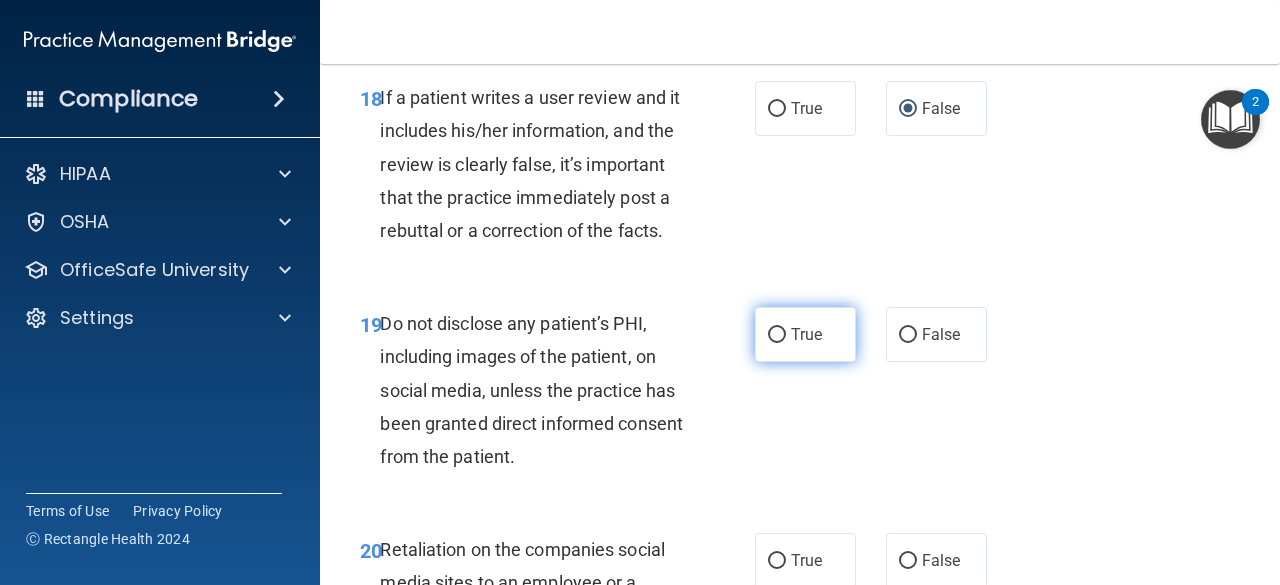 click on "True" at bounding box center (777, 335) 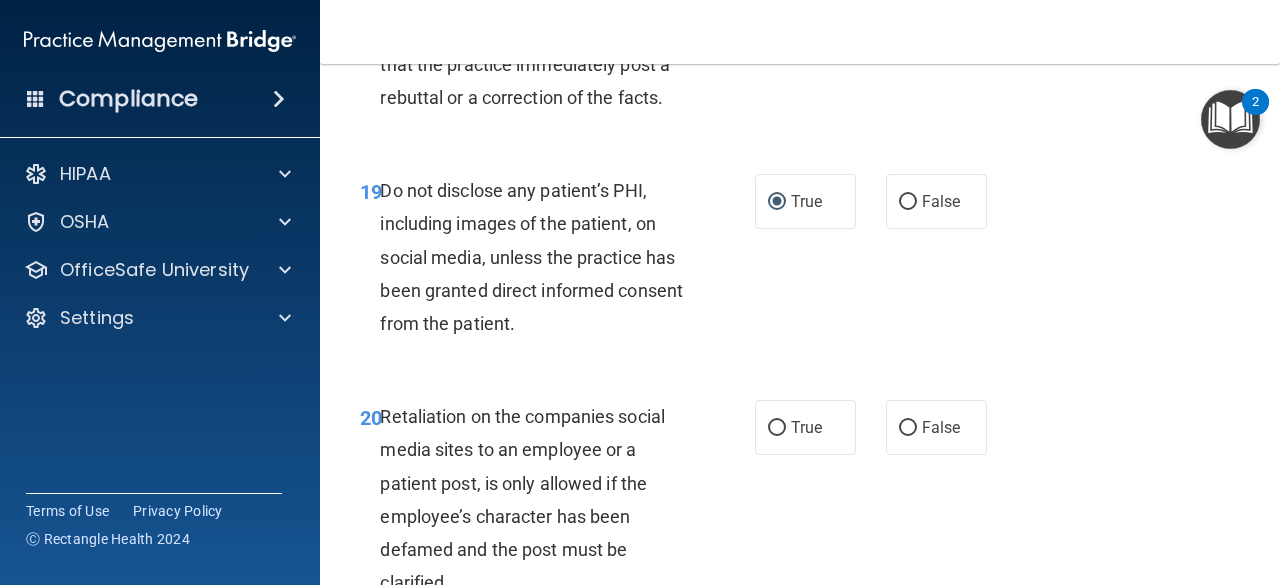 scroll, scrollTop: 4223, scrollLeft: 0, axis: vertical 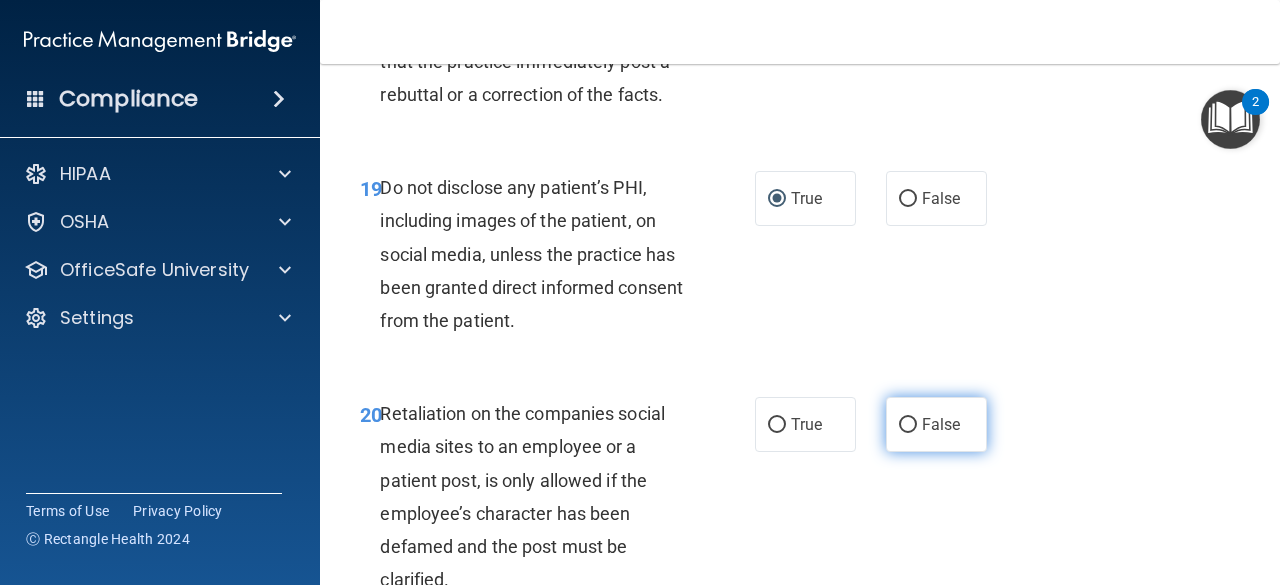 click on "False" at bounding box center (936, 424) 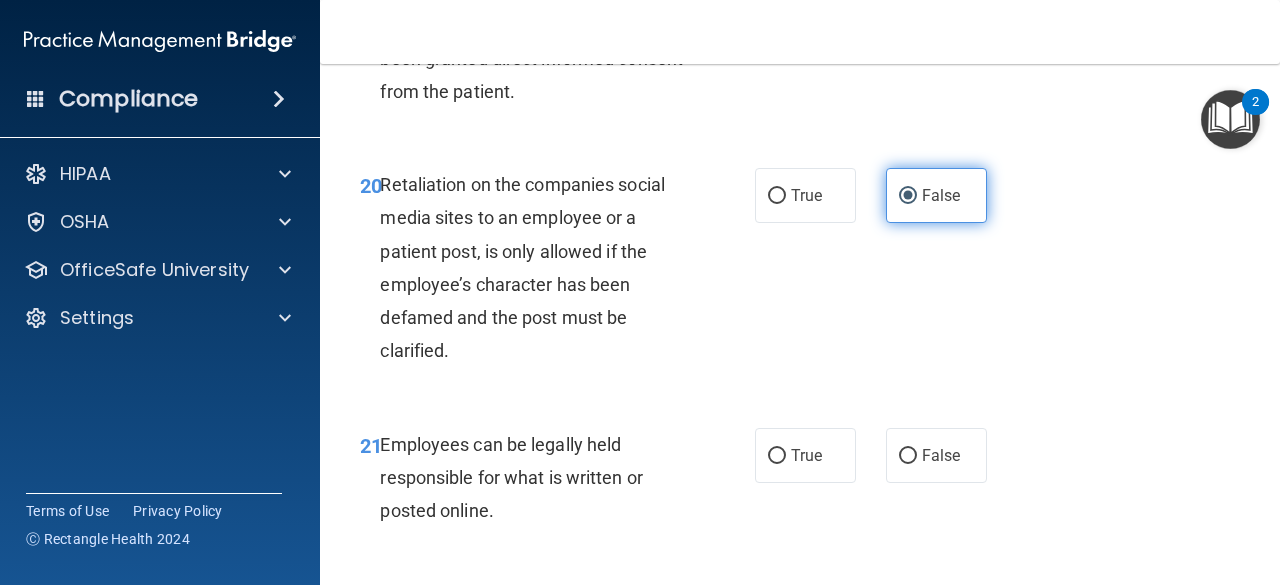 scroll, scrollTop: 4453, scrollLeft: 0, axis: vertical 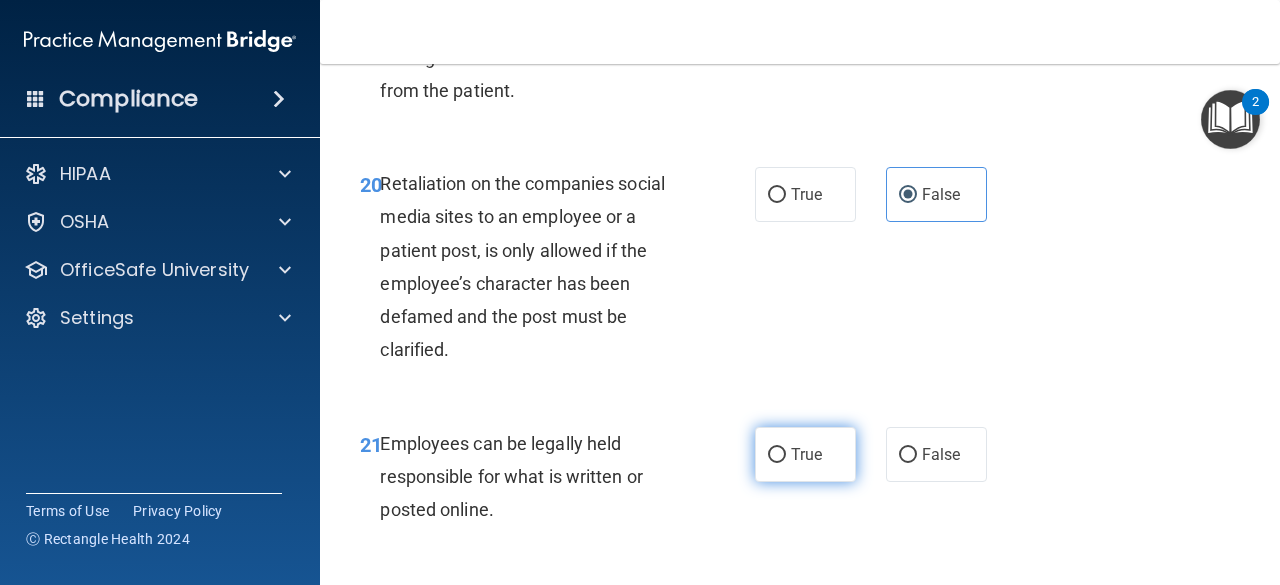 click on "True" at bounding box center [805, 454] 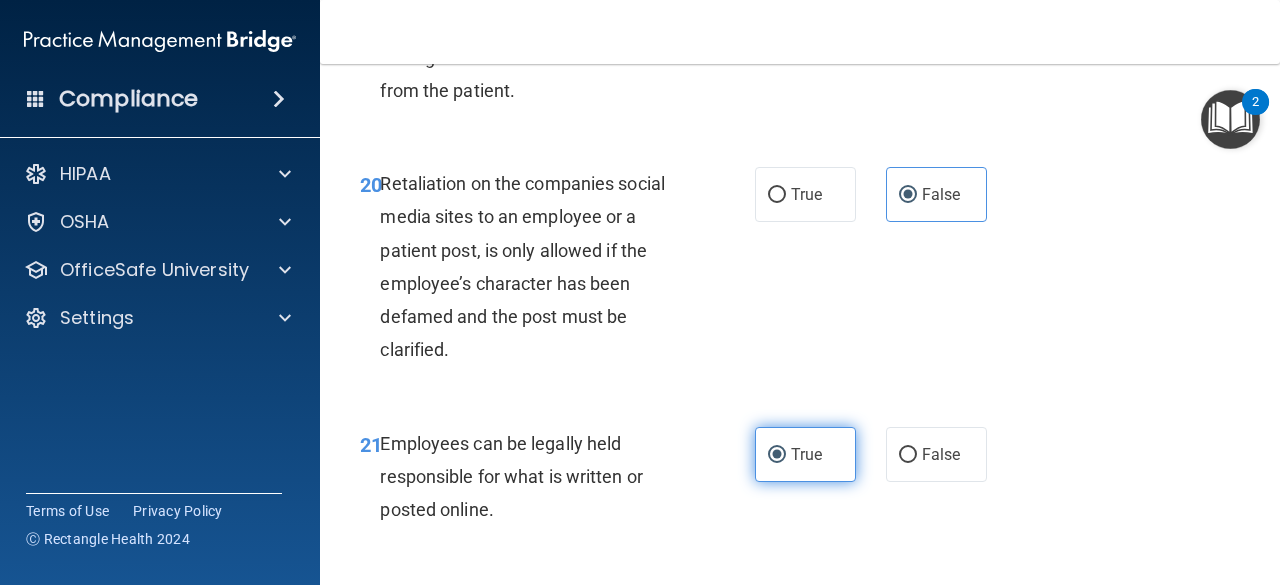 scroll, scrollTop: 4462, scrollLeft: 0, axis: vertical 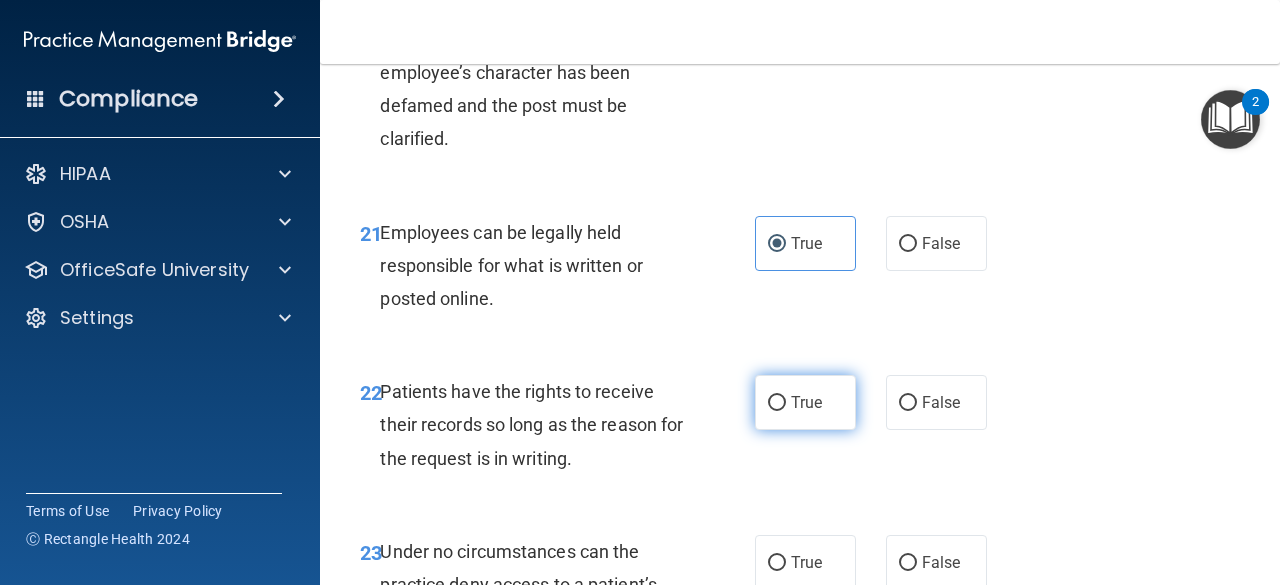 click on "True" at bounding box center [805, 402] 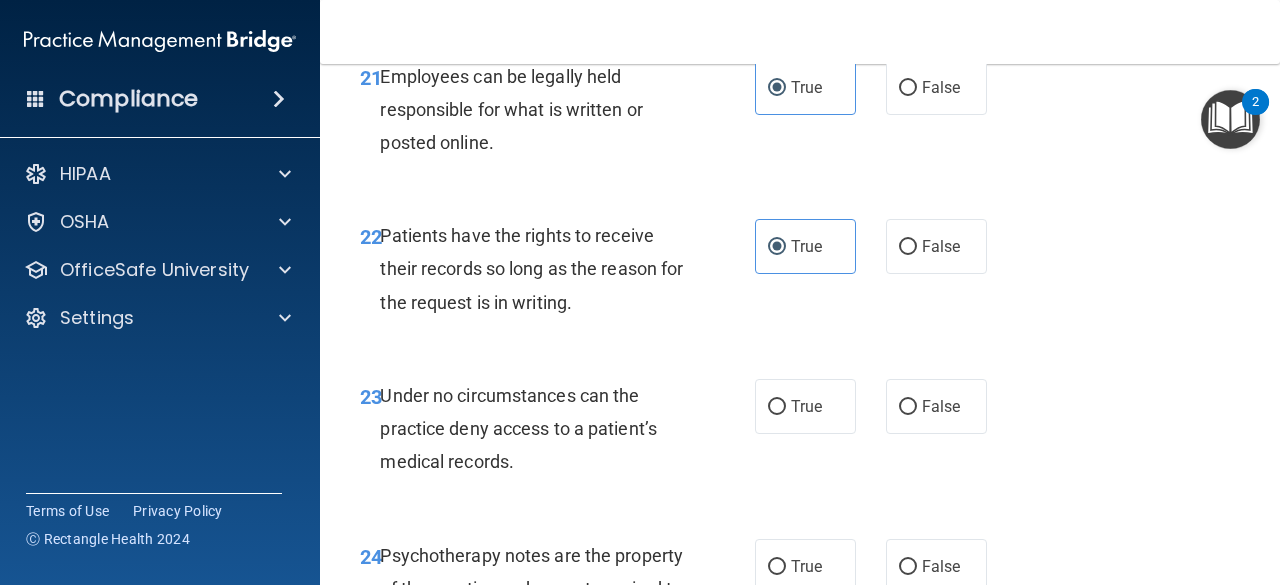 scroll, scrollTop: 4819, scrollLeft: 0, axis: vertical 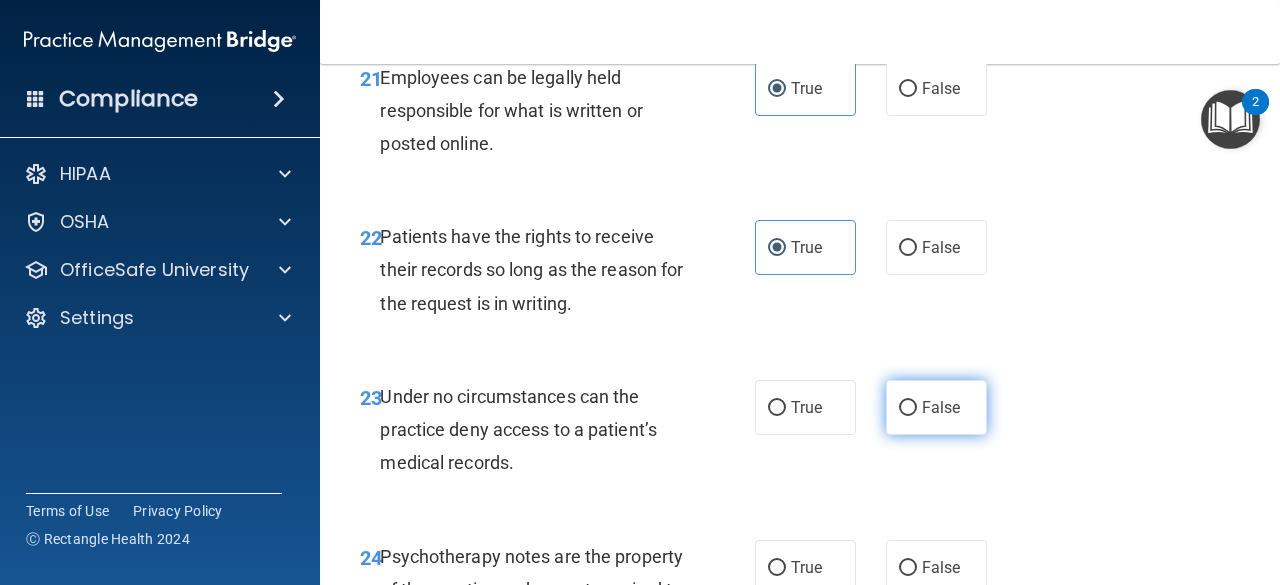 click on "False" at bounding box center [908, 408] 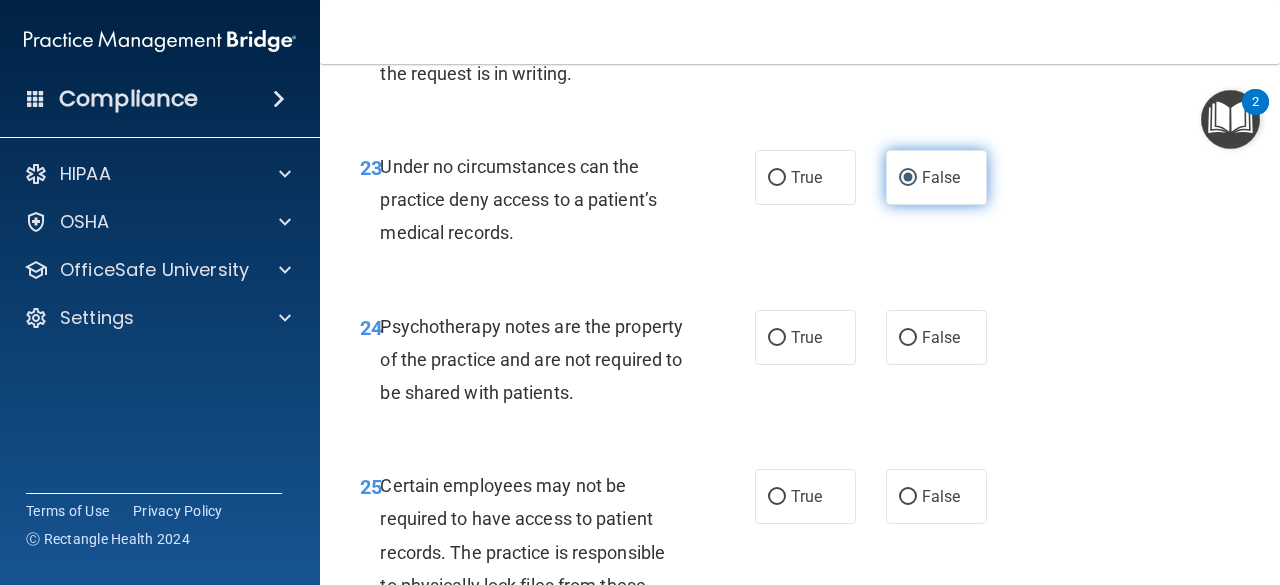 scroll, scrollTop: 5048, scrollLeft: 0, axis: vertical 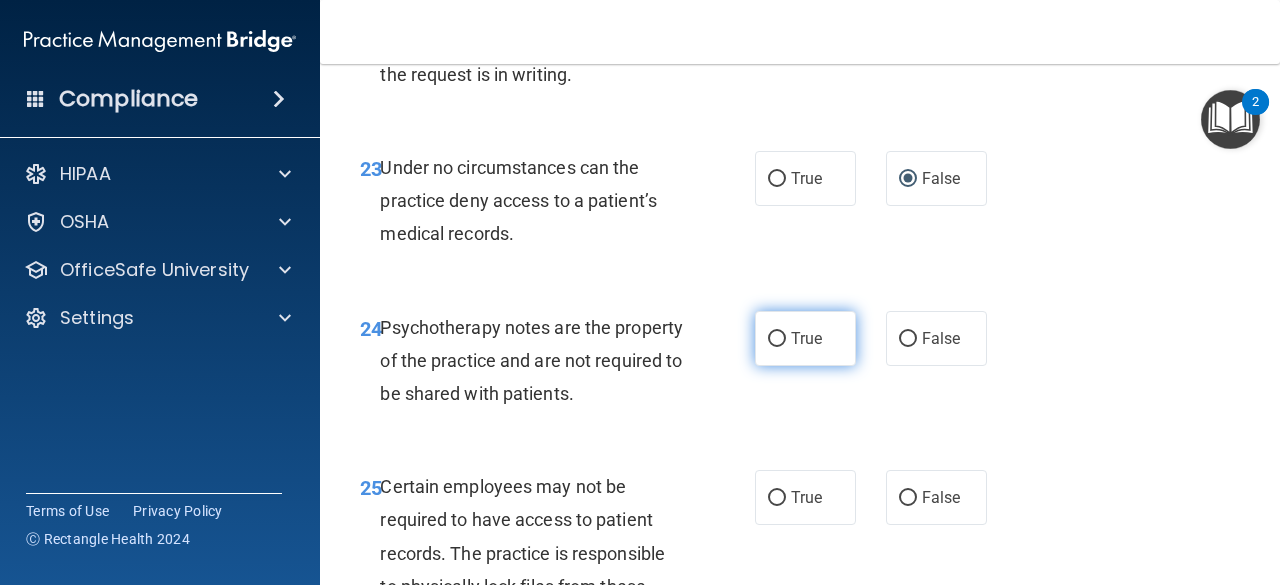 click on "True" at bounding box center (777, 339) 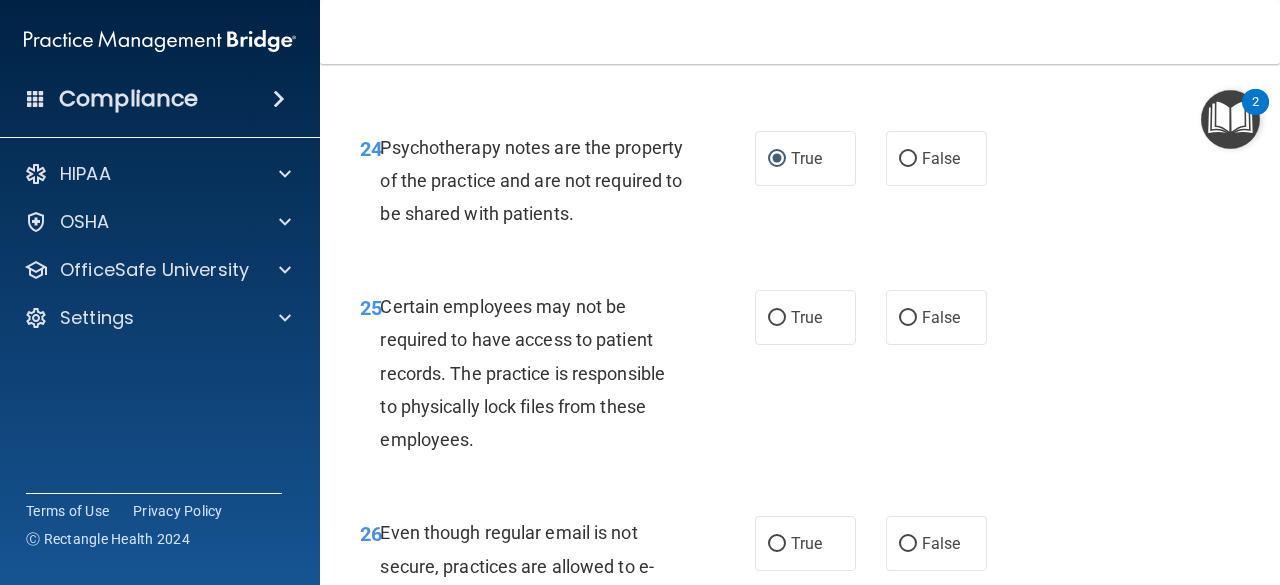 scroll, scrollTop: 5252, scrollLeft: 0, axis: vertical 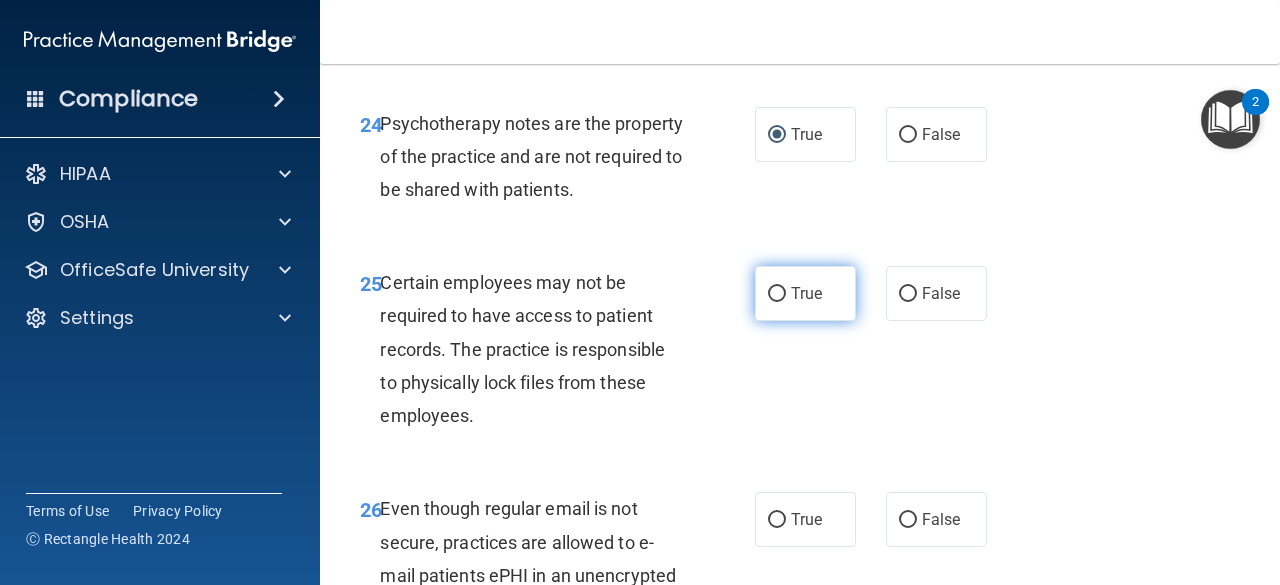 click on "True" at bounding box center [777, 294] 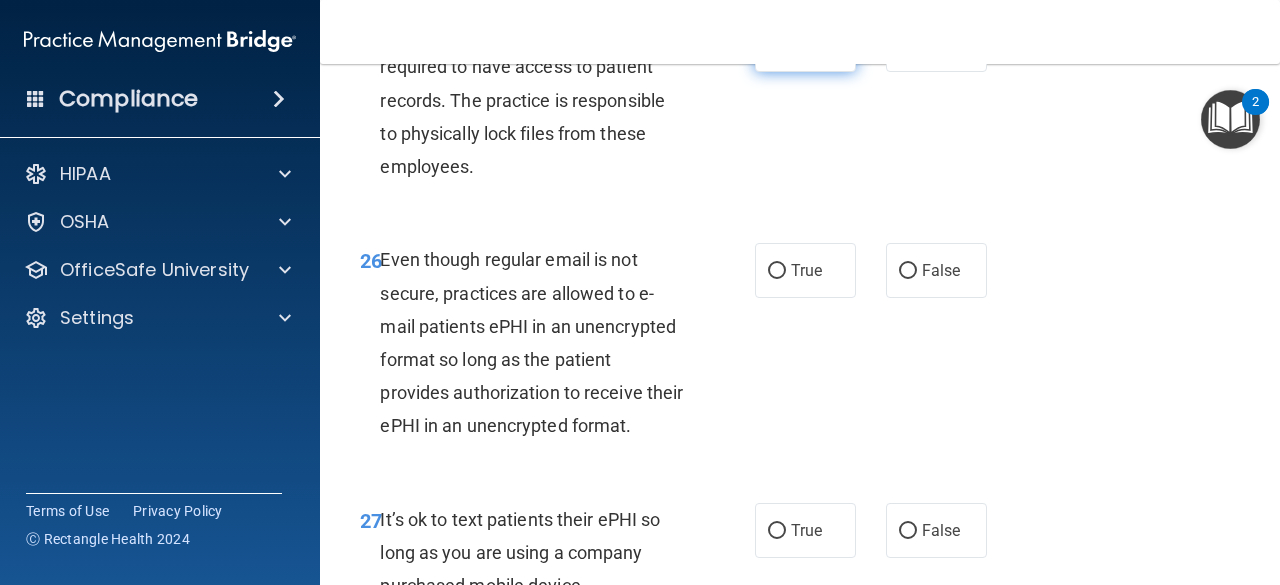 scroll, scrollTop: 5501, scrollLeft: 0, axis: vertical 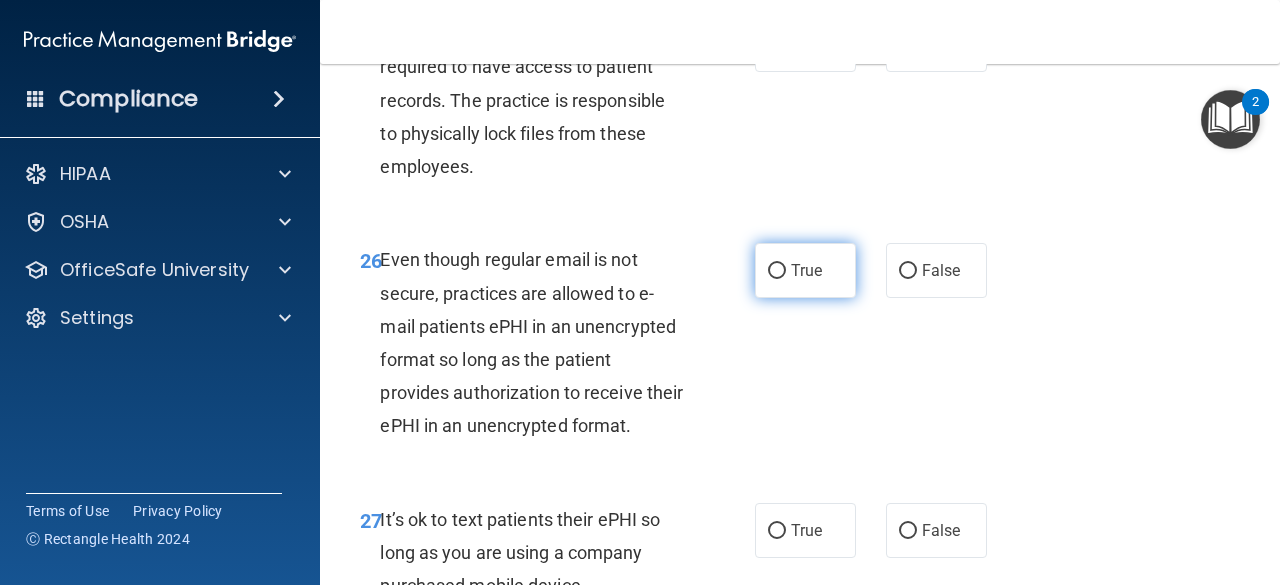 click on "True" at bounding box center (805, 270) 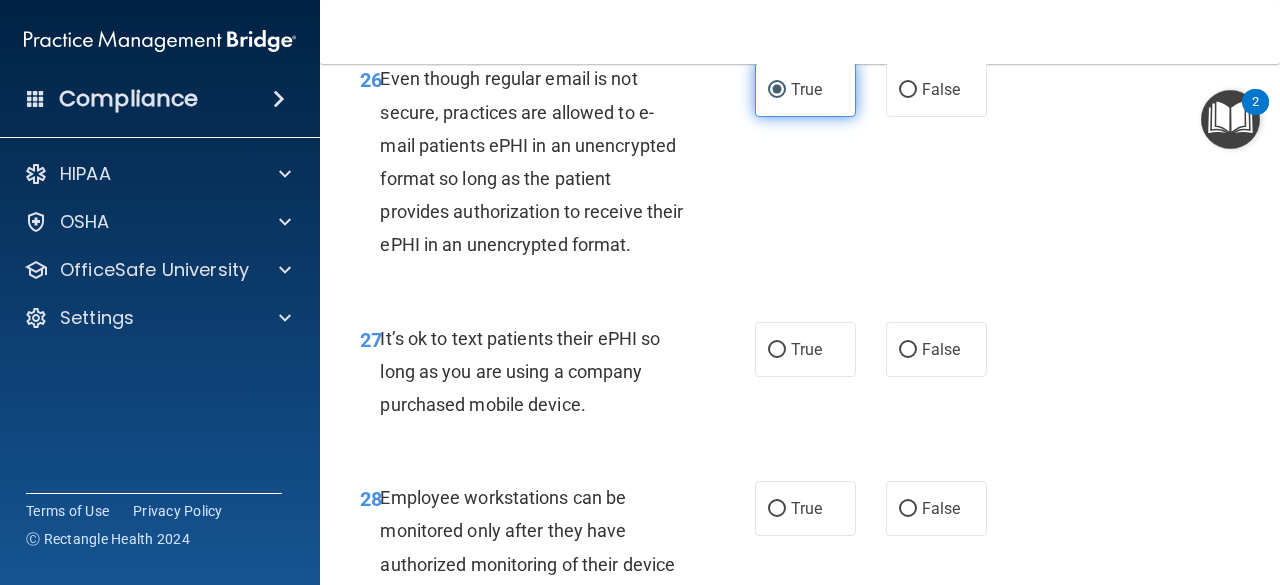 scroll, scrollTop: 5684, scrollLeft: 0, axis: vertical 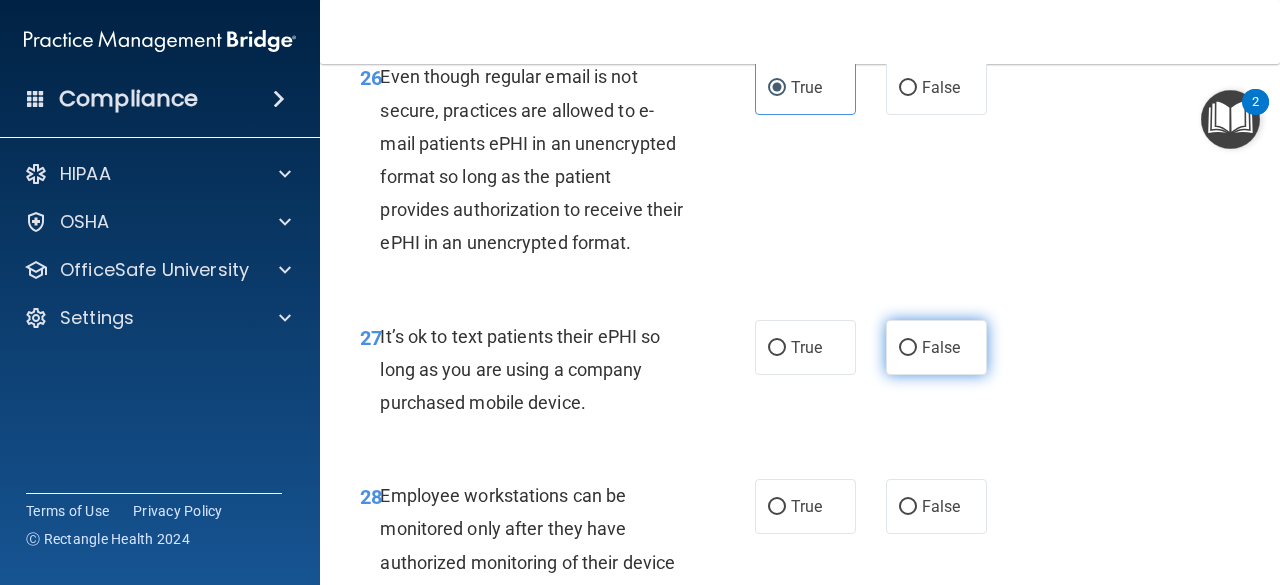 click on "False" at bounding box center (908, 348) 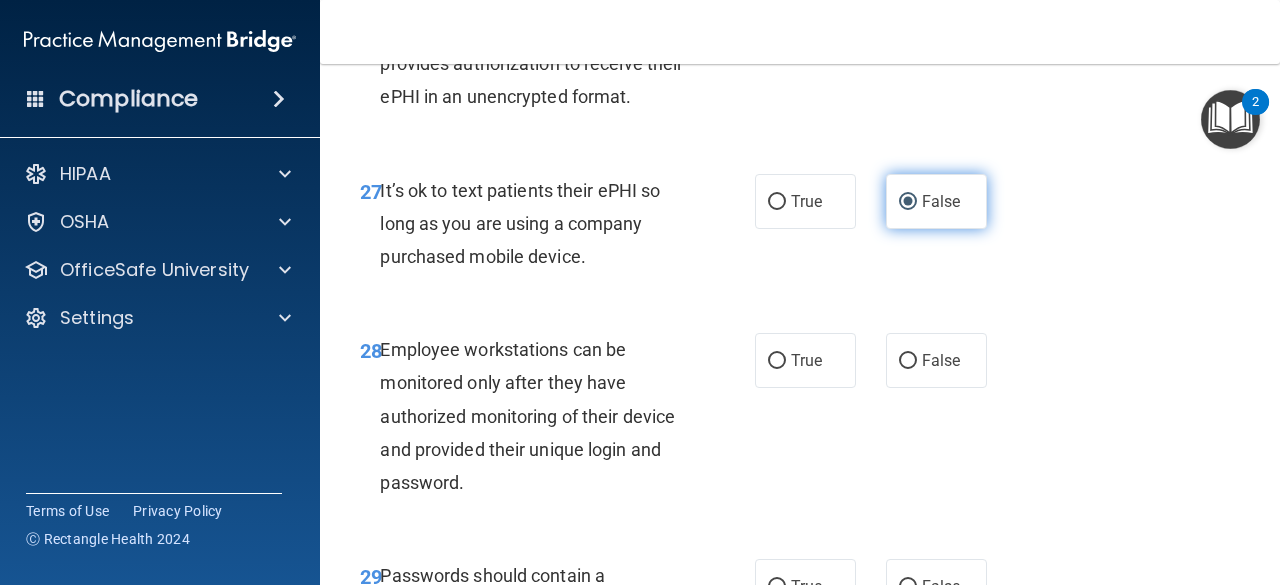 scroll, scrollTop: 5859, scrollLeft: 0, axis: vertical 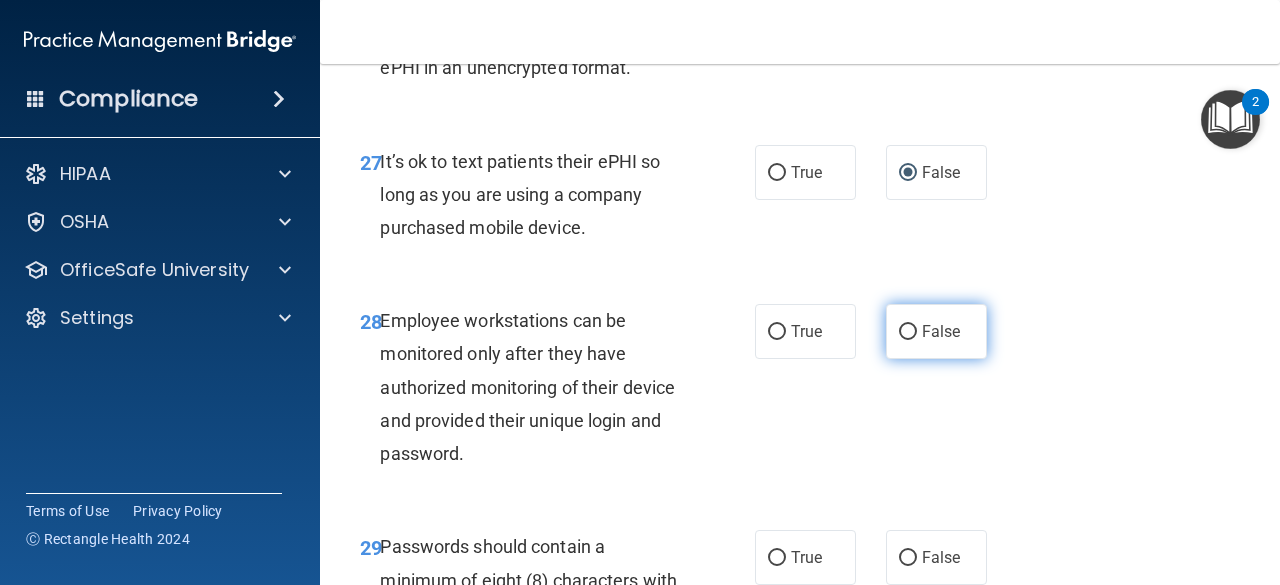 click on "False" at bounding box center [908, 332] 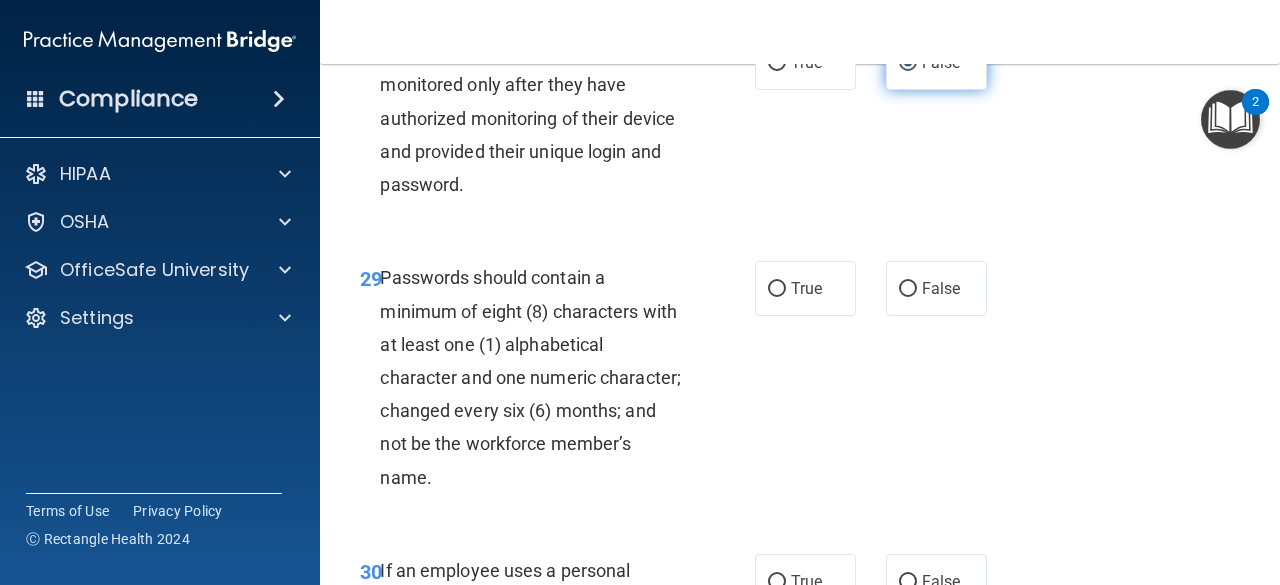 scroll, scrollTop: 6128, scrollLeft: 0, axis: vertical 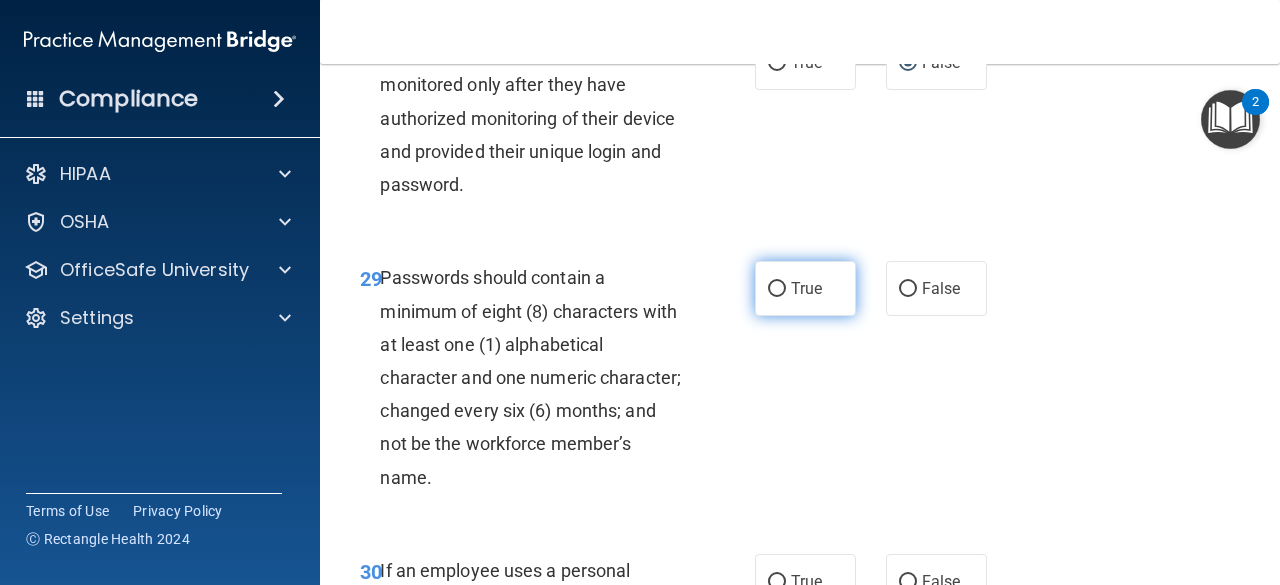 click on "True" at bounding box center [777, 289] 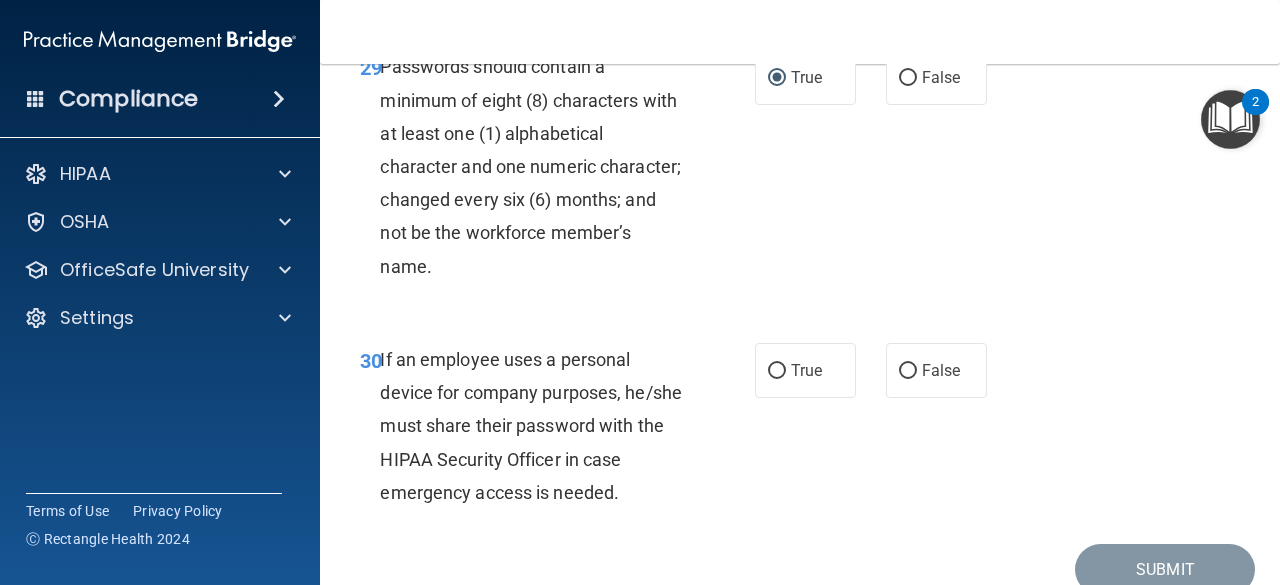 scroll, scrollTop: 6338, scrollLeft: 0, axis: vertical 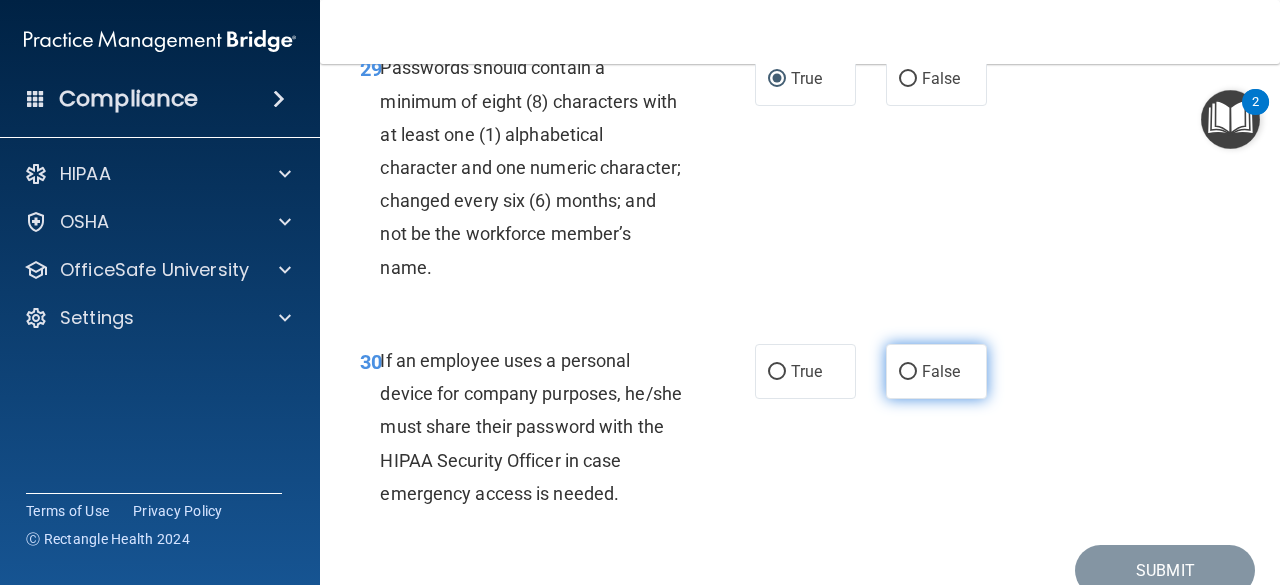 click on "False" at bounding box center [908, 372] 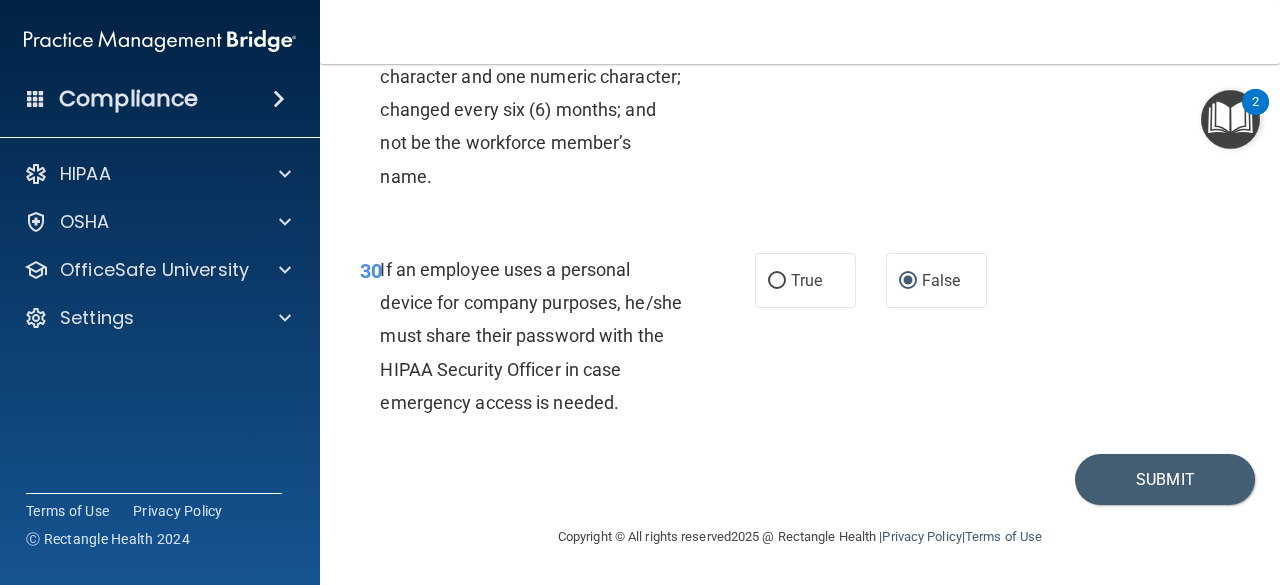scroll, scrollTop: 6560, scrollLeft: 0, axis: vertical 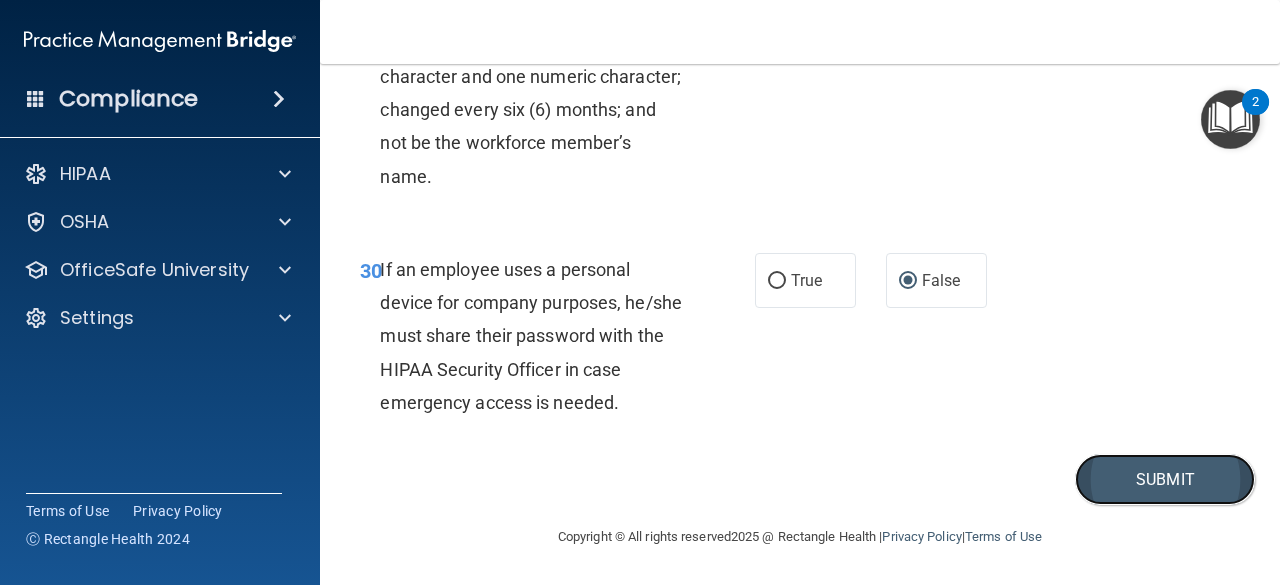 click on "Submit" at bounding box center [1165, 479] 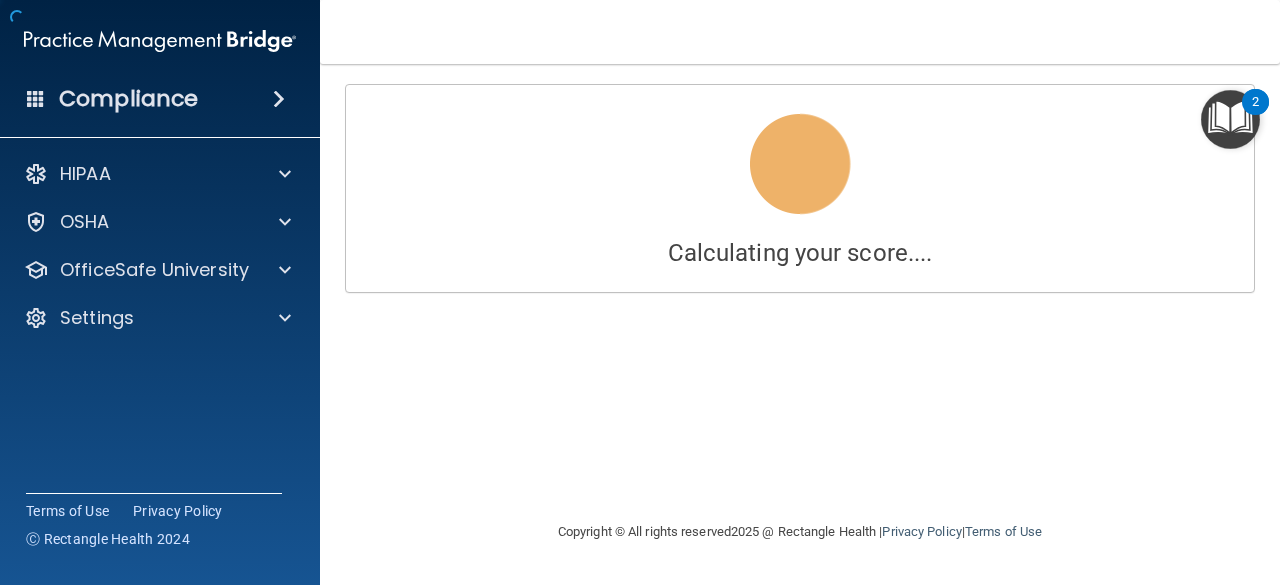 scroll, scrollTop: 0, scrollLeft: 0, axis: both 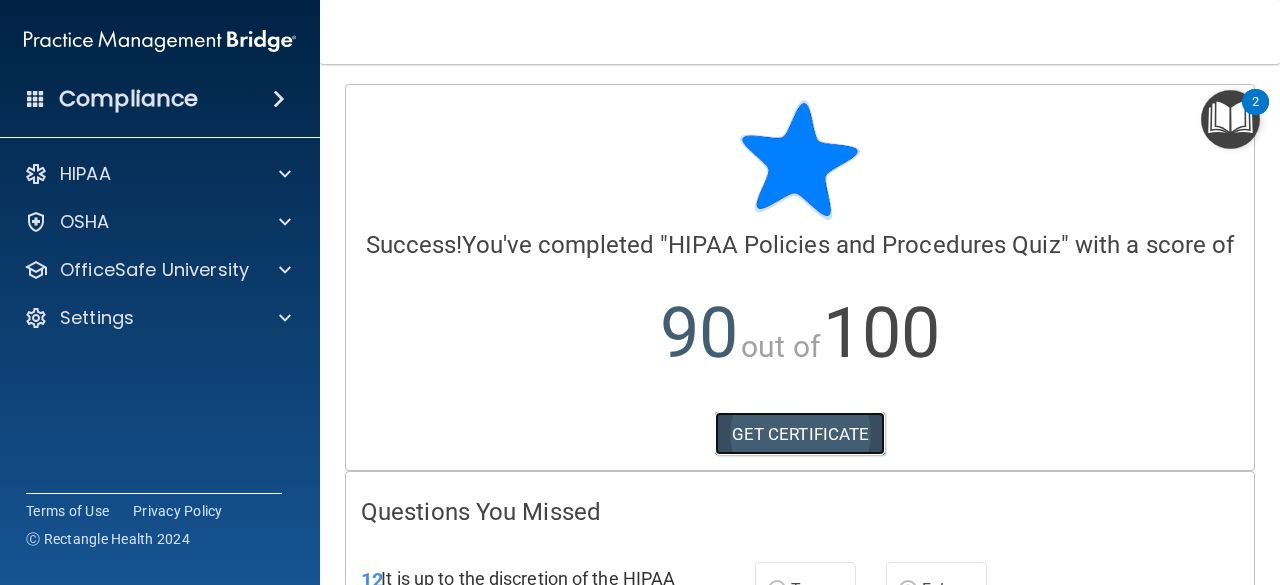 click on "GET CERTIFICATE" at bounding box center [800, 434] 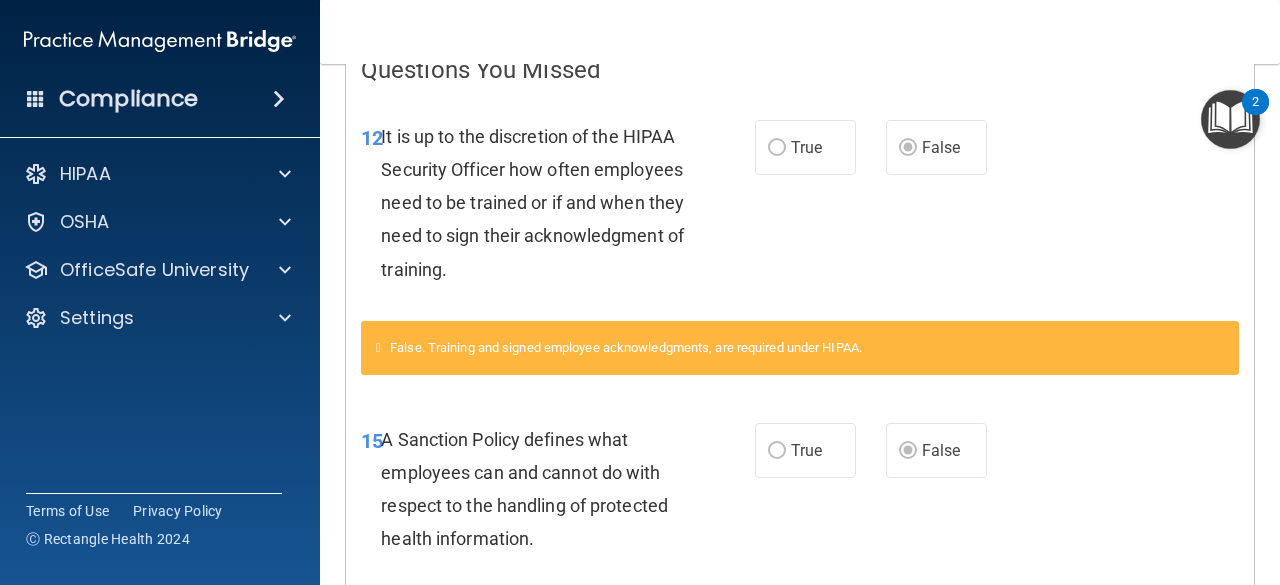 scroll, scrollTop: 443, scrollLeft: 0, axis: vertical 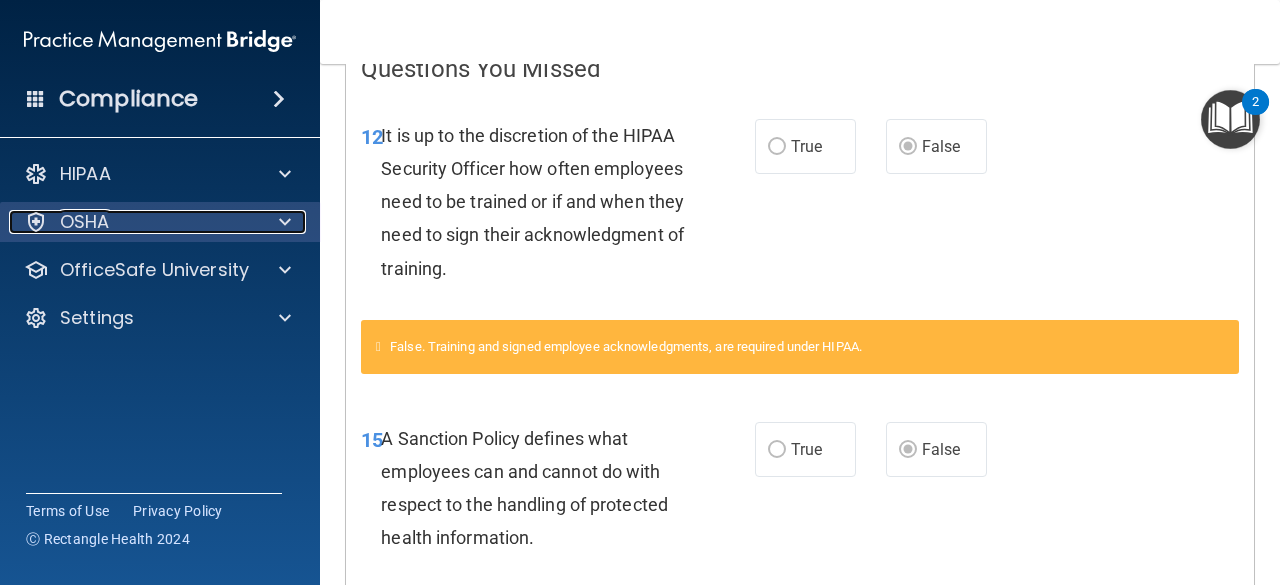 click at bounding box center (282, 222) 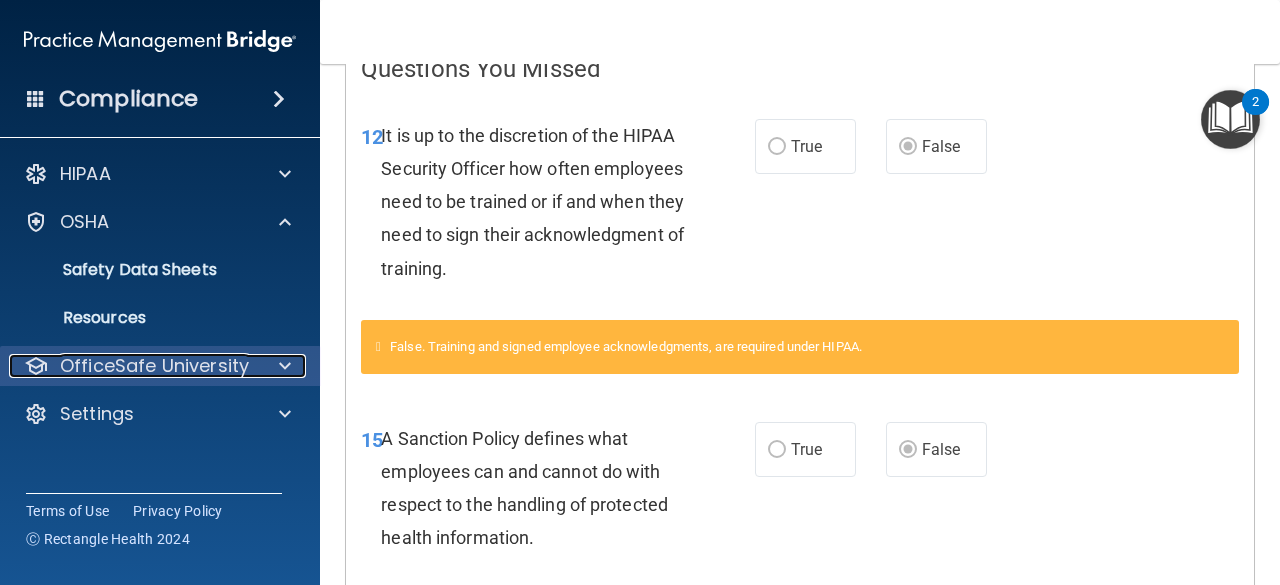 click at bounding box center (282, 366) 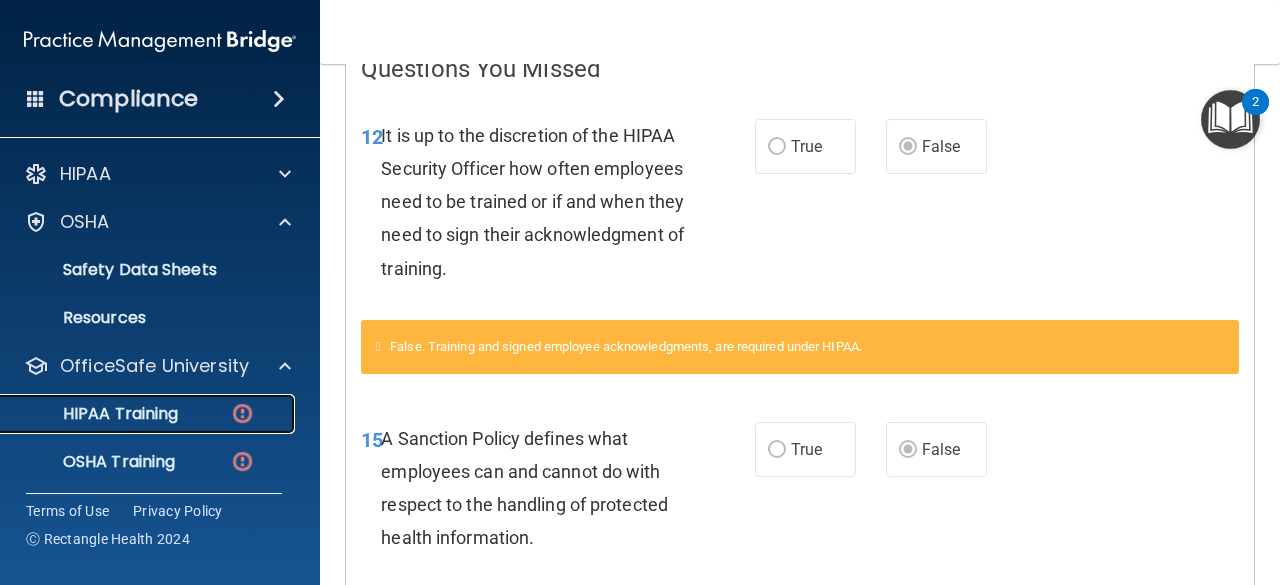 click at bounding box center [242, 413] 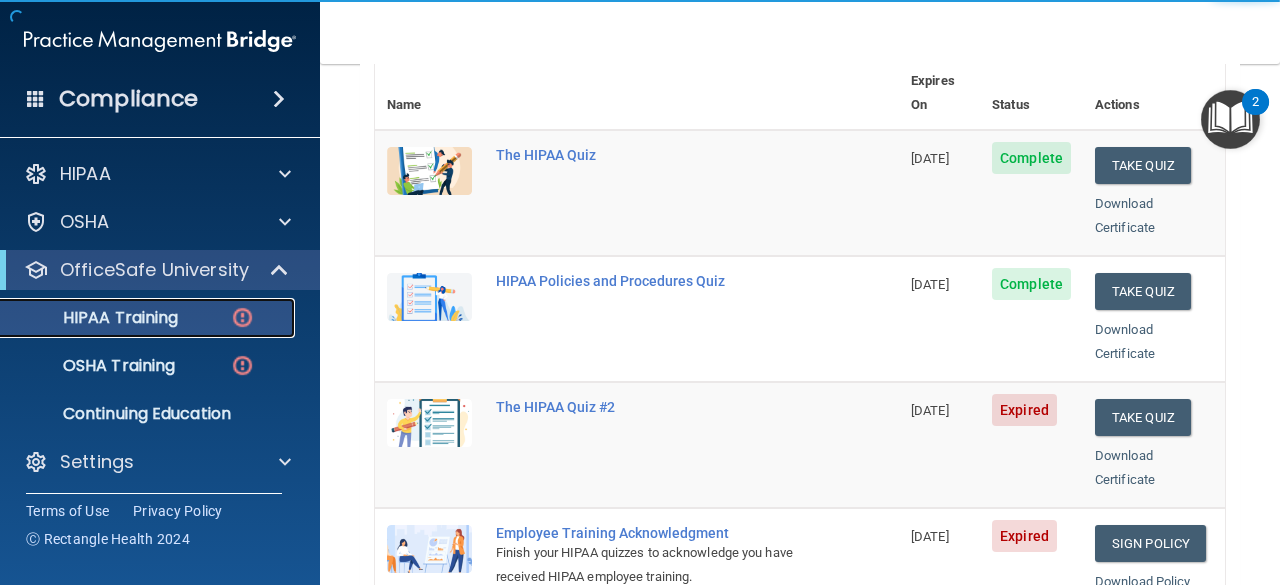 scroll, scrollTop: 242, scrollLeft: 0, axis: vertical 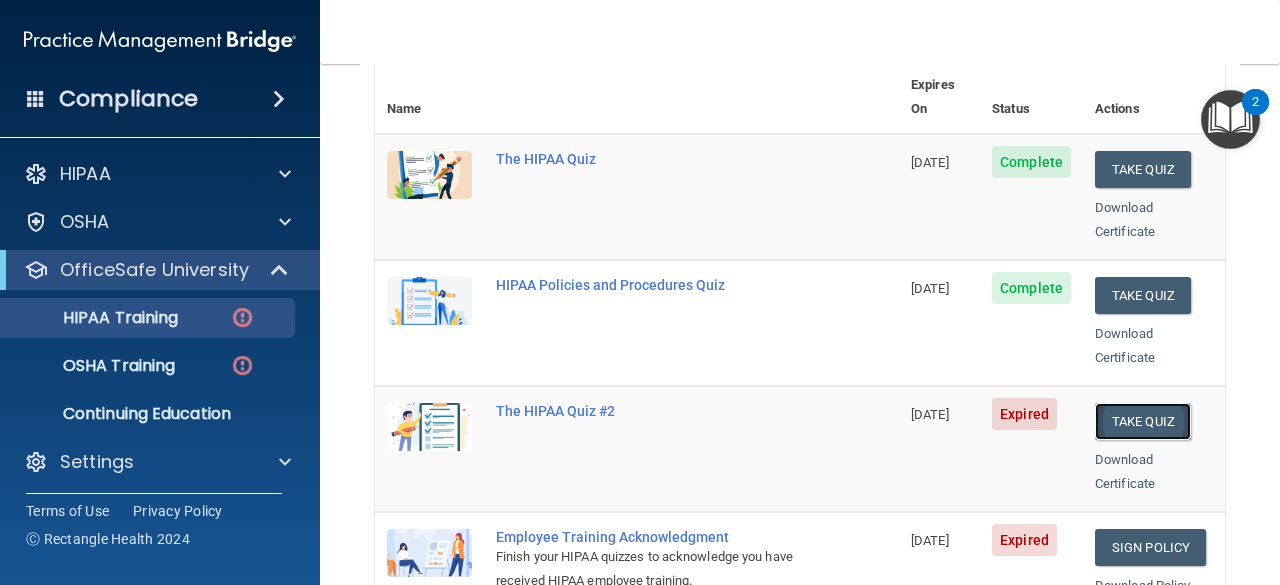 click on "Take Quiz" at bounding box center (1143, 421) 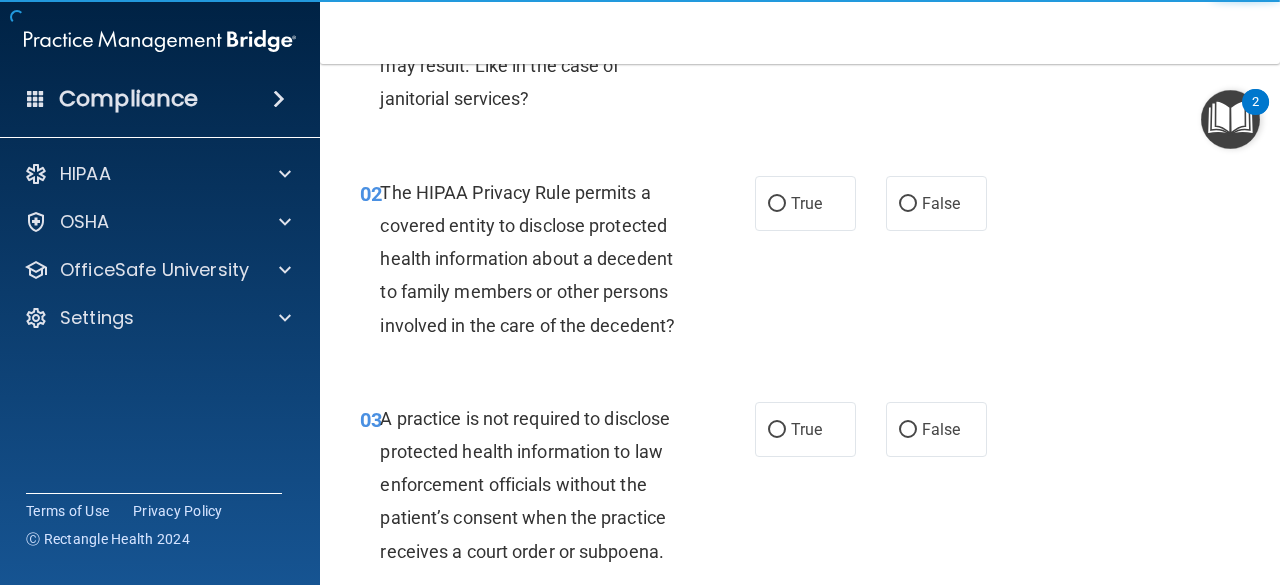scroll, scrollTop: 0, scrollLeft: 0, axis: both 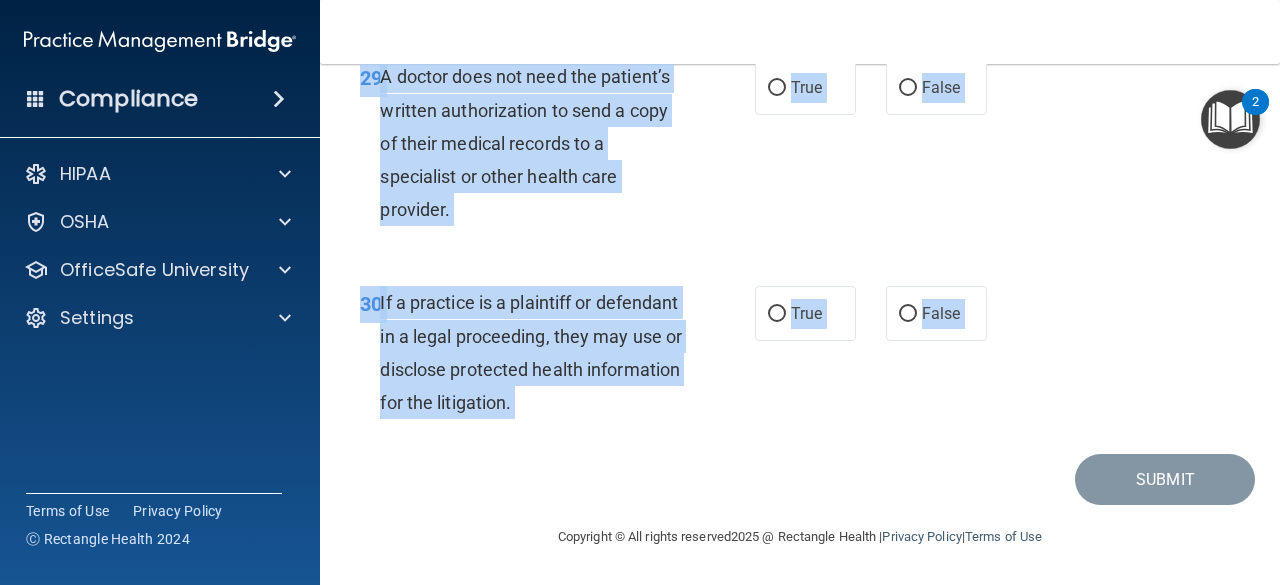 drag, startPoint x: 360, startPoint y: 104, endPoint x: 716, endPoint y: 483, distance: 519.9779 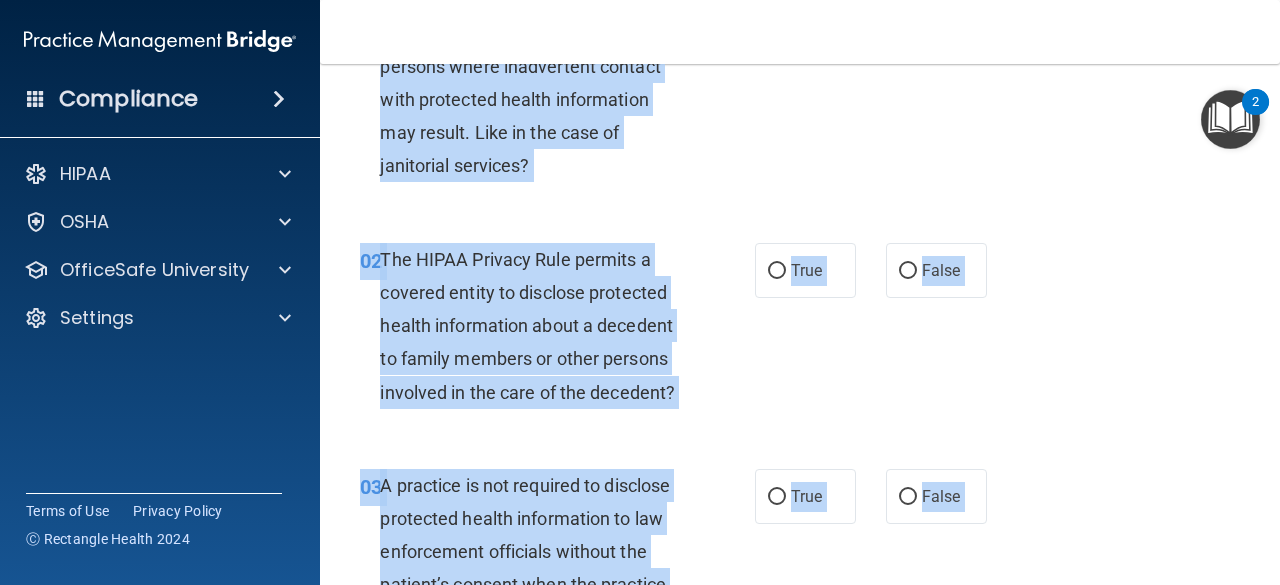 scroll, scrollTop: 0, scrollLeft: 0, axis: both 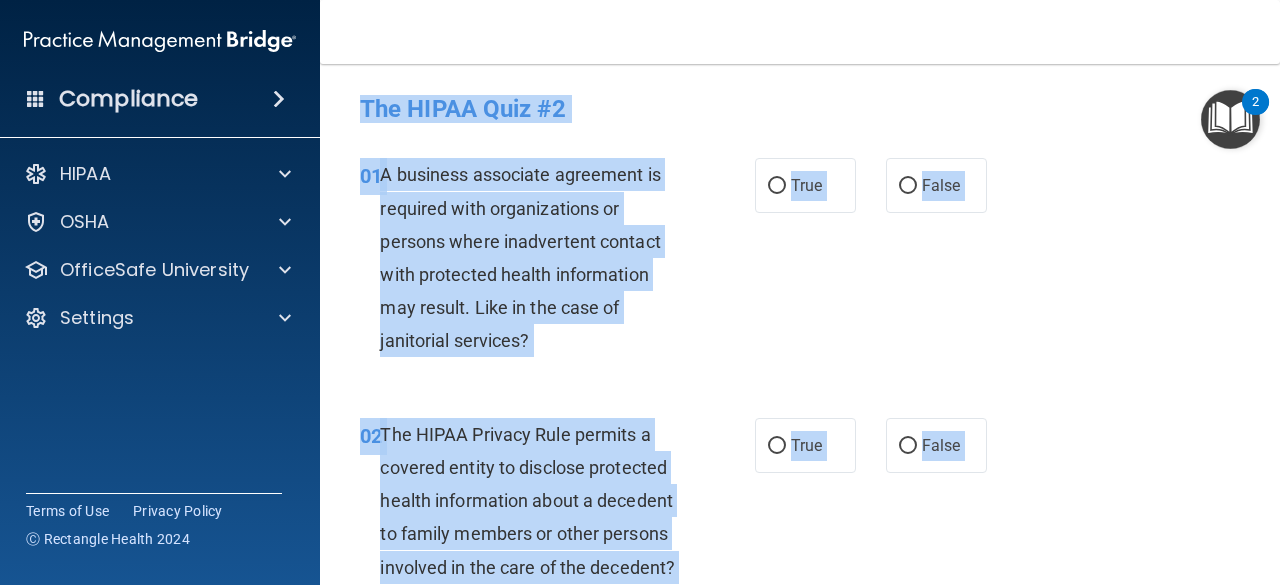 click on "True" at bounding box center (805, 185) 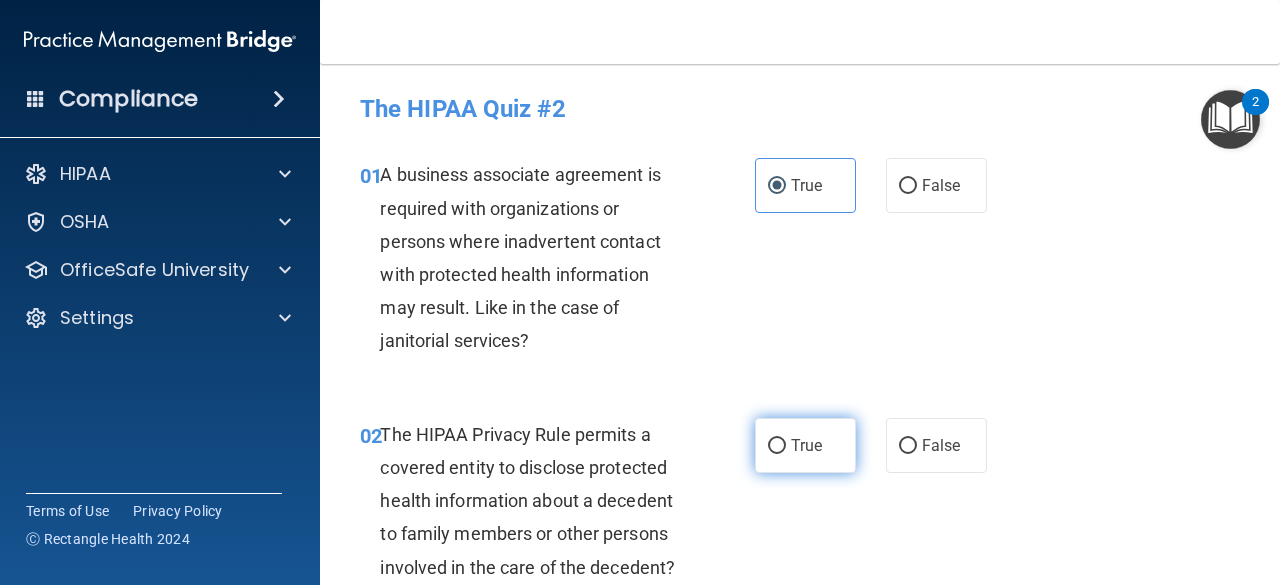 click on "True" at bounding box center (777, 446) 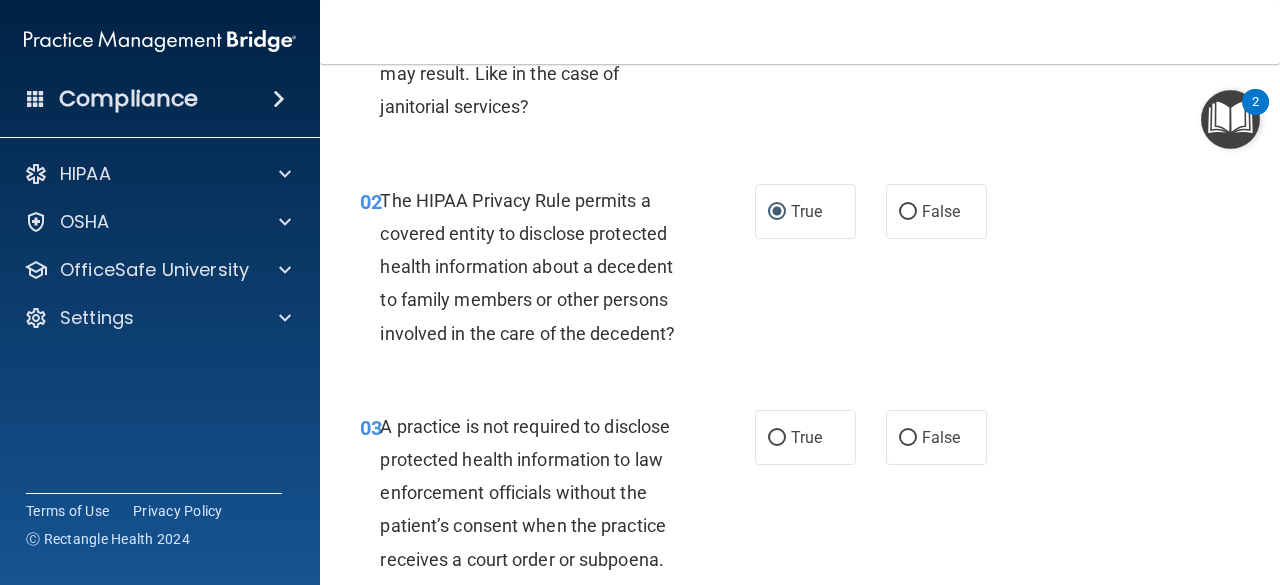 scroll, scrollTop: 332, scrollLeft: 0, axis: vertical 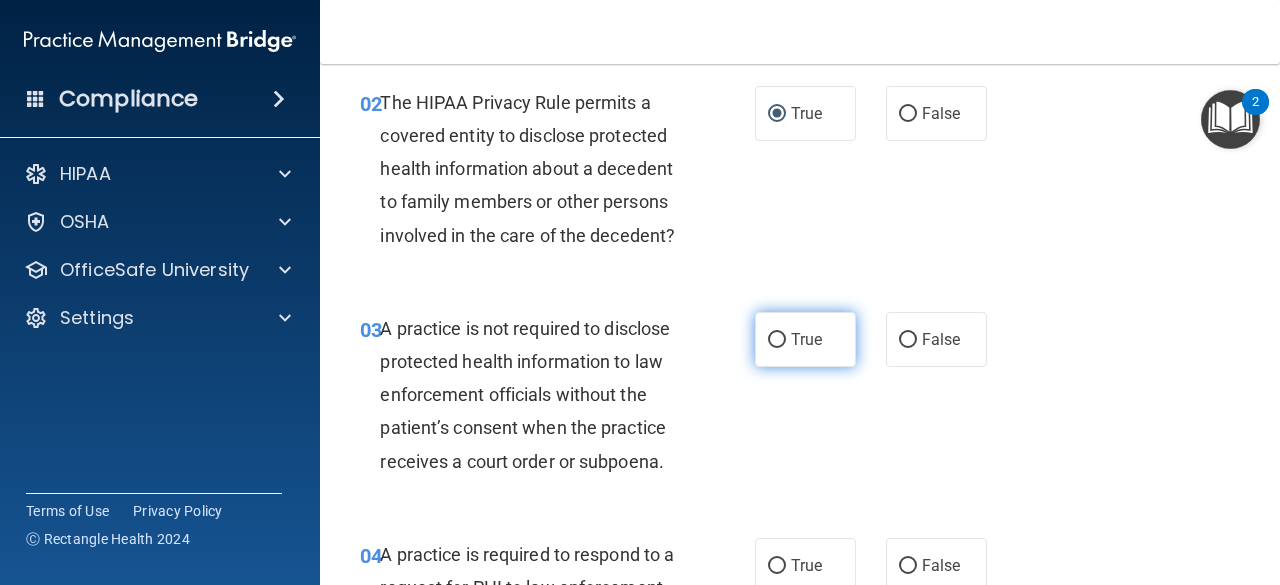 click on "True" at bounding box center [777, 340] 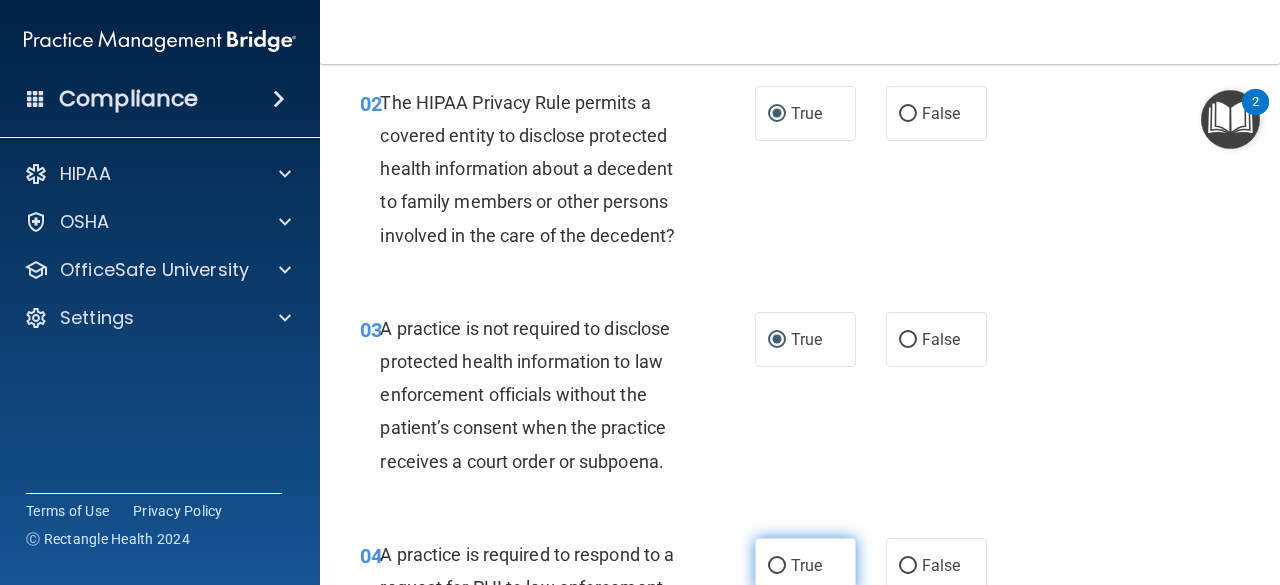 click on "True" at bounding box center (777, 566) 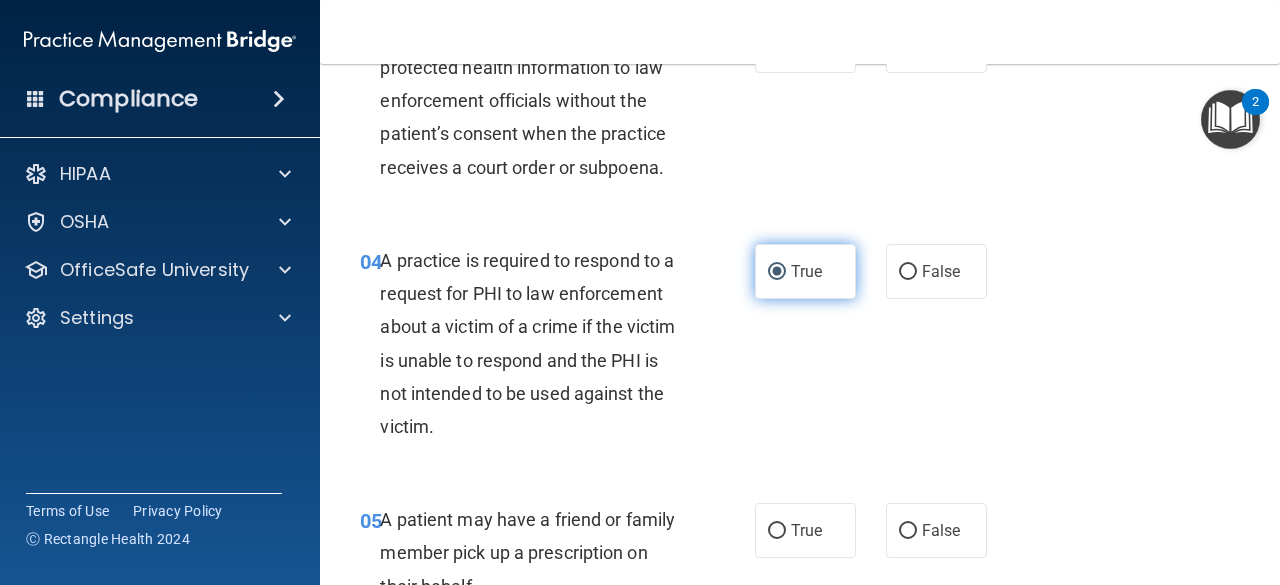 scroll, scrollTop: 636, scrollLeft: 0, axis: vertical 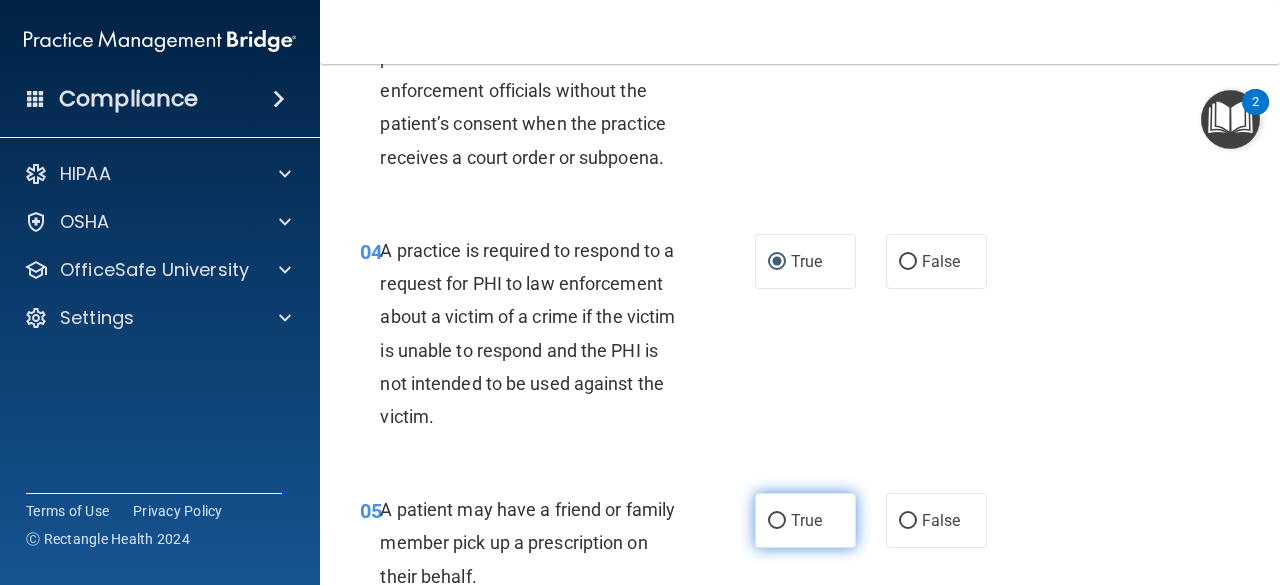 click on "True" at bounding box center (777, 521) 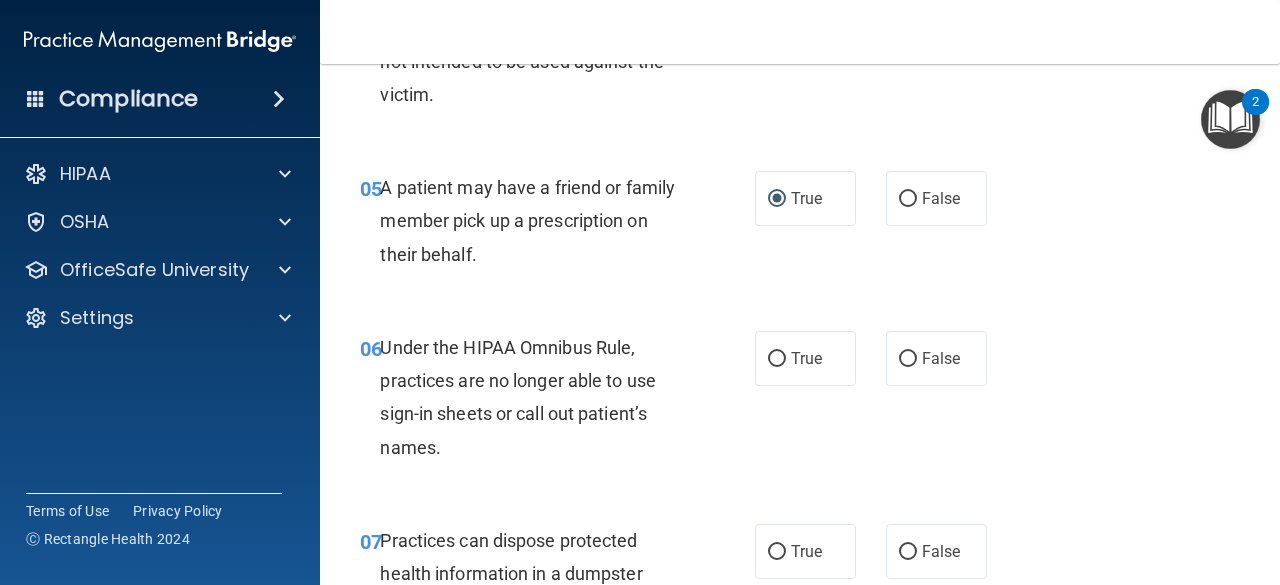 scroll, scrollTop: 1016, scrollLeft: 0, axis: vertical 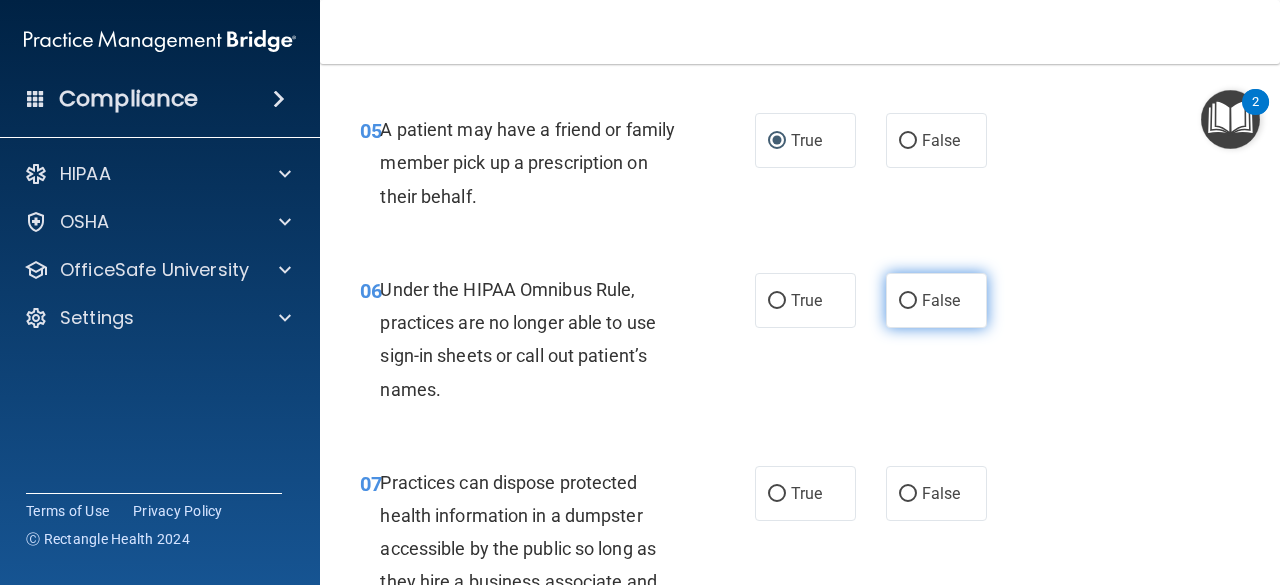 click on "False" at bounding box center (908, 301) 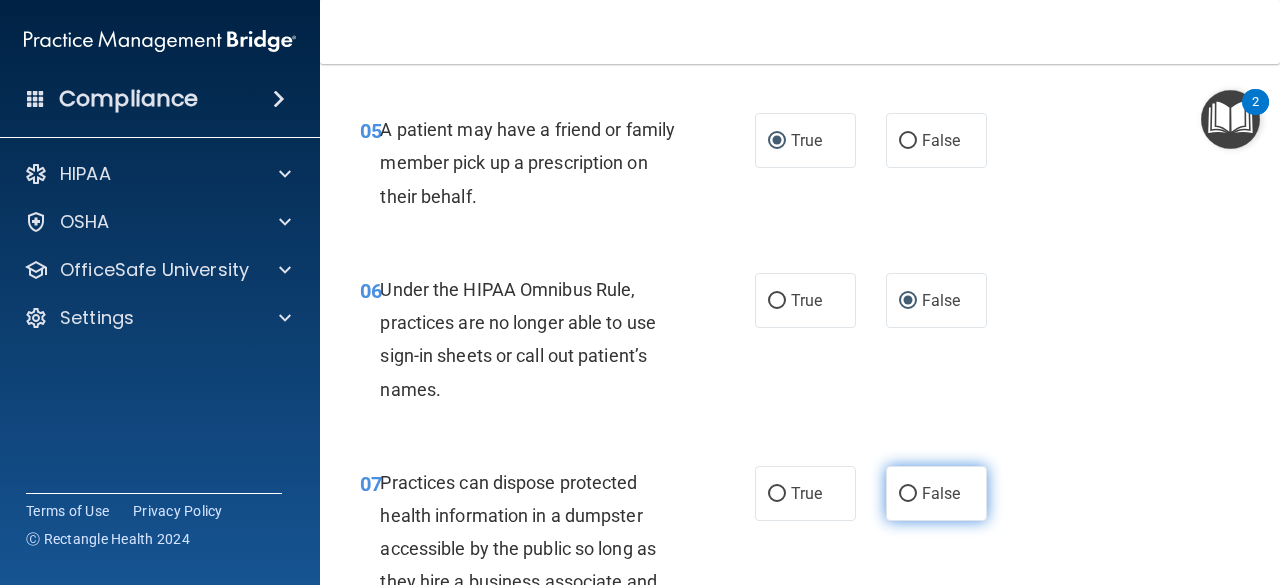 click on "False" at bounding box center (908, 494) 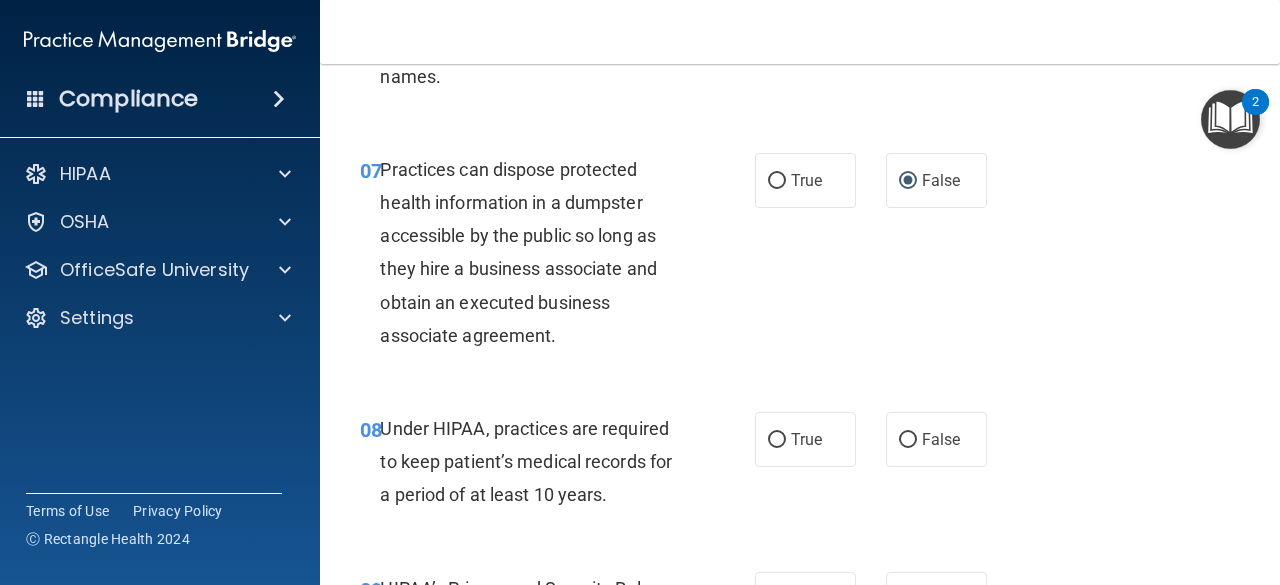 scroll, scrollTop: 1330, scrollLeft: 0, axis: vertical 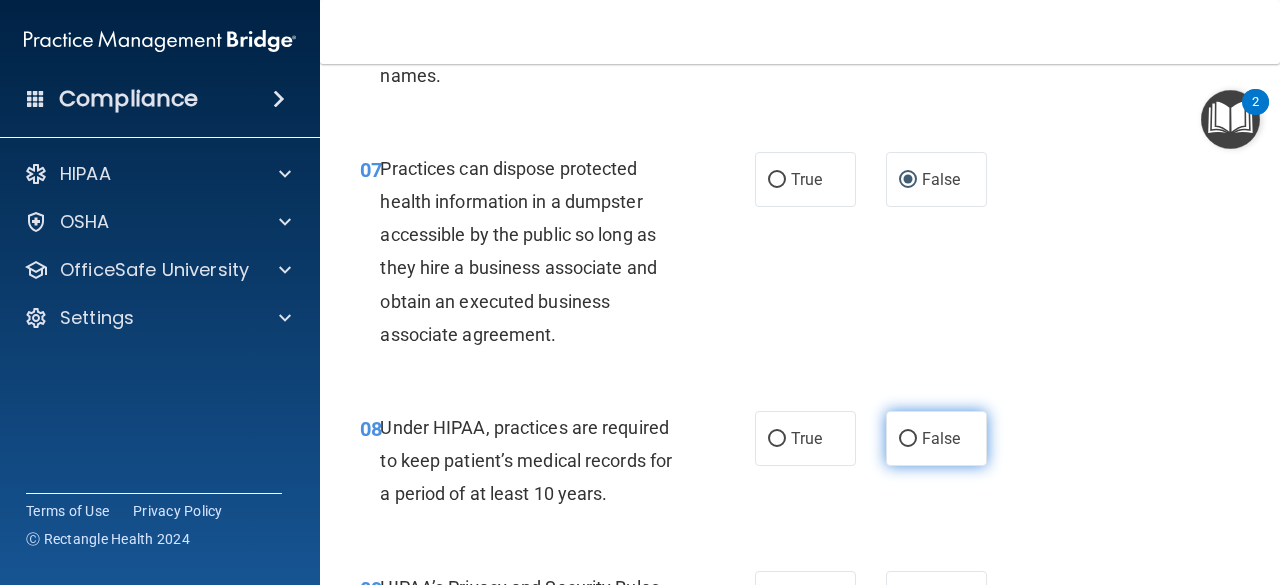 click on "False" at bounding box center [908, 439] 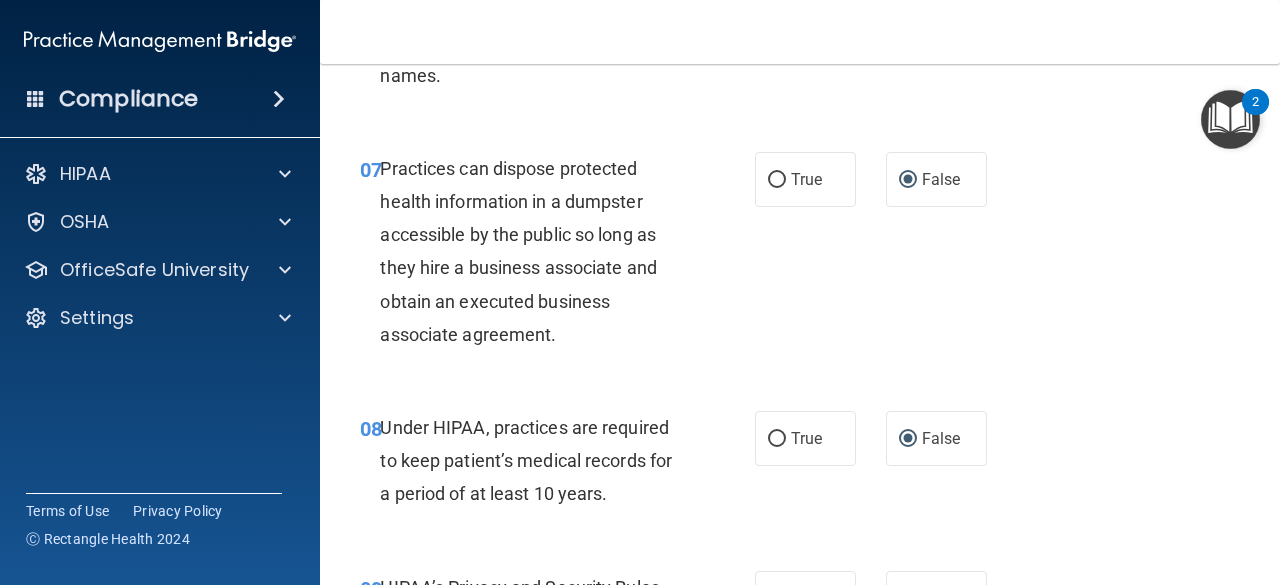scroll, scrollTop: 1654, scrollLeft: 0, axis: vertical 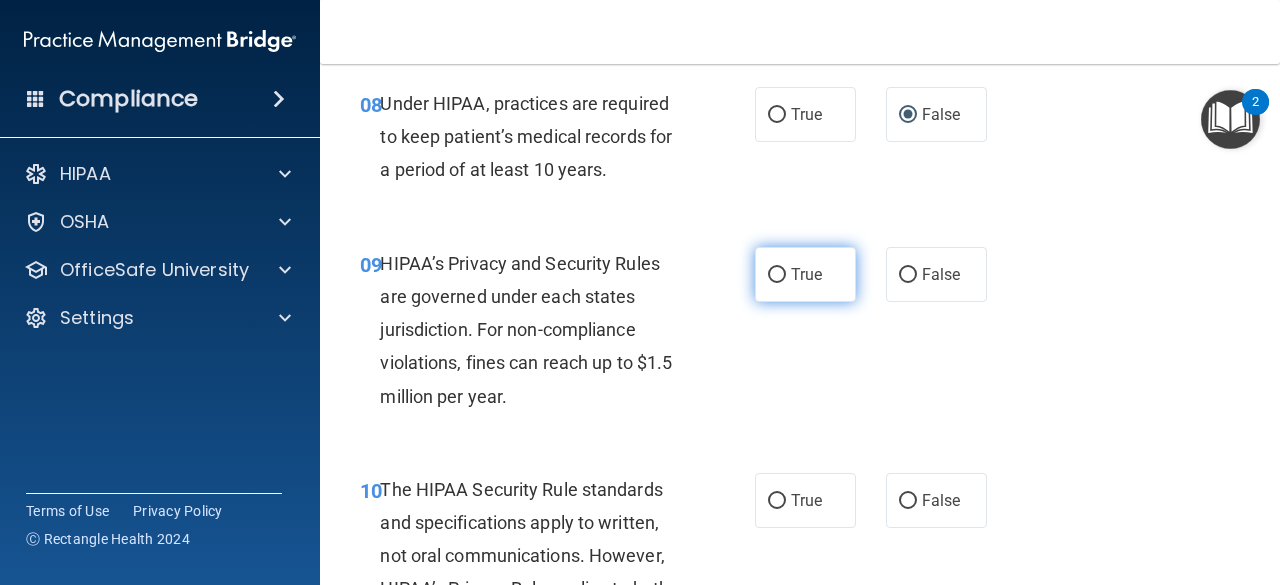 click on "True" at bounding box center [777, 275] 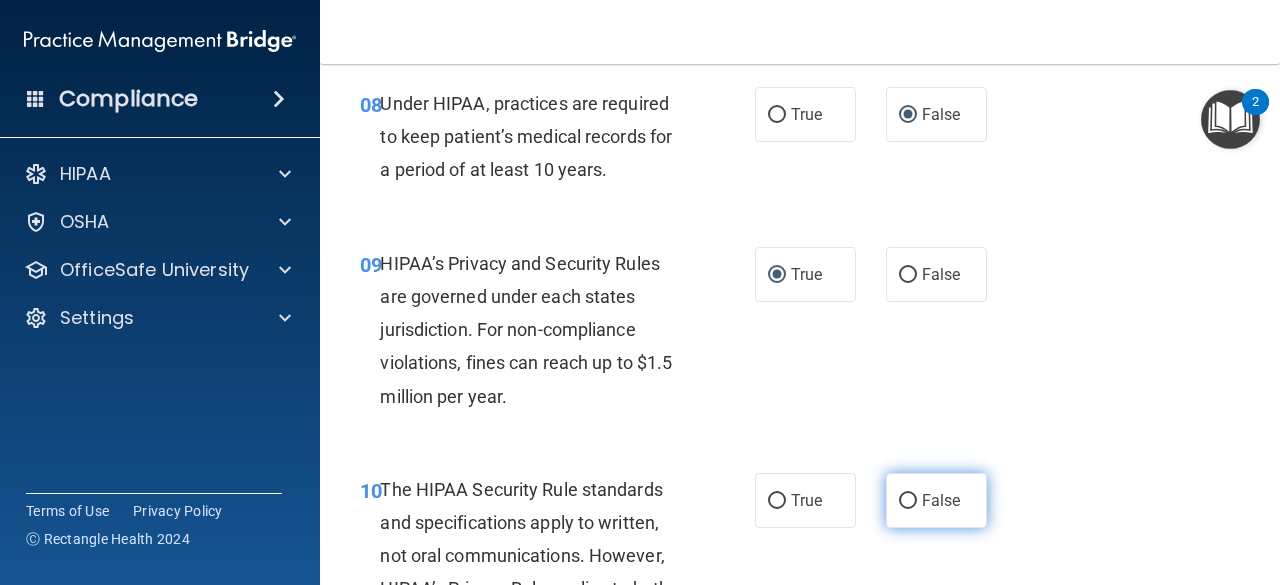 click on "False" at bounding box center (908, 501) 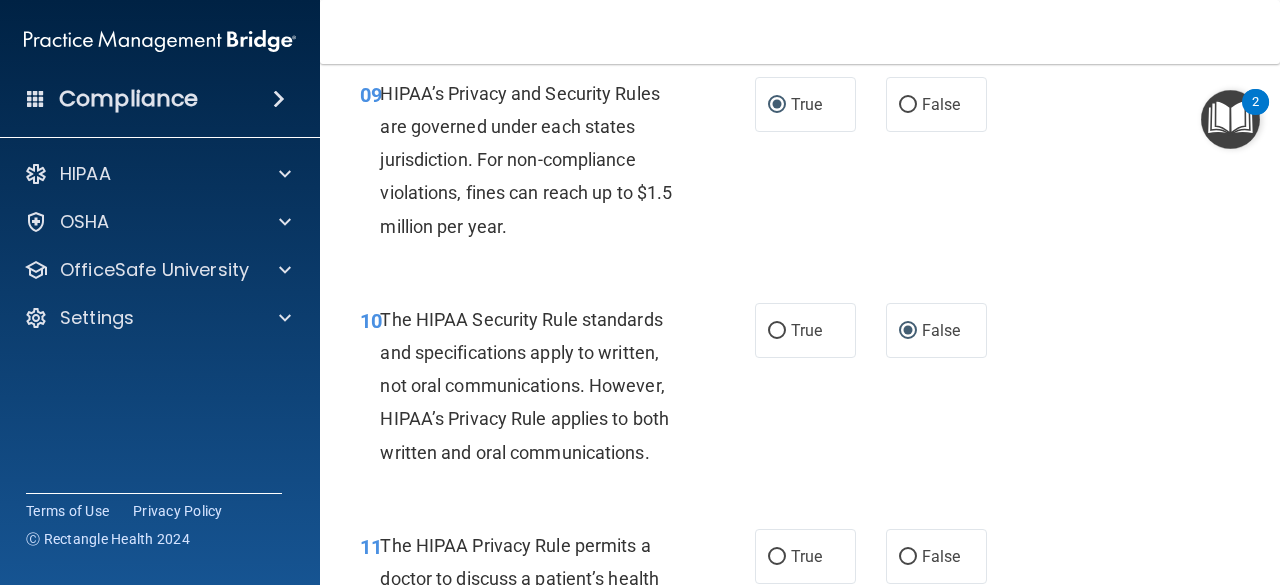 scroll, scrollTop: 1898, scrollLeft: 0, axis: vertical 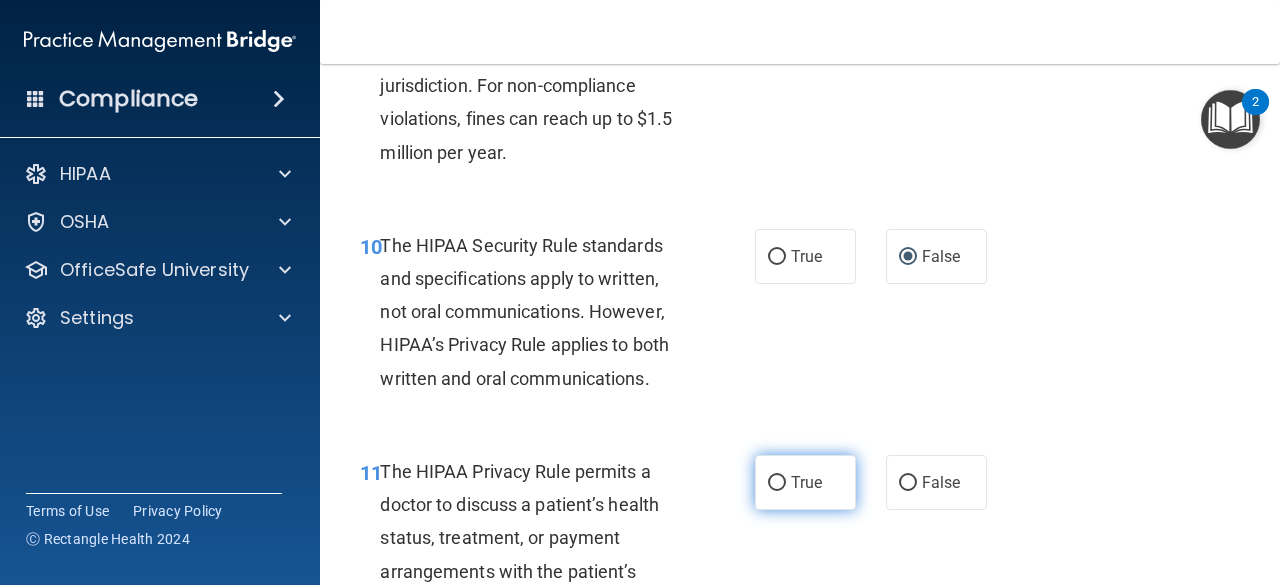 click on "True" at bounding box center (777, 483) 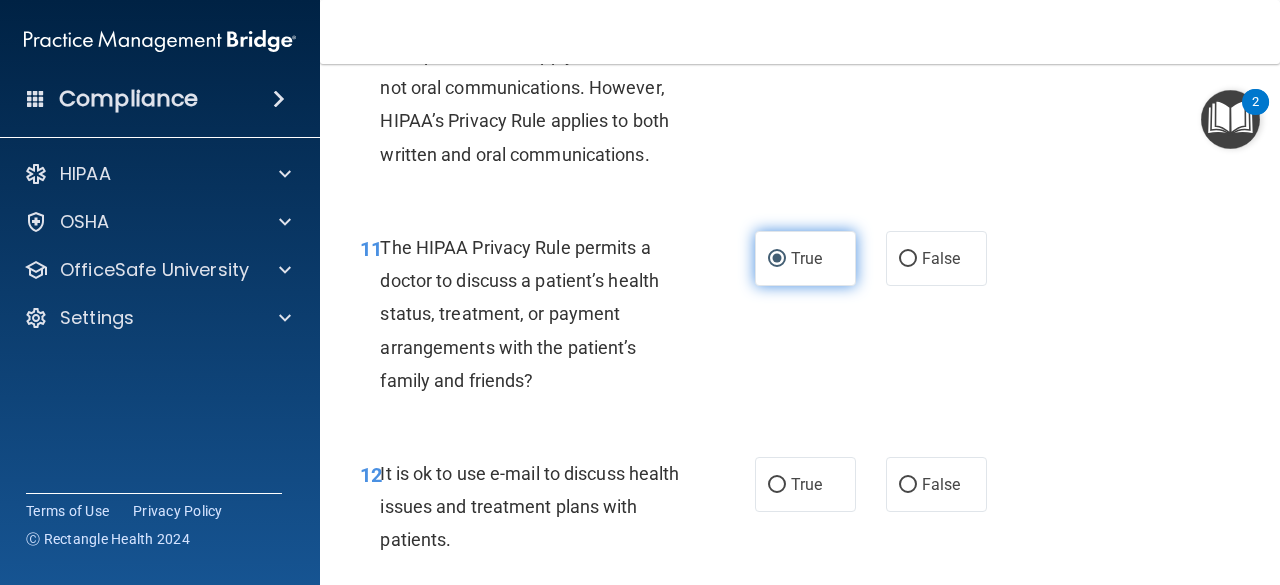 scroll, scrollTop: 2130, scrollLeft: 0, axis: vertical 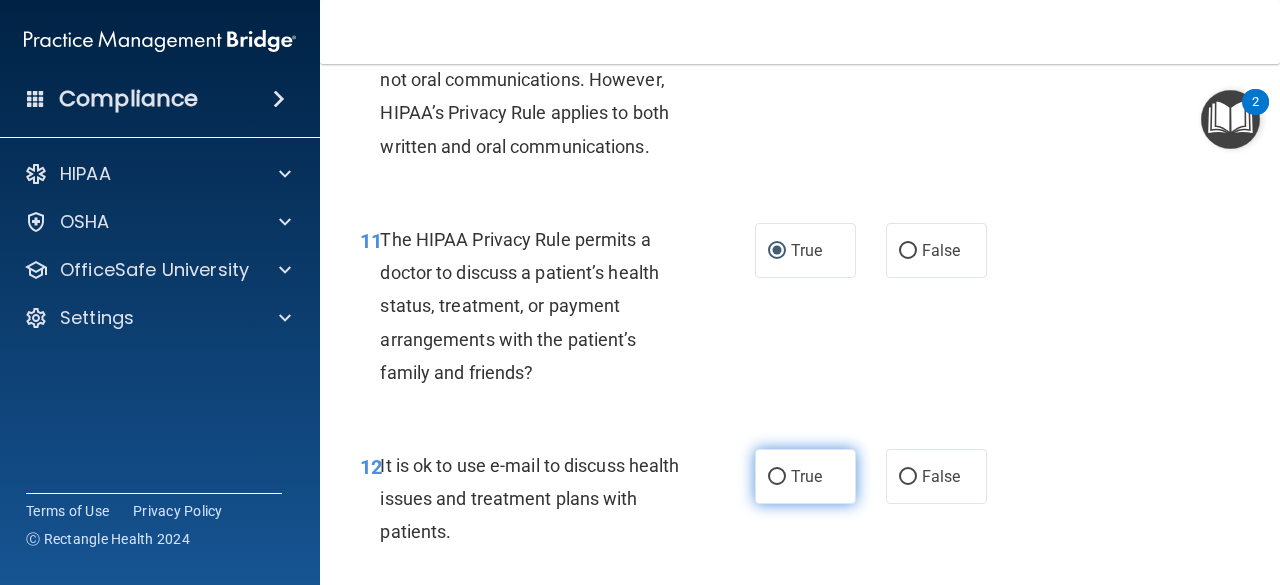 click on "True" at bounding box center (777, 477) 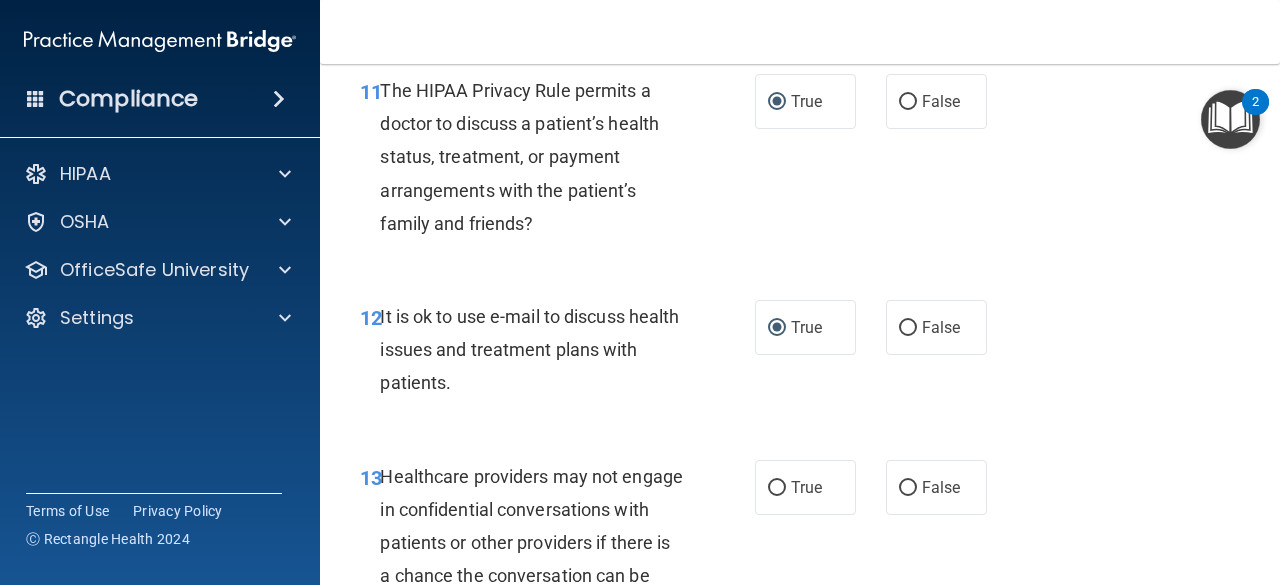 scroll, scrollTop: 2360, scrollLeft: 0, axis: vertical 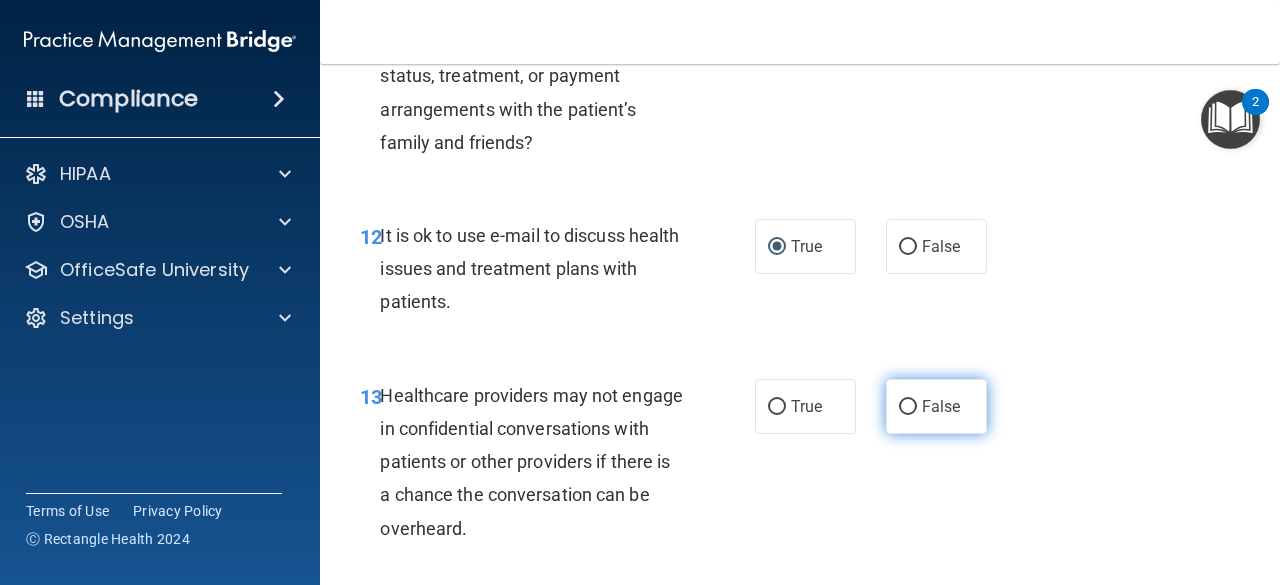 click on "False" at bounding box center [908, 407] 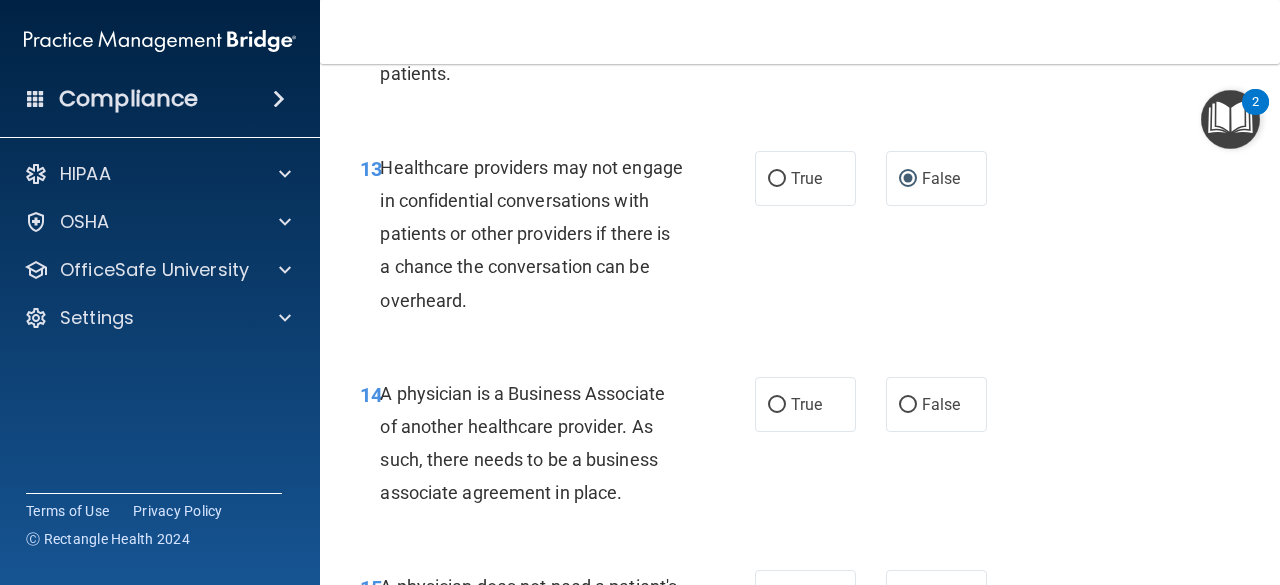scroll, scrollTop: 2596, scrollLeft: 0, axis: vertical 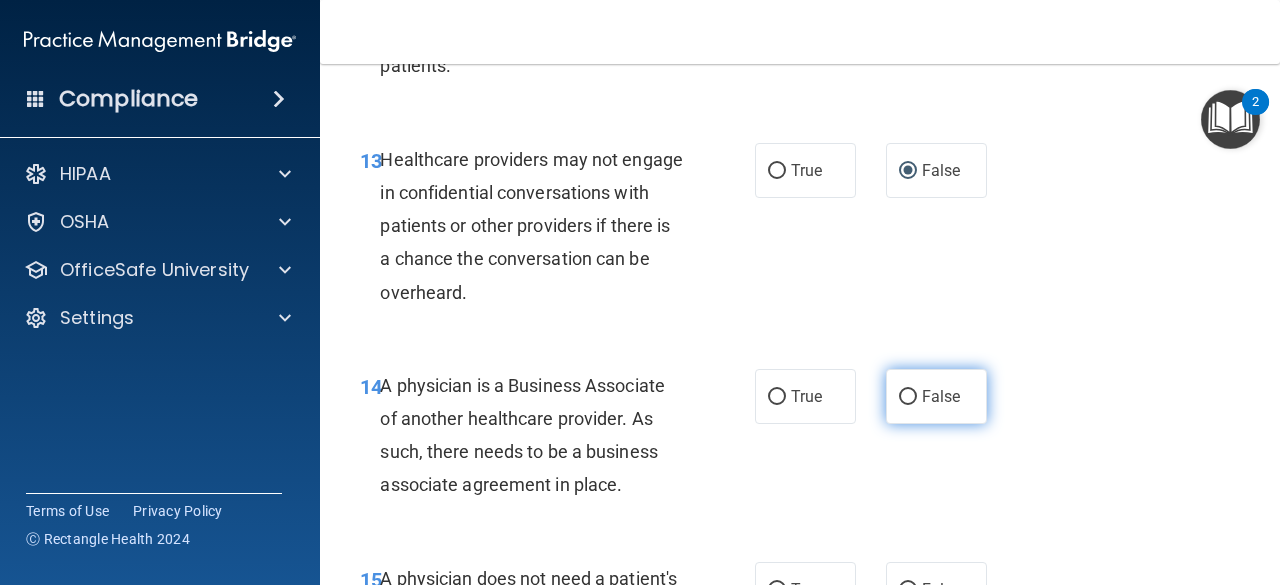 click on "False" at bounding box center [908, 397] 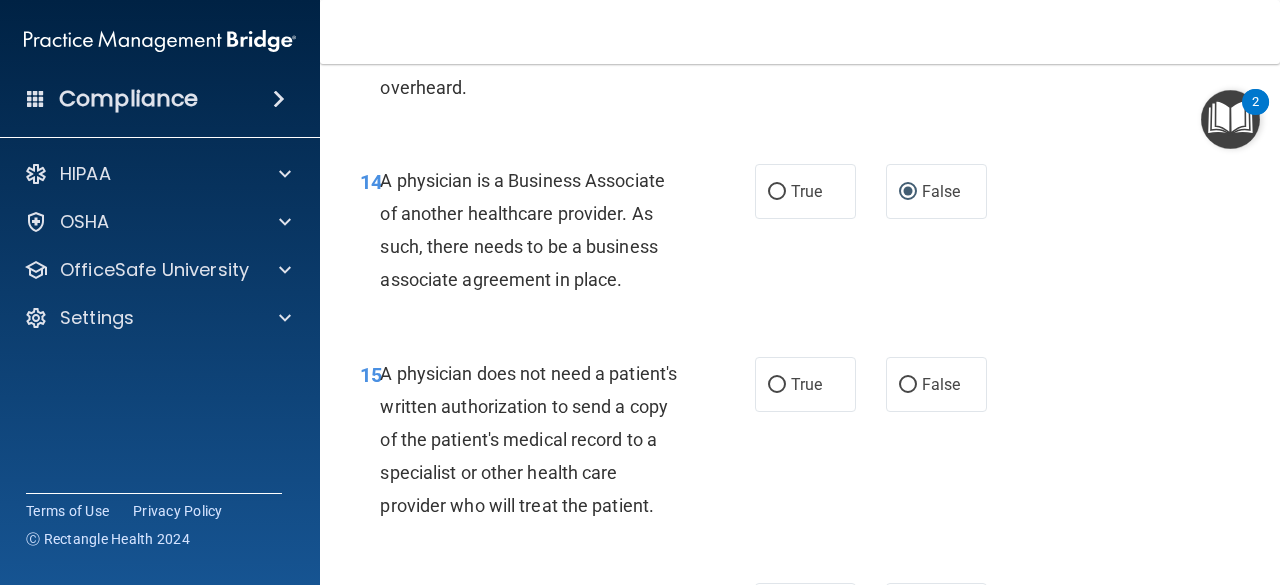 scroll, scrollTop: 2812, scrollLeft: 0, axis: vertical 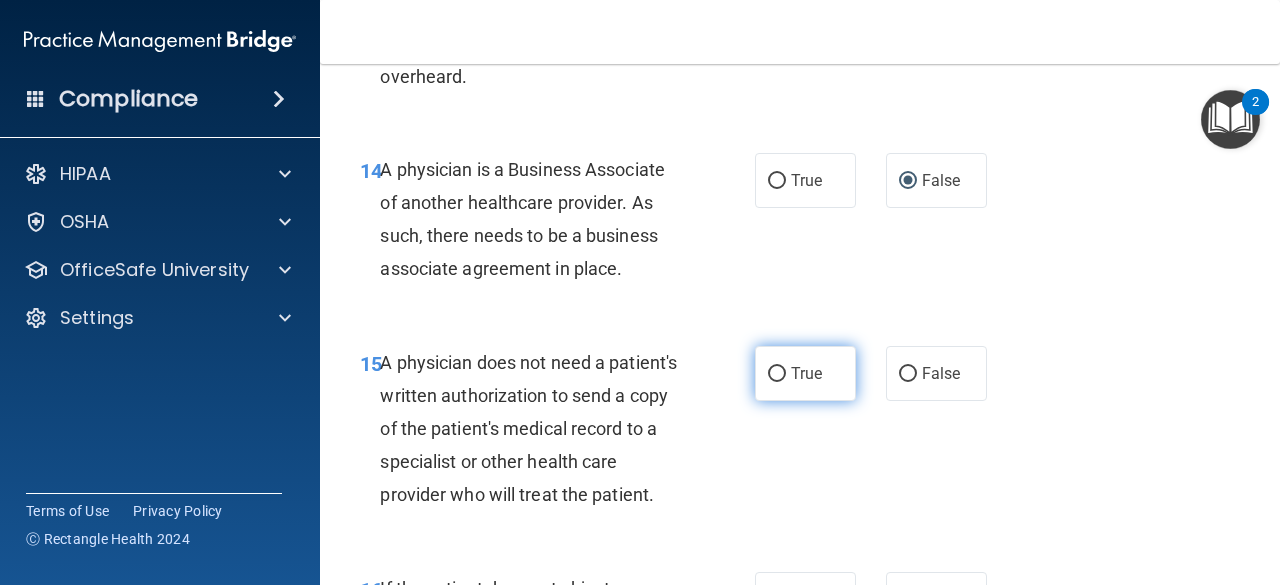 click on "True" at bounding box center [777, 374] 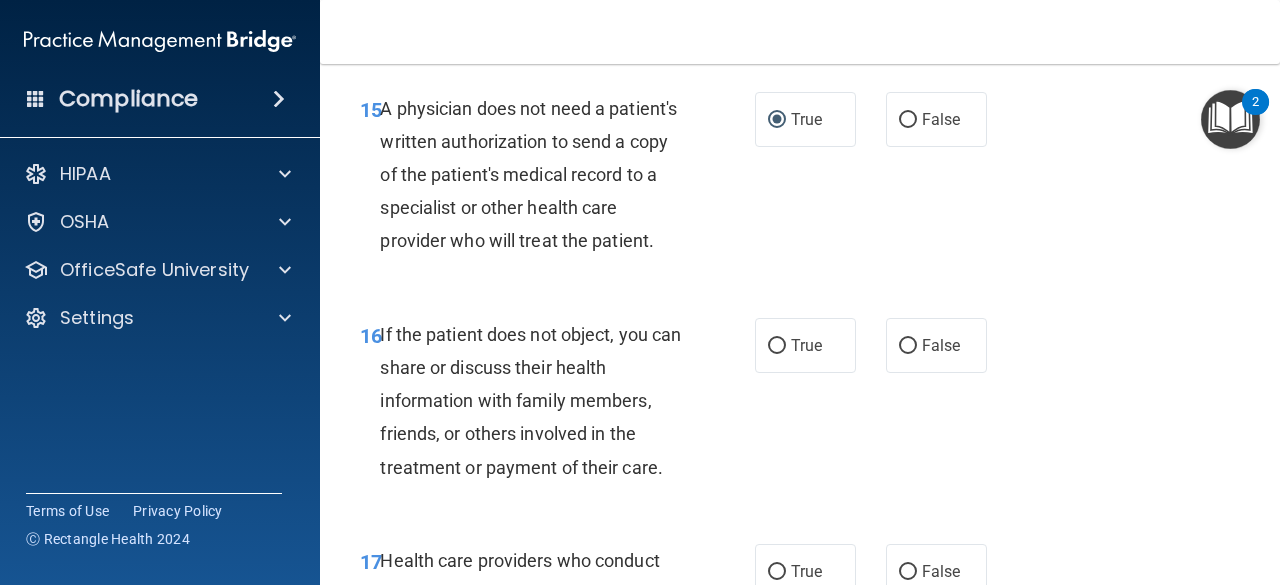 scroll, scrollTop: 3069, scrollLeft: 0, axis: vertical 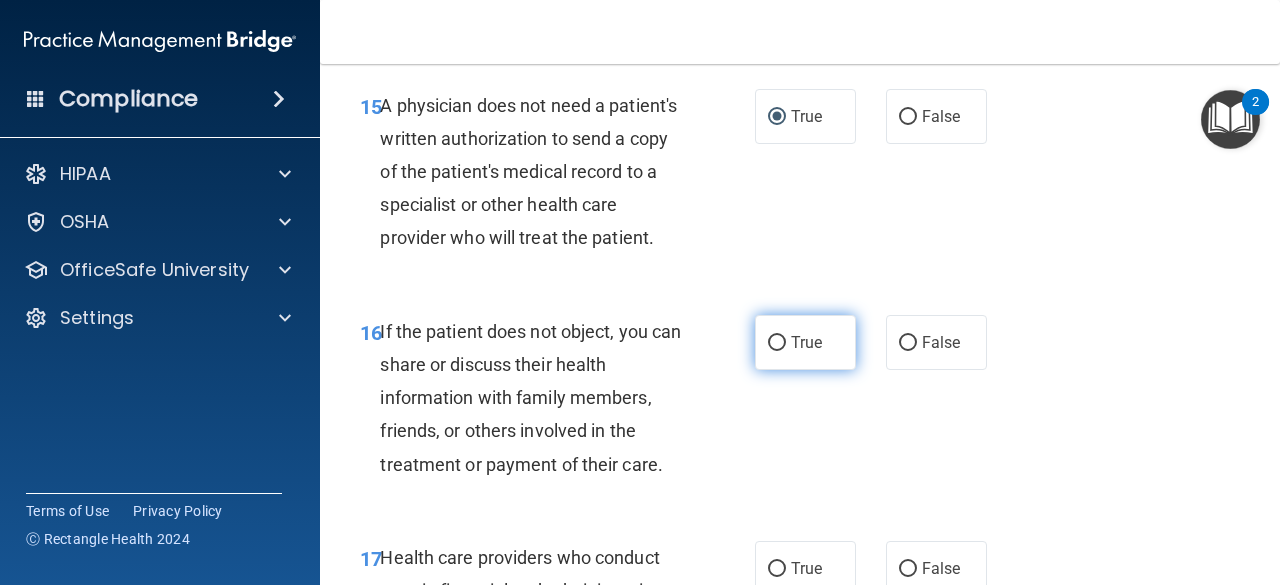click on "True" at bounding box center (777, 343) 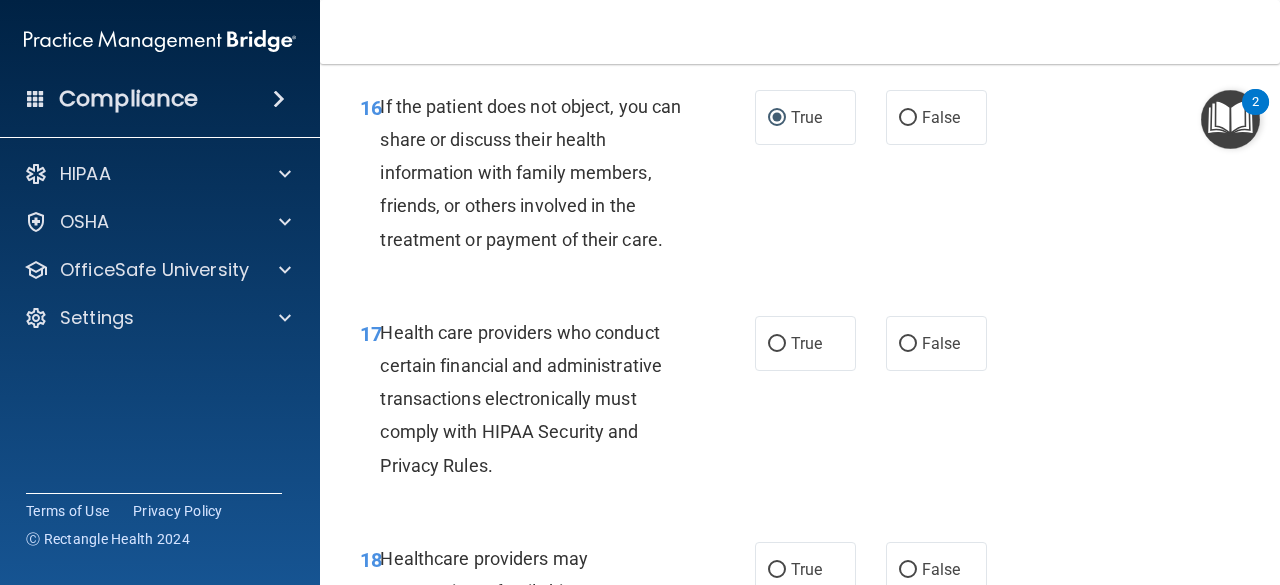 scroll, scrollTop: 3296, scrollLeft: 0, axis: vertical 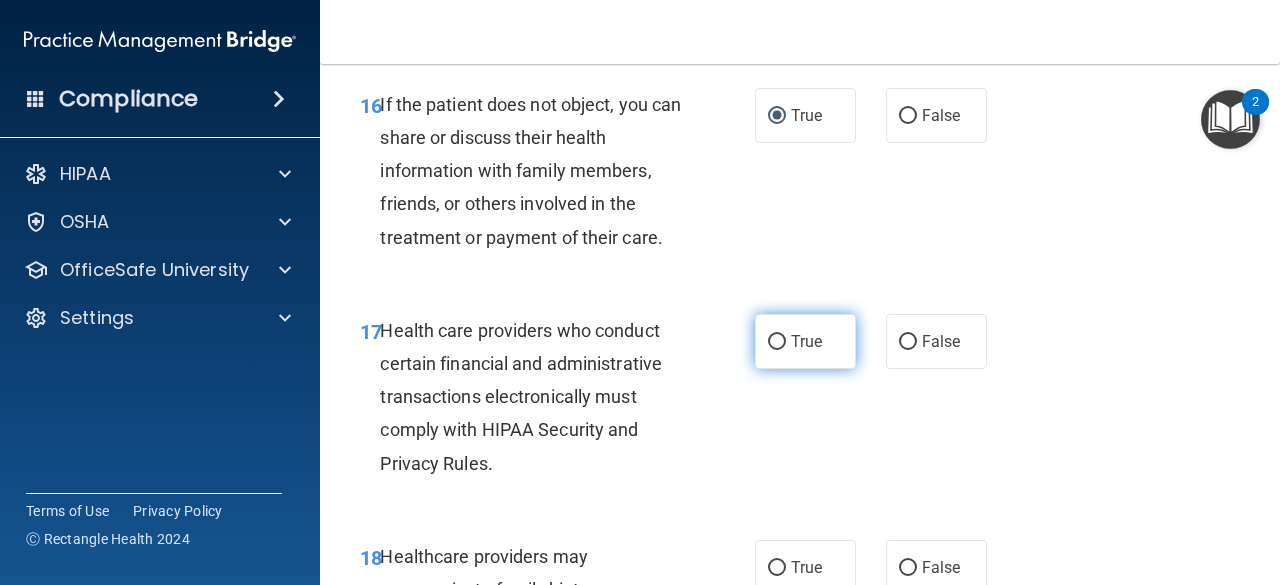 click on "True" at bounding box center (777, 342) 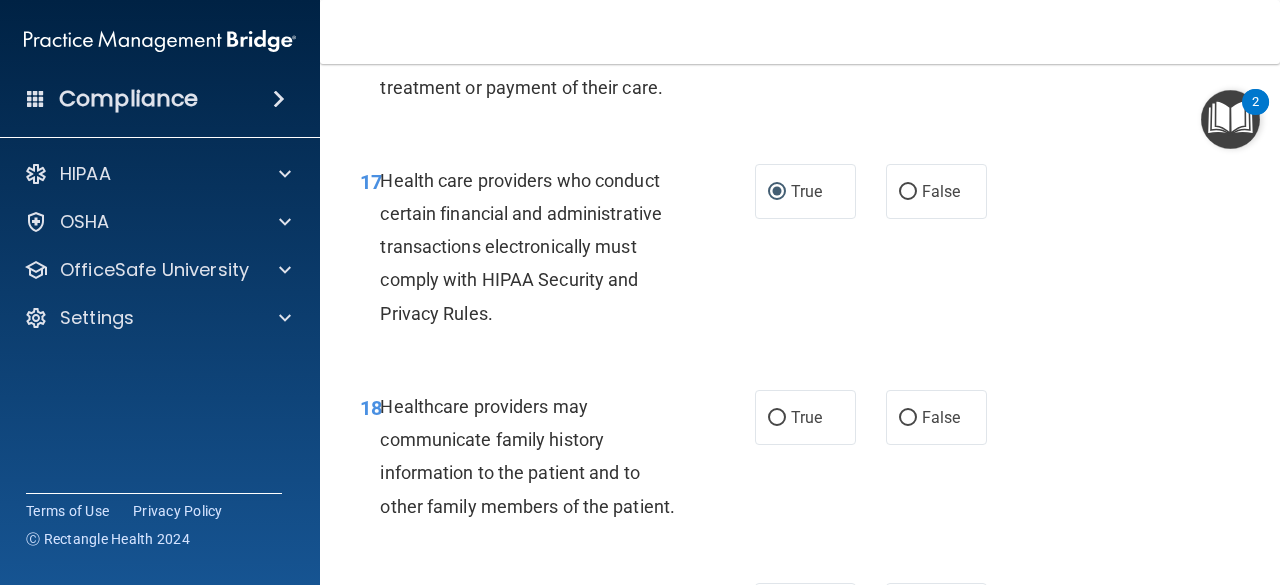 scroll, scrollTop: 3453, scrollLeft: 0, axis: vertical 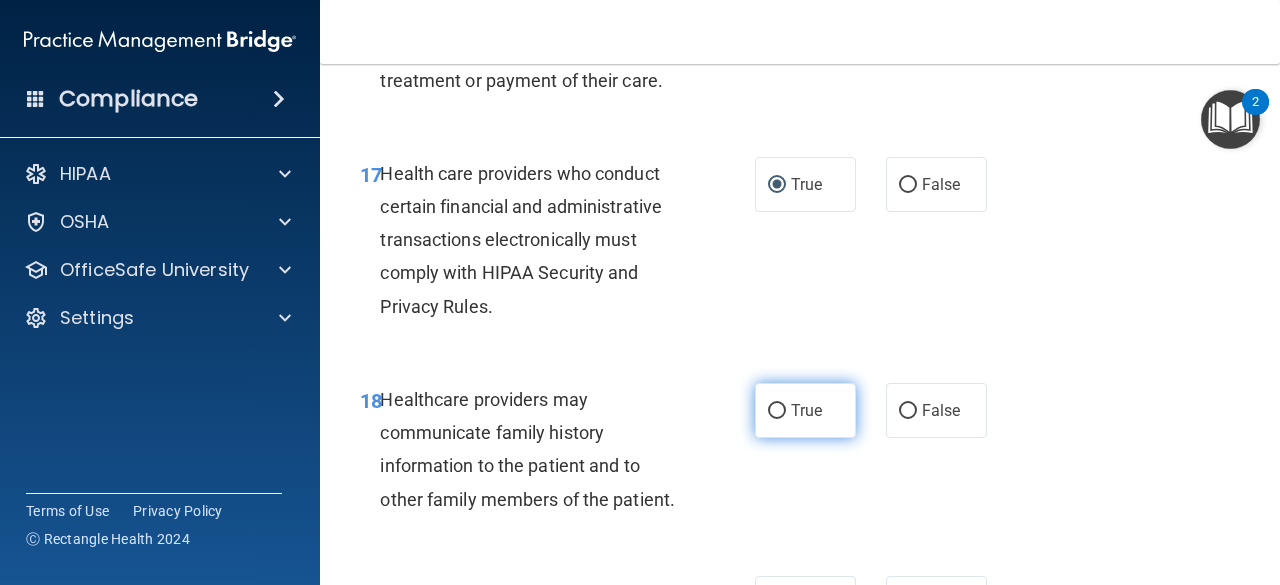 click on "True" at bounding box center (777, 411) 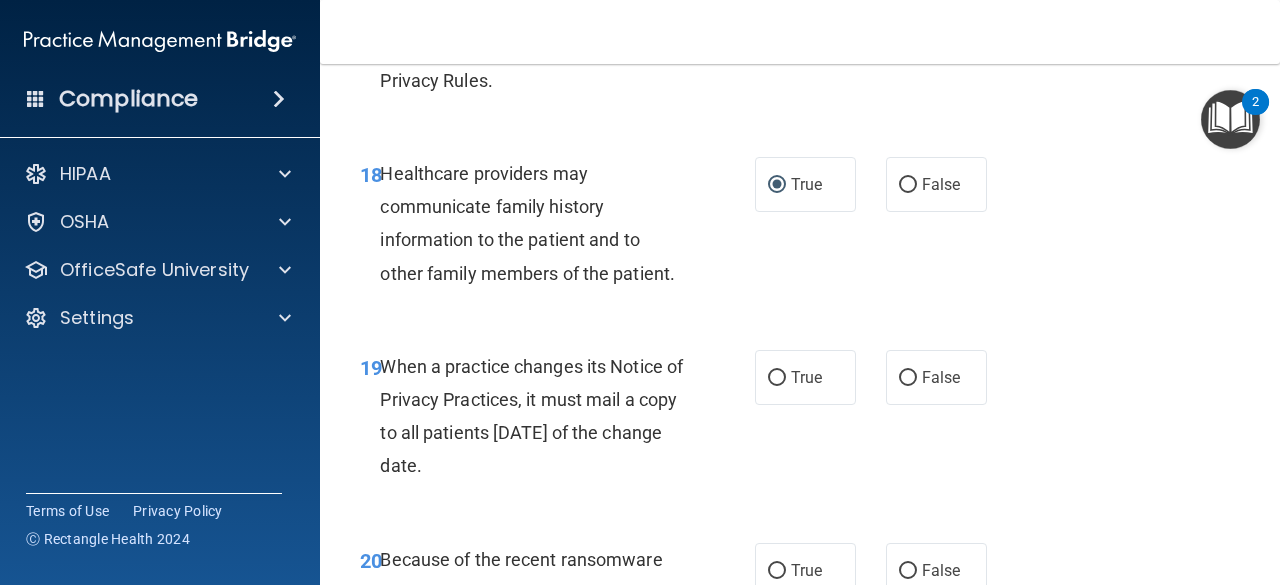 scroll, scrollTop: 3699, scrollLeft: 0, axis: vertical 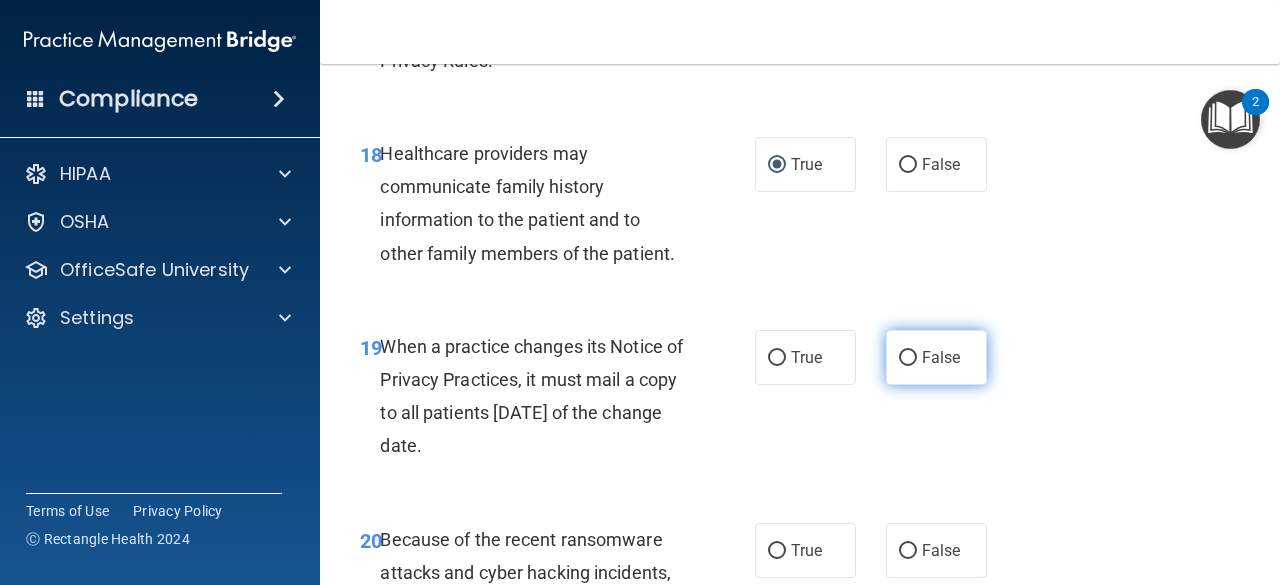 click on "False" at bounding box center (908, 358) 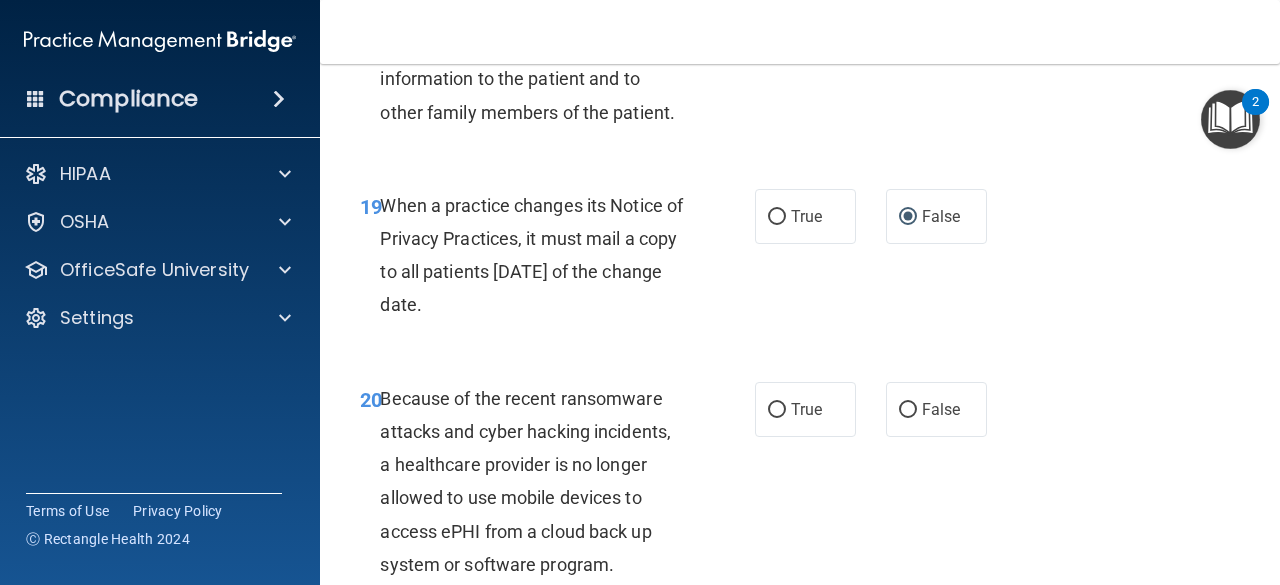 scroll, scrollTop: 3861, scrollLeft: 0, axis: vertical 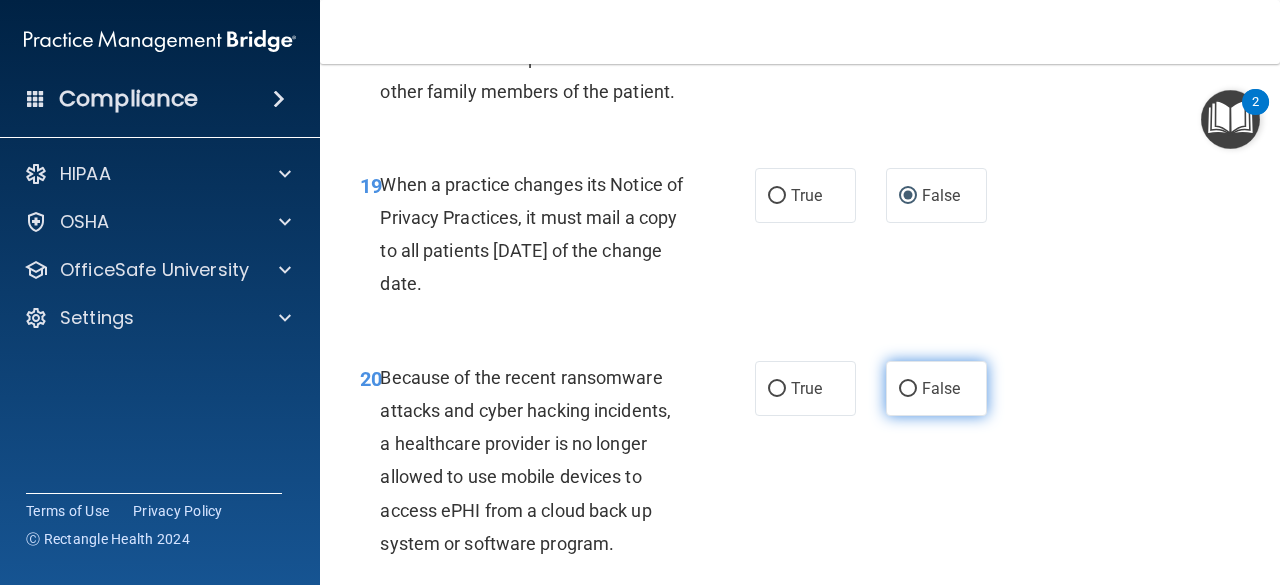 click on "False" at bounding box center (908, 389) 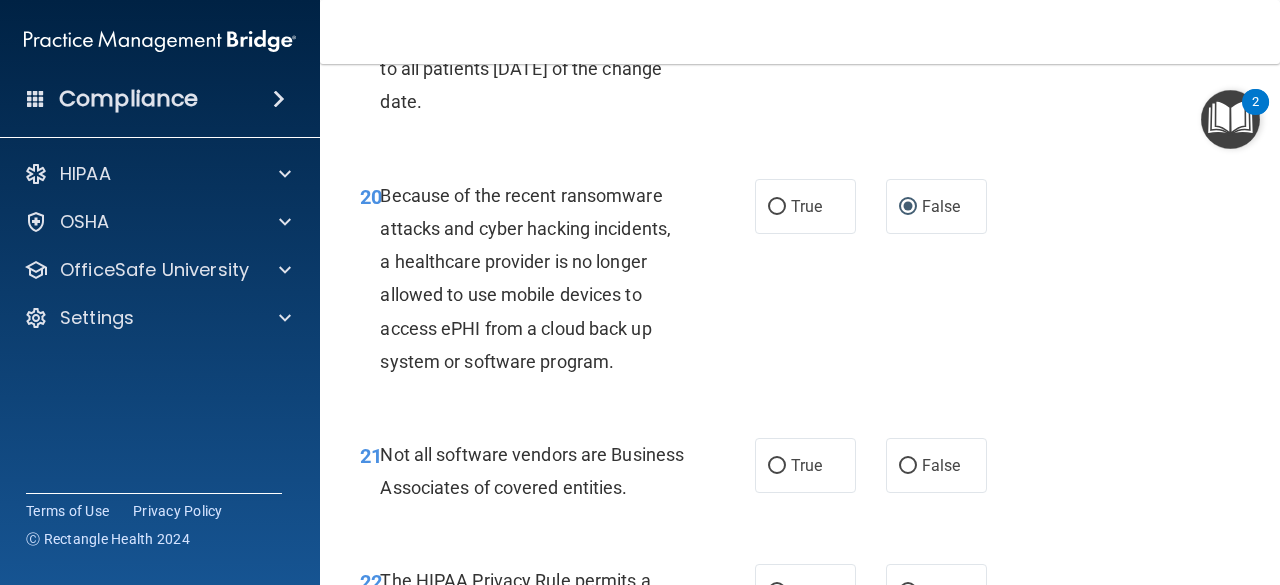 scroll, scrollTop: 4059, scrollLeft: 0, axis: vertical 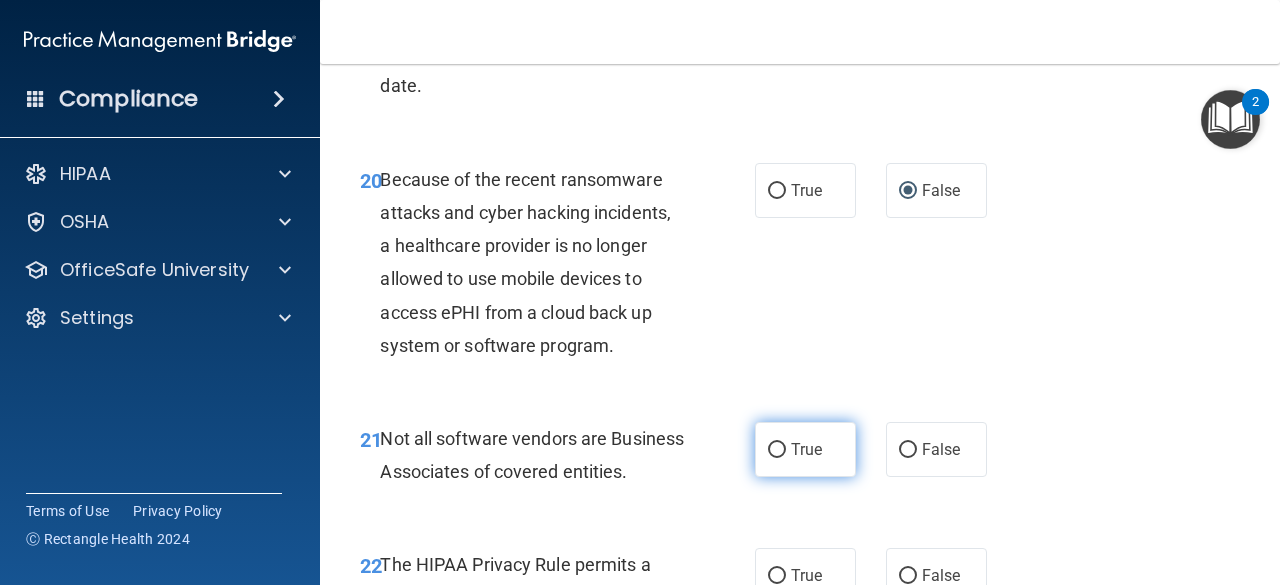 click on "True" at bounding box center (777, 450) 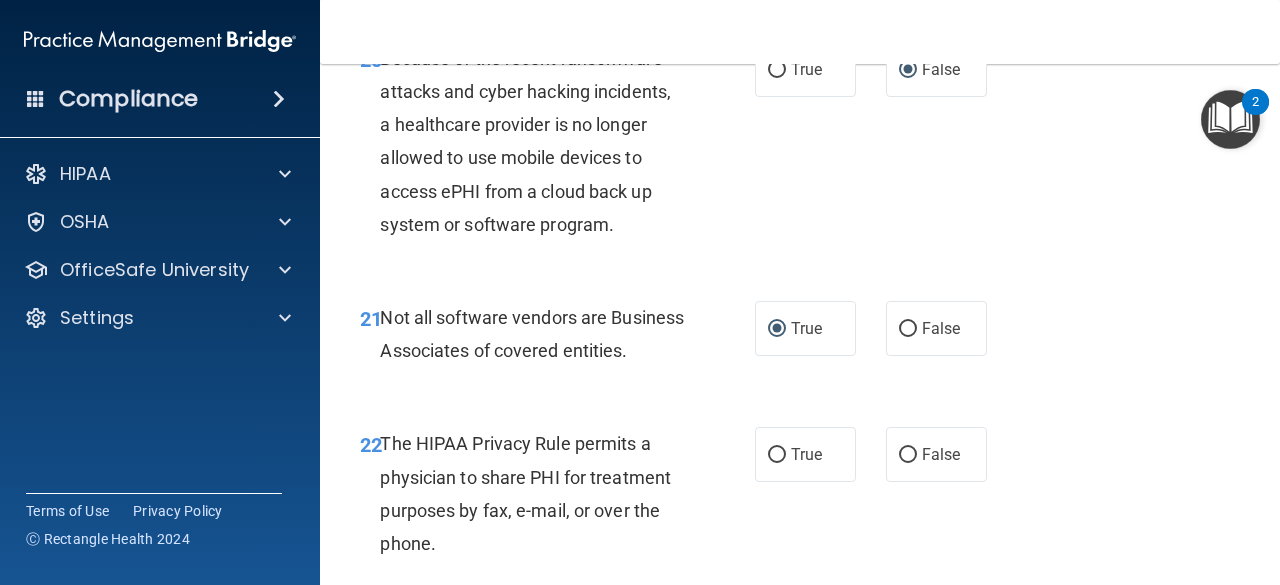 scroll, scrollTop: 4200, scrollLeft: 0, axis: vertical 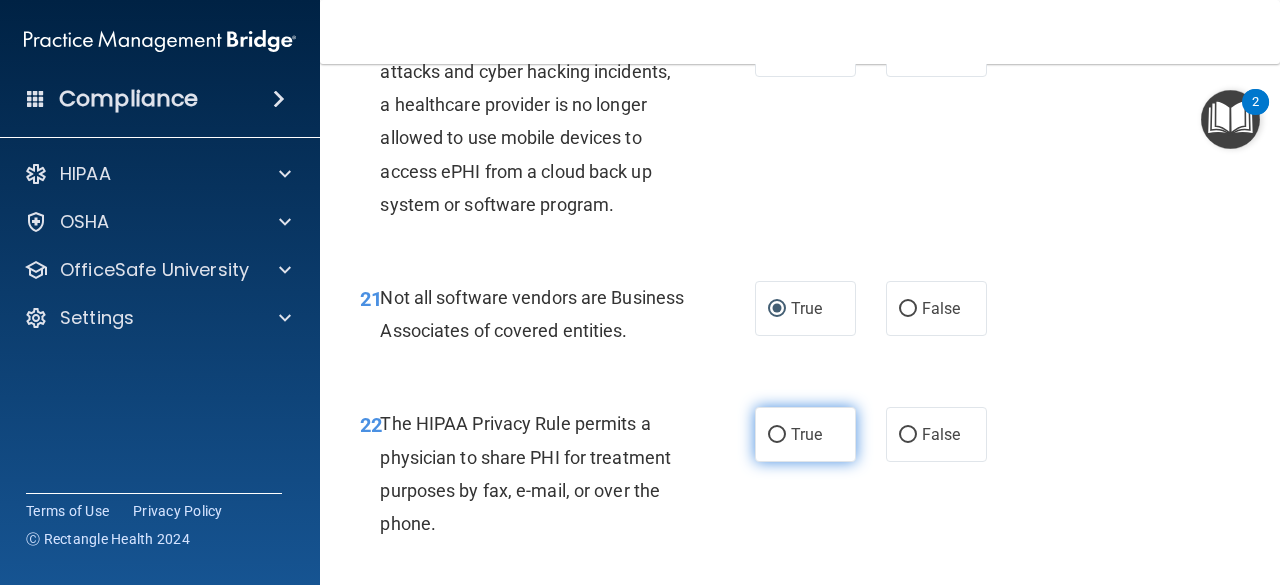 click on "True" at bounding box center [777, 435] 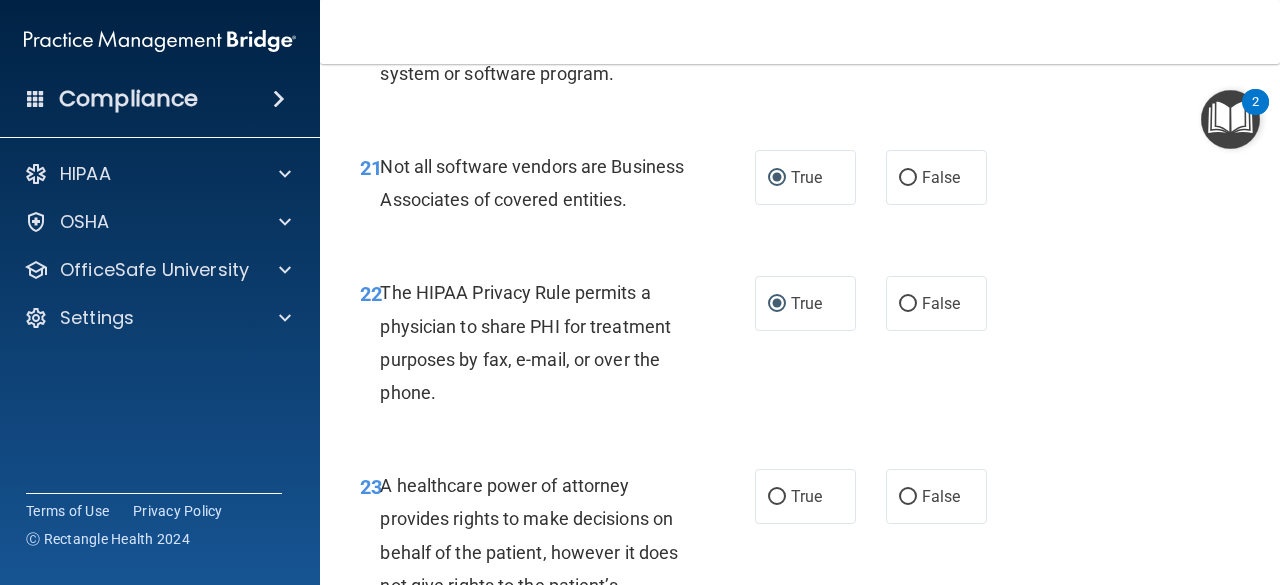 scroll, scrollTop: 4386, scrollLeft: 0, axis: vertical 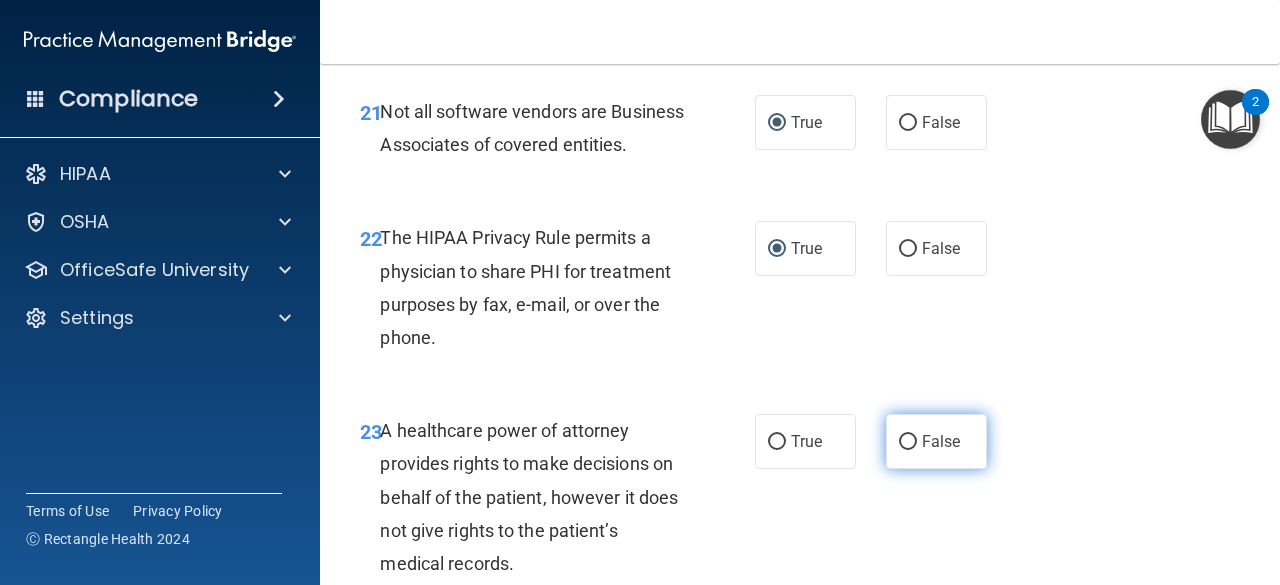 click on "False" at bounding box center (908, 442) 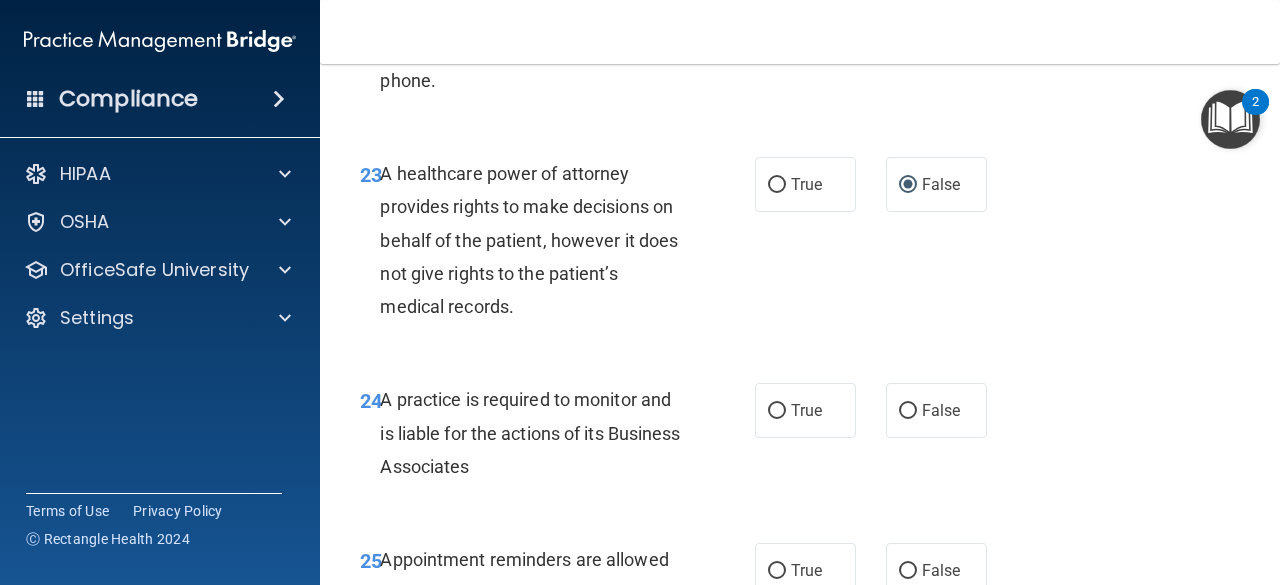 scroll, scrollTop: 4673, scrollLeft: 0, axis: vertical 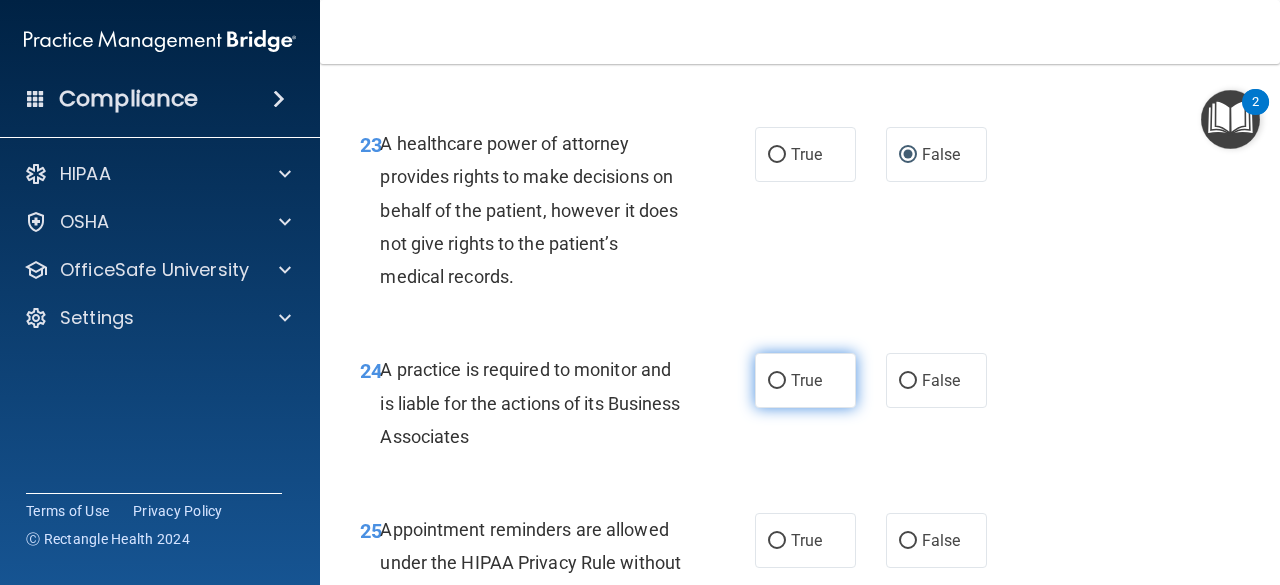 click on "True" at bounding box center (777, 381) 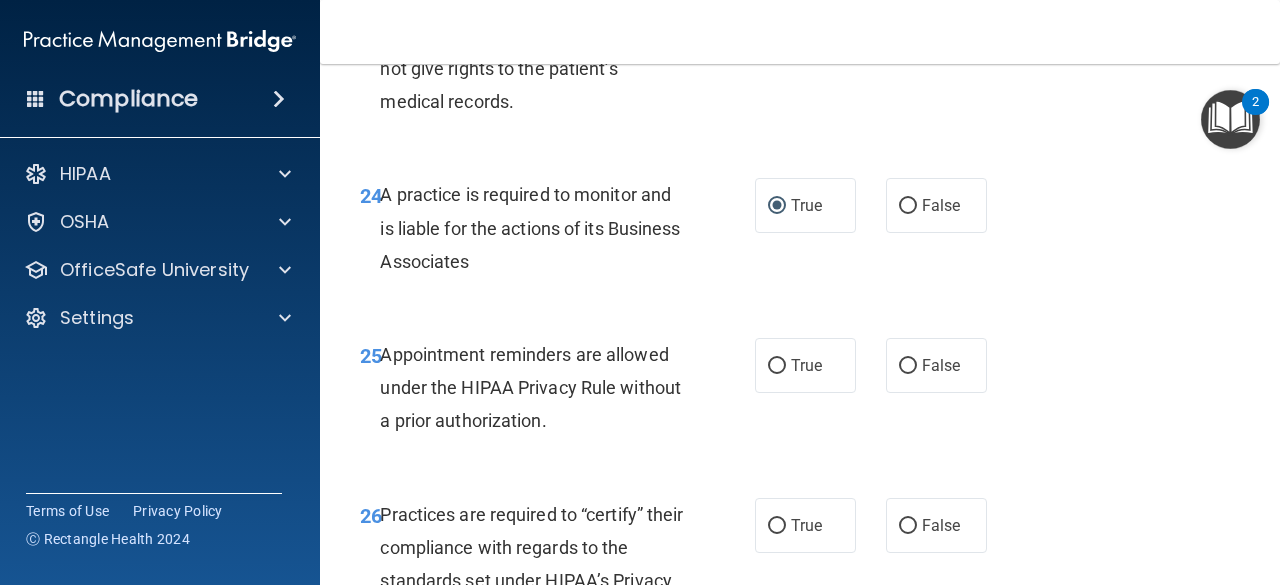 scroll, scrollTop: 4847, scrollLeft: 0, axis: vertical 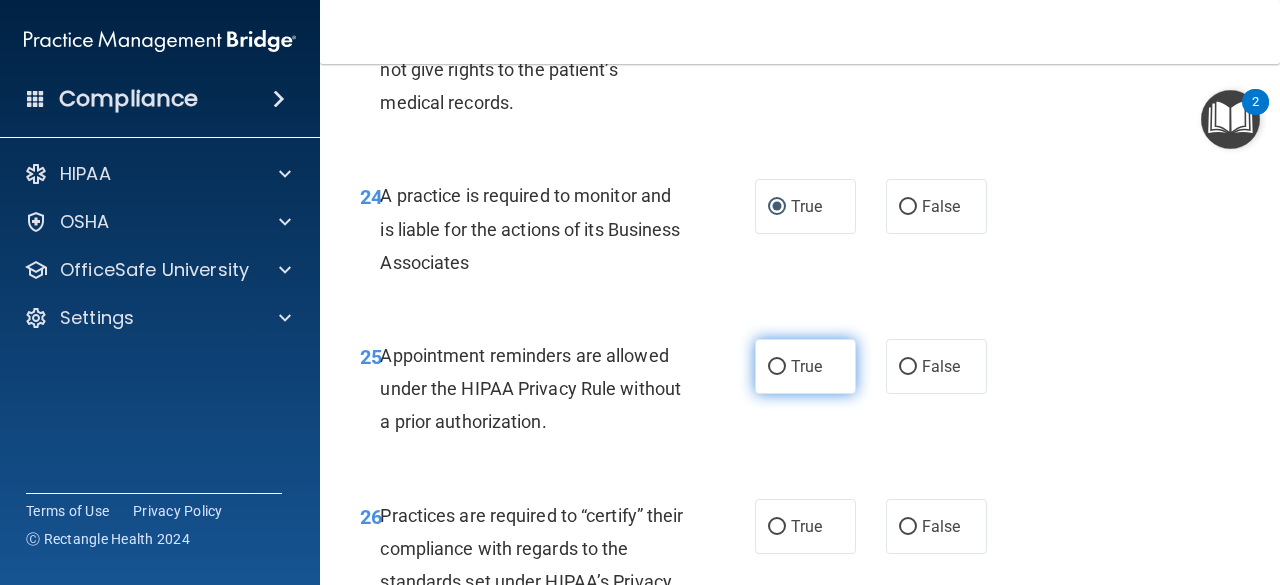 click on "True" at bounding box center (805, 366) 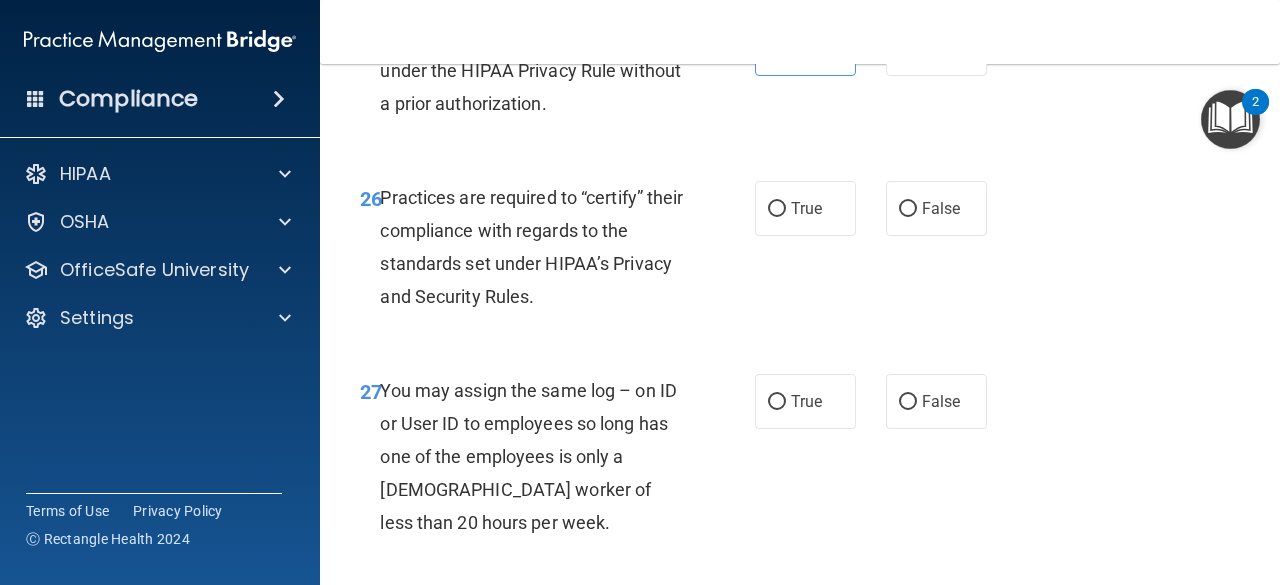 scroll, scrollTop: 5168, scrollLeft: 0, axis: vertical 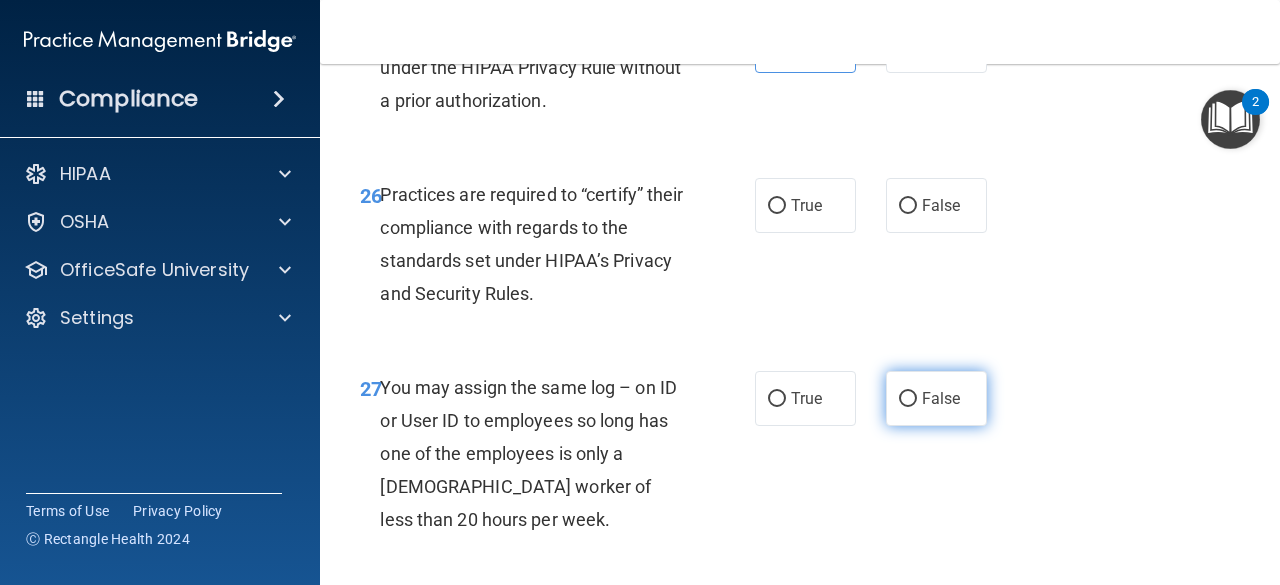 click on "False" at bounding box center [908, 399] 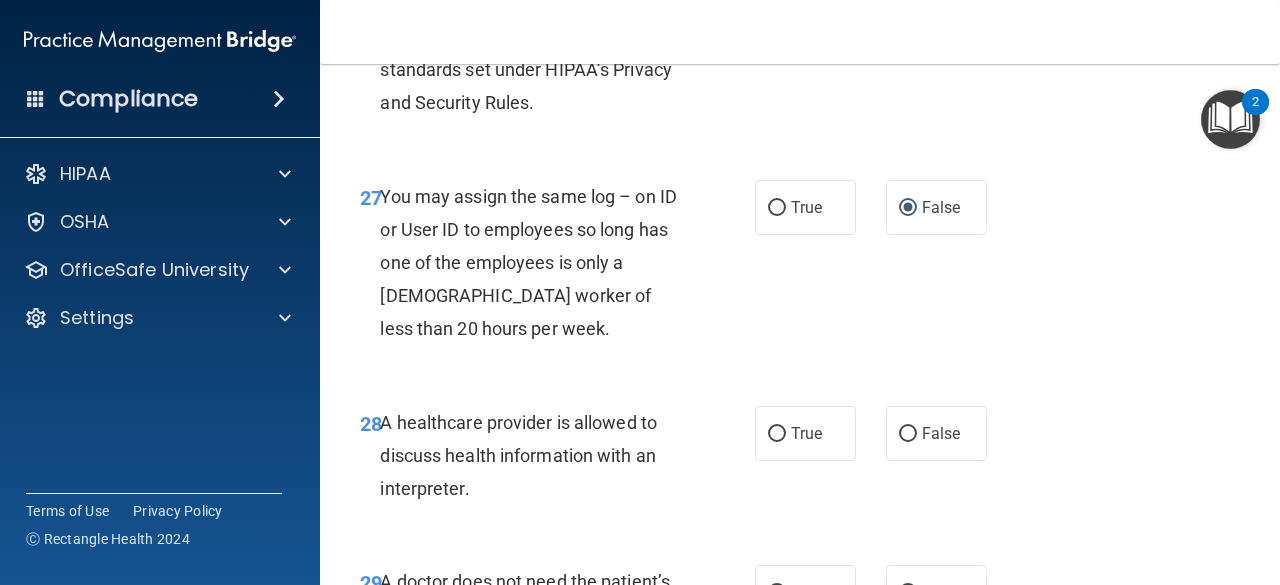 scroll, scrollTop: 5407, scrollLeft: 0, axis: vertical 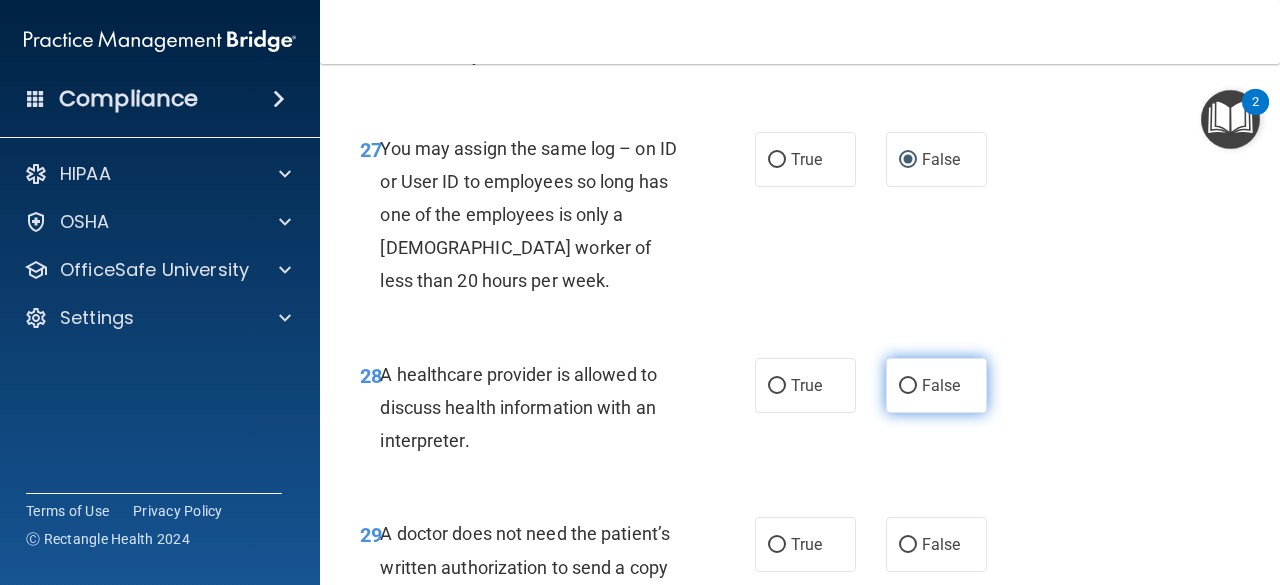 click on "False" at bounding box center (908, 386) 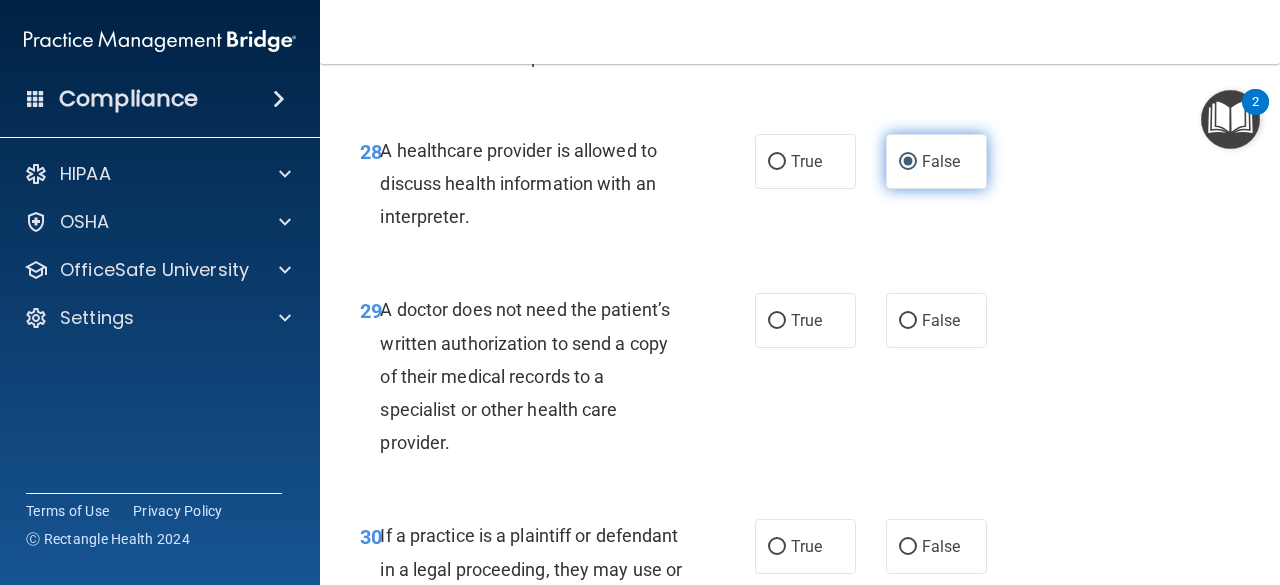 scroll, scrollTop: 5628, scrollLeft: 0, axis: vertical 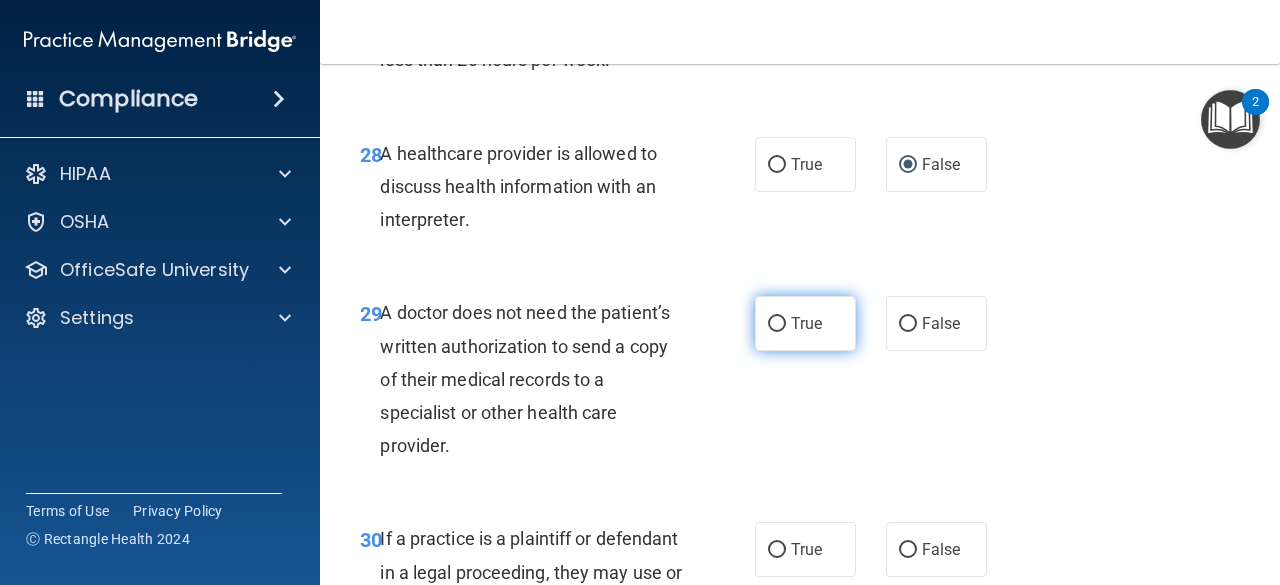 click on "True" at bounding box center [805, 323] 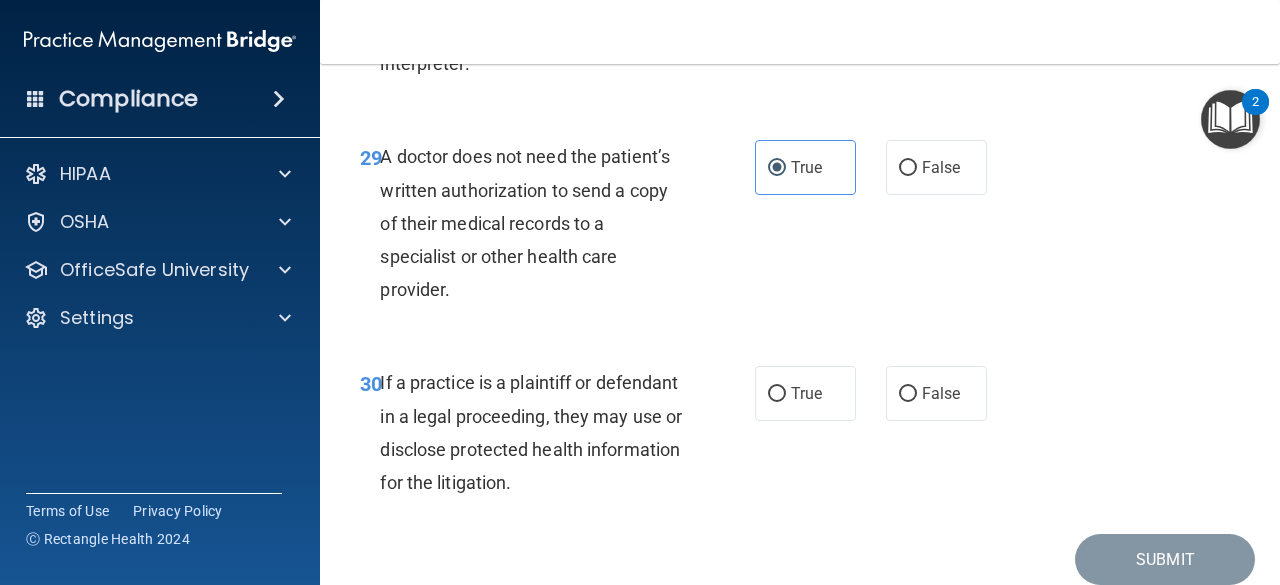 scroll, scrollTop: 5785, scrollLeft: 0, axis: vertical 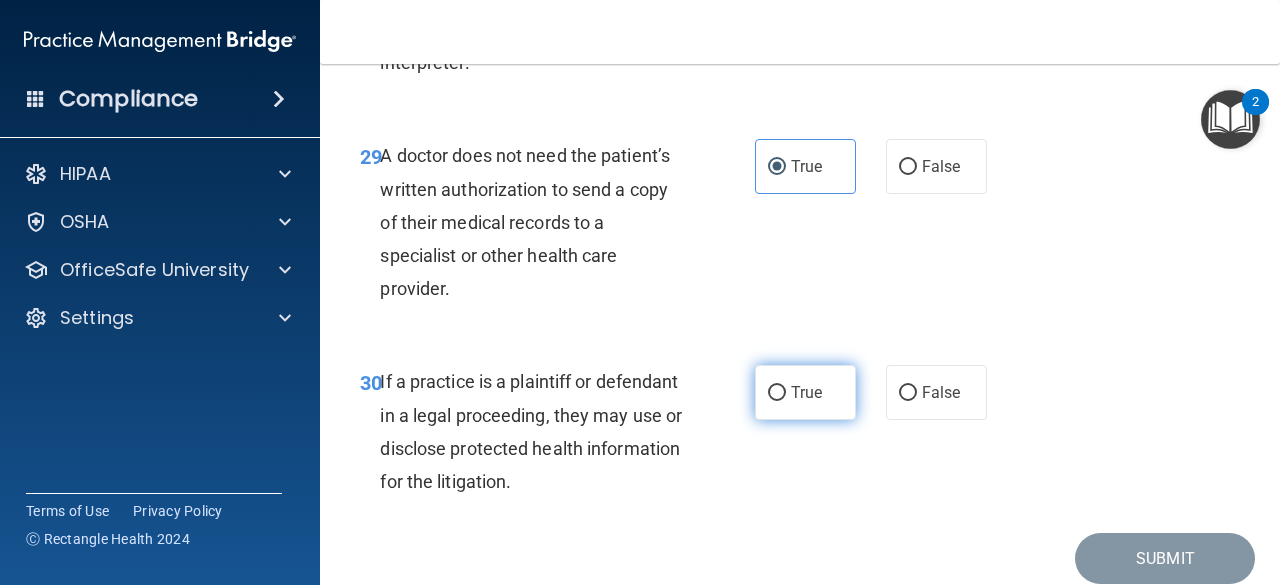 click on "True" at bounding box center [805, 392] 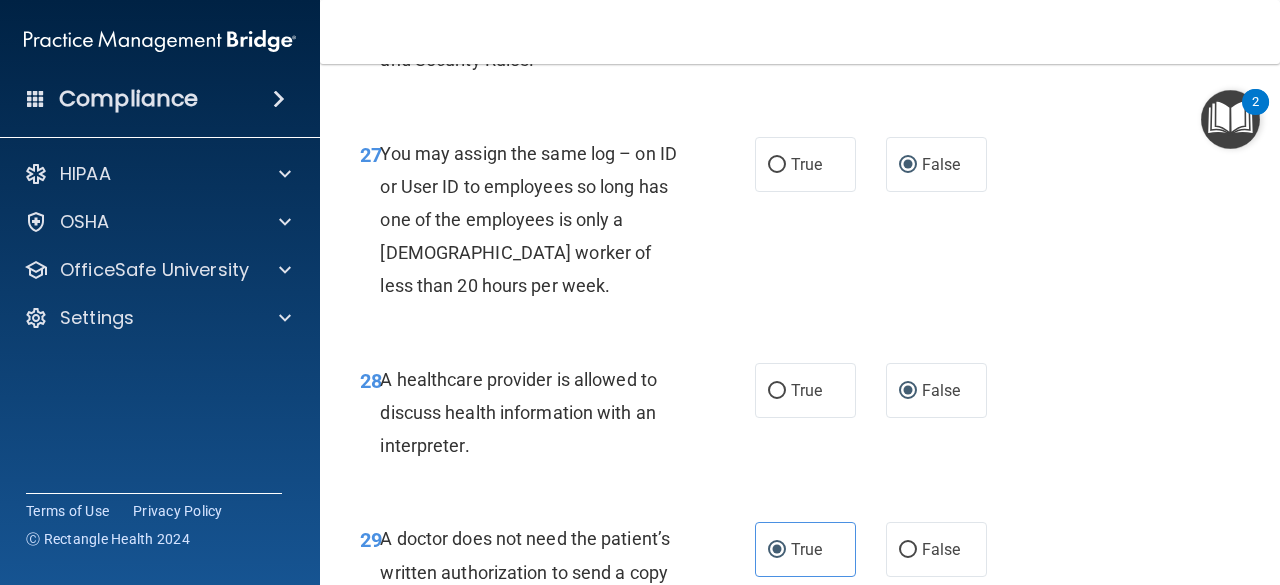 scroll, scrollTop: 5401, scrollLeft: 0, axis: vertical 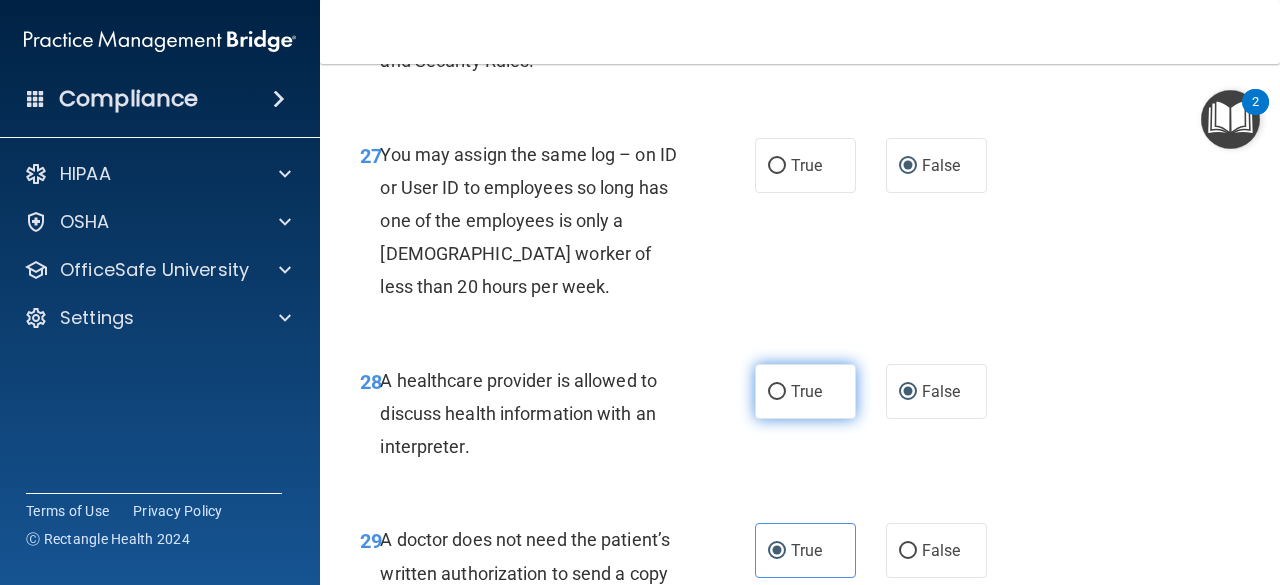click on "True" at bounding box center (777, 392) 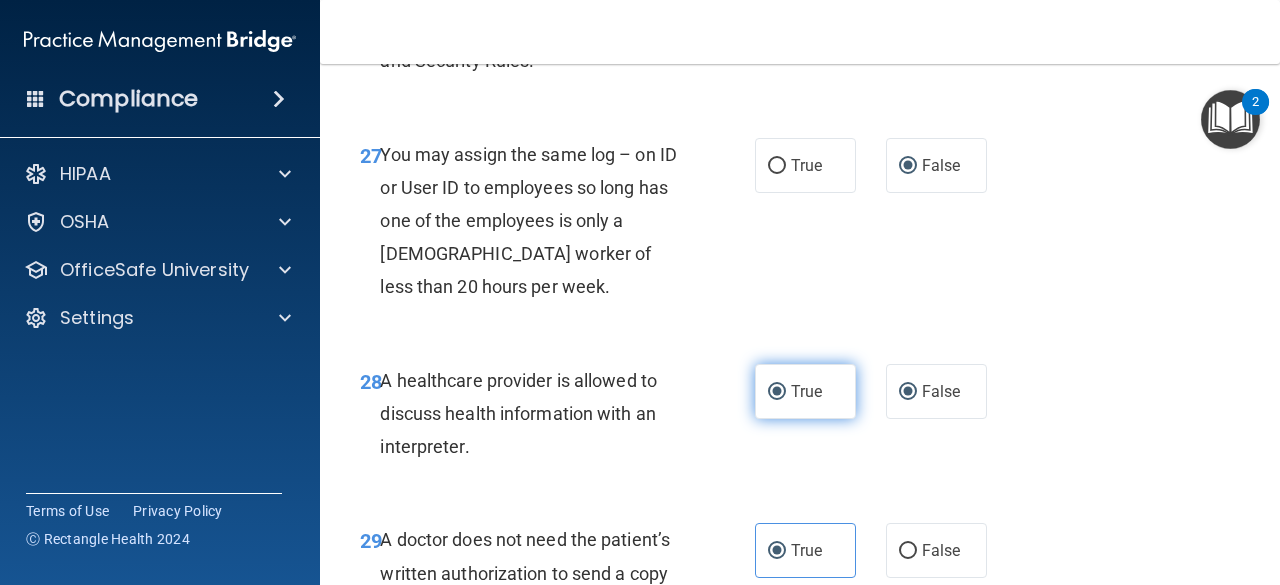 radio on "false" 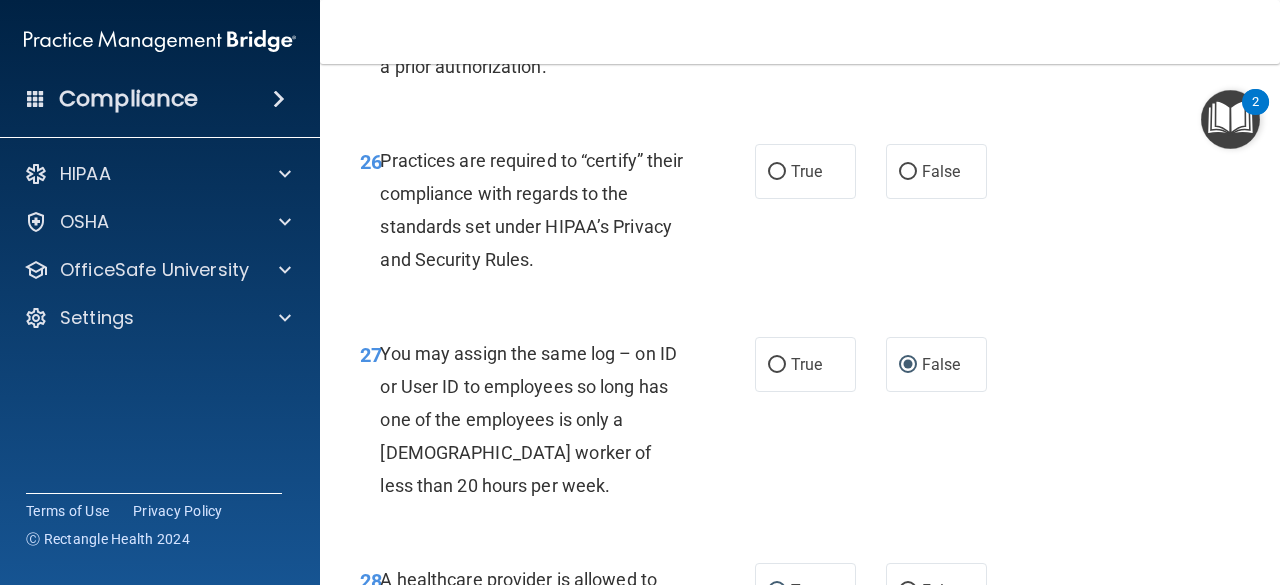 scroll, scrollTop: 5201, scrollLeft: 0, axis: vertical 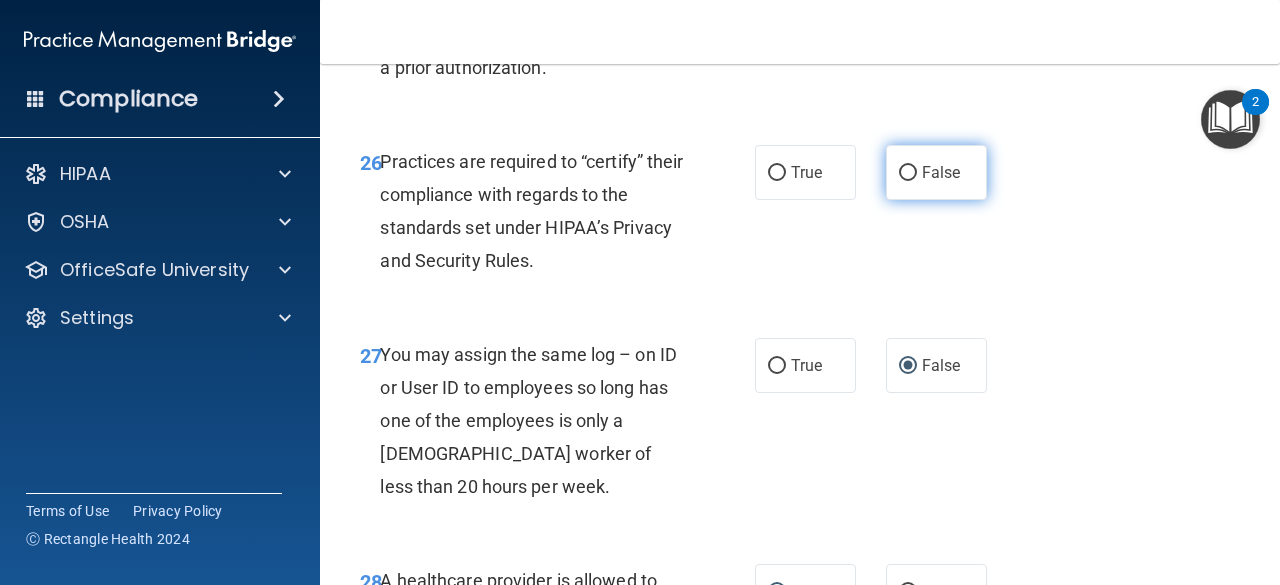 click on "False" at bounding box center (908, 173) 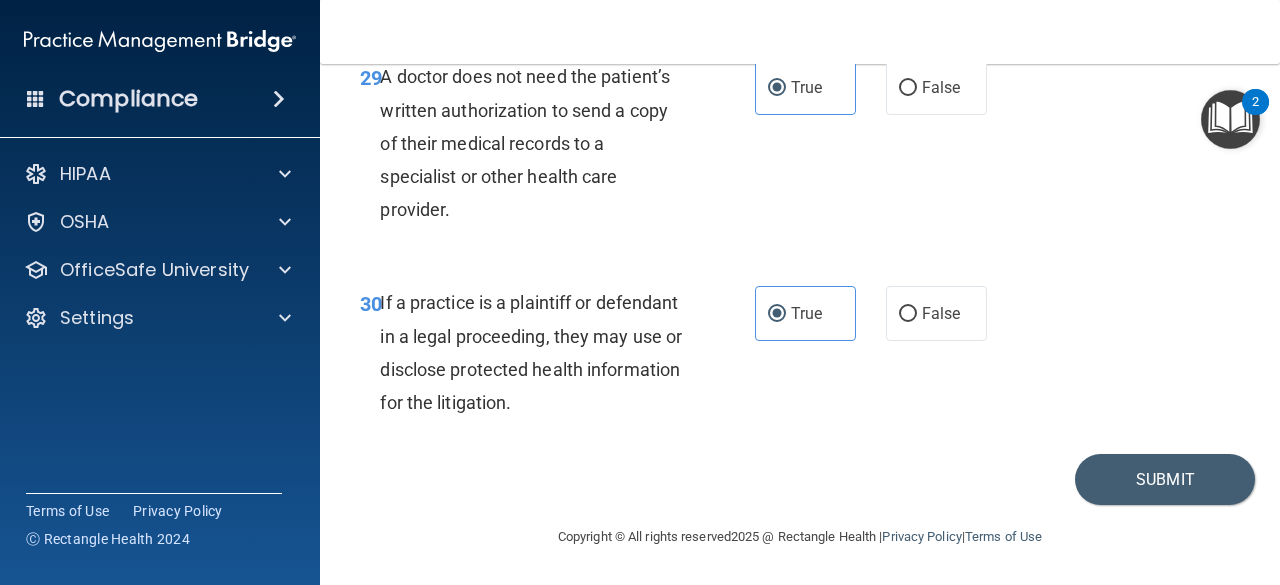 scroll, scrollTop: 5929, scrollLeft: 0, axis: vertical 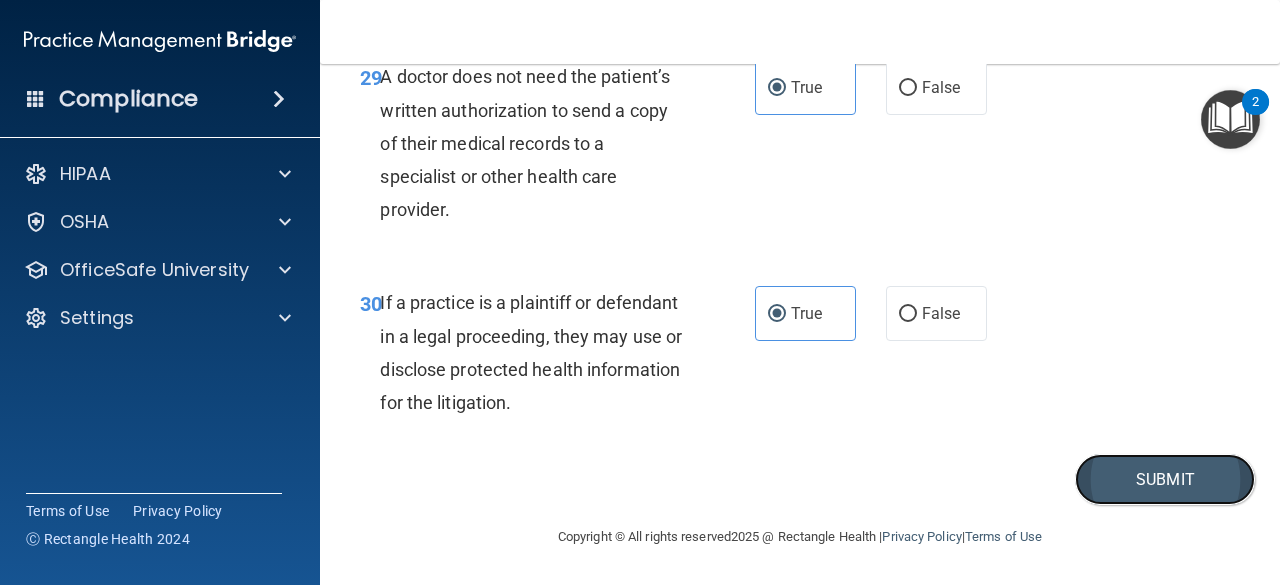 click on "Submit" at bounding box center [1165, 479] 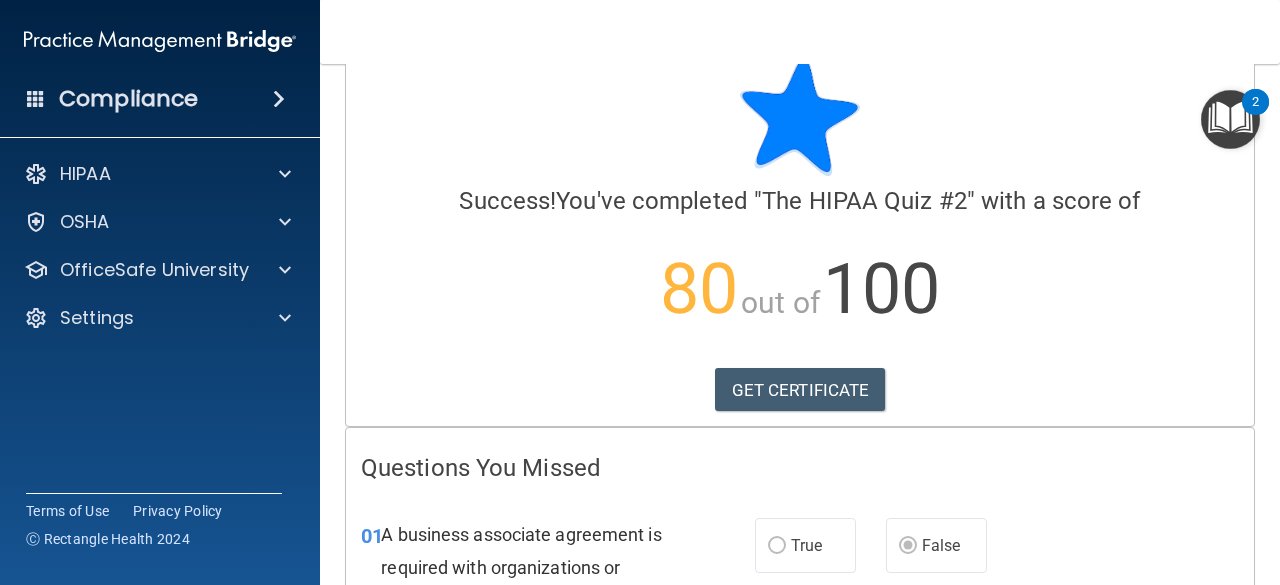 scroll, scrollTop: 40, scrollLeft: 0, axis: vertical 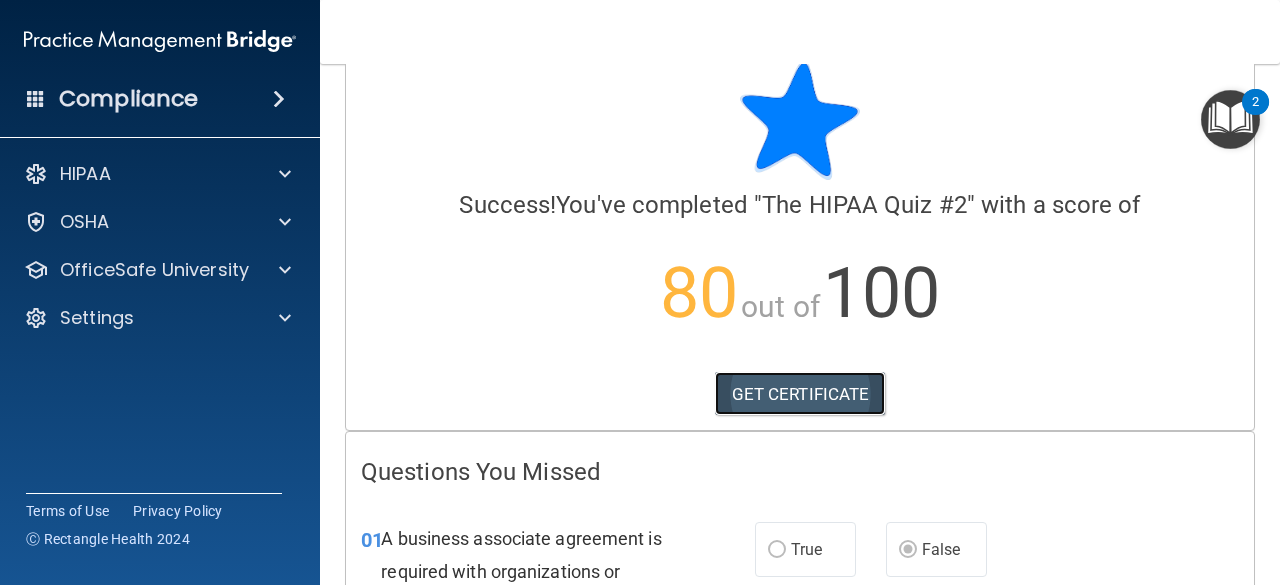 click on "GET CERTIFICATE" at bounding box center [800, 394] 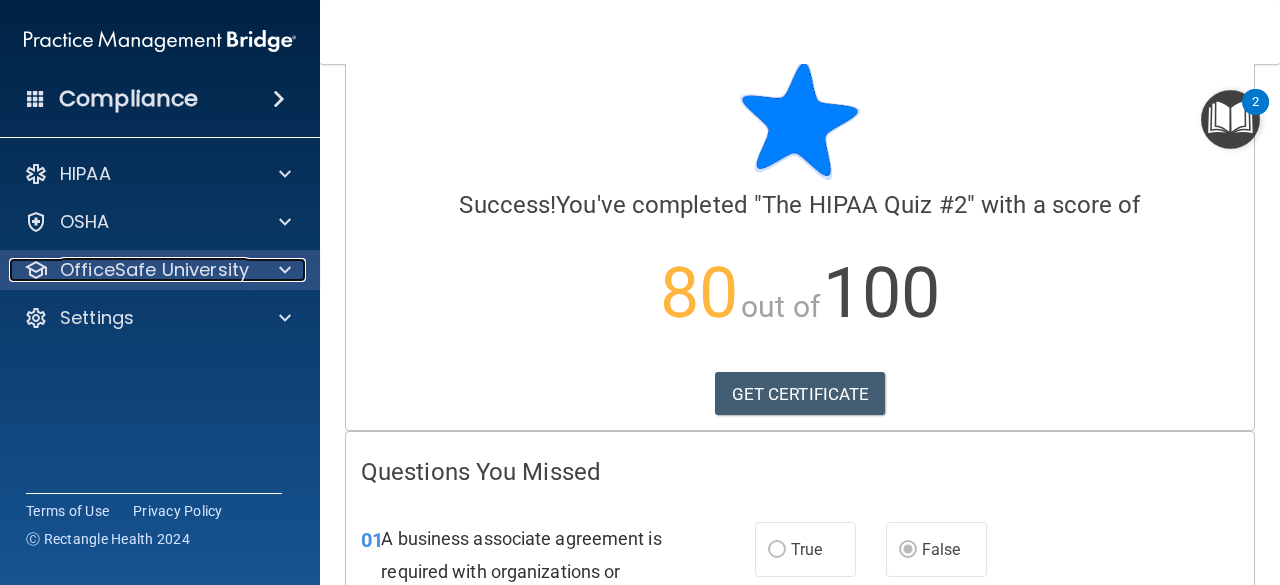click at bounding box center [282, 270] 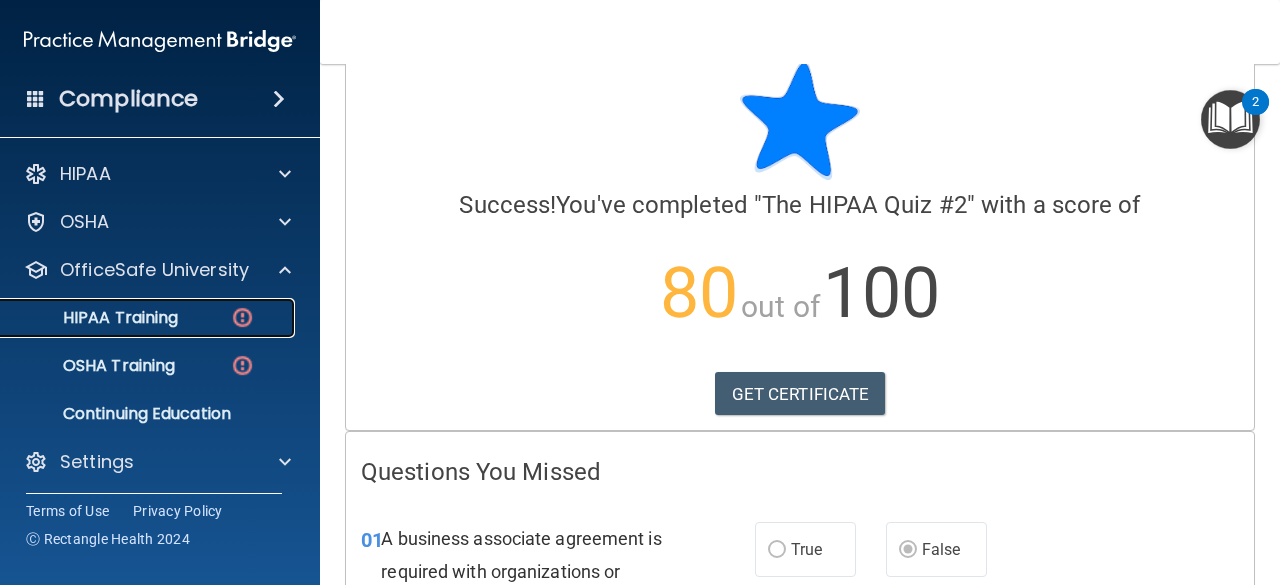 click on "HIPAA Training" at bounding box center [149, 318] 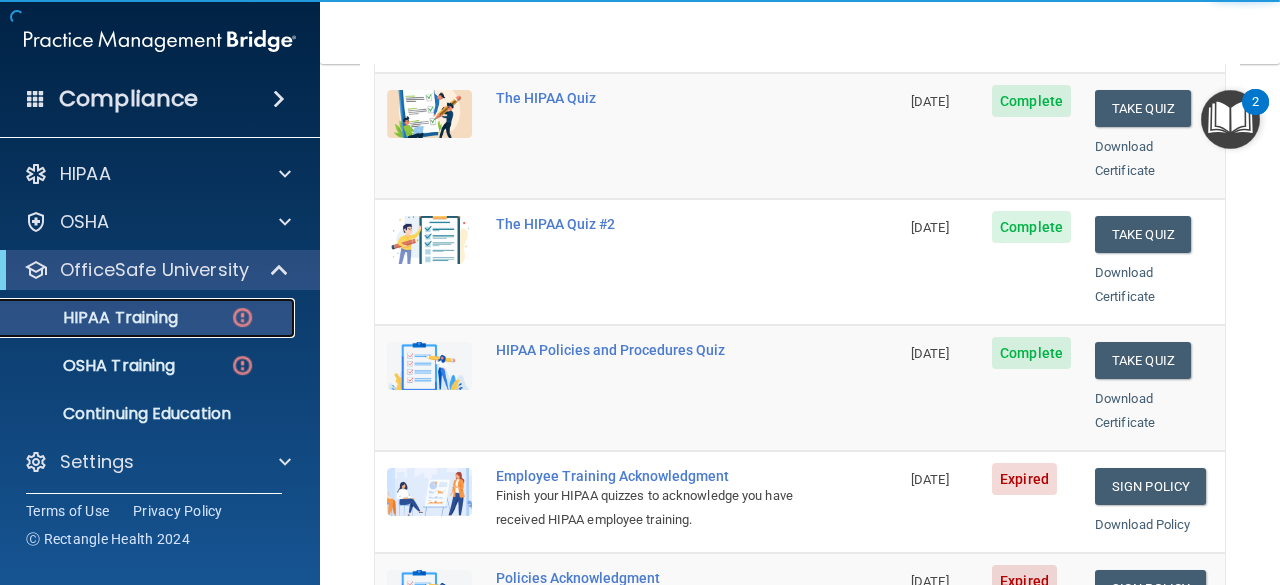 scroll, scrollTop: 392, scrollLeft: 0, axis: vertical 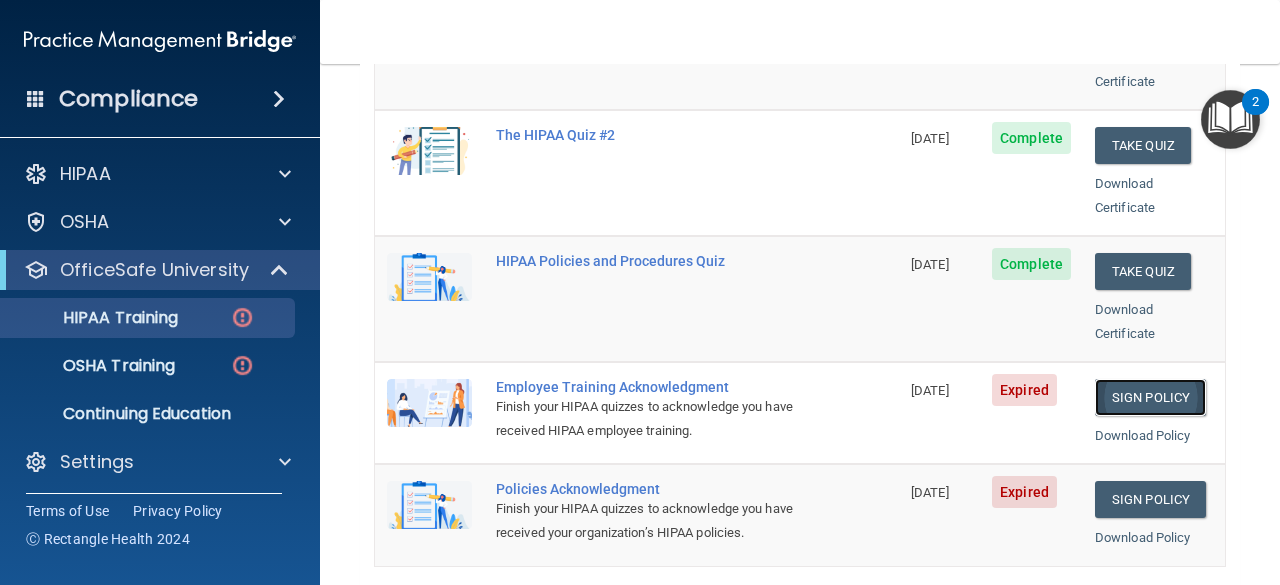 click on "Sign Policy" at bounding box center (1150, 397) 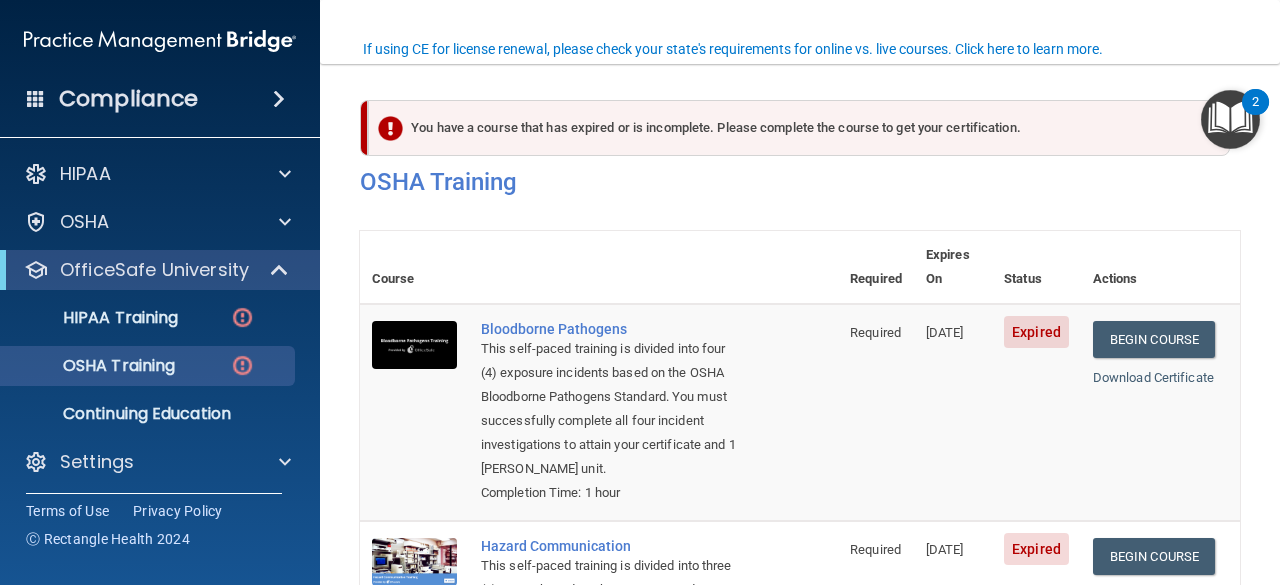 scroll, scrollTop: 0, scrollLeft: 0, axis: both 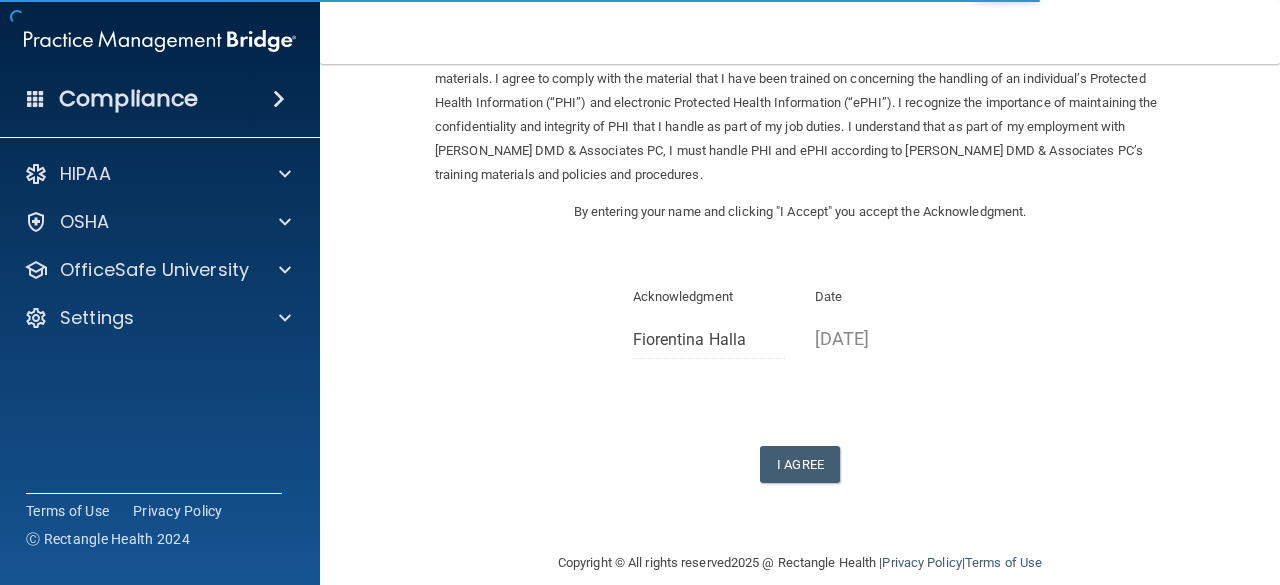 click on "Sign Your HIPAA Training Acknowledgment             I,  Fiorentina Halla , certify that I have received and understand Silvana Cumani DMD & Associates PC's HIPAA training materials. I agree to comply with the material that I have been trained on concerning the handling of an individual’s Protected Health Information (“PHI”) and electronic Protected Health Information (“ePHI”). I recognize the importance of maintaining the confidentiality and integrity of PHI that I handle as part of my job duties. I understand that as part of my employment with Silvana Cumani DMD & Associates PC, I must handle PHI and ePHI according to Silvana Cumani DMD & Associates PC’s training materials and policies and procedures.          By entering your name and clicking "I Accept" you accept the Acknowledgment.                 Acknowledgment   Fiorentina Halla           Date    07/10/2025                  I Agree" at bounding box center [800, 227] 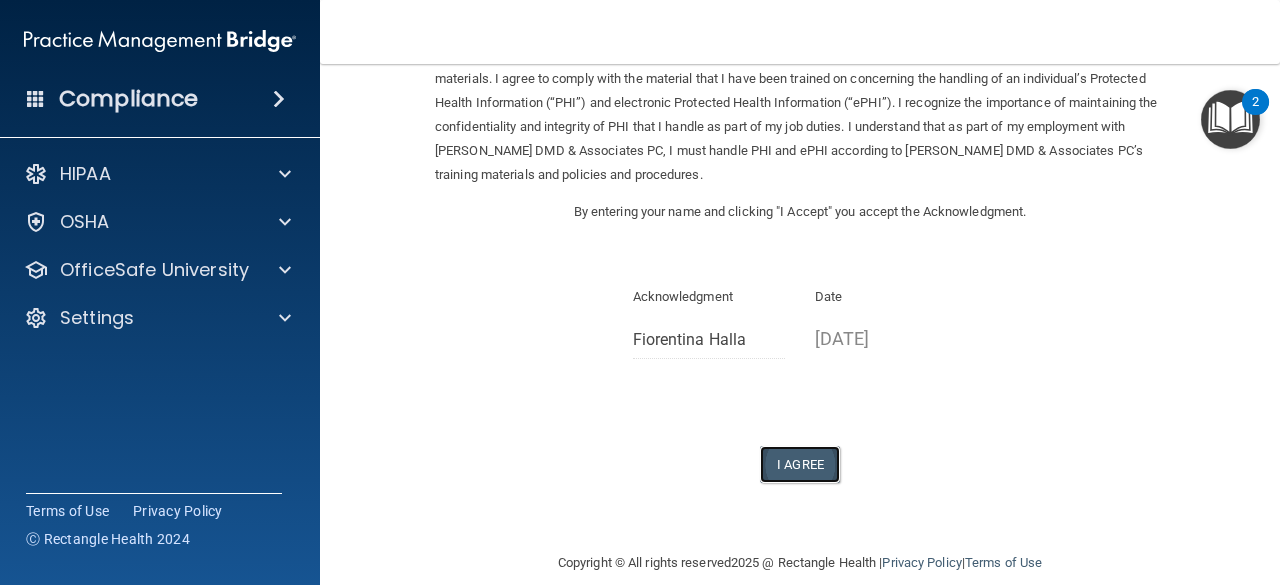 click on "I Agree" at bounding box center (800, 464) 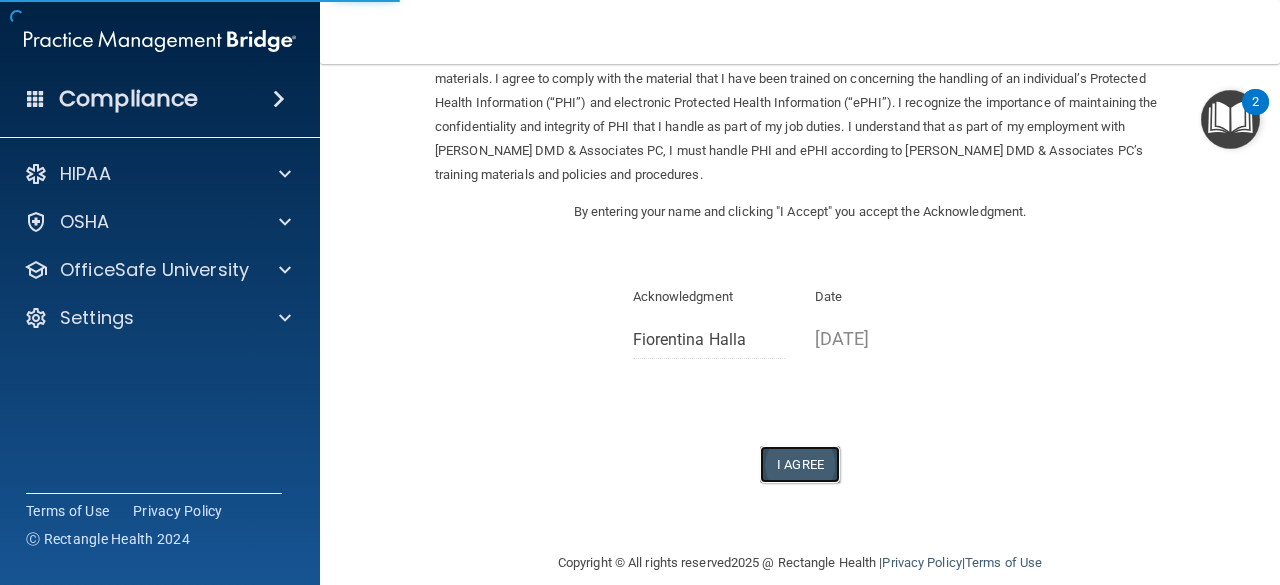 click on "I Agree" at bounding box center [800, 464] 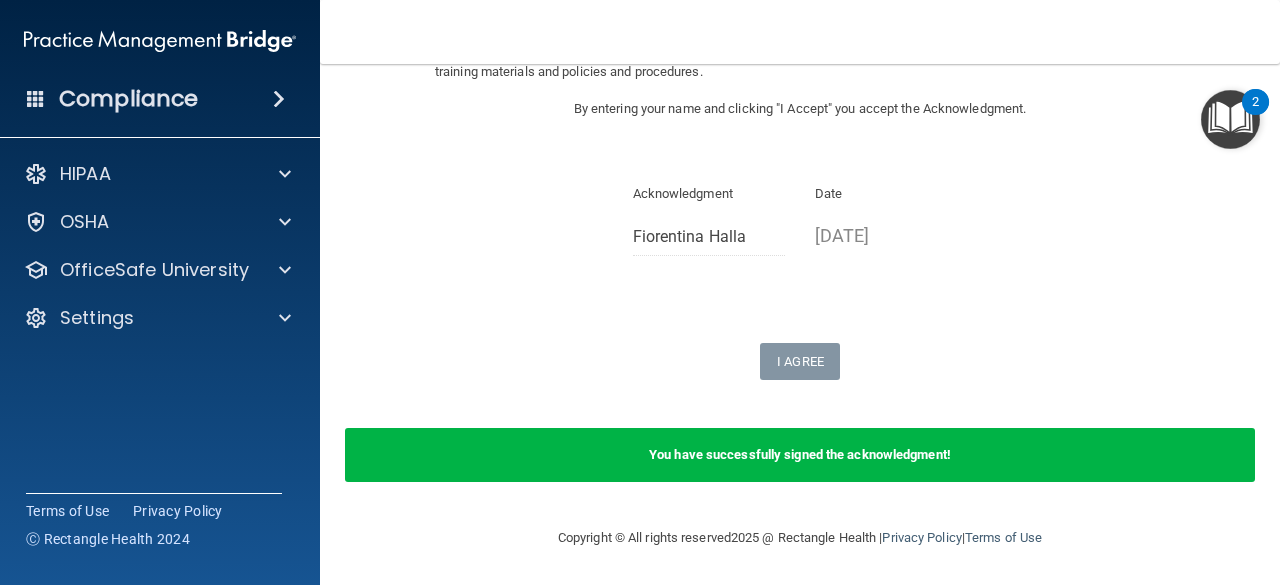 scroll, scrollTop: 215, scrollLeft: 0, axis: vertical 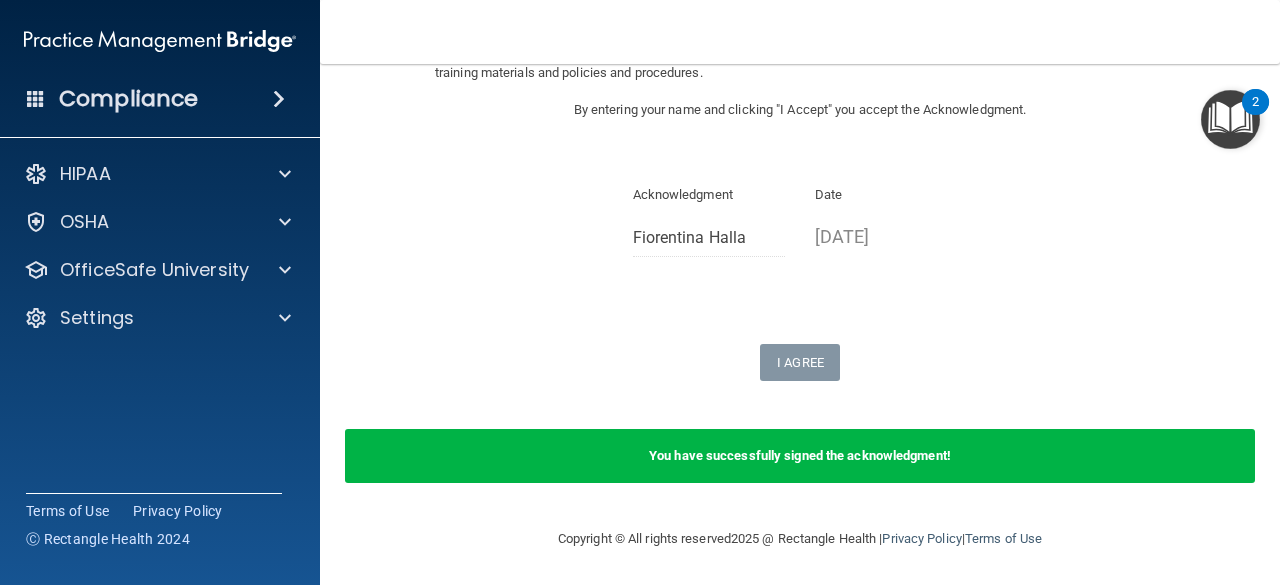 click on "You have successfully signed the acknowledgment!" at bounding box center [800, 455] 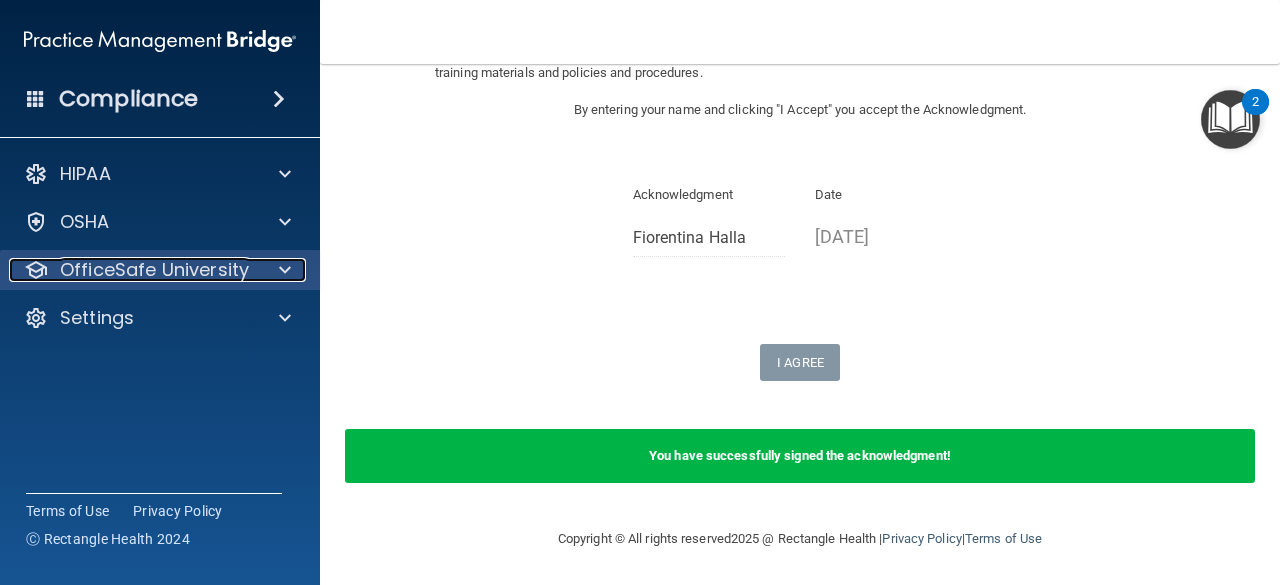 click on "OfficeSafe University" at bounding box center [154, 270] 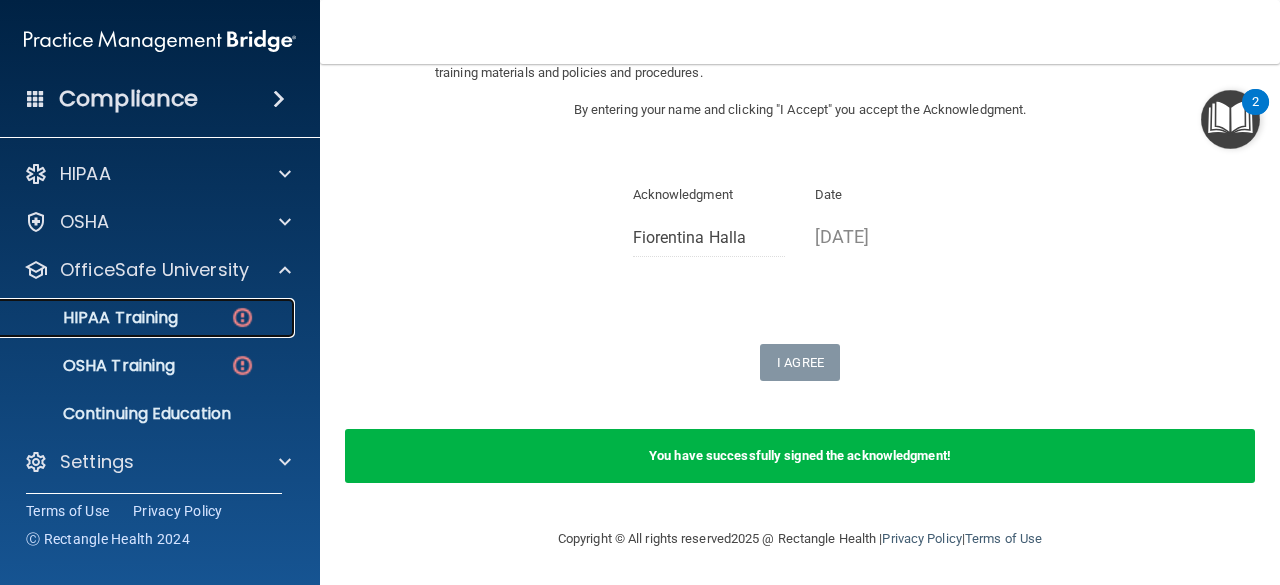 click at bounding box center [242, 317] 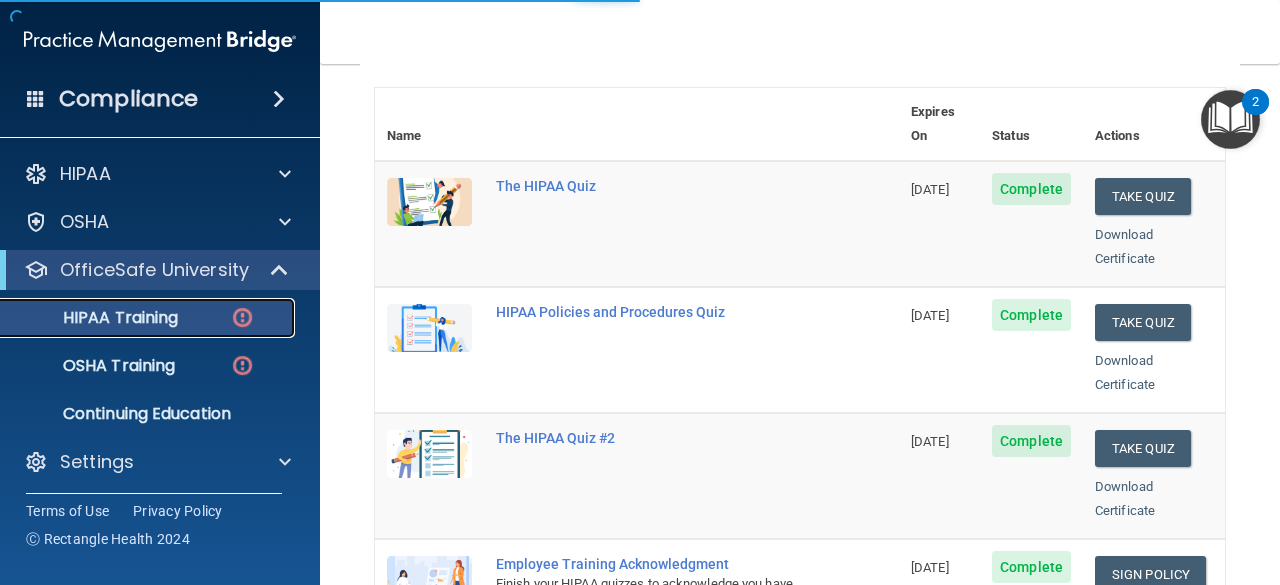 scroll, scrollTop: 1006, scrollLeft: 0, axis: vertical 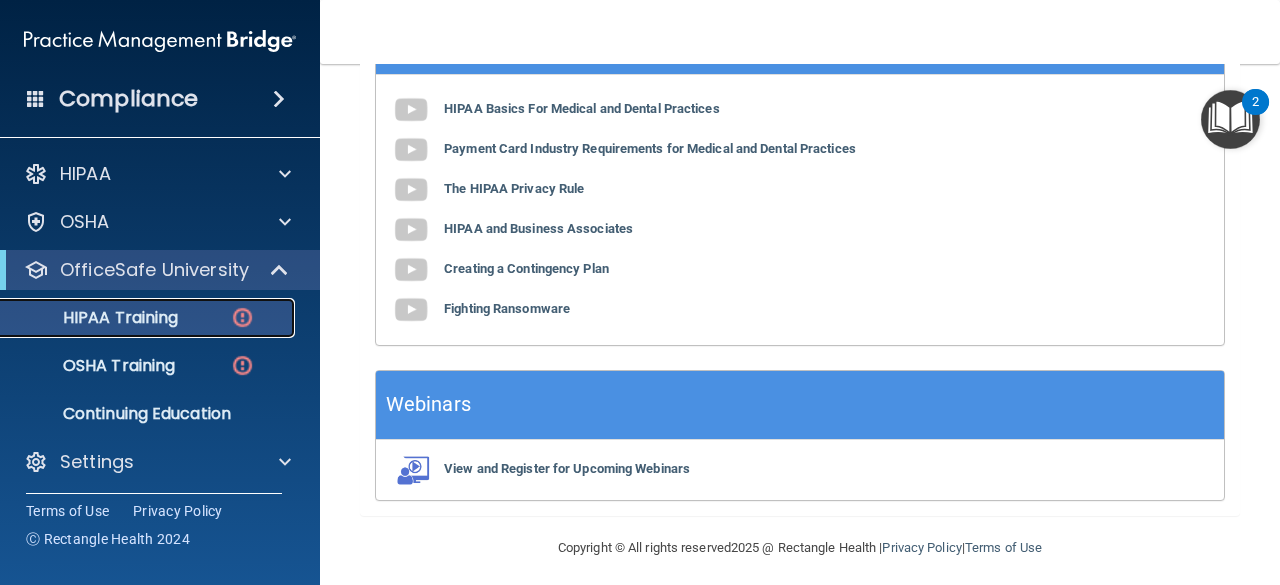 click on "HIPAA Training" at bounding box center (149, 318) 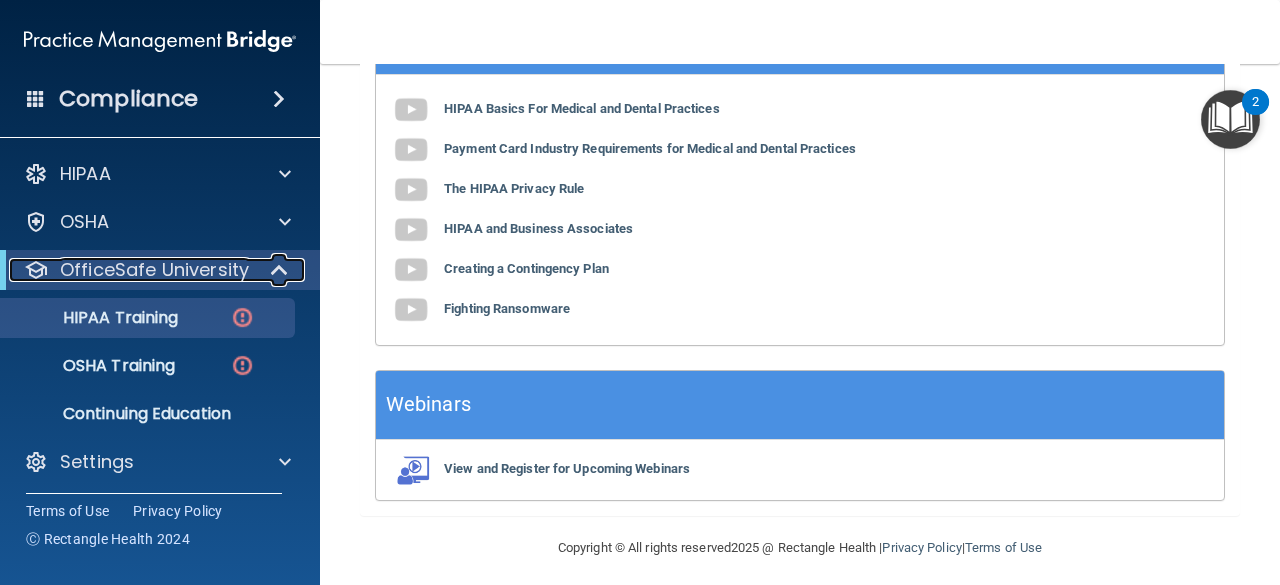 click on "OfficeSafe University" at bounding box center (154, 270) 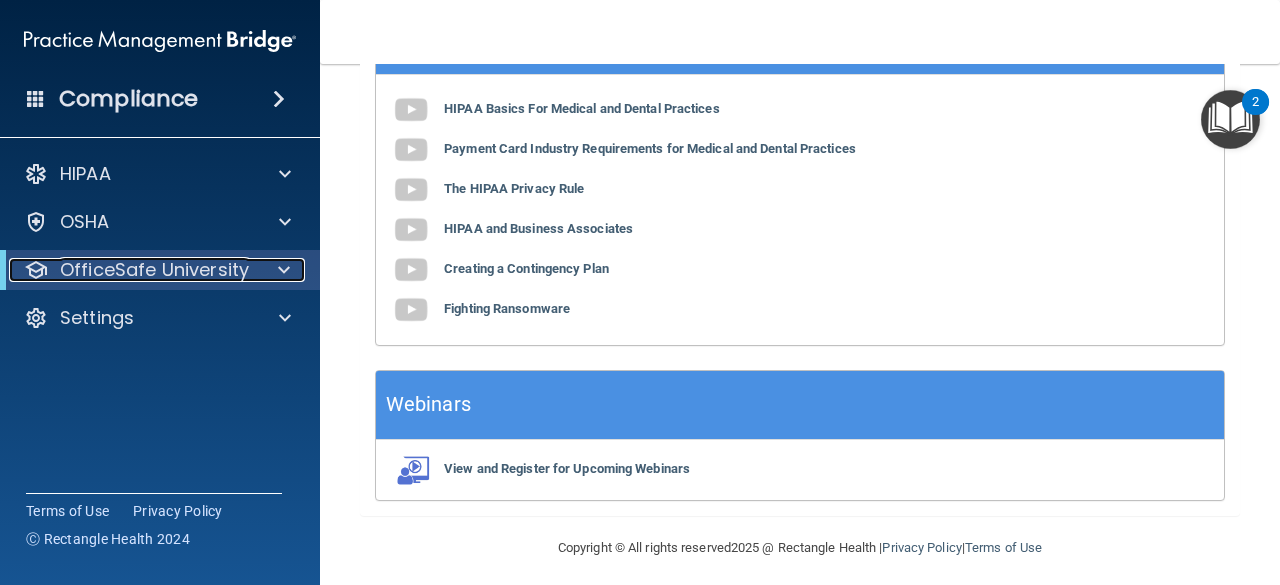 click on "OfficeSafe University" at bounding box center (154, 270) 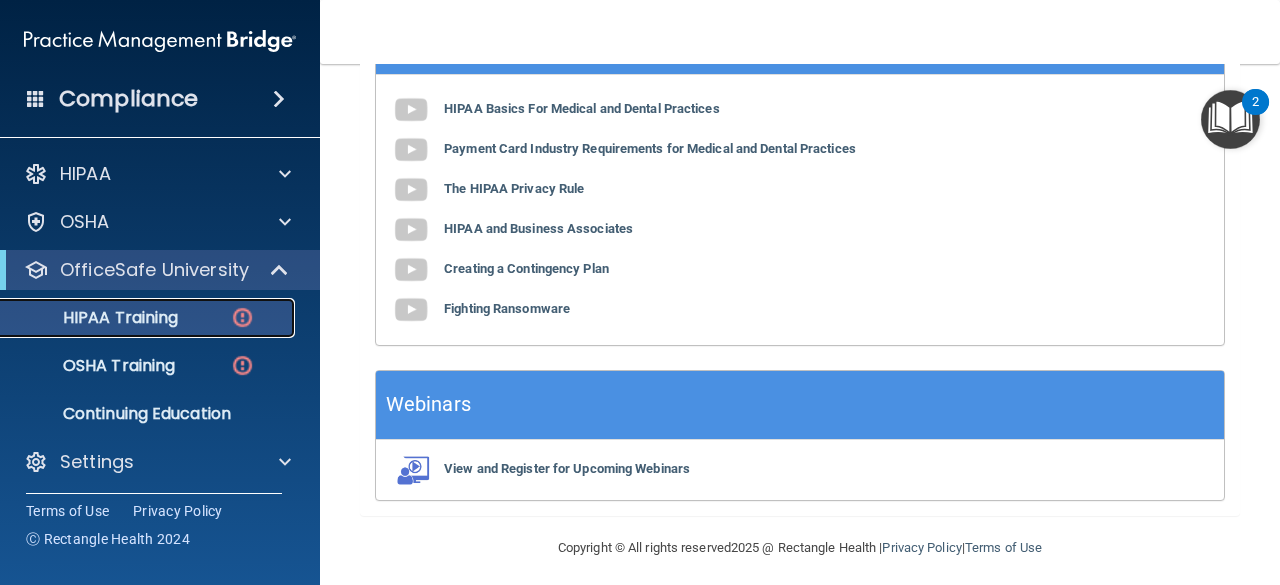 click on "HIPAA Training" at bounding box center [149, 318] 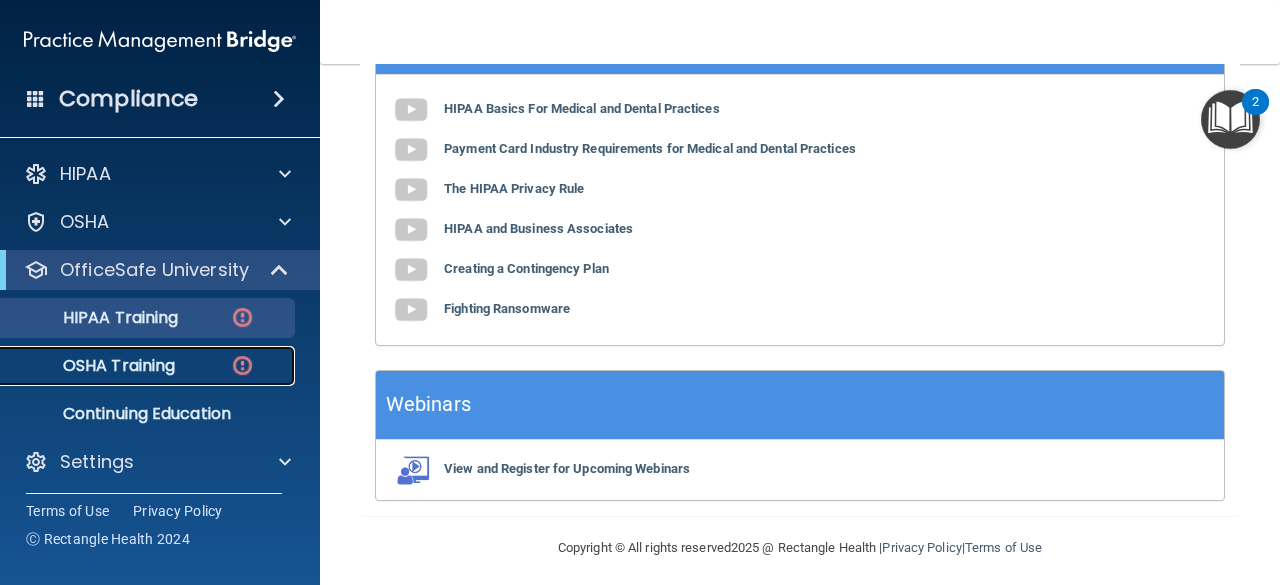 click on "OSHA Training" at bounding box center [149, 366] 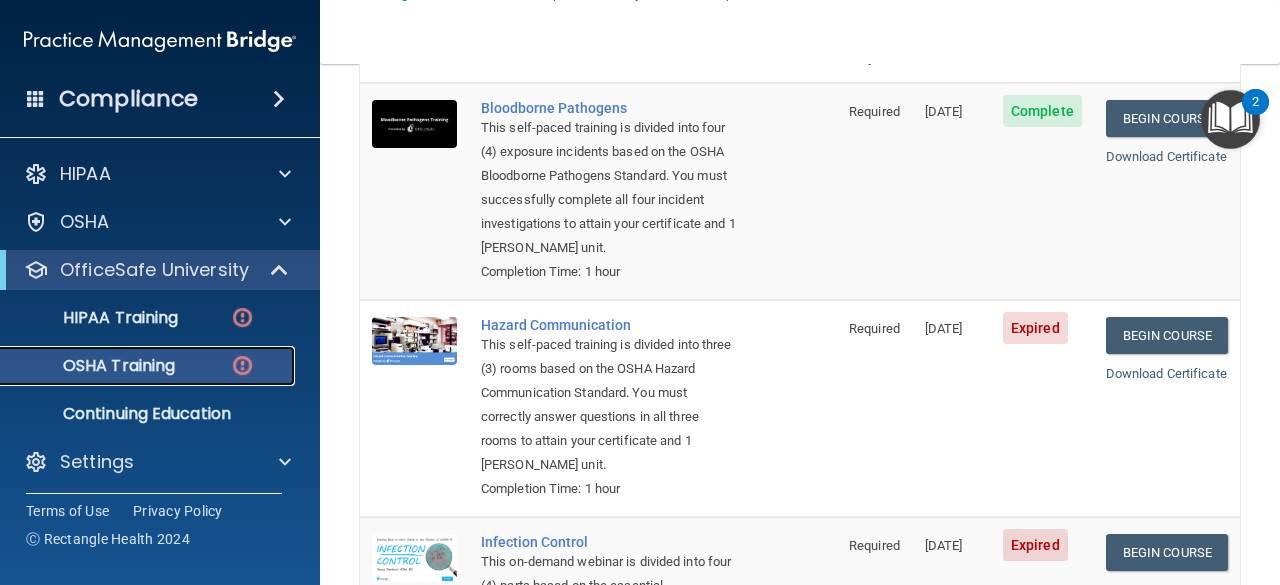 scroll, scrollTop: 223, scrollLeft: 0, axis: vertical 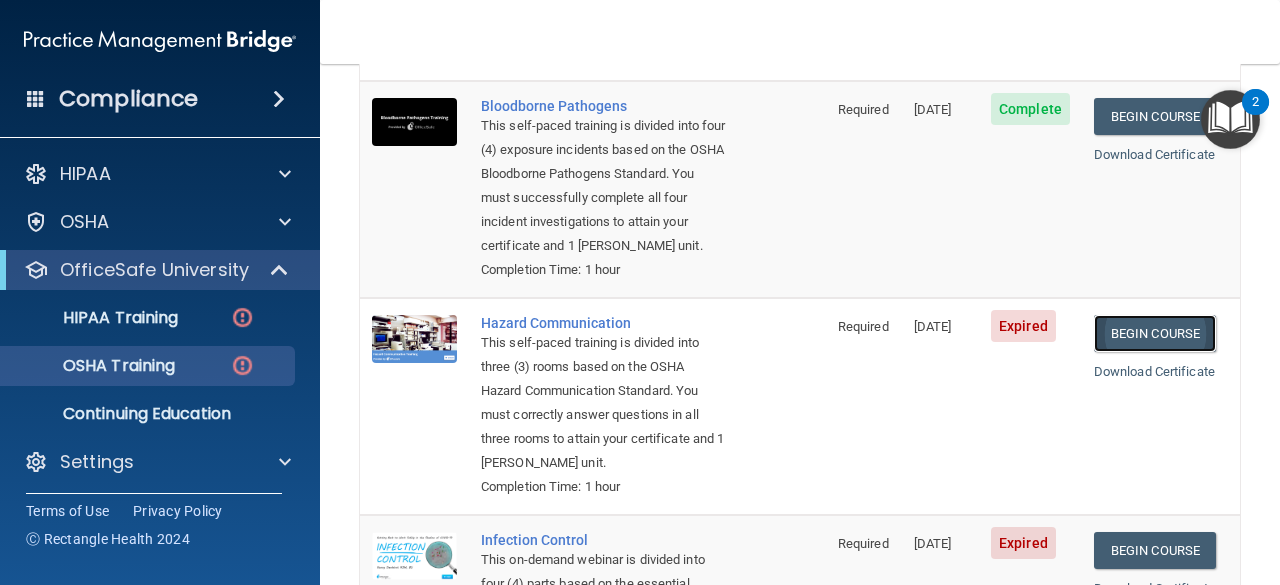 click on "Begin Course" at bounding box center (1155, 333) 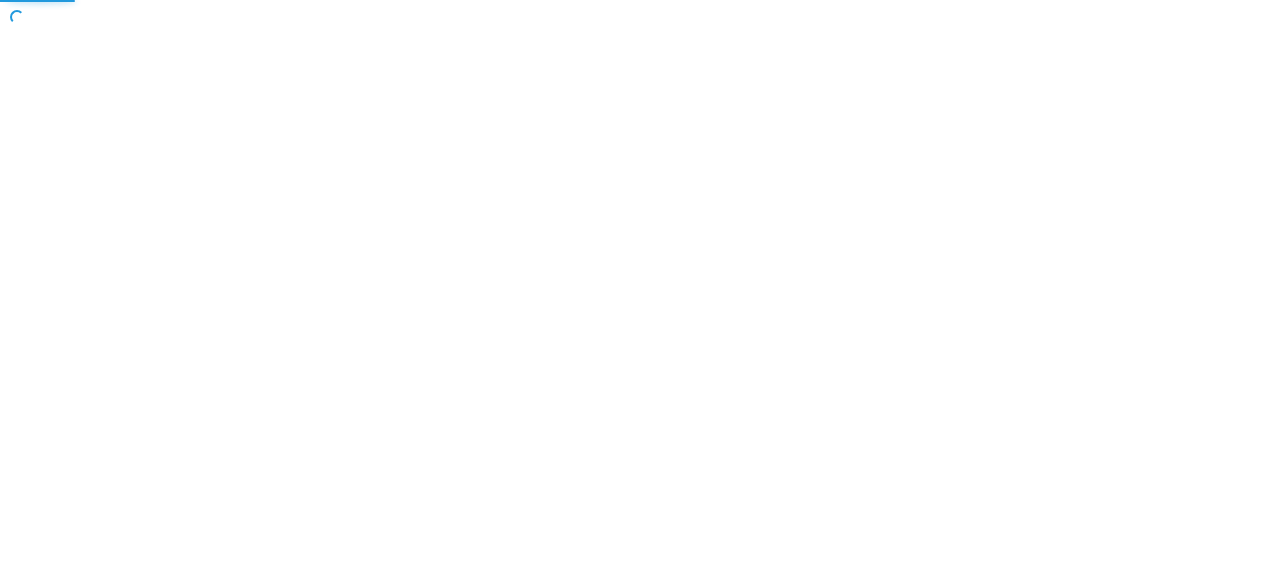 scroll, scrollTop: 0, scrollLeft: 0, axis: both 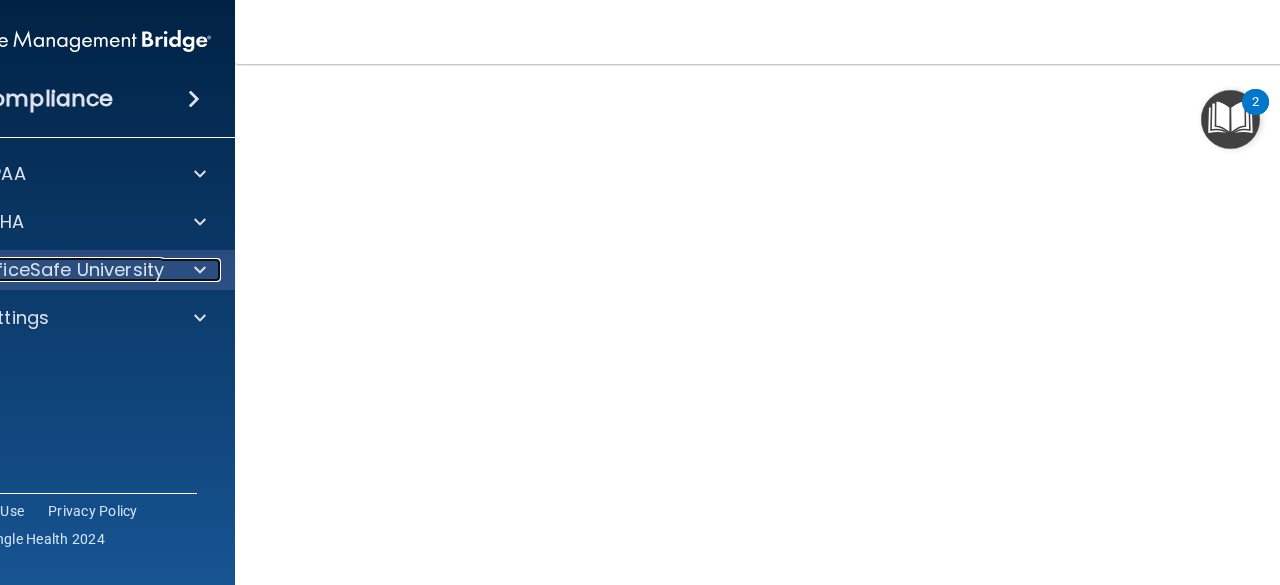 click at bounding box center (200, 270) 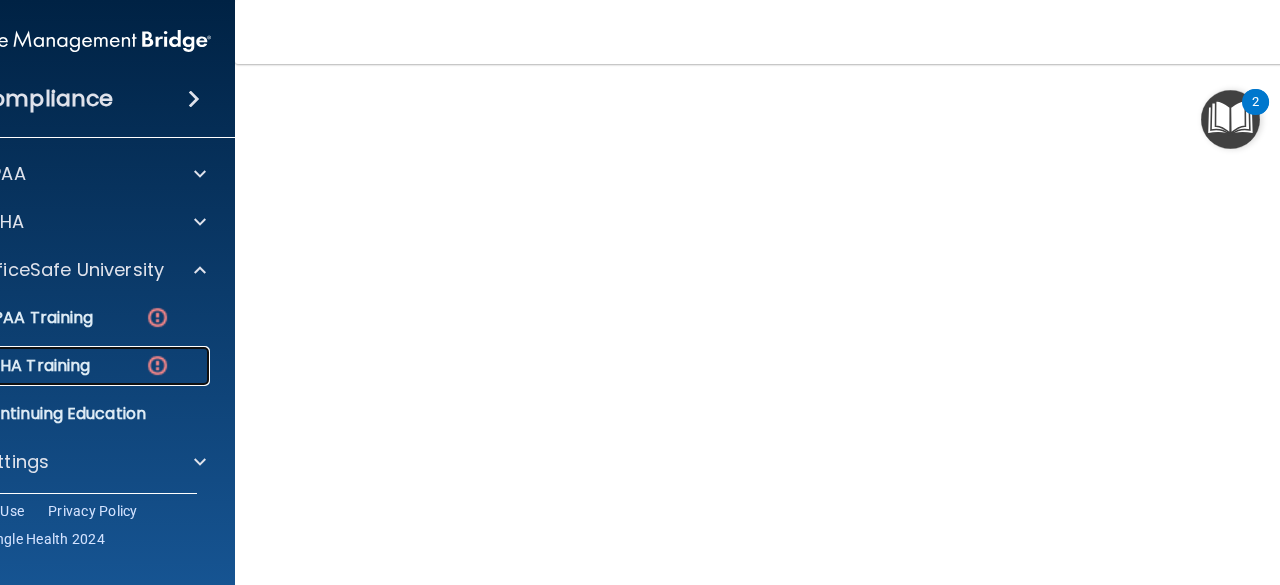 click on "OSHA Training" at bounding box center (64, 366) 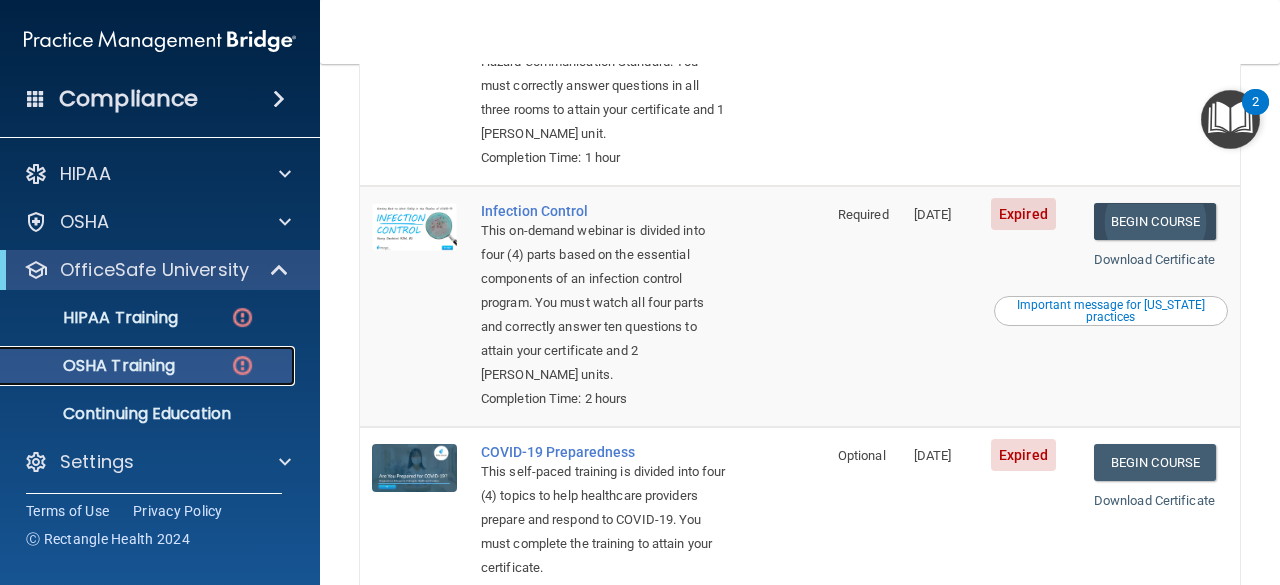 scroll, scrollTop: 551, scrollLeft: 0, axis: vertical 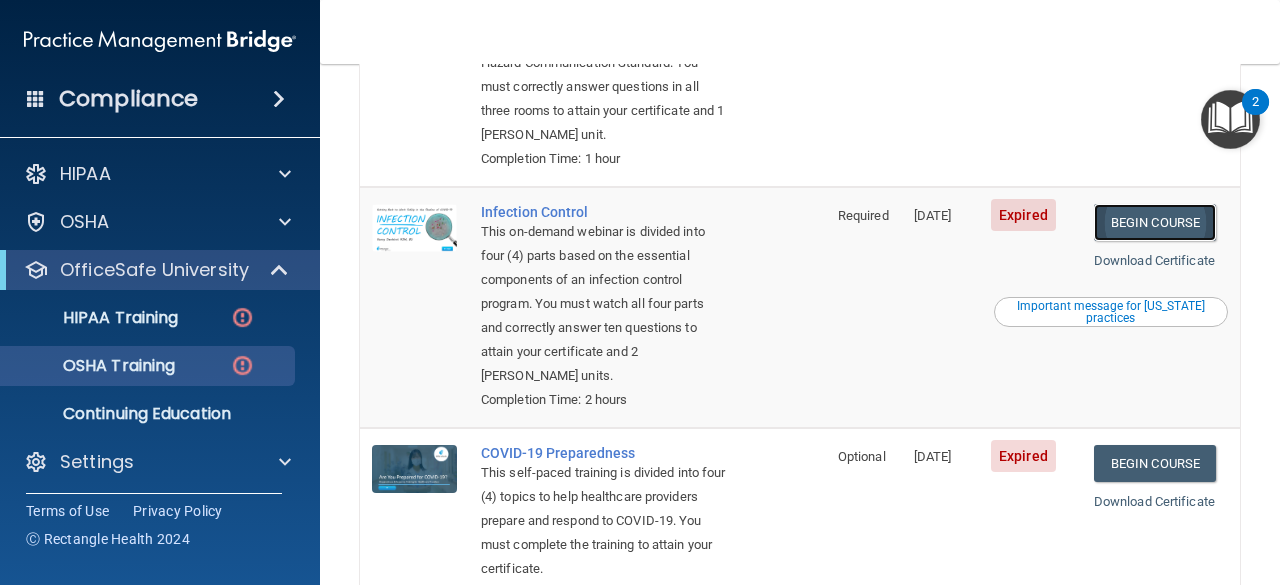 click on "Begin Course" at bounding box center [1155, 222] 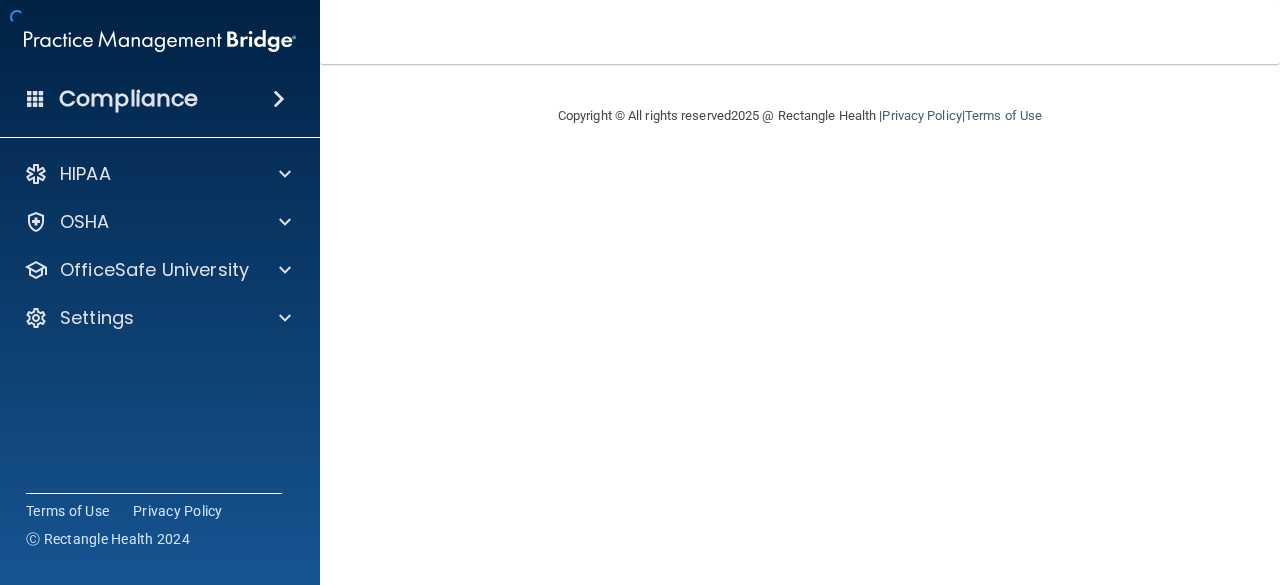 scroll, scrollTop: 0, scrollLeft: 0, axis: both 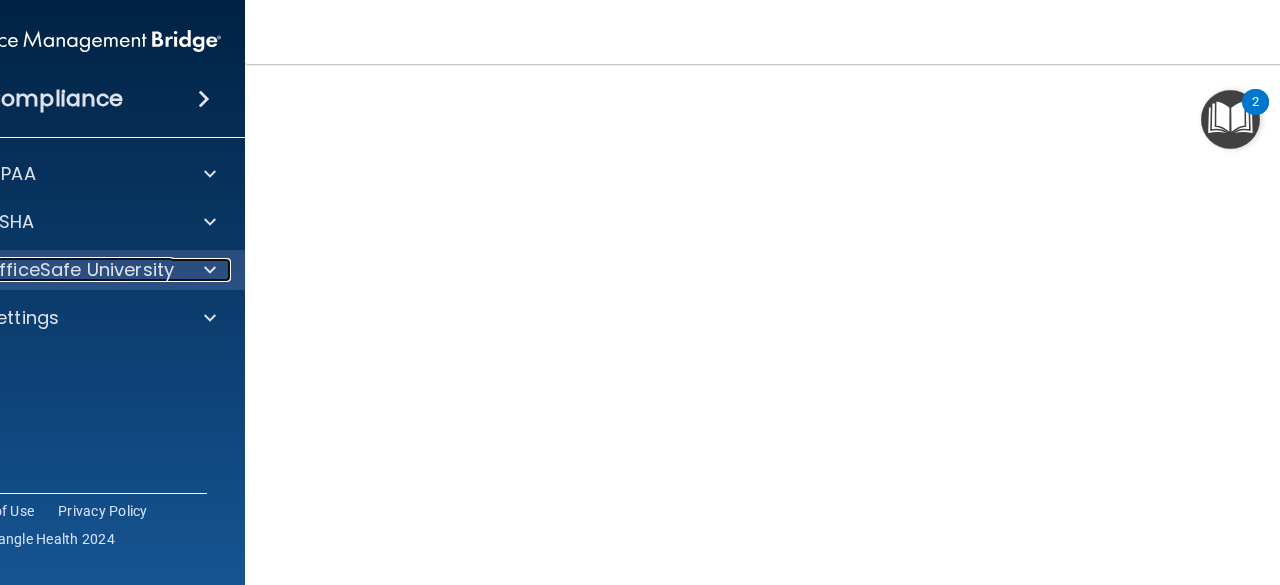 click at bounding box center (210, 270) 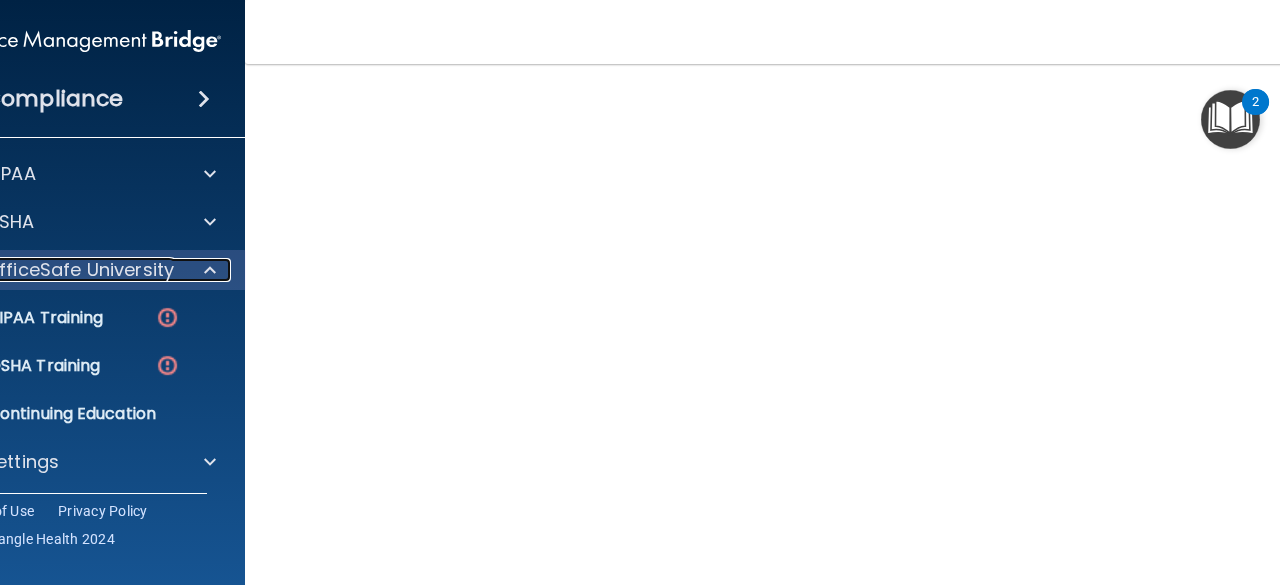 click at bounding box center [207, 270] 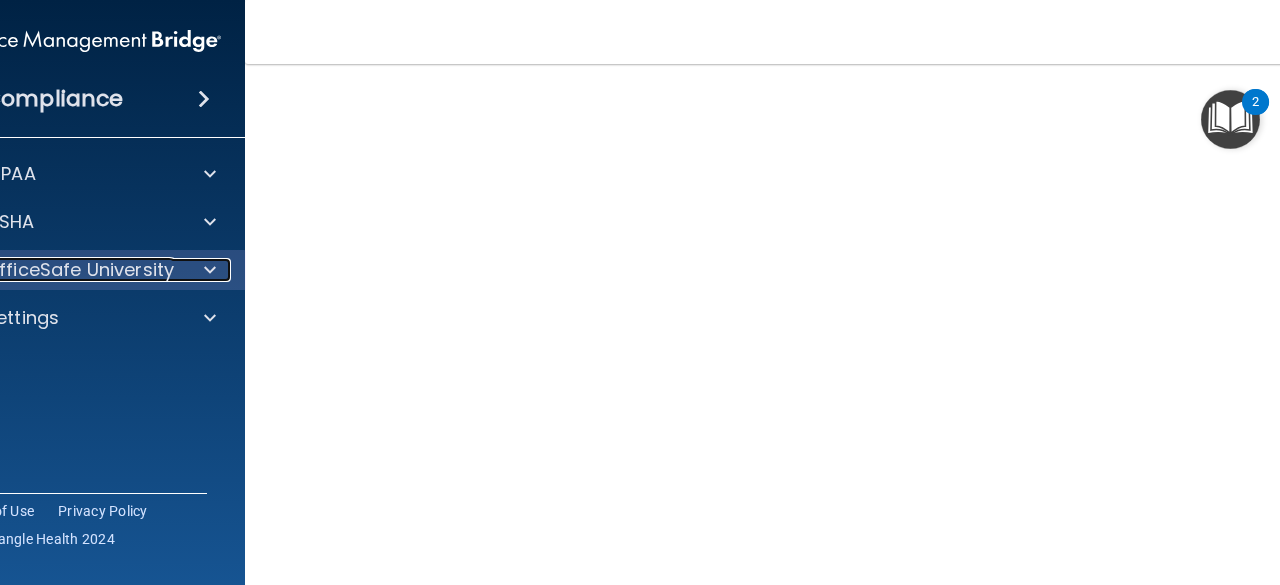 click at bounding box center (210, 270) 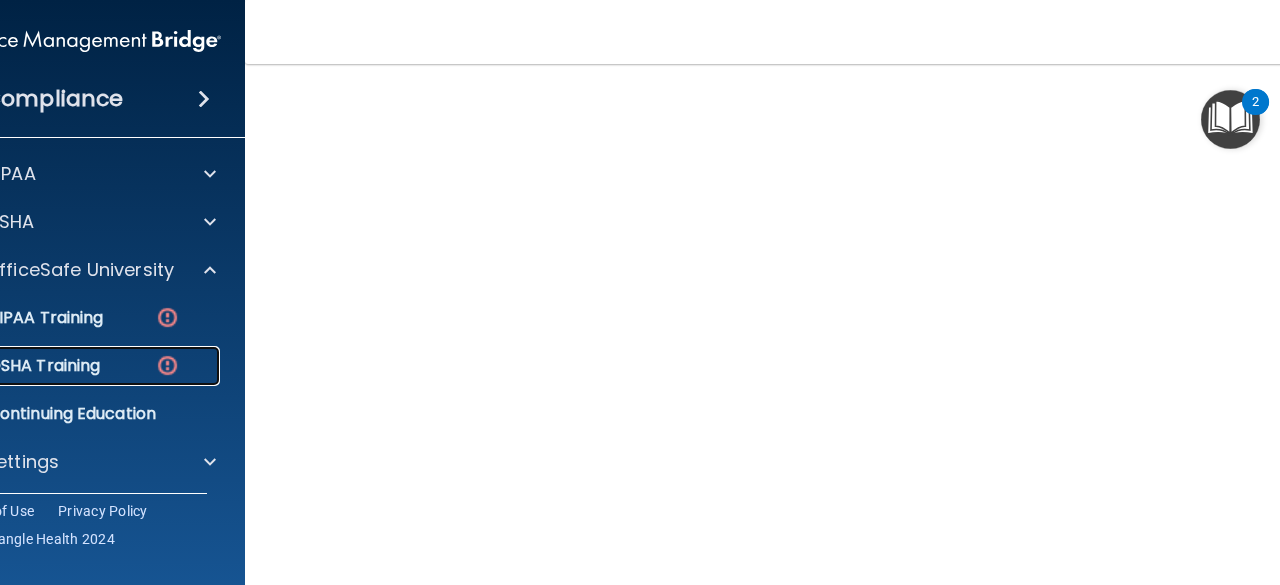 click on "OSHA Training" at bounding box center [74, 366] 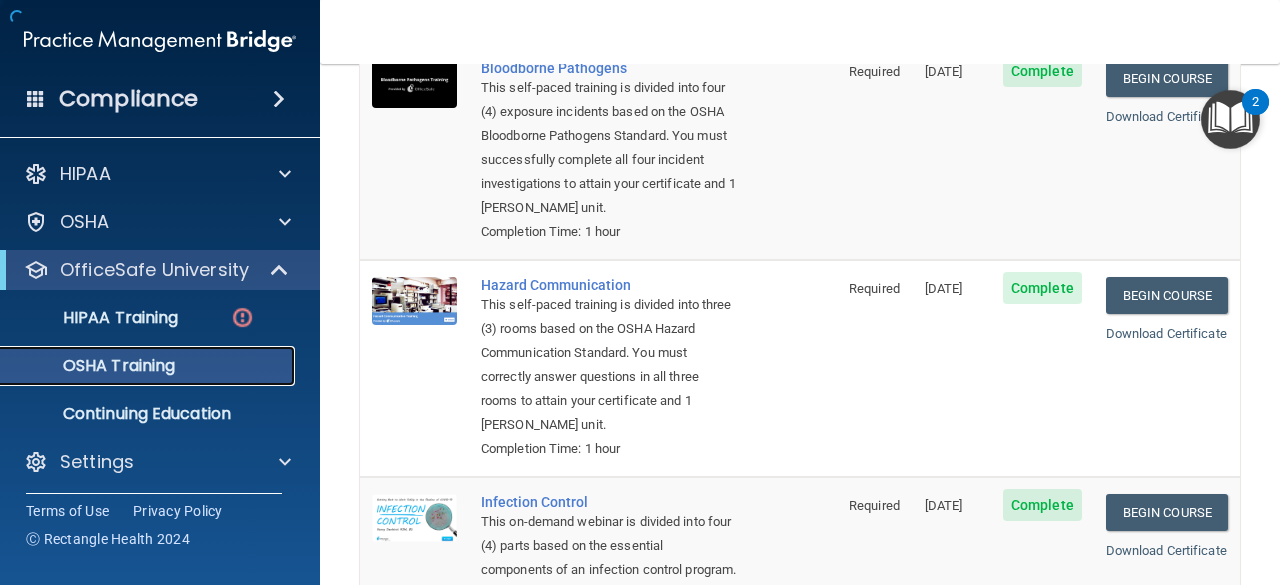 scroll, scrollTop: 570, scrollLeft: 0, axis: vertical 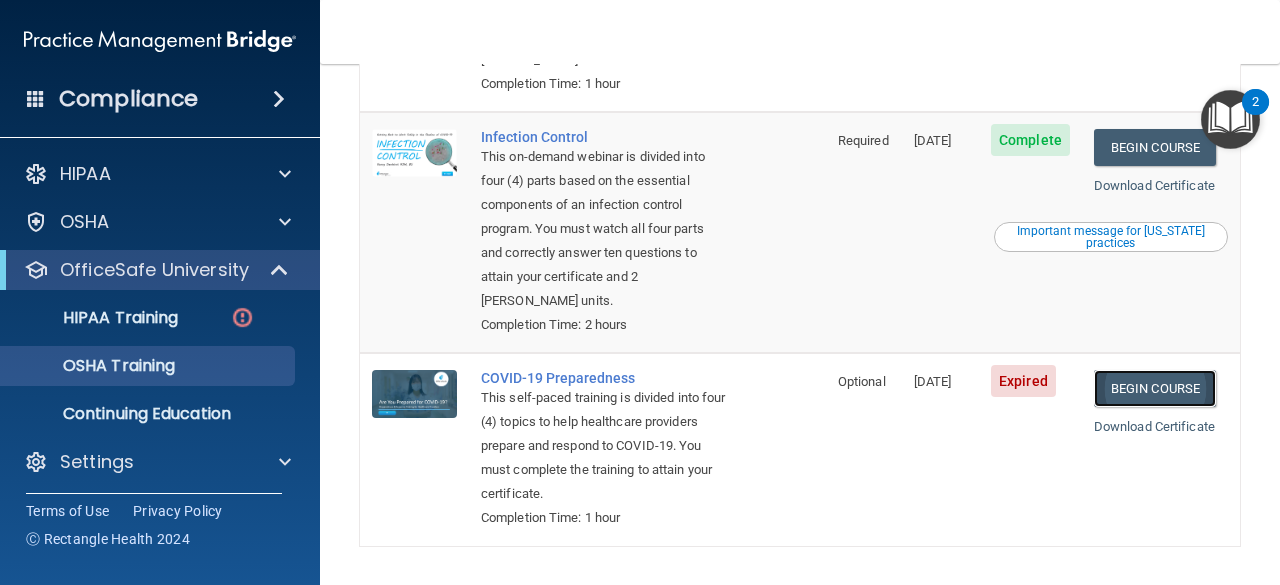 click on "Begin Course" at bounding box center [1155, 388] 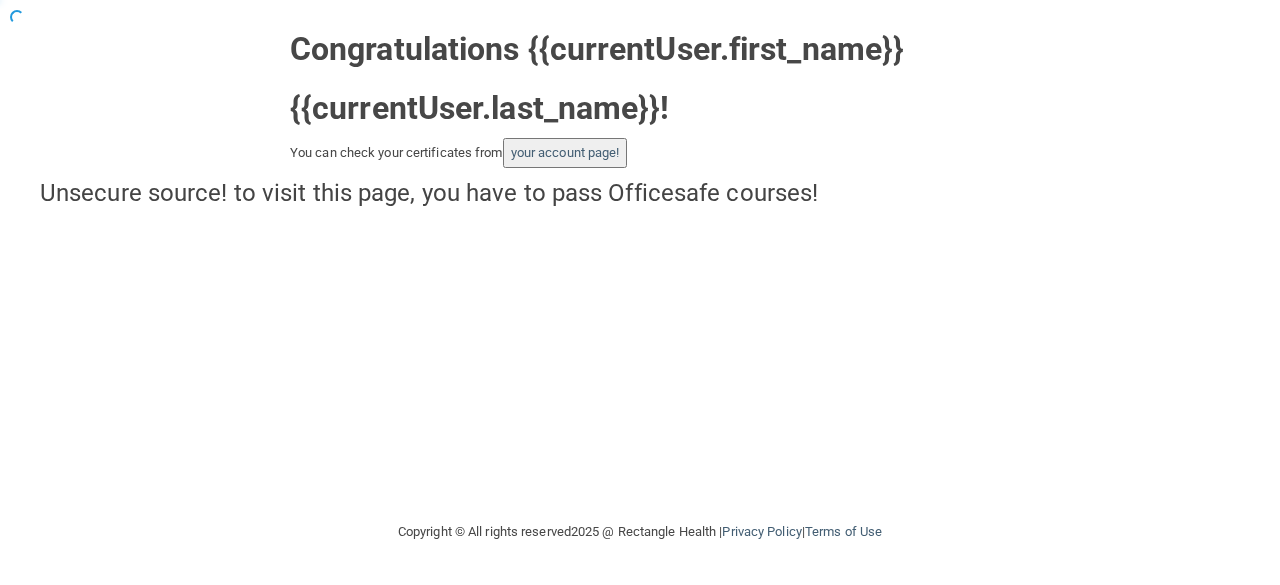 scroll, scrollTop: 0, scrollLeft: 0, axis: both 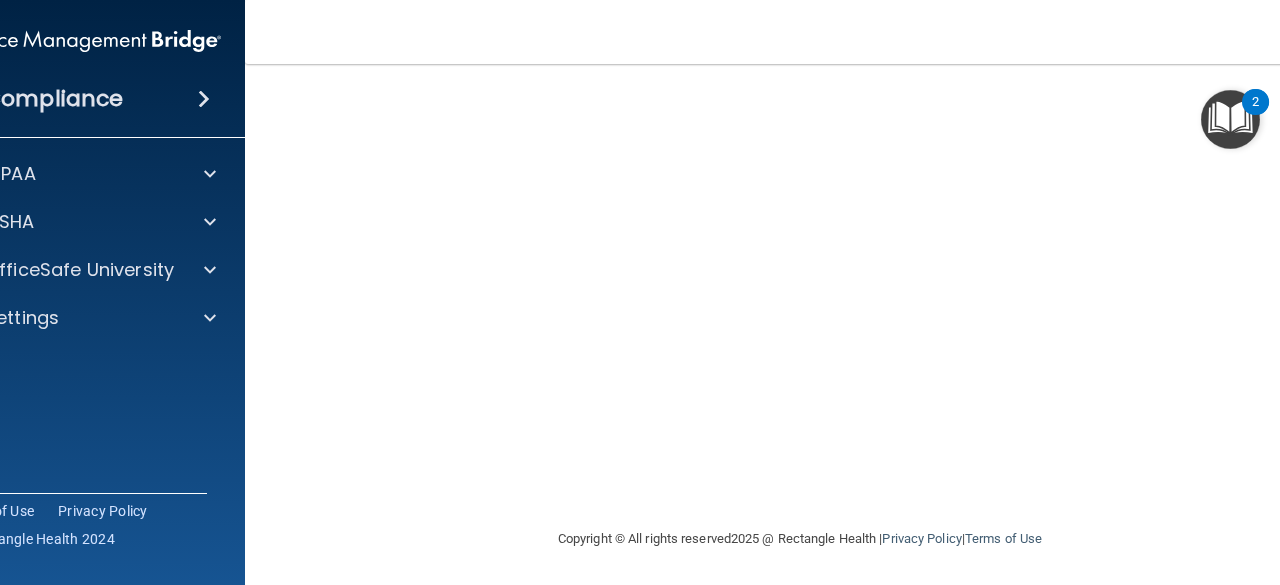 drag, startPoint x: 1254, startPoint y: 477, endPoint x: 1081, endPoint y: 501, distance: 174.6568 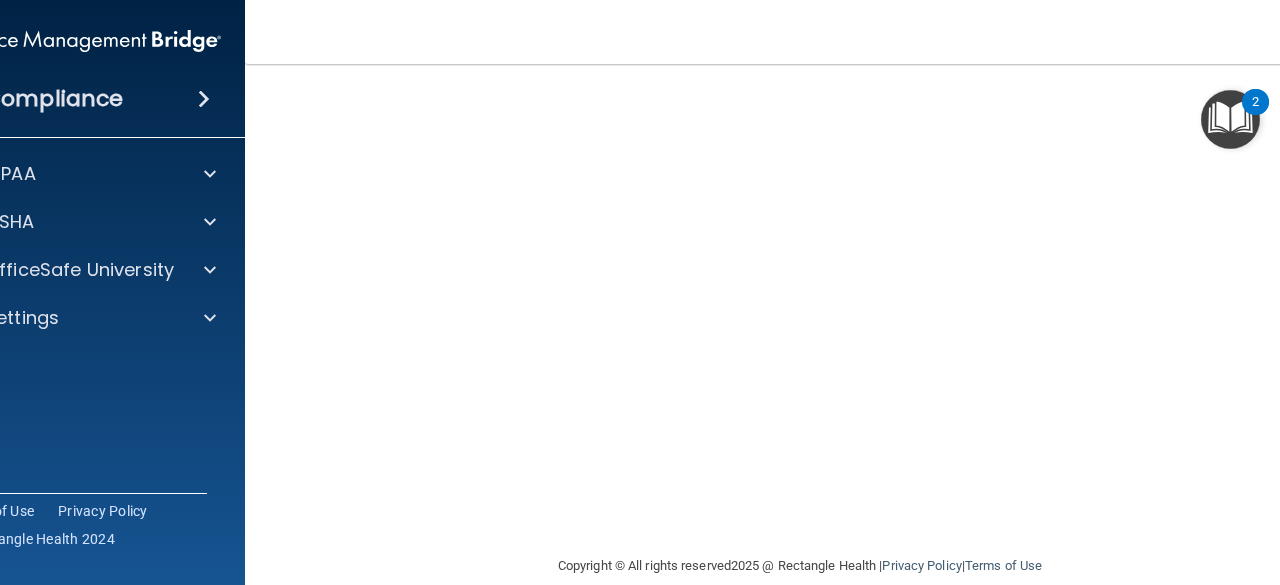 scroll, scrollTop: 102, scrollLeft: 0, axis: vertical 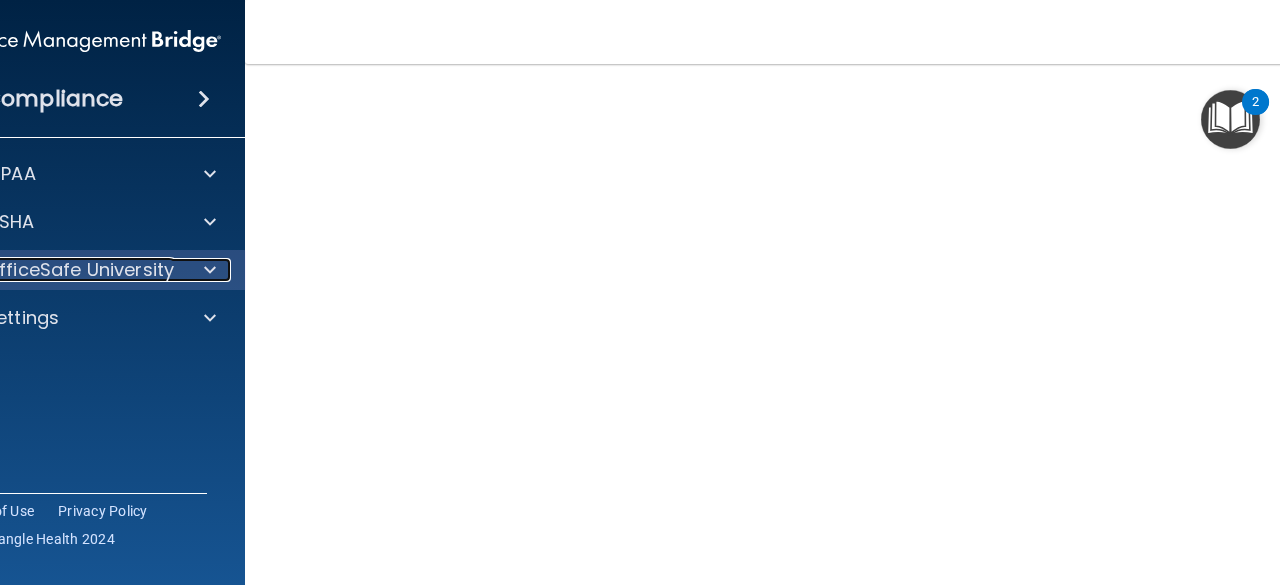 click at bounding box center [210, 270] 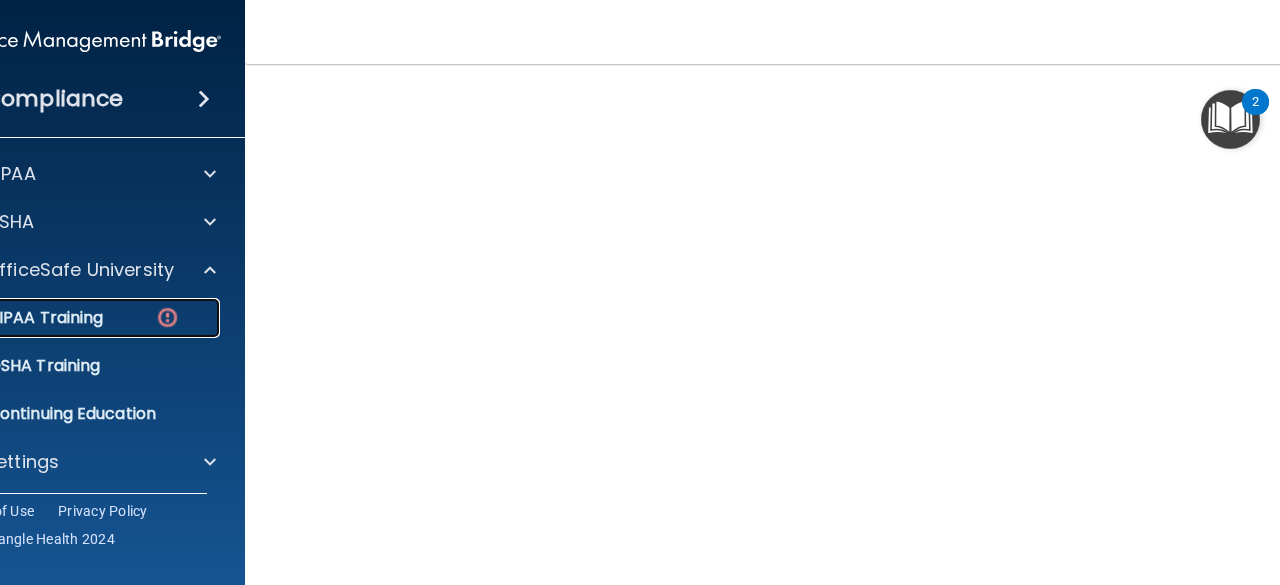 click on "HIPAA Training" at bounding box center (74, 318) 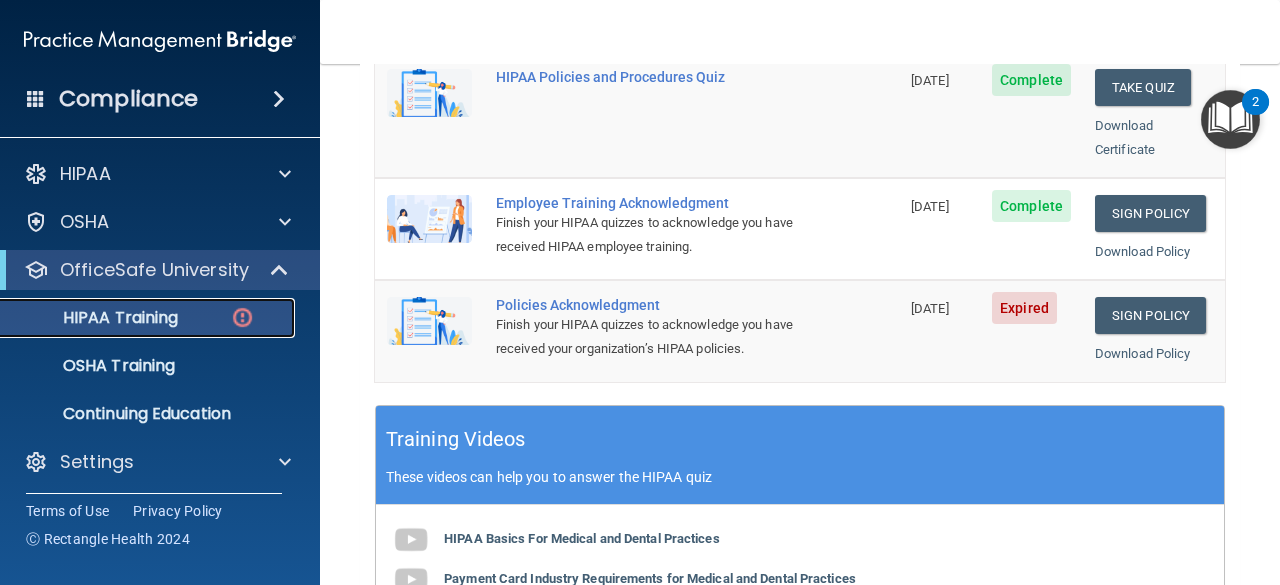 scroll, scrollTop: 578, scrollLeft: 0, axis: vertical 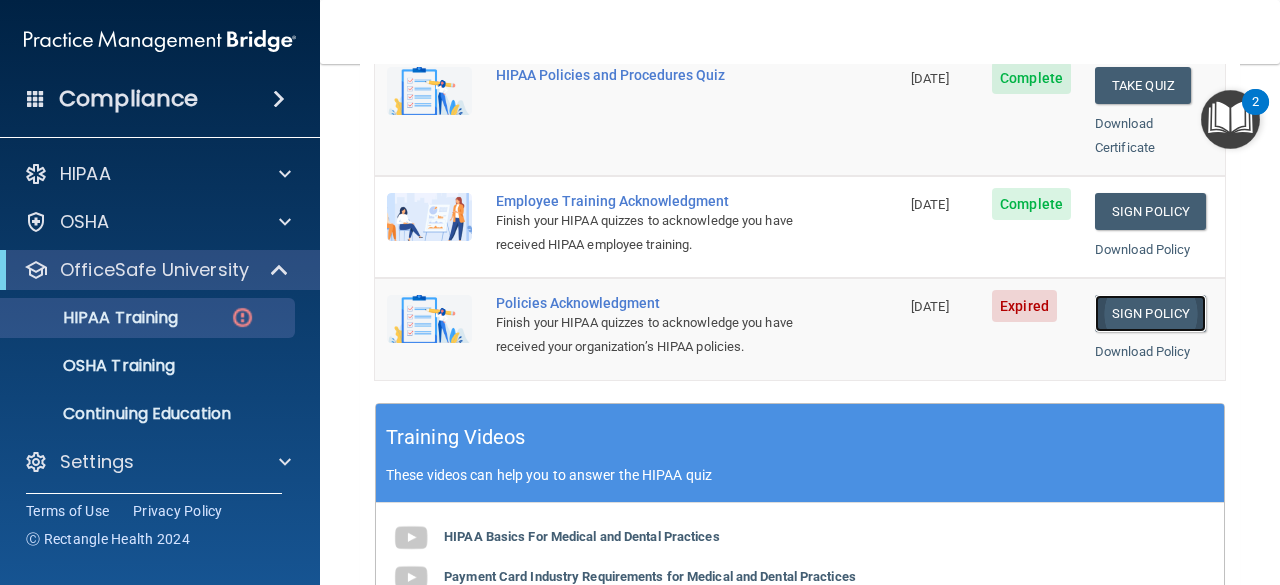 click on "Sign Policy" at bounding box center [1150, 313] 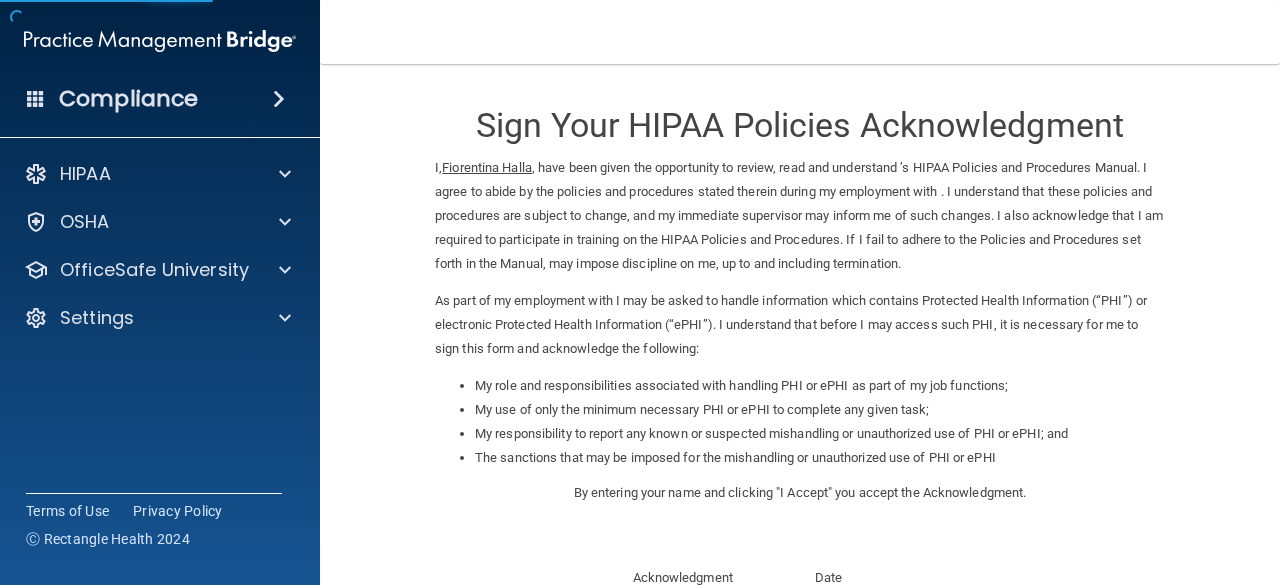 scroll, scrollTop: 0, scrollLeft: 0, axis: both 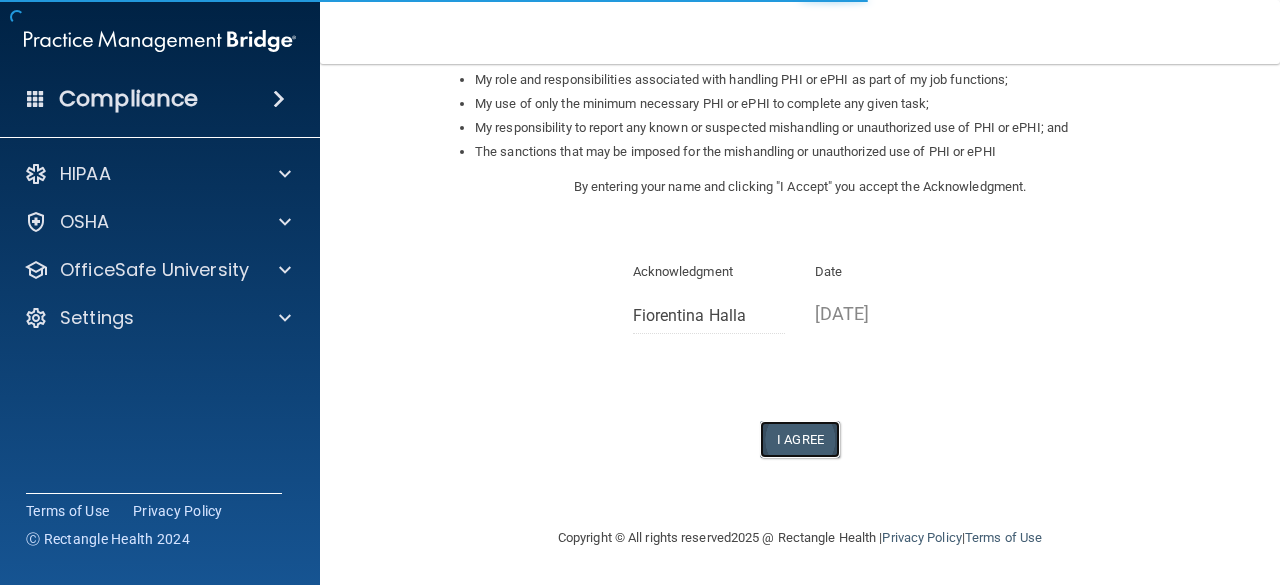 click on "I Agree" at bounding box center (800, 439) 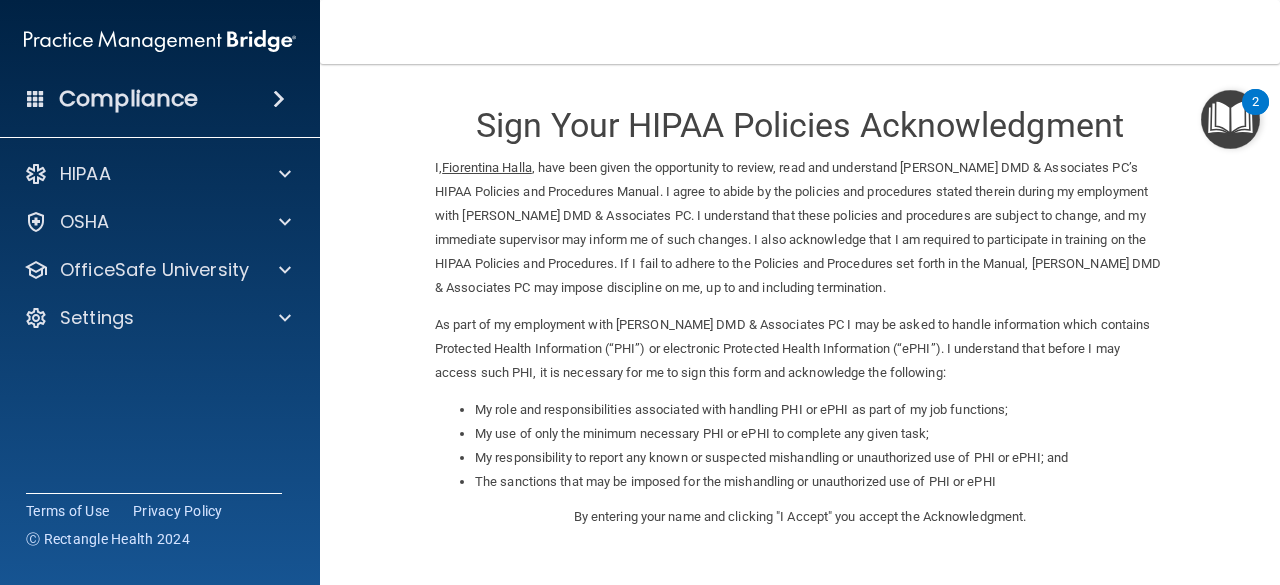 scroll, scrollTop: 0, scrollLeft: 0, axis: both 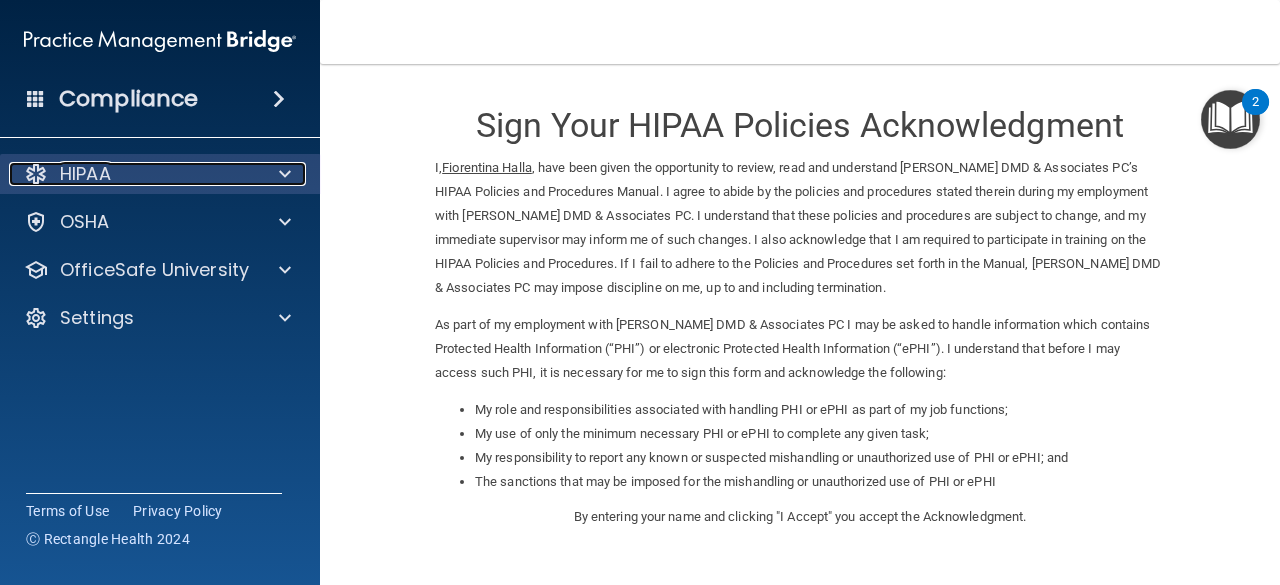 click at bounding box center [285, 174] 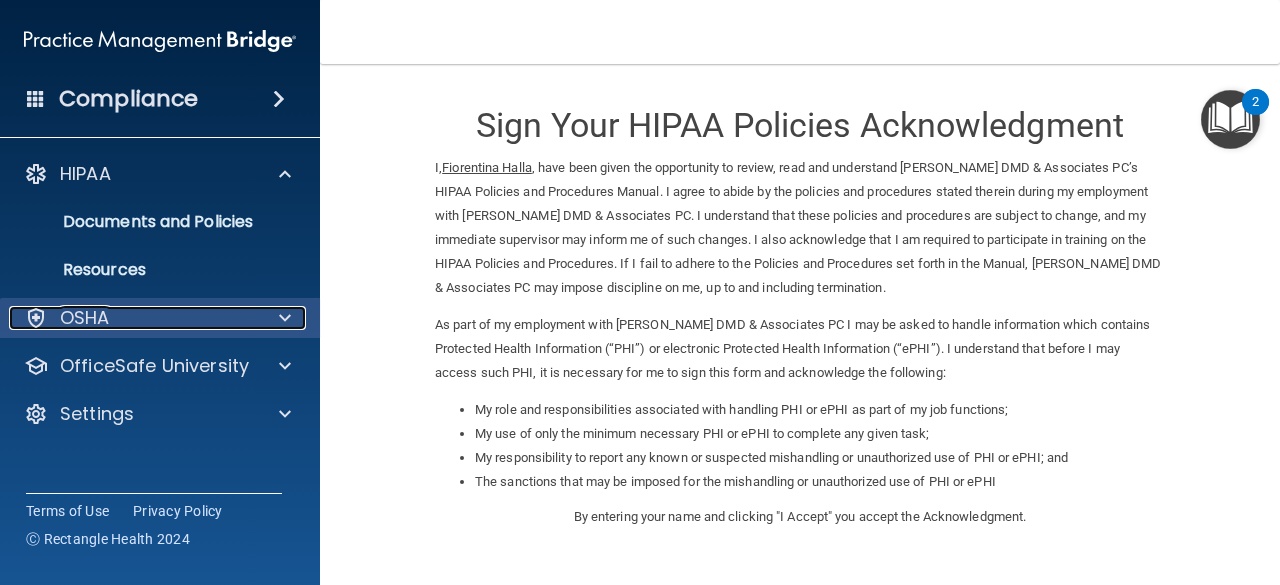 click at bounding box center [285, 318] 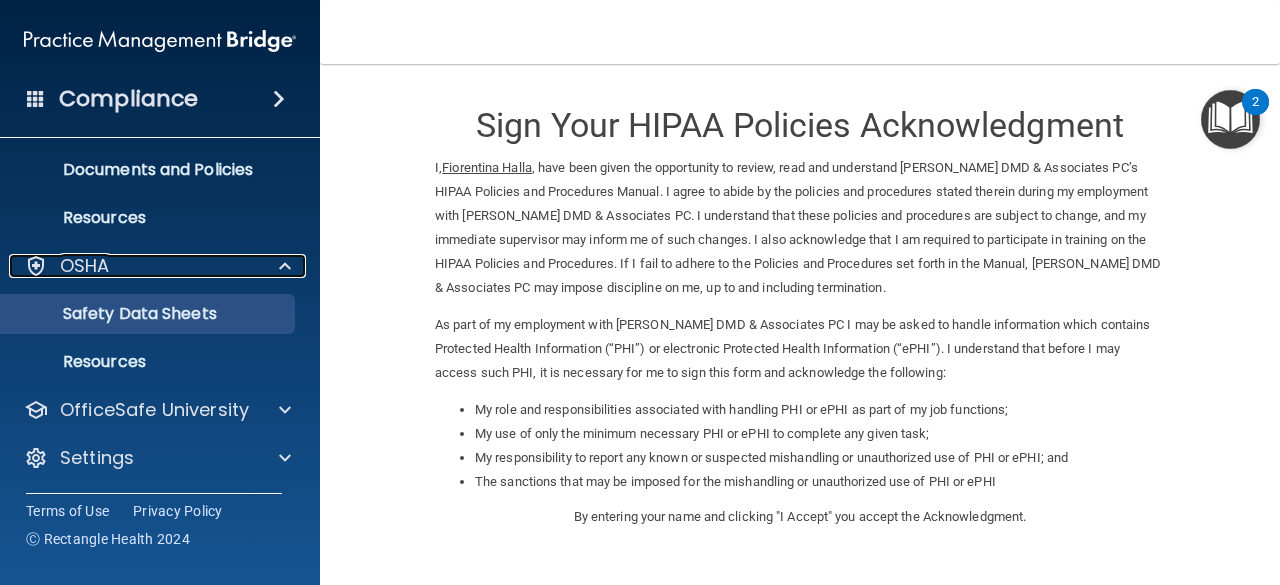 scroll, scrollTop: 52, scrollLeft: 0, axis: vertical 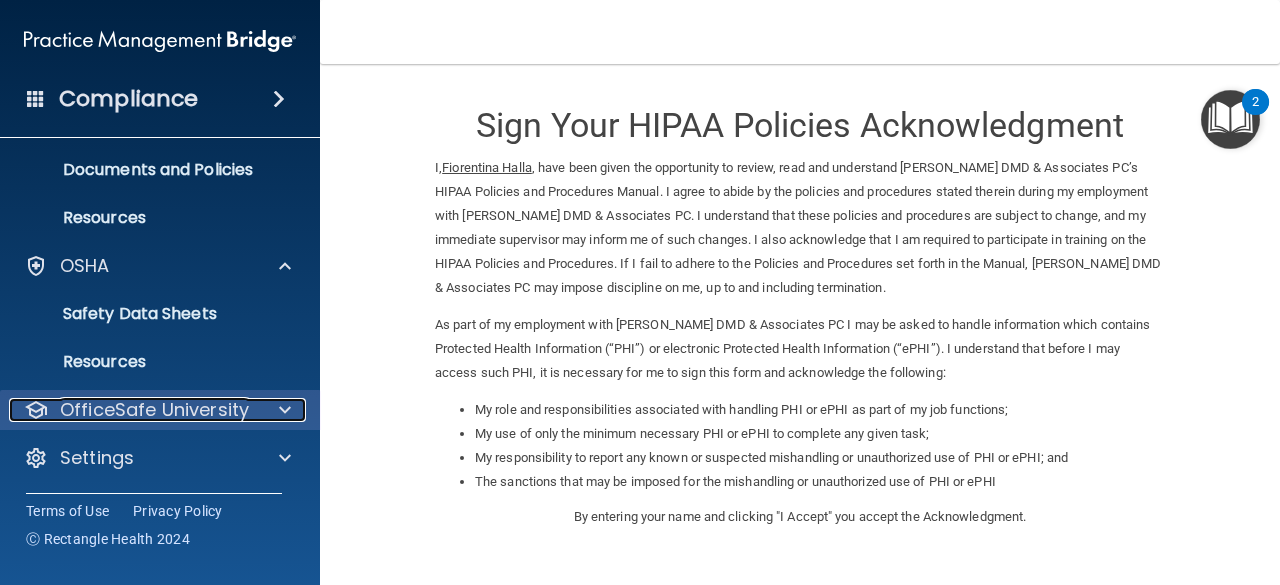 click at bounding box center (285, 410) 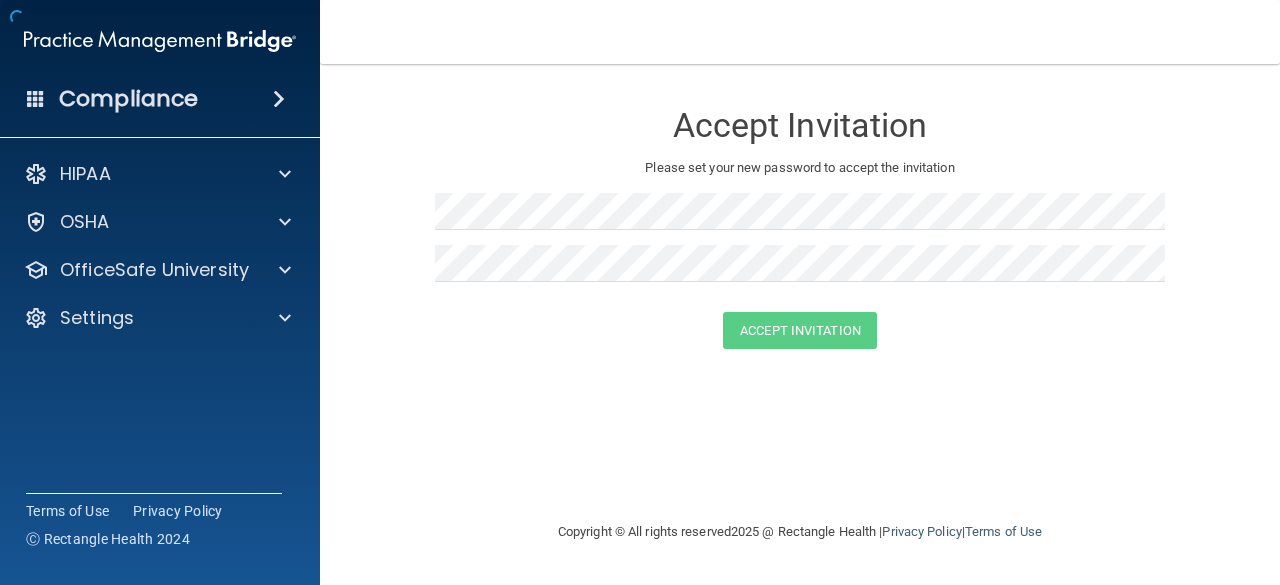 scroll, scrollTop: 0, scrollLeft: 0, axis: both 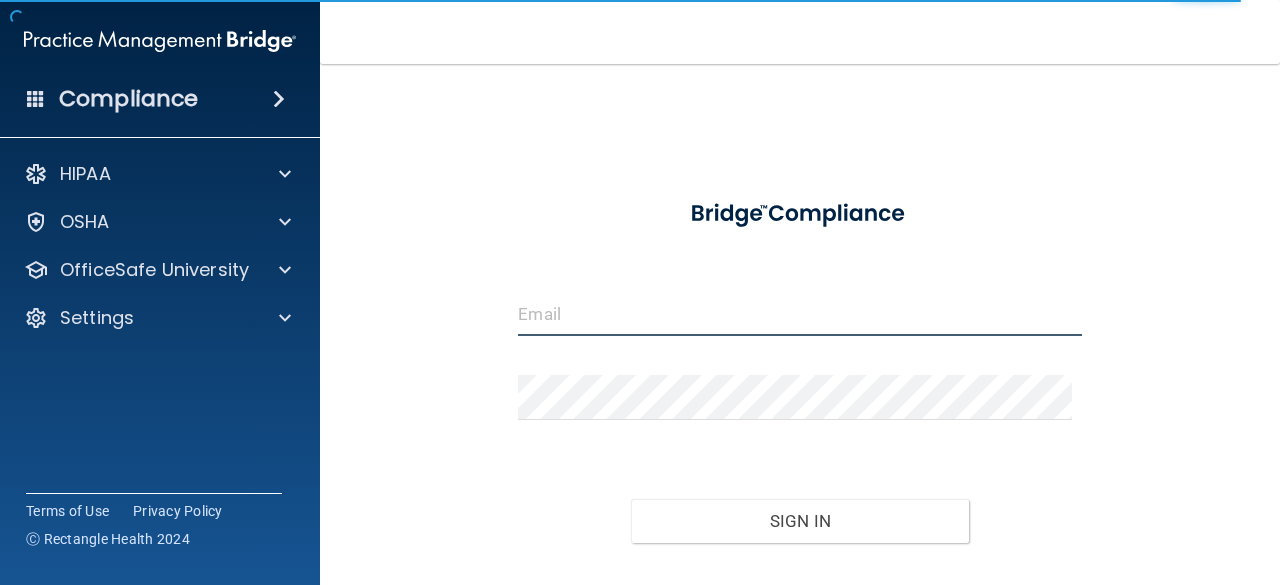 click at bounding box center [799, 313] 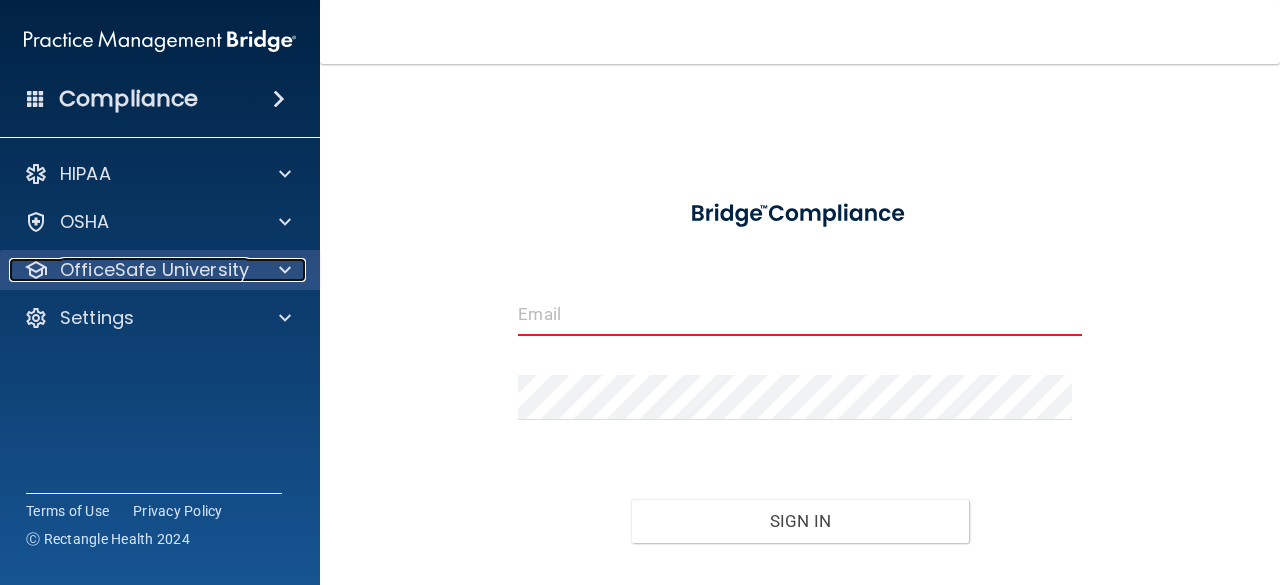 click at bounding box center (282, 270) 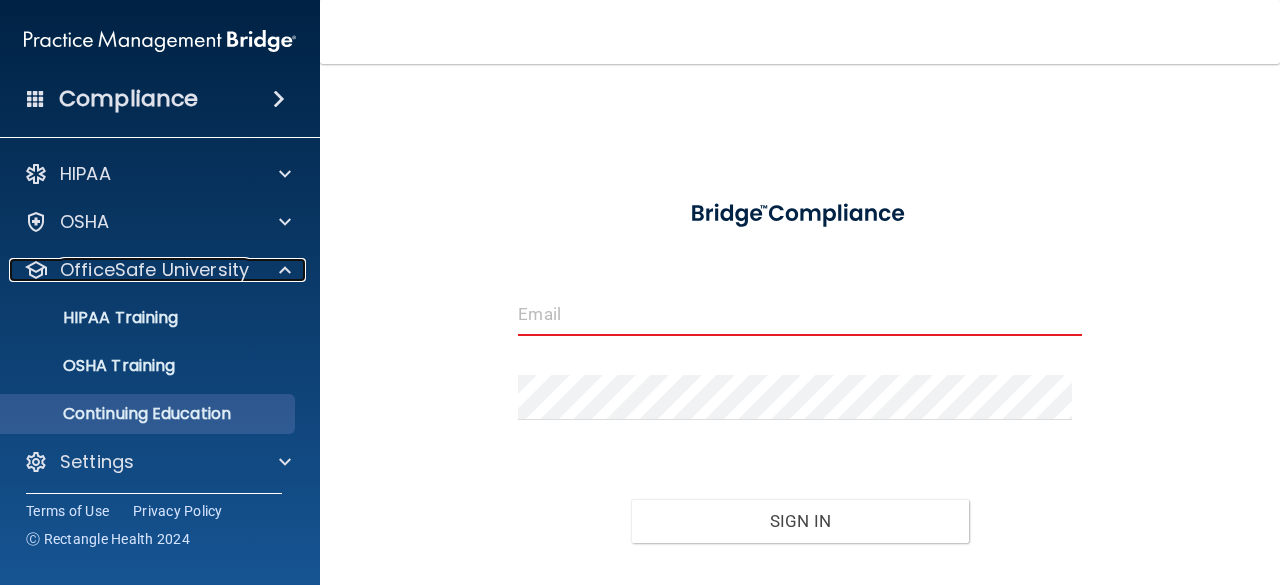 scroll, scrollTop: 4, scrollLeft: 0, axis: vertical 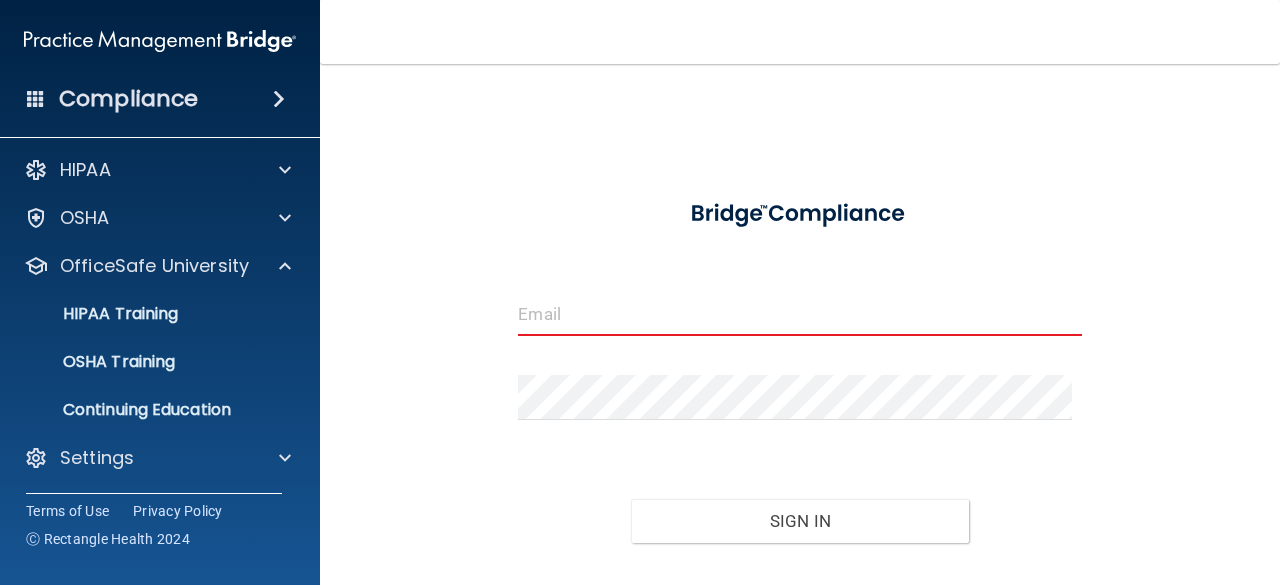 click at bounding box center [799, 313] 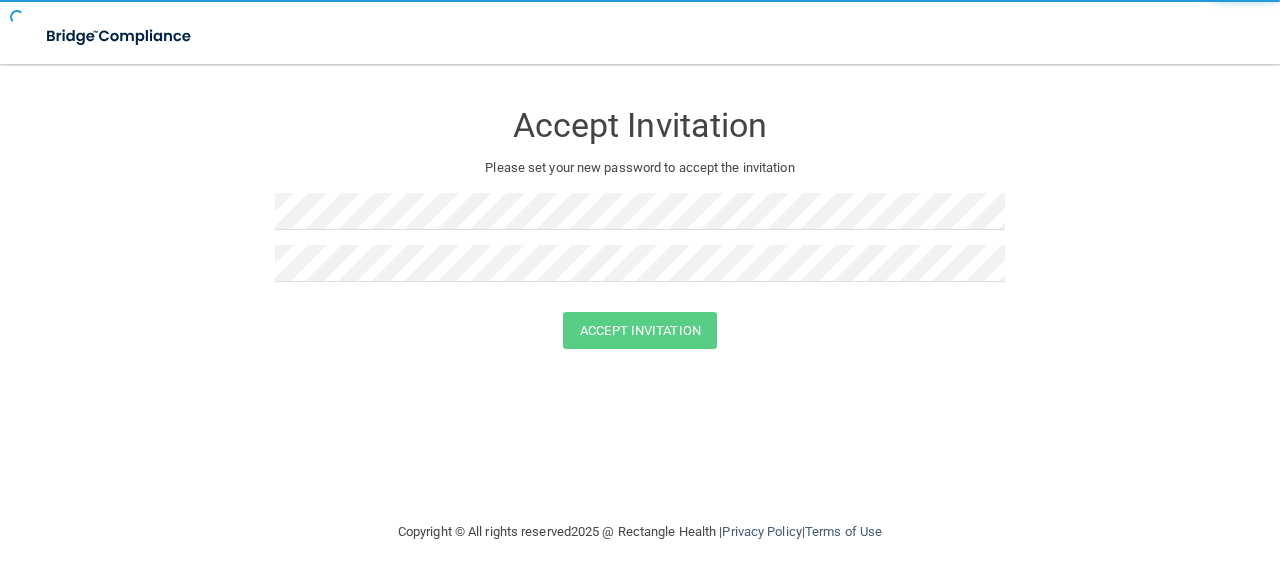 scroll, scrollTop: 0, scrollLeft: 0, axis: both 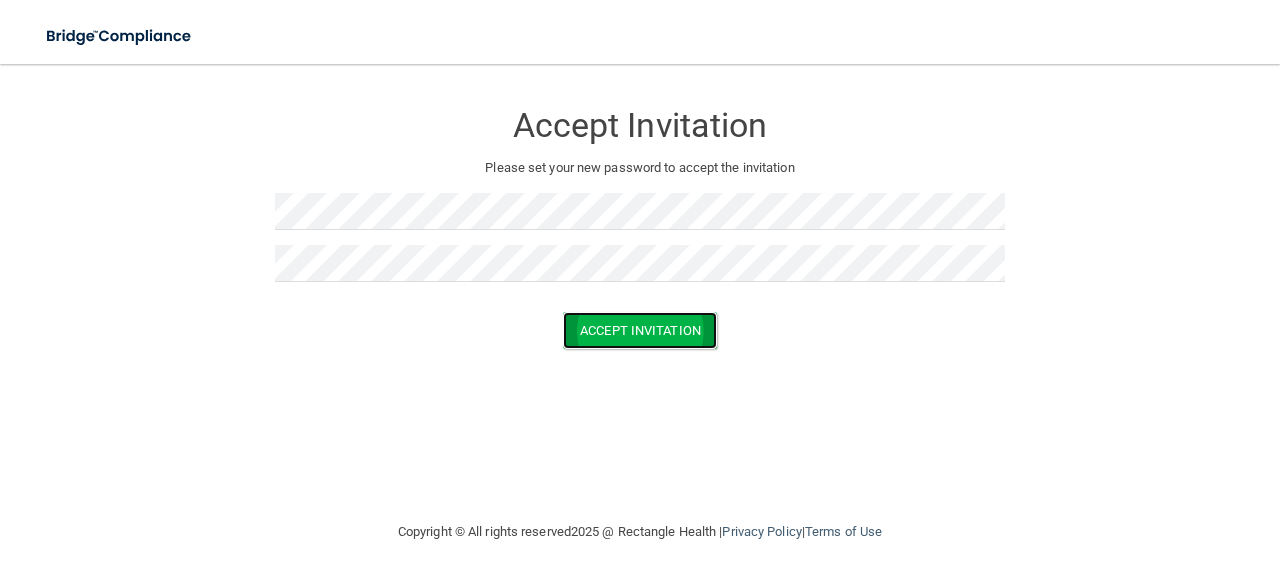 click on "Accept Invitation" at bounding box center (640, 330) 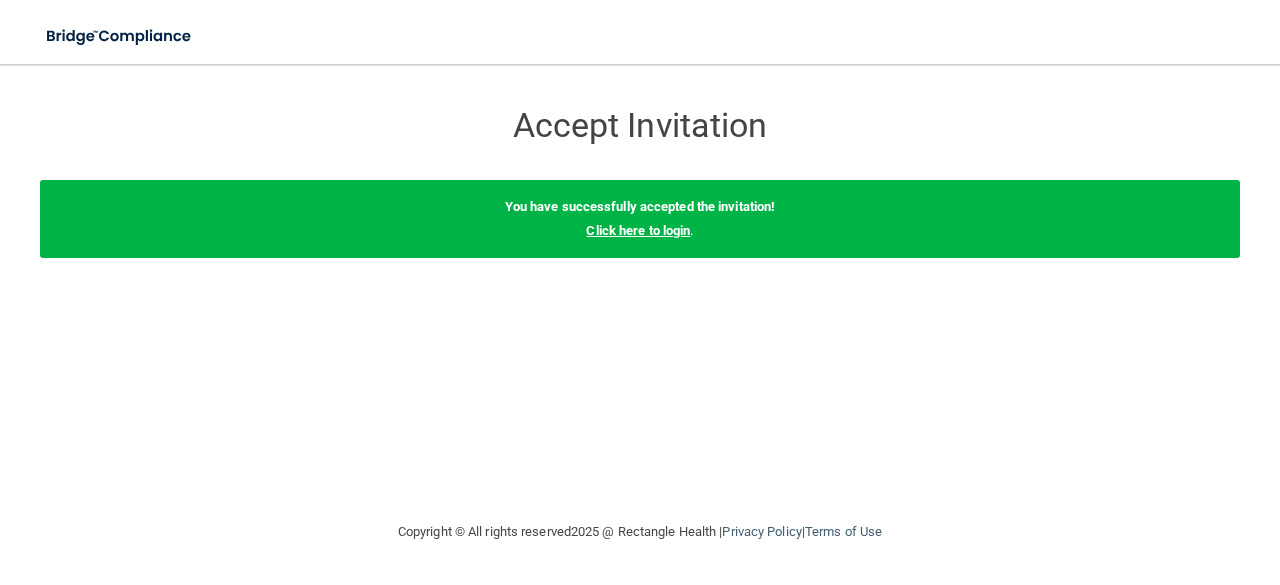 click on "Click here to login" at bounding box center (638, 230) 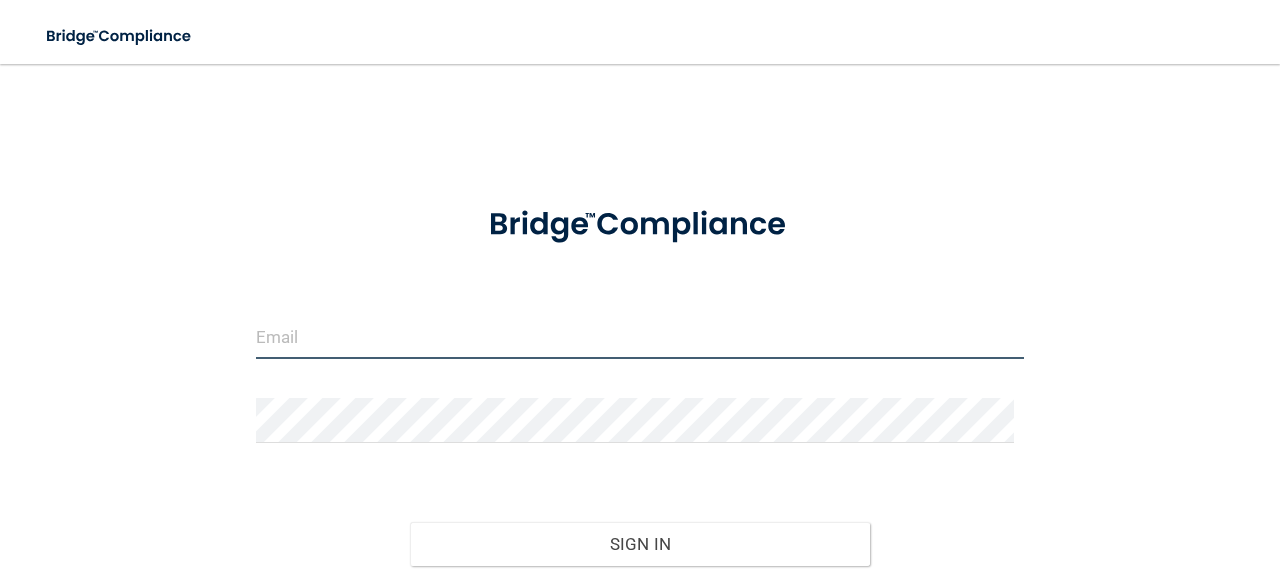 click at bounding box center [640, 336] 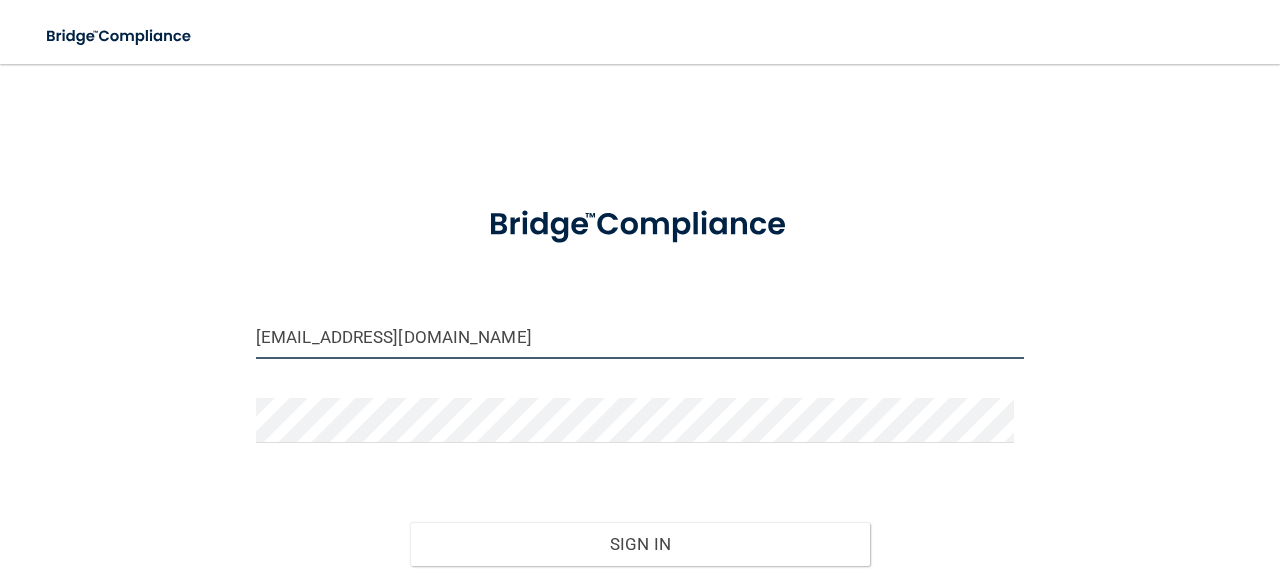 type on "Sonela.sona@gmail.com" 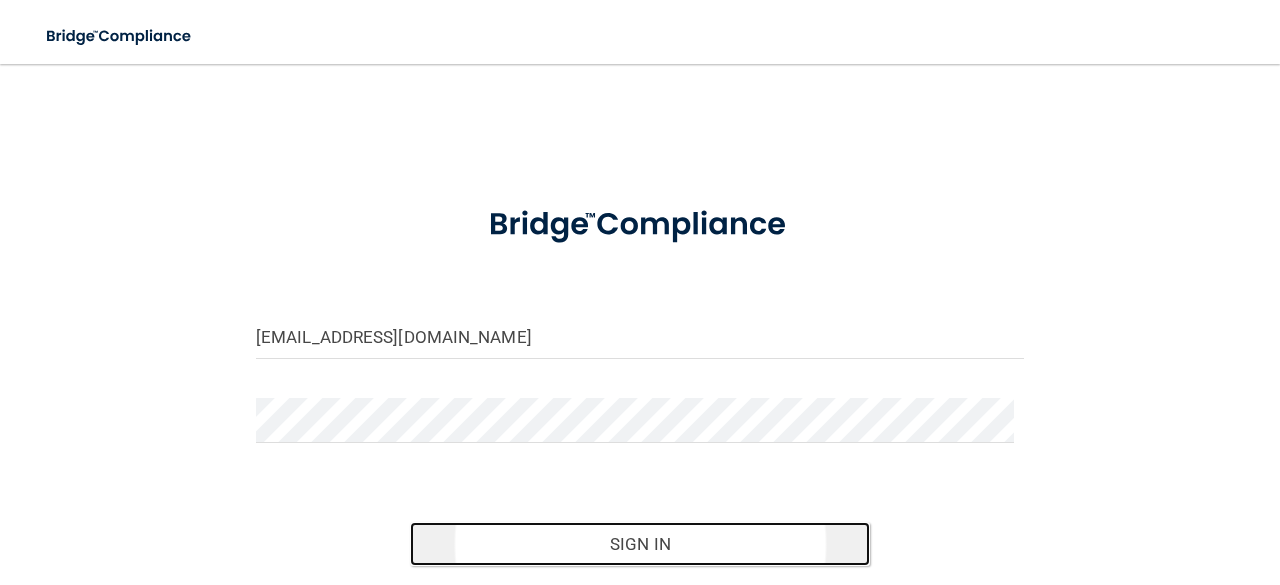click on "Sign In" at bounding box center [640, 544] 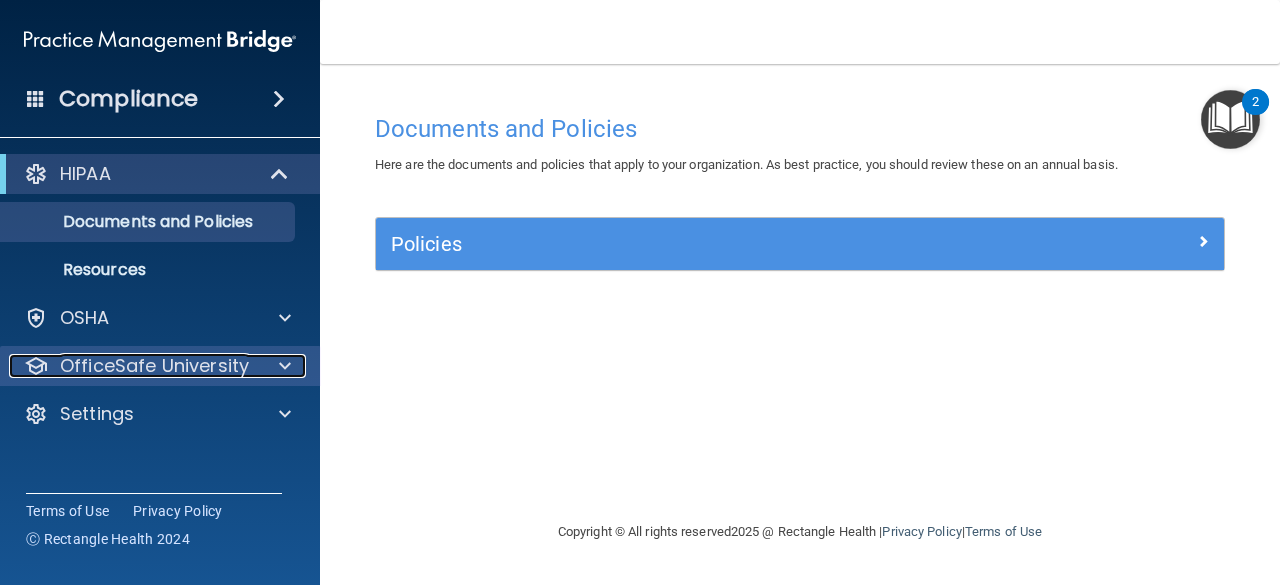 click at bounding box center [282, 366] 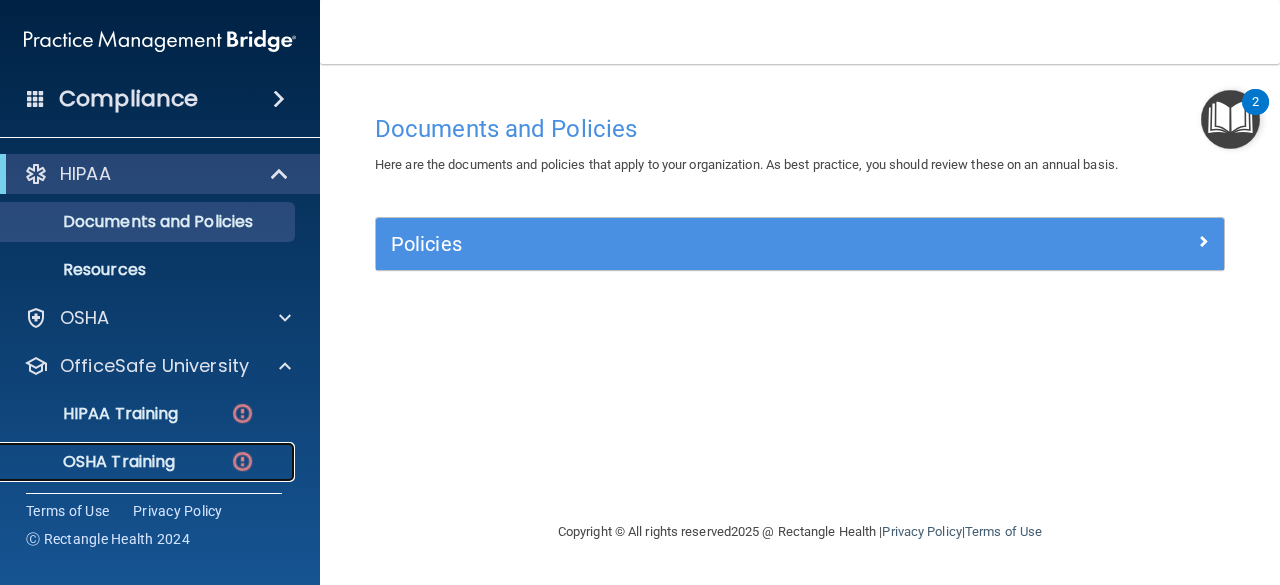 click at bounding box center (242, 461) 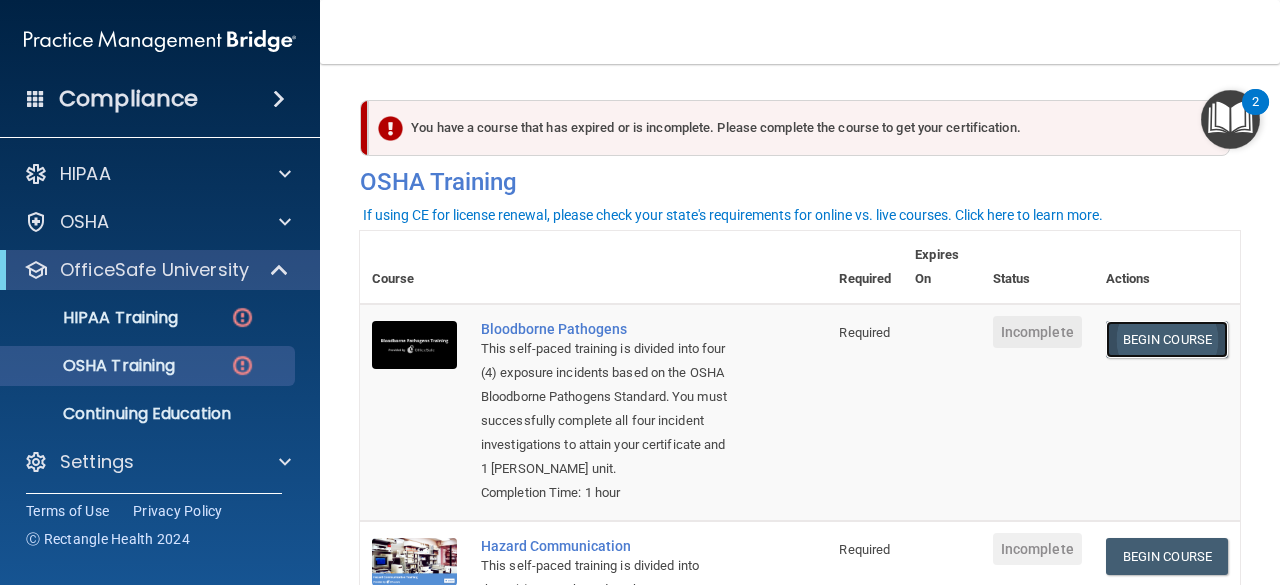 click on "Begin Course" at bounding box center [1167, 339] 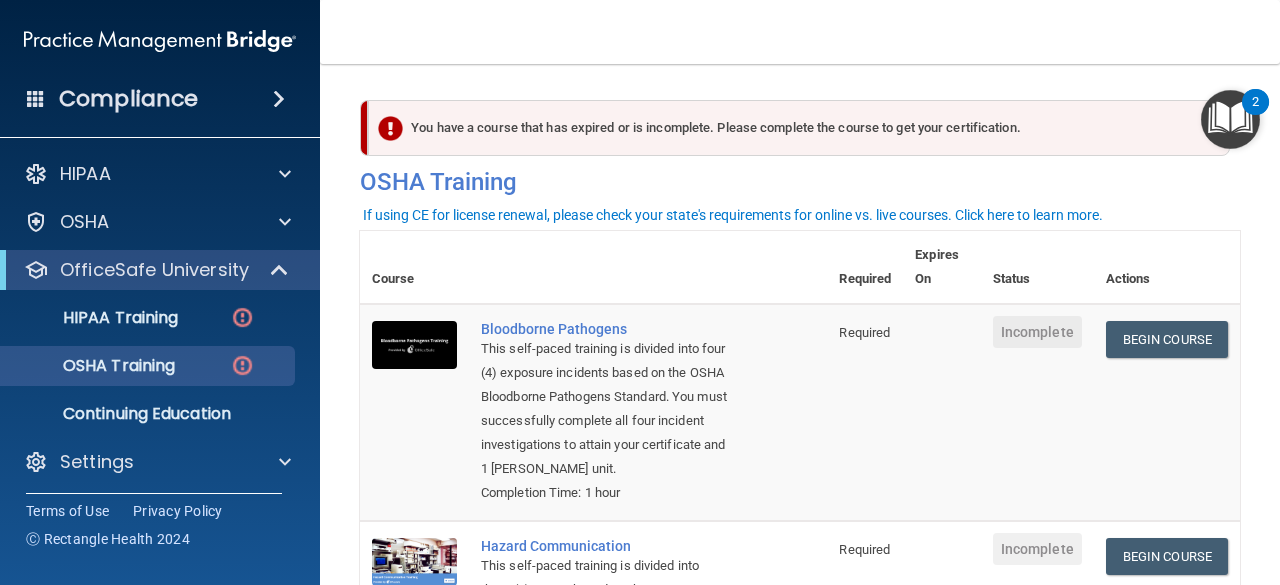click on "Begin Course       Download Certificate" at bounding box center [1167, 412] 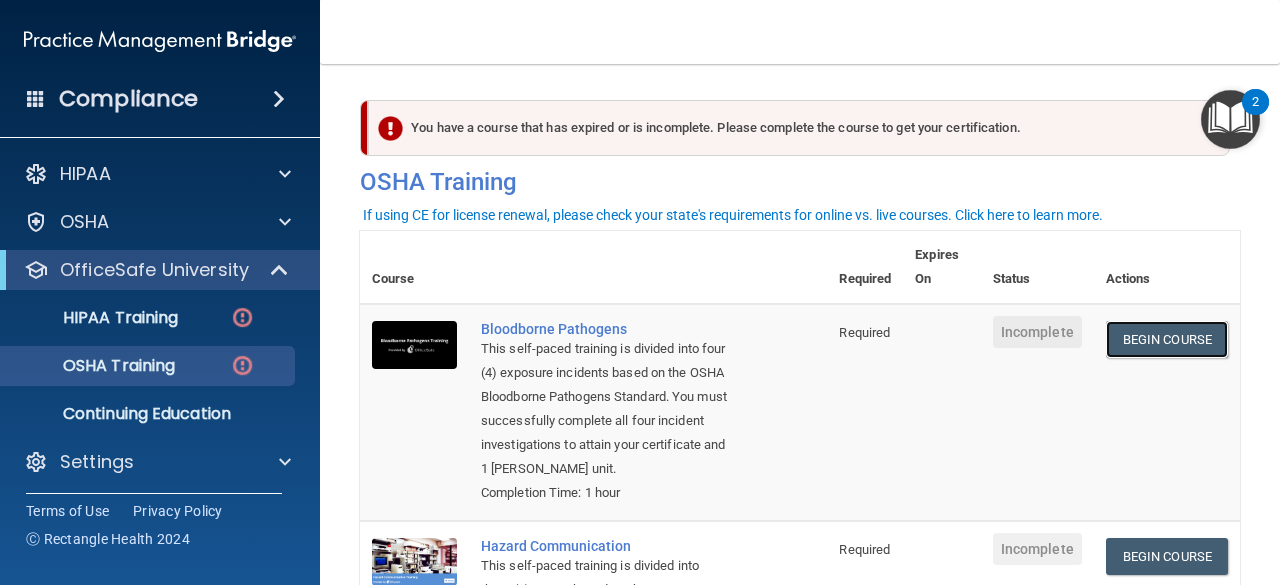 click on "Begin Course" at bounding box center [1167, 339] 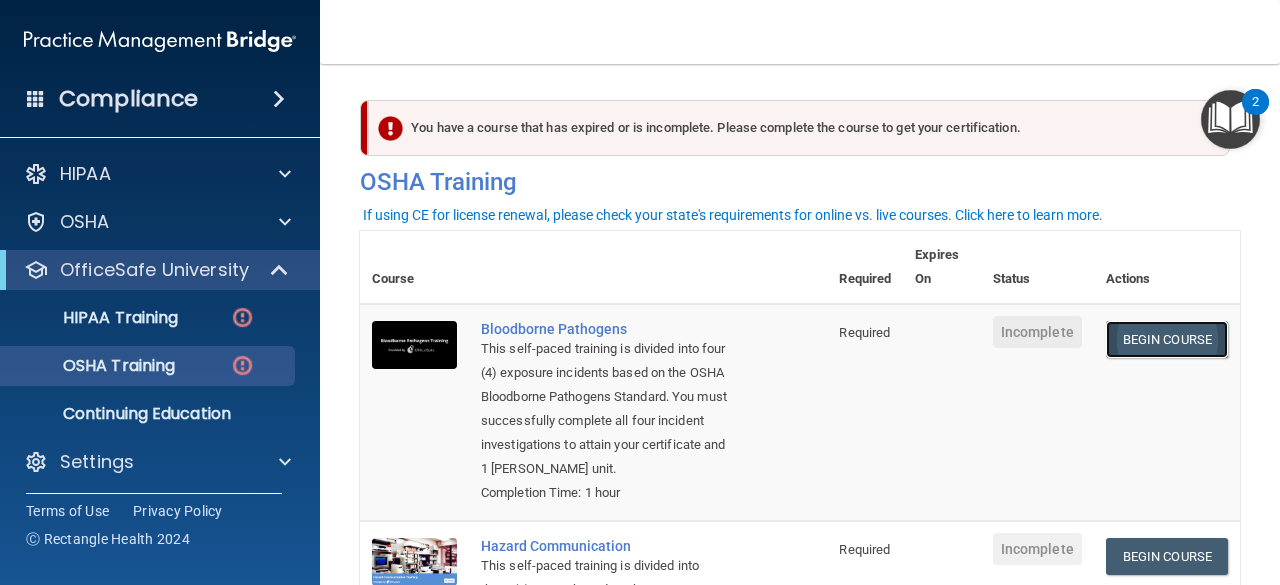 click on "Begin Course" at bounding box center [1167, 339] 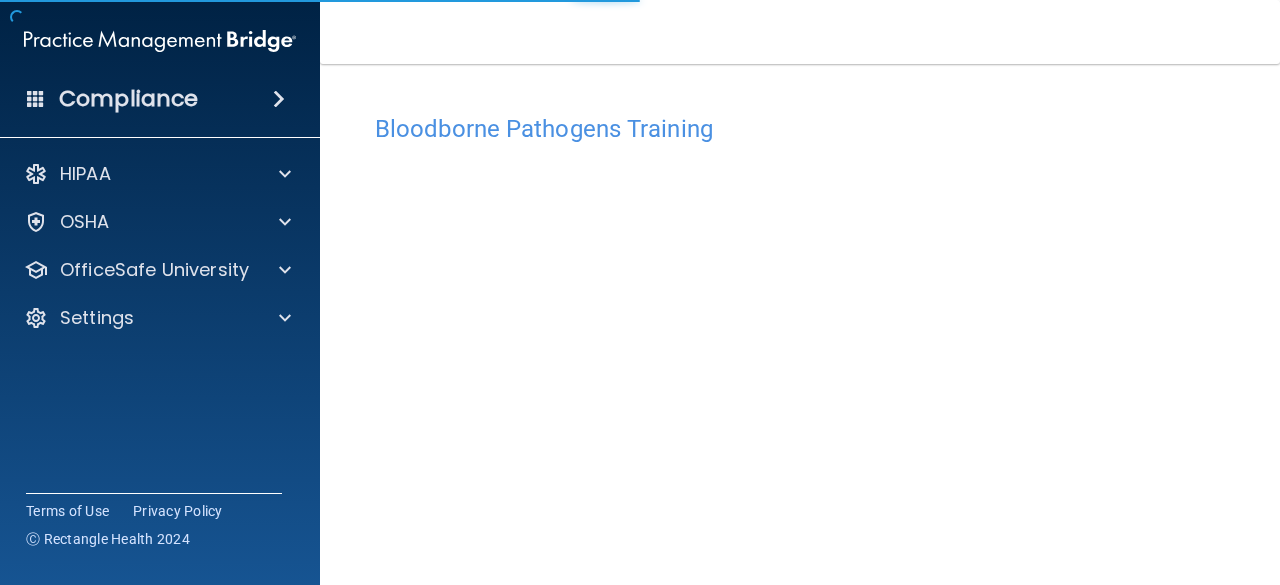 scroll, scrollTop: 0, scrollLeft: 0, axis: both 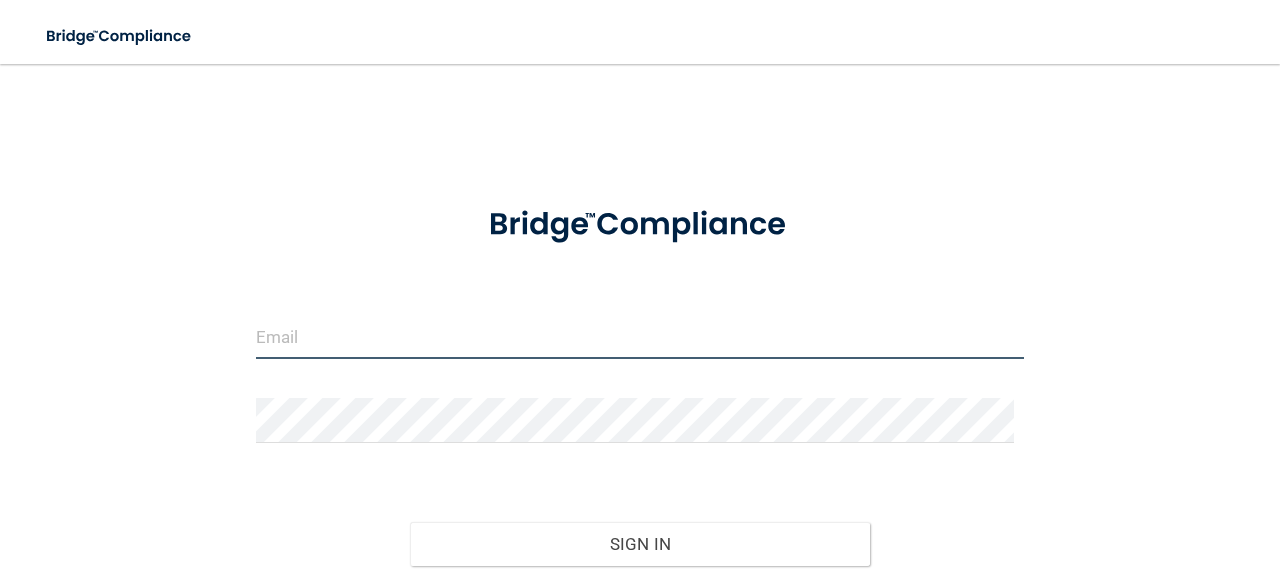 click at bounding box center (640, 336) 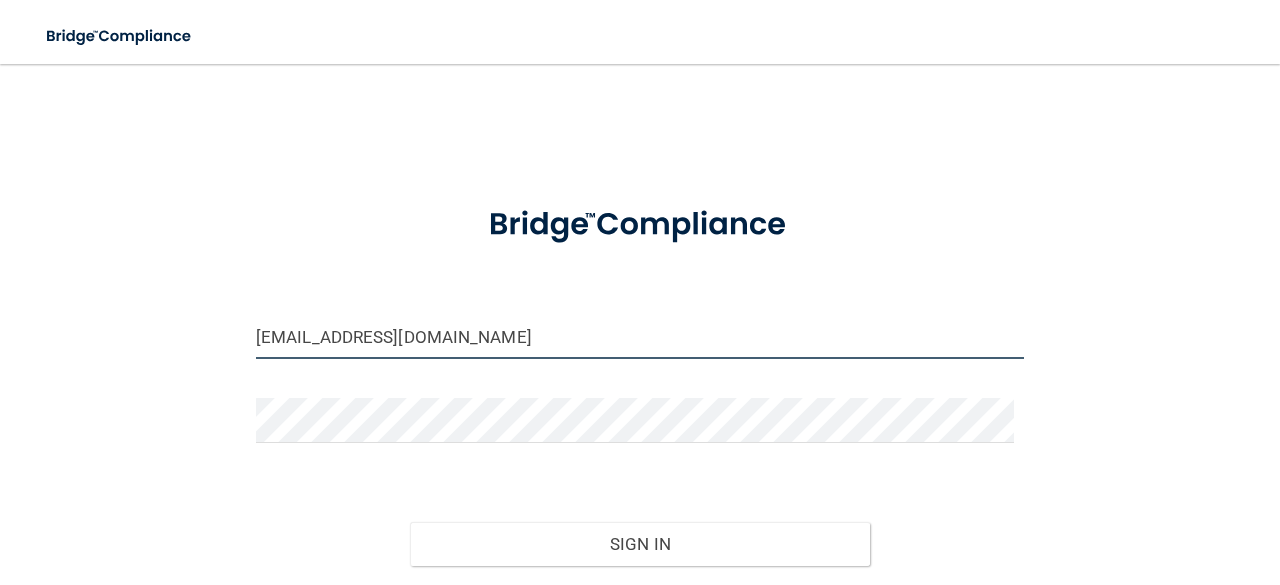 type on "[EMAIL_ADDRESS][DOMAIN_NAME]" 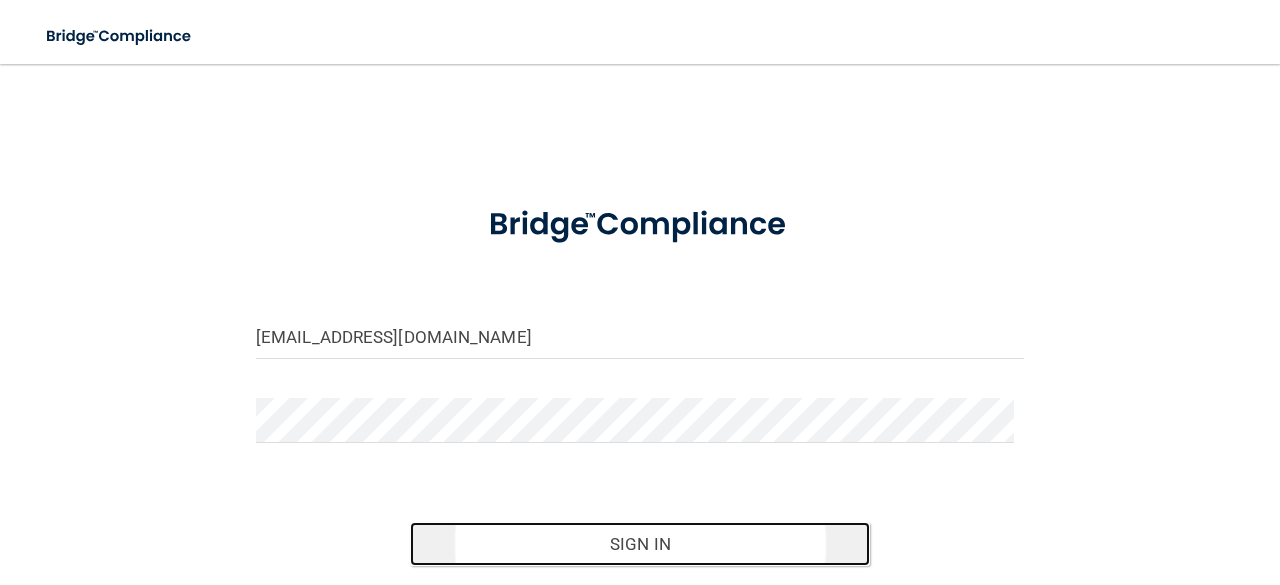 click on "Sign In" at bounding box center (640, 544) 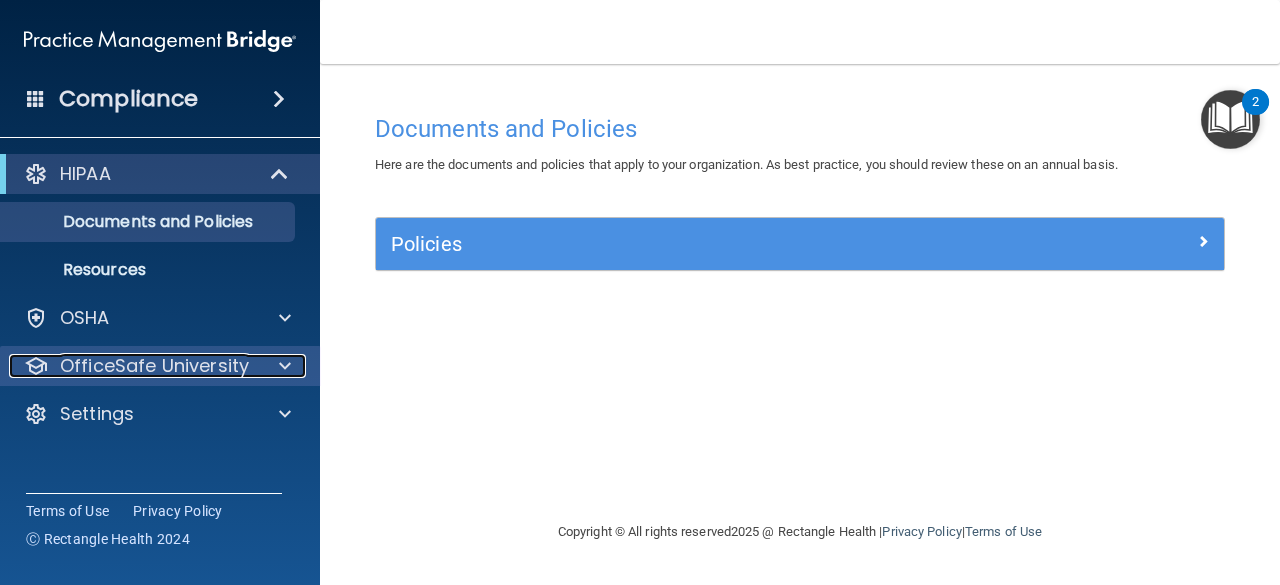 click at bounding box center (285, 366) 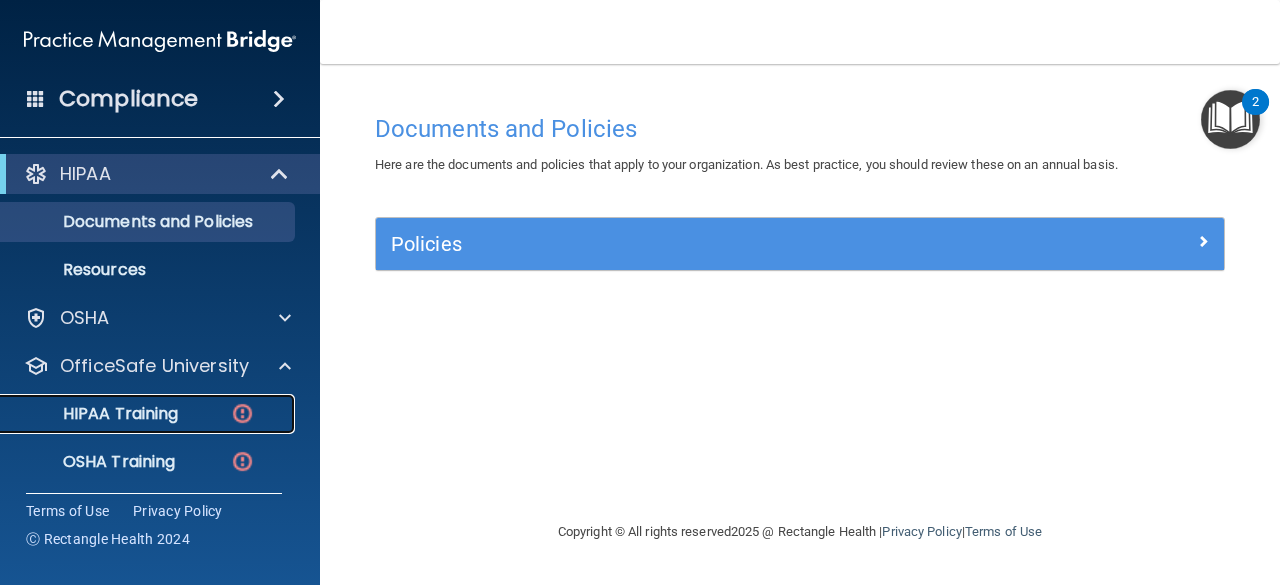 click on "HIPAA Training" at bounding box center (149, 414) 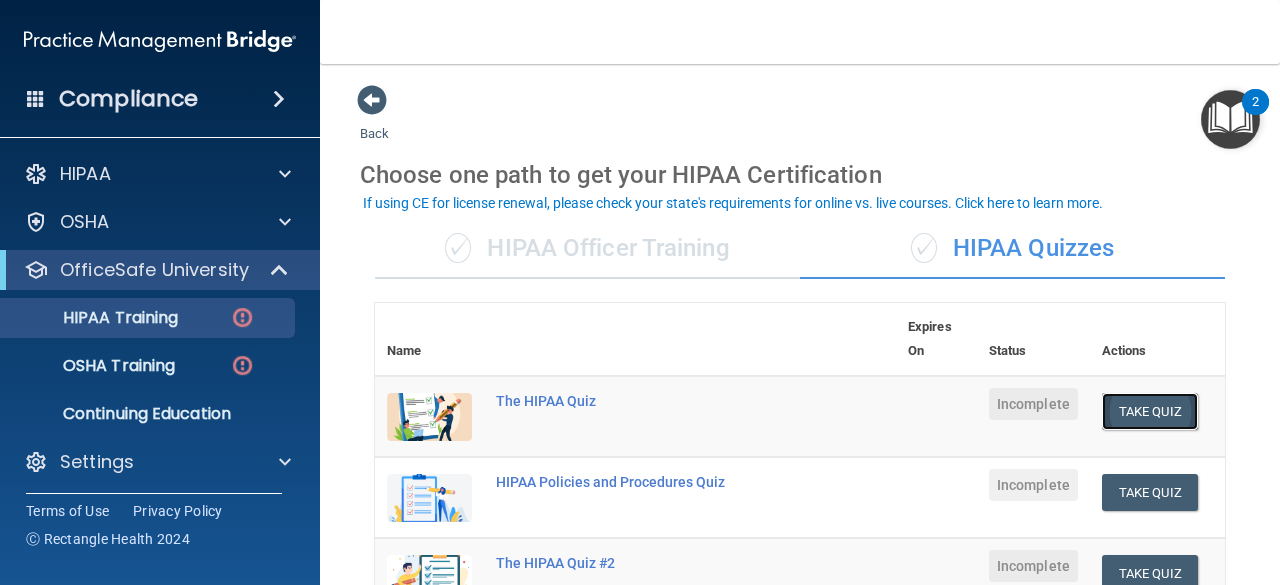 click on "Take Quiz" at bounding box center [1150, 411] 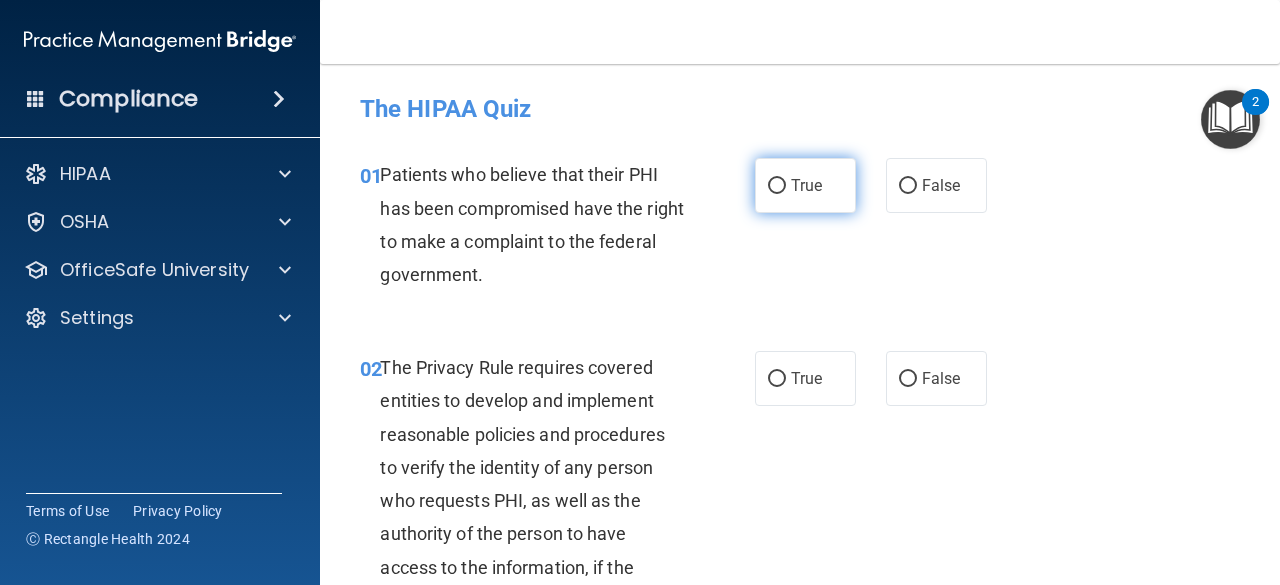 click on "True" at bounding box center (805, 185) 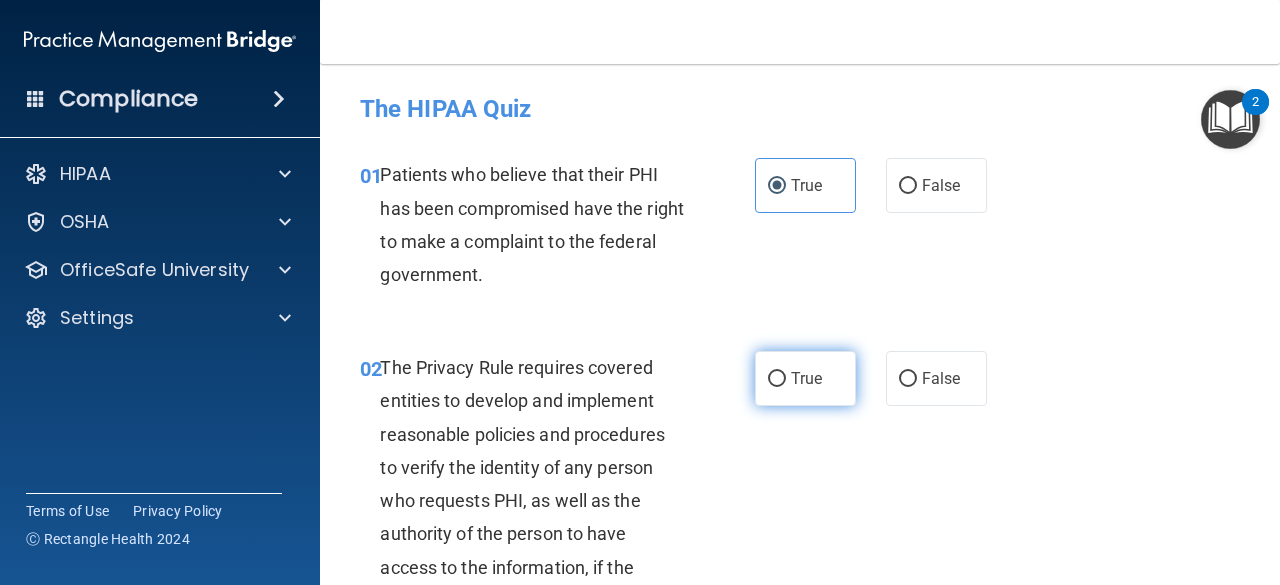 click on "True" at bounding box center [777, 379] 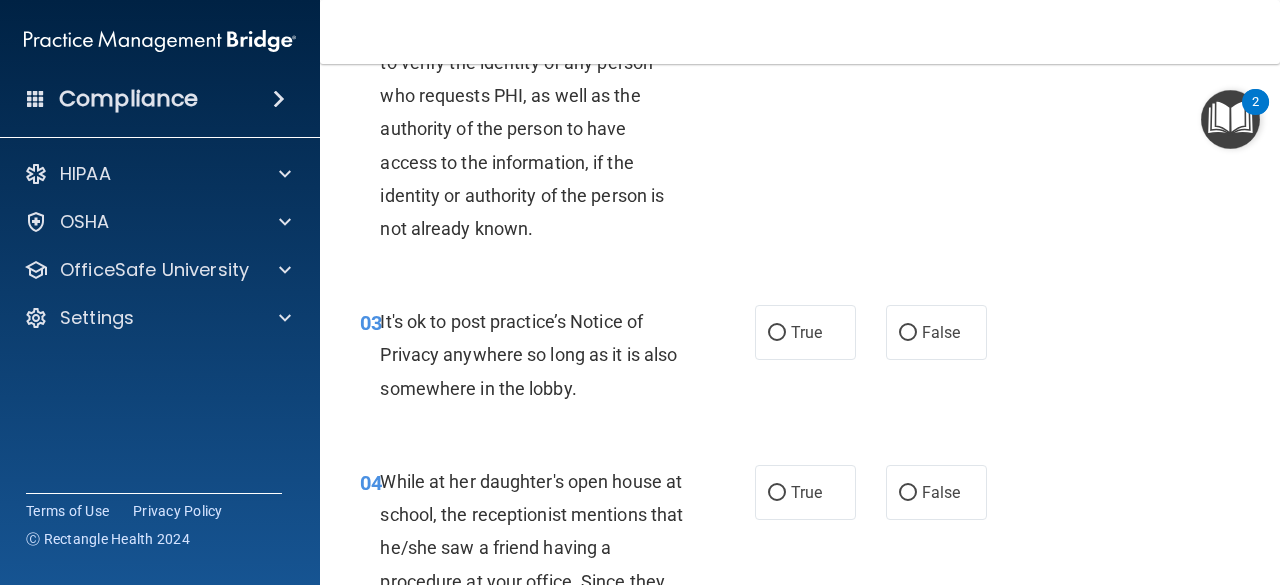 scroll, scrollTop: 411, scrollLeft: 0, axis: vertical 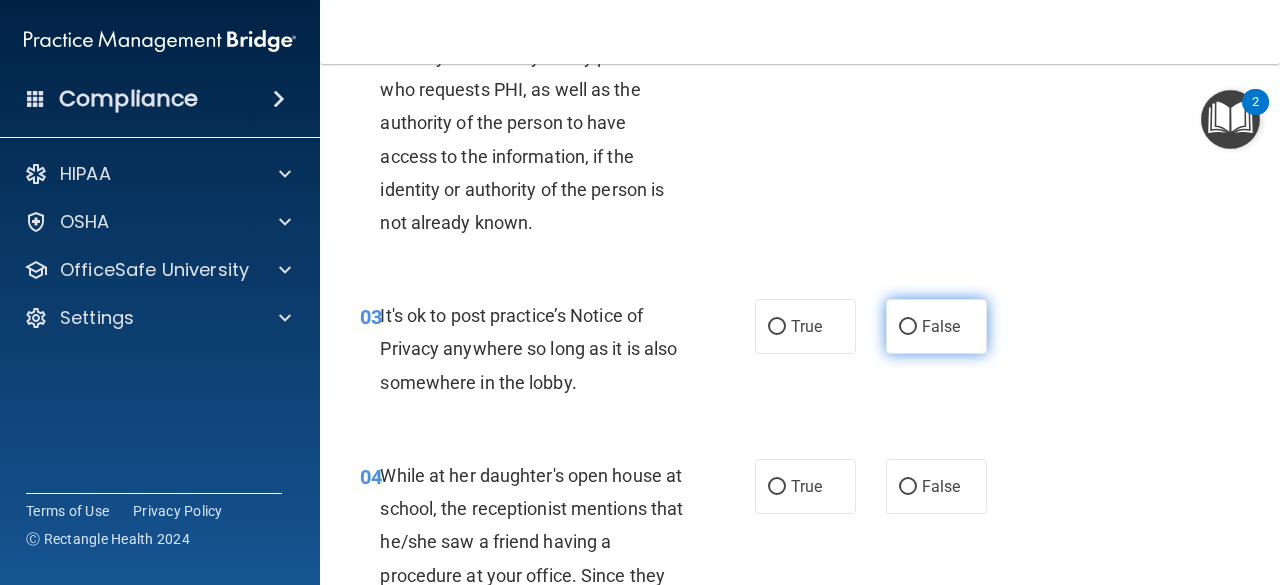 click on "False" at bounding box center (908, 327) 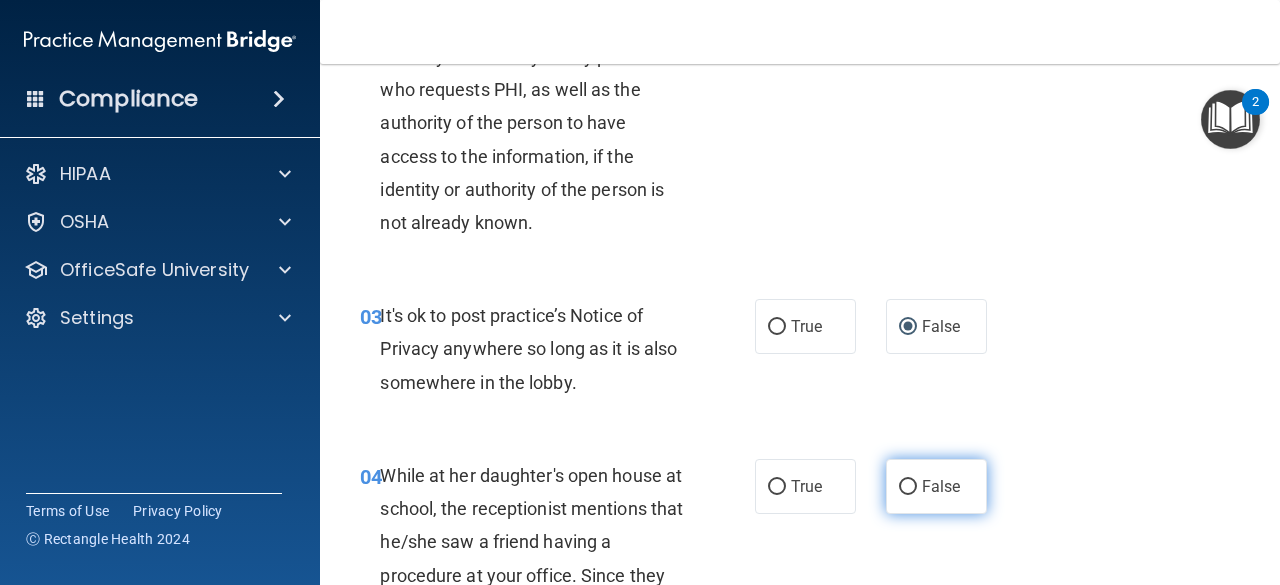 click on "False" at bounding box center [908, 487] 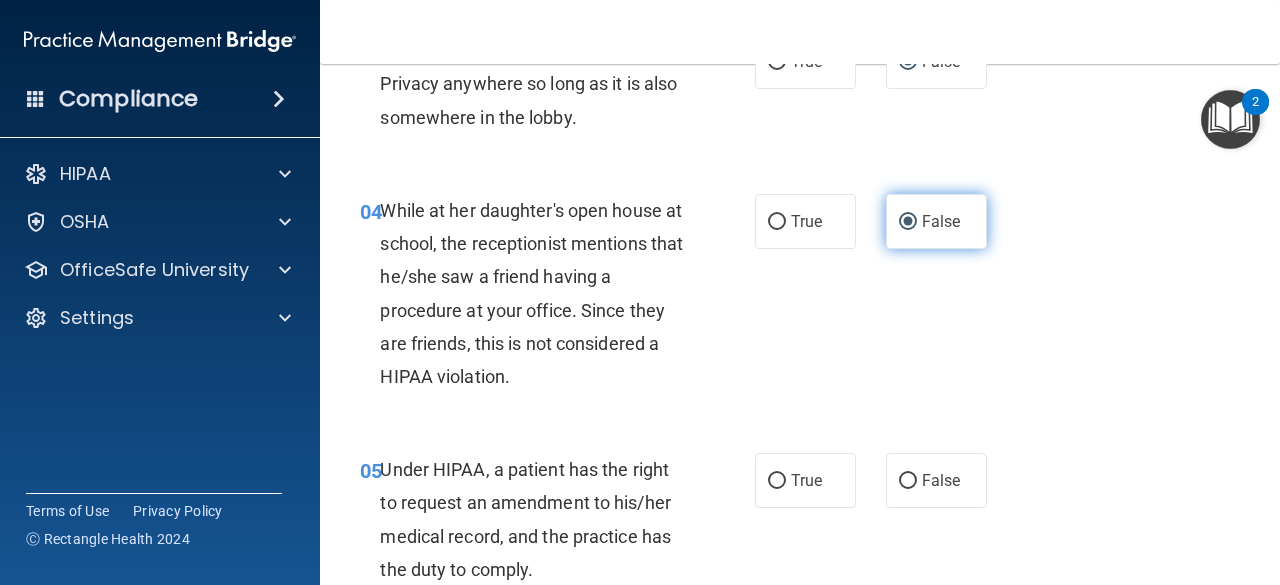 scroll, scrollTop: 677, scrollLeft: 0, axis: vertical 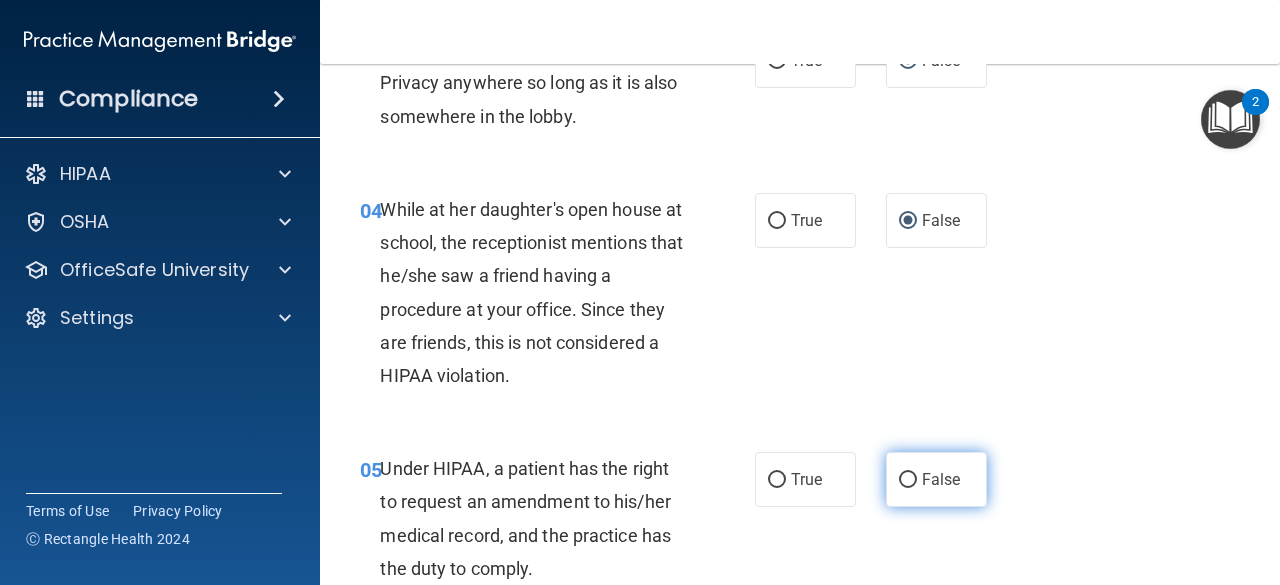 click on "False" at bounding box center [908, 480] 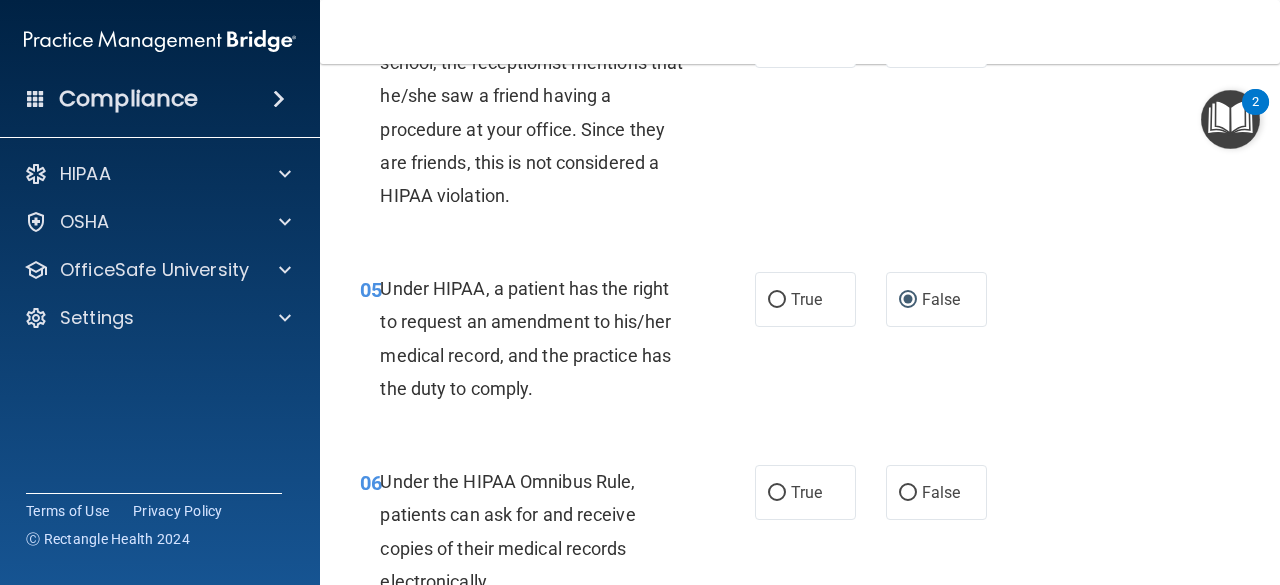 scroll, scrollTop: 983, scrollLeft: 0, axis: vertical 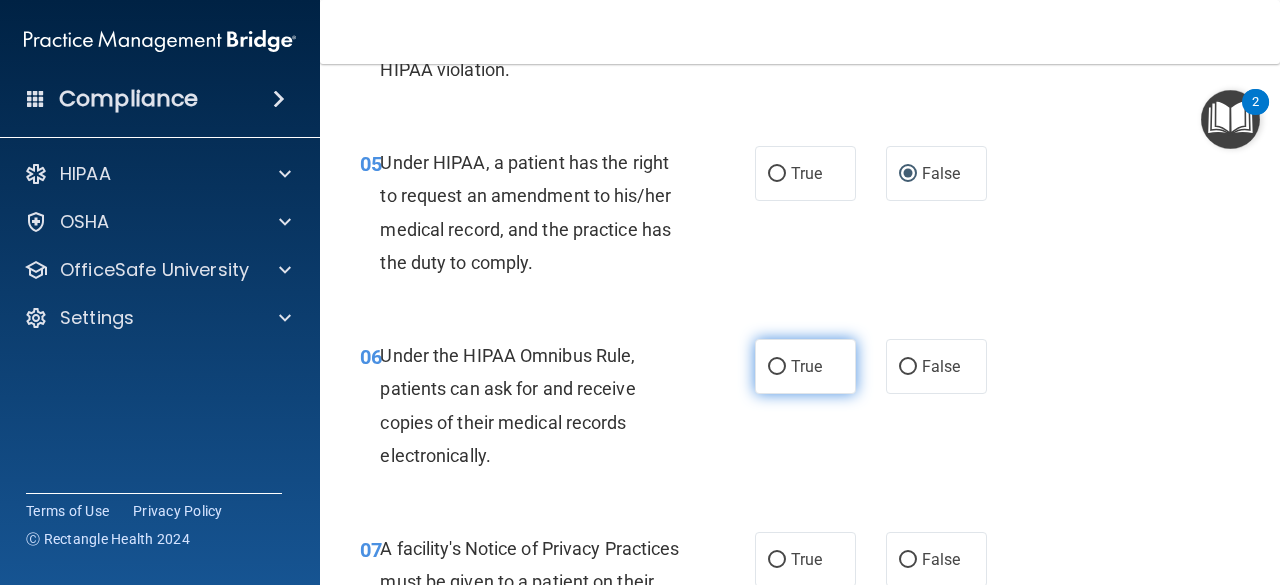 click on "True" at bounding box center (777, 367) 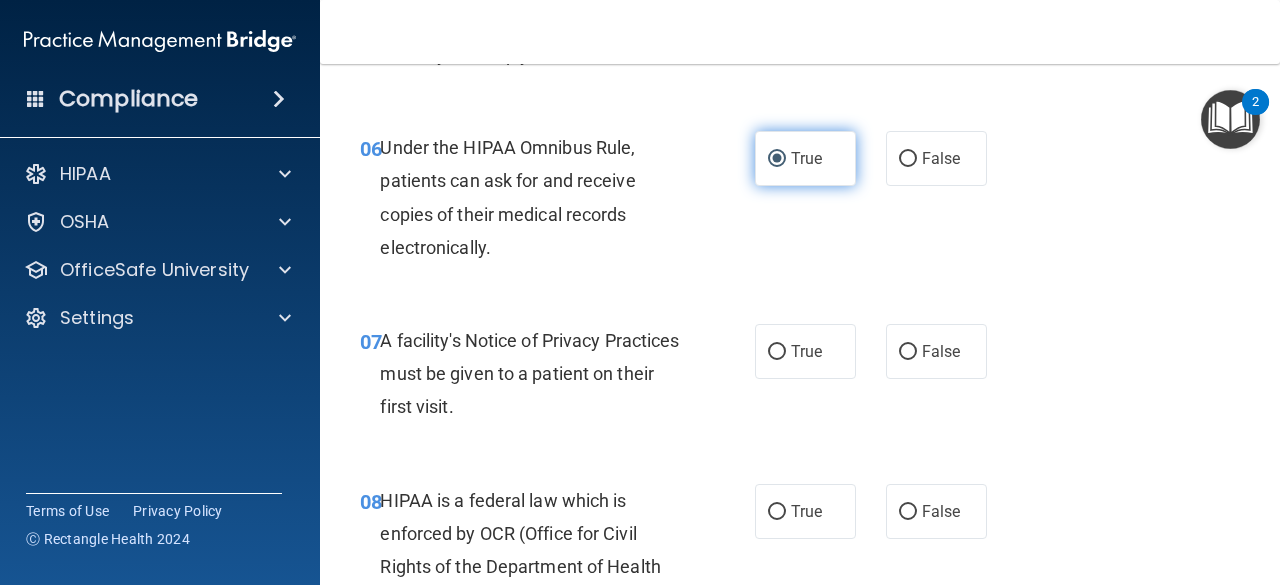scroll, scrollTop: 1205, scrollLeft: 0, axis: vertical 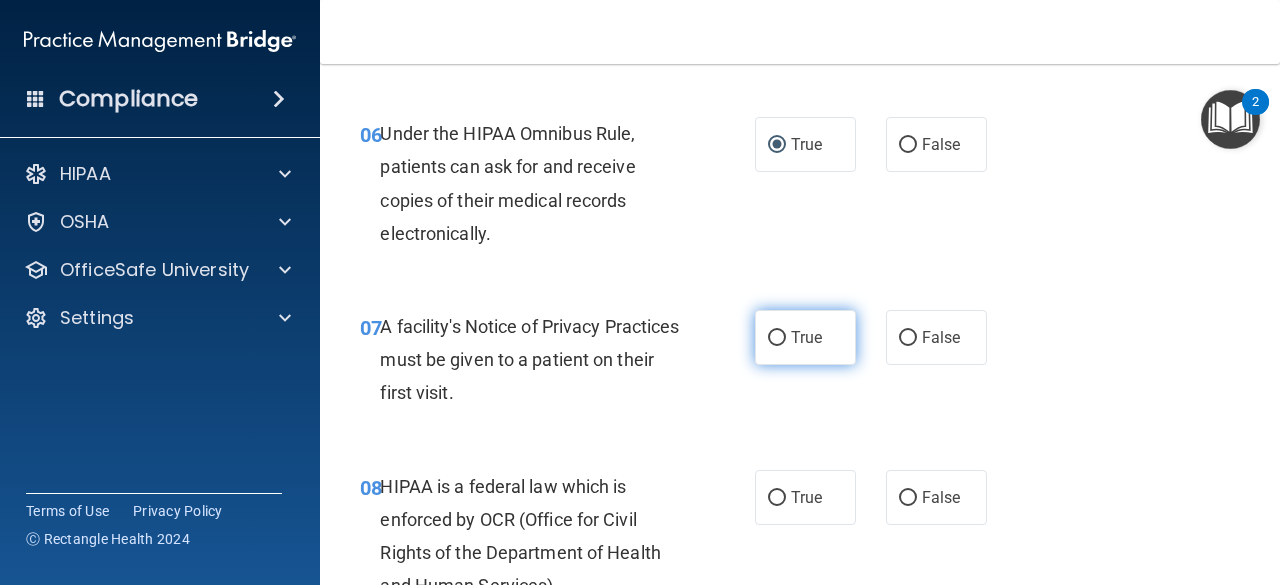 click on "True" at bounding box center (777, 338) 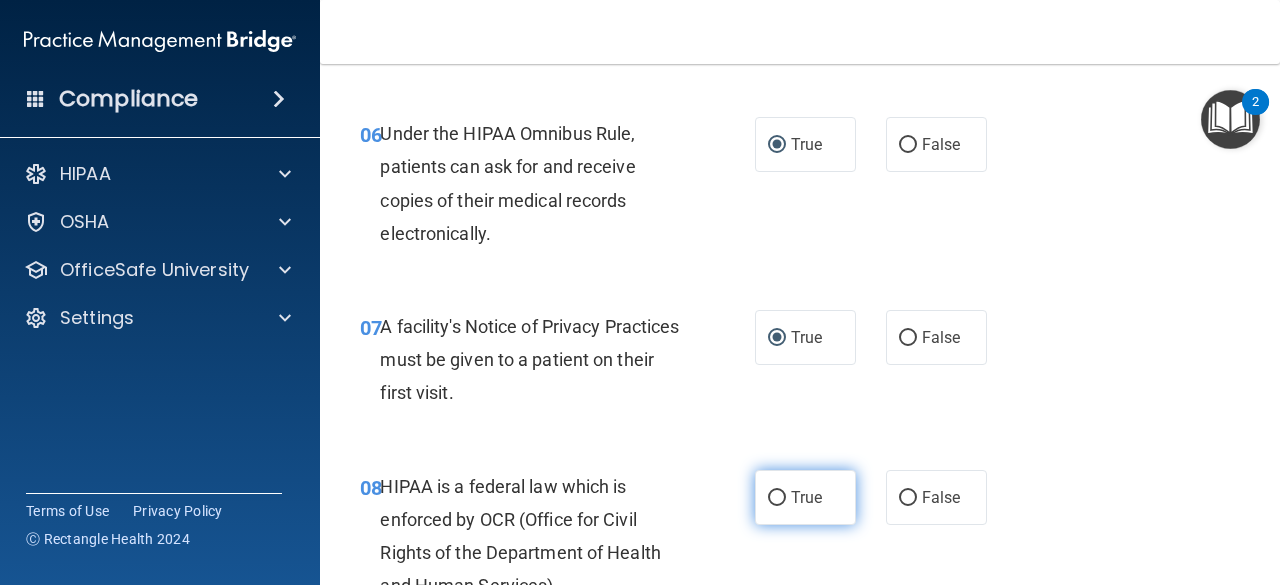 click on "True" at bounding box center (777, 498) 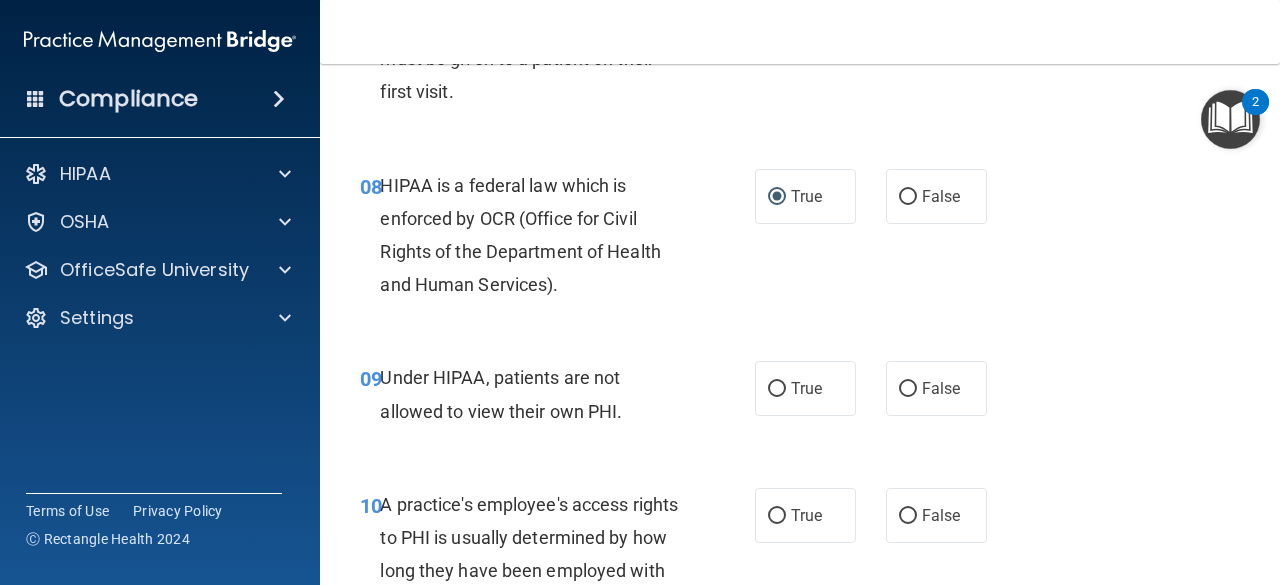 scroll, scrollTop: 1506, scrollLeft: 0, axis: vertical 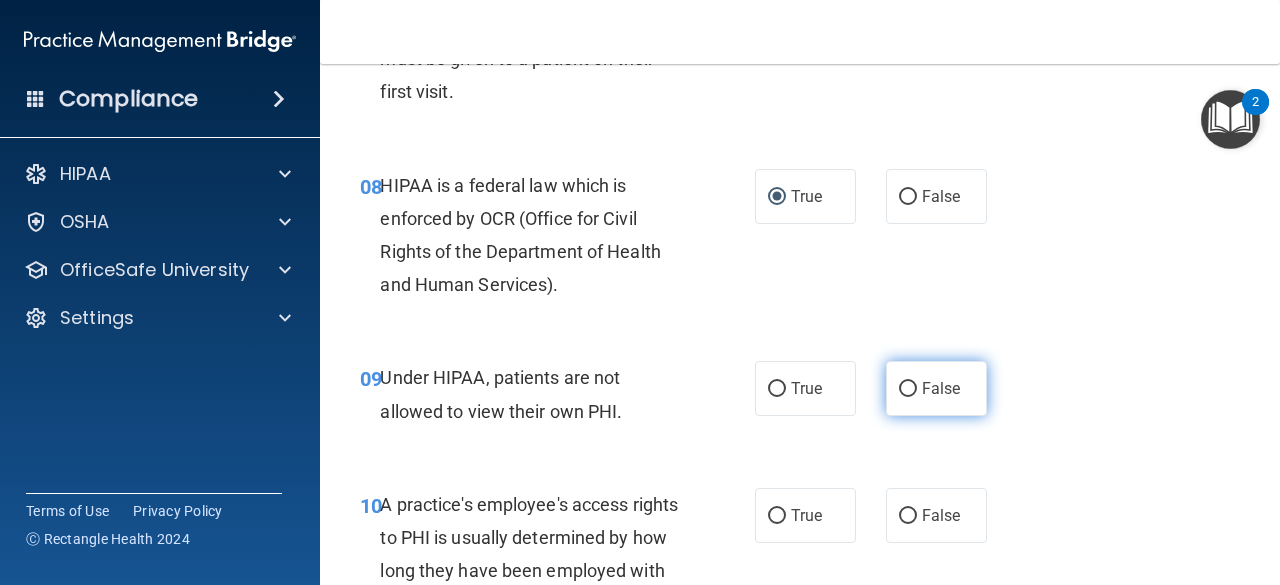 click on "False" at bounding box center (936, 388) 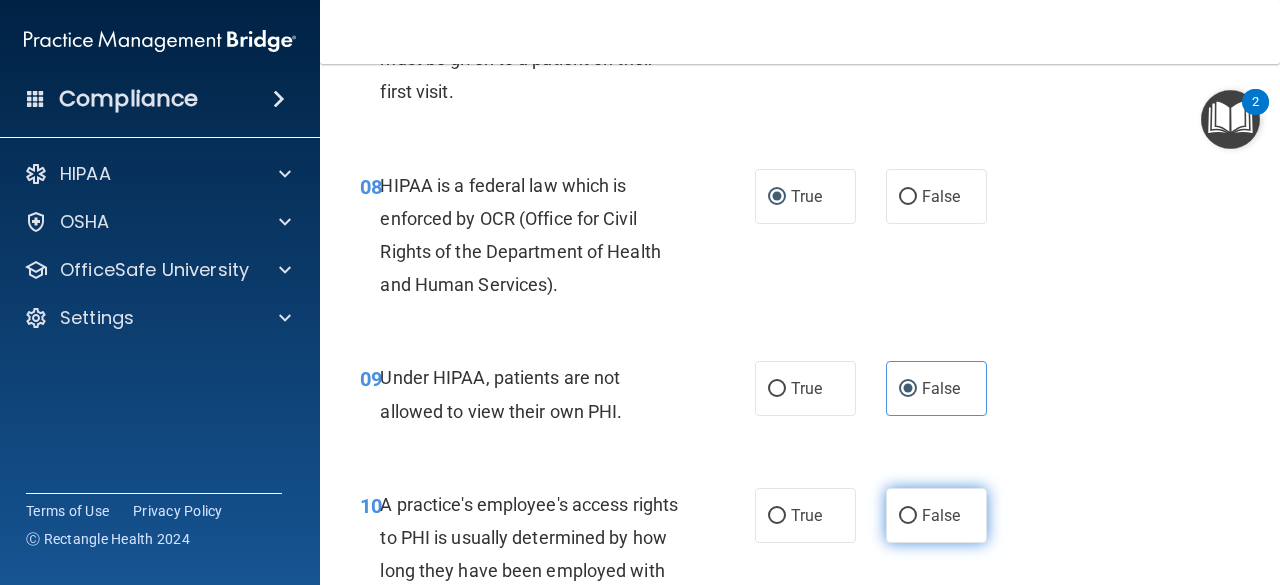 click on "False" at bounding box center [908, 516] 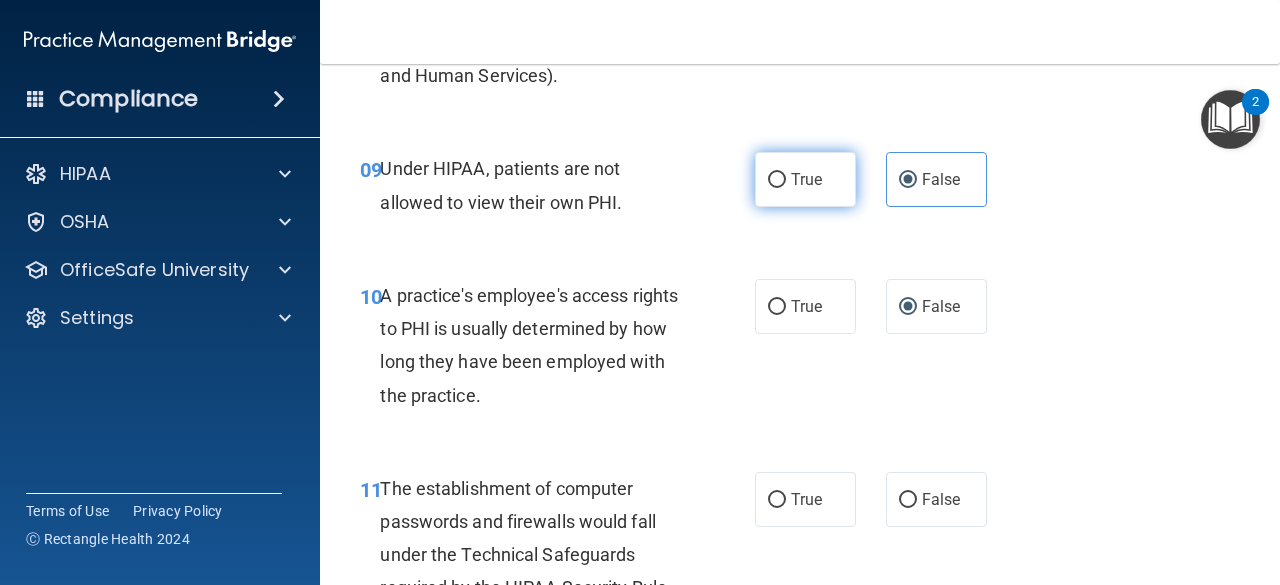 scroll, scrollTop: 1738, scrollLeft: 0, axis: vertical 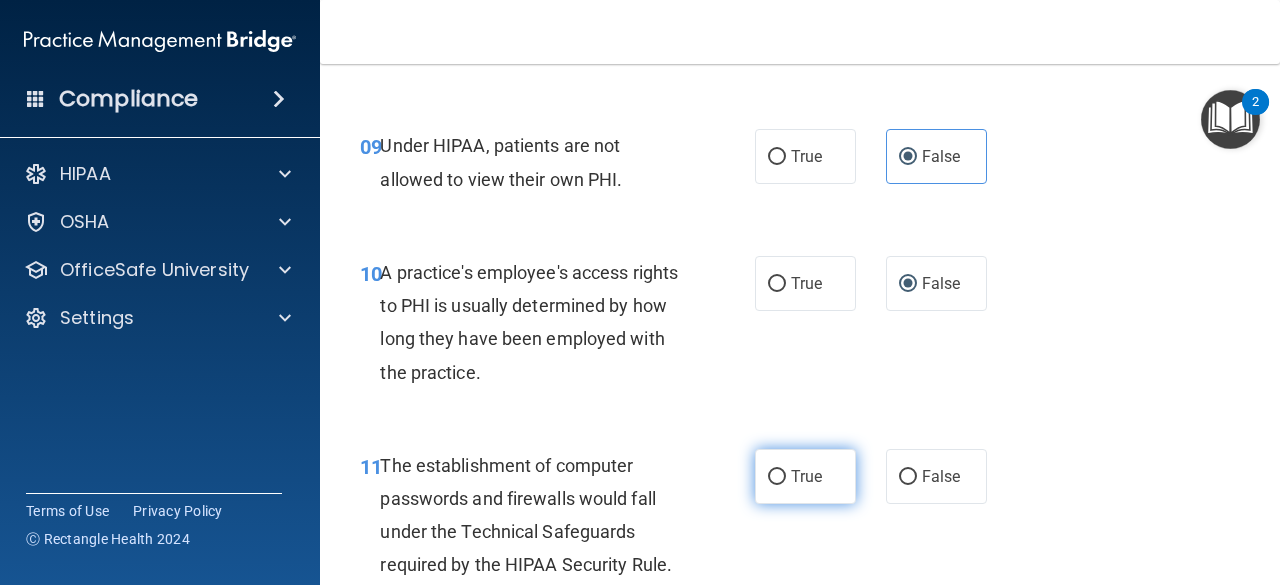 click on "True" at bounding box center [805, 476] 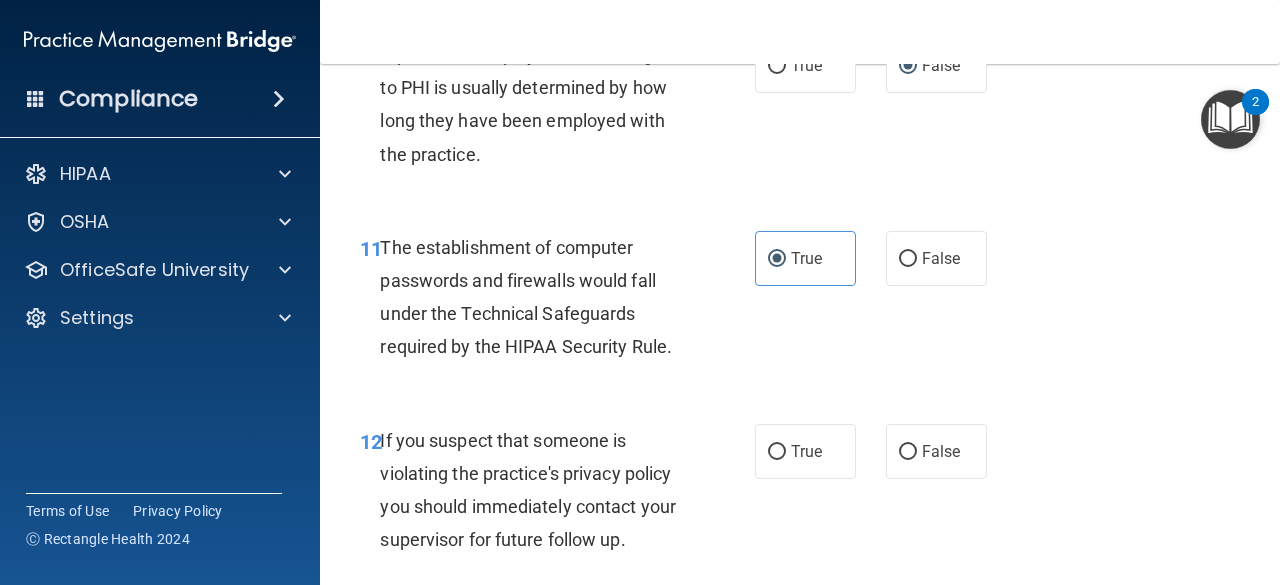 scroll, scrollTop: 1968, scrollLeft: 0, axis: vertical 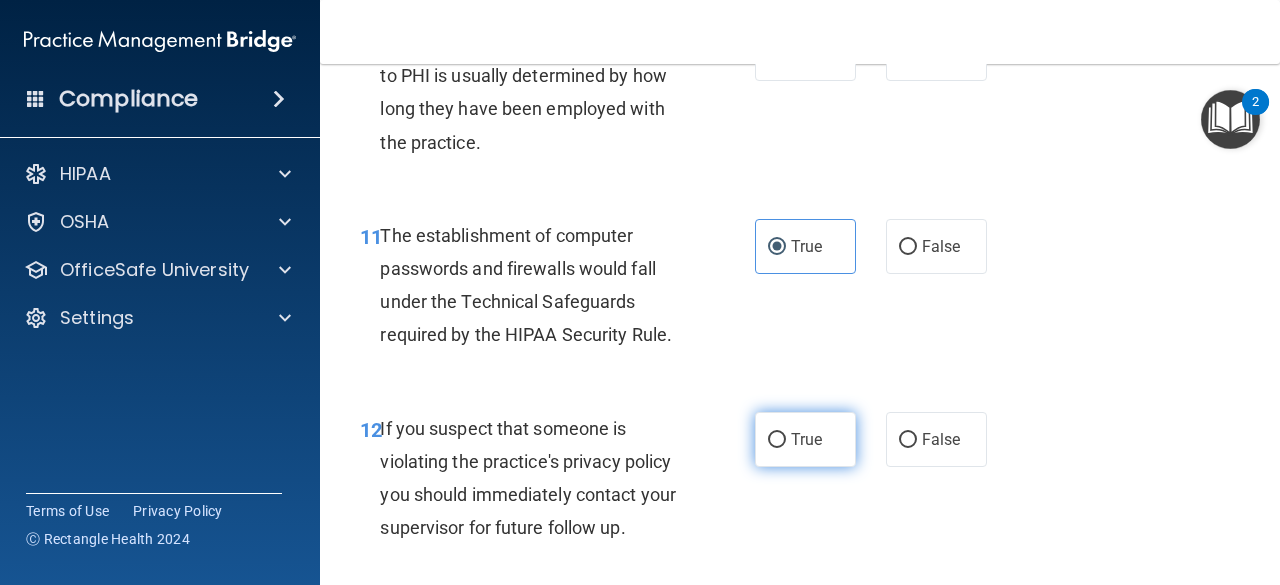 click on "True" at bounding box center (777, 440) 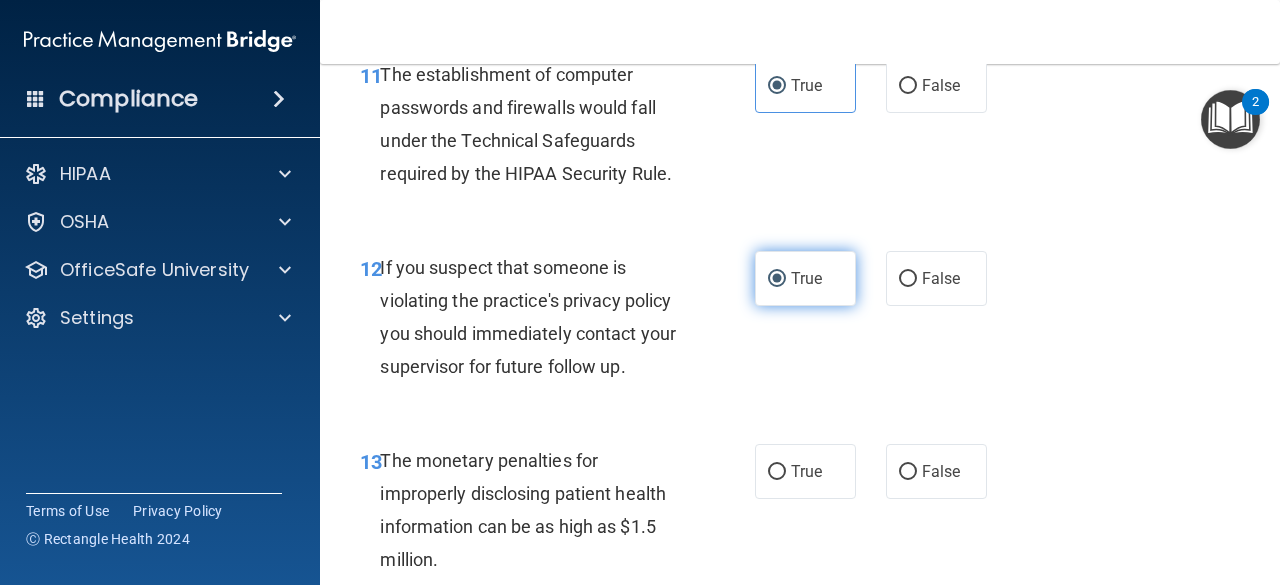 scroll, scrollTop: 2138, scrollLeft: 0, axis: vertical 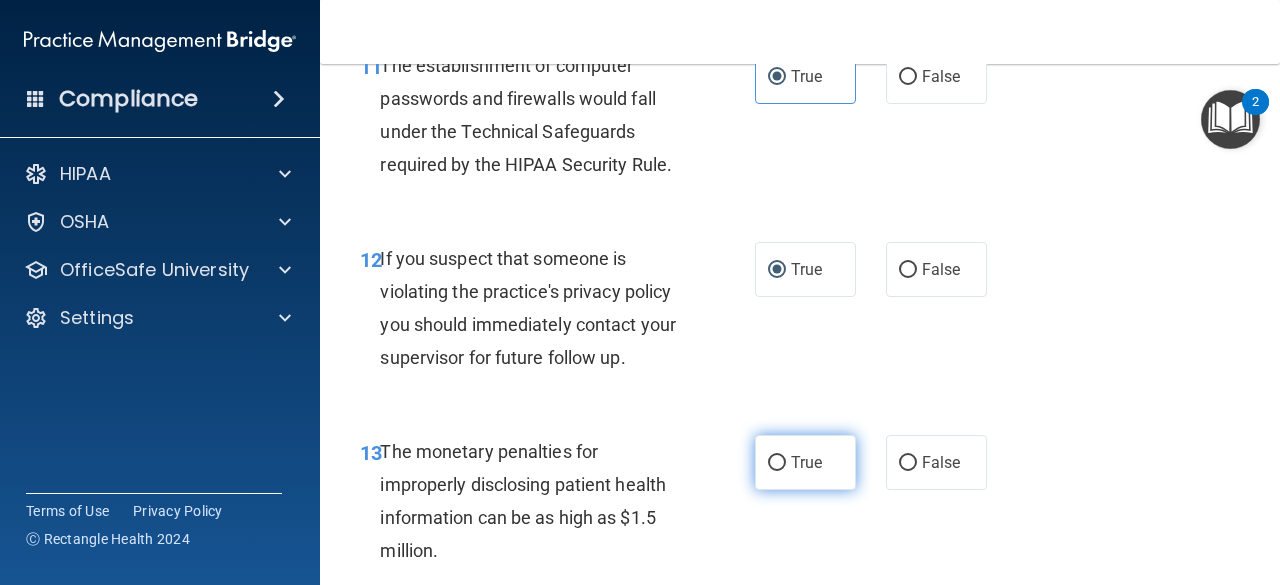 click on "True" at bounding box center (777, 463) 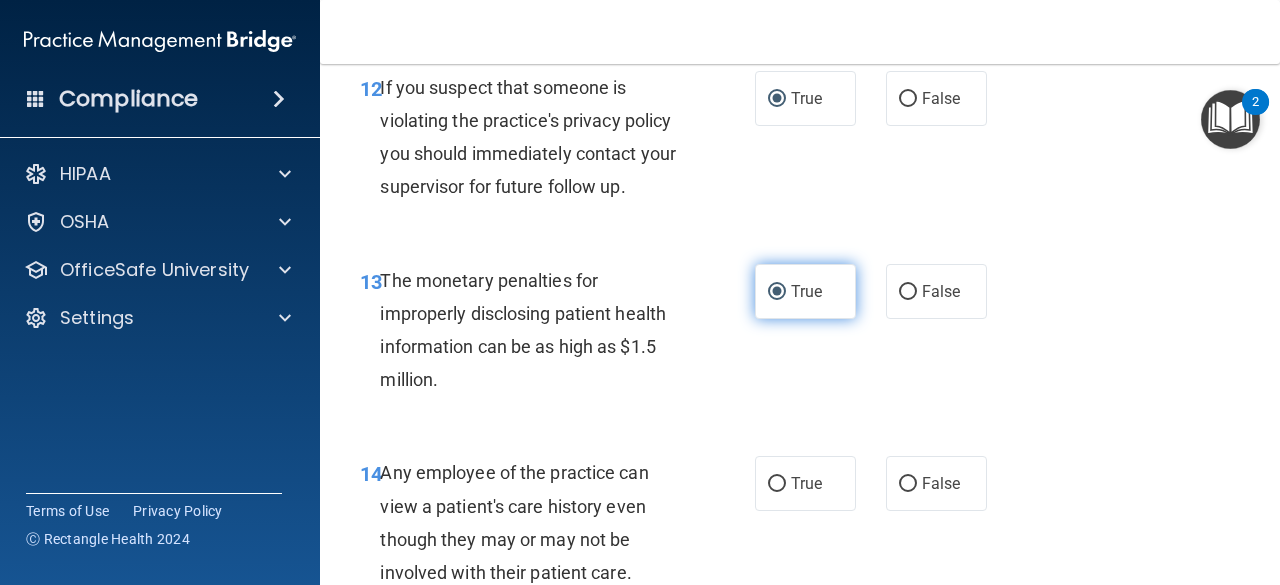 scroll, scrollTop: 2349, scrollLeft: 0, axis: vertical 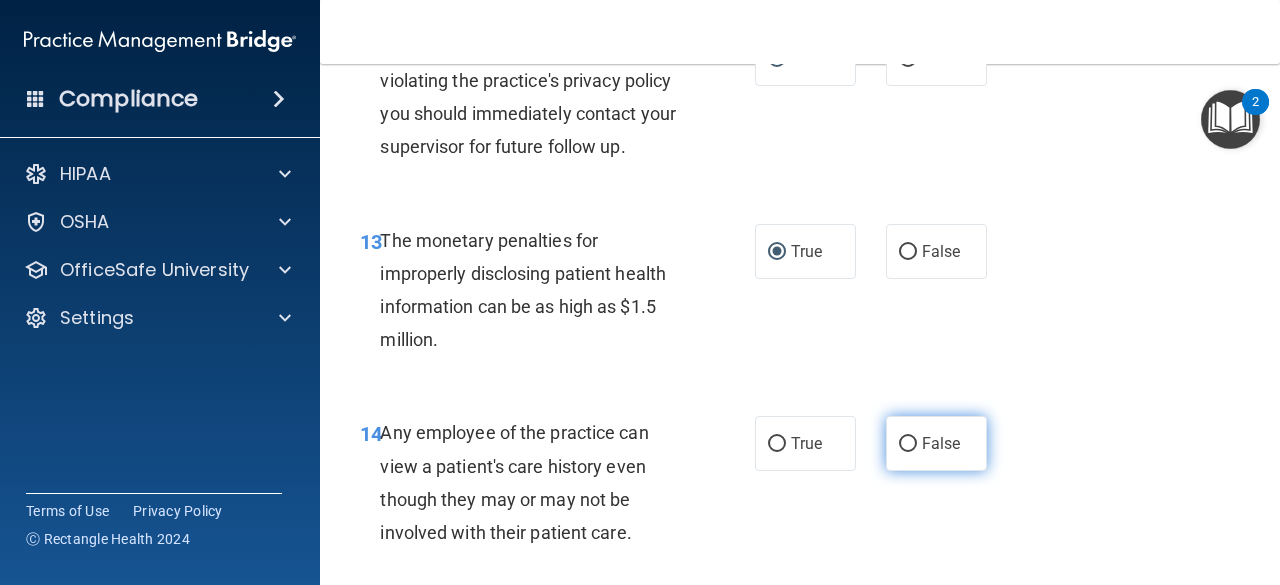 click on "False" at bounding box center (908, 444) 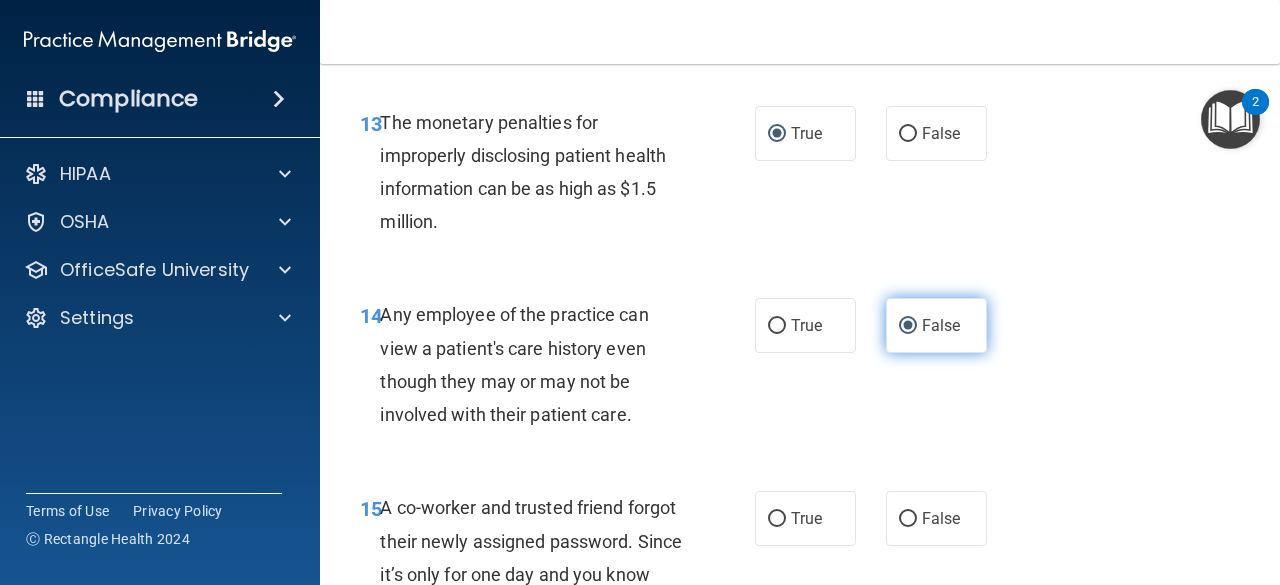 scroll, scrollTop: 2479, scrollLeft: 0, axis: vertical 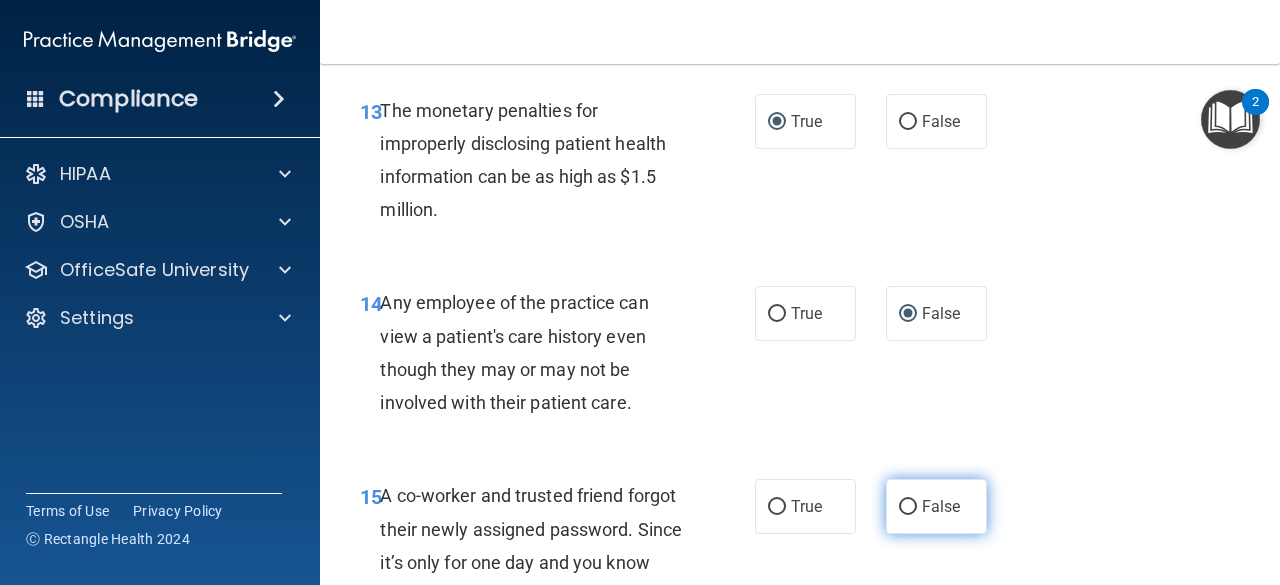click on "False" at bounding box center (908, 507) 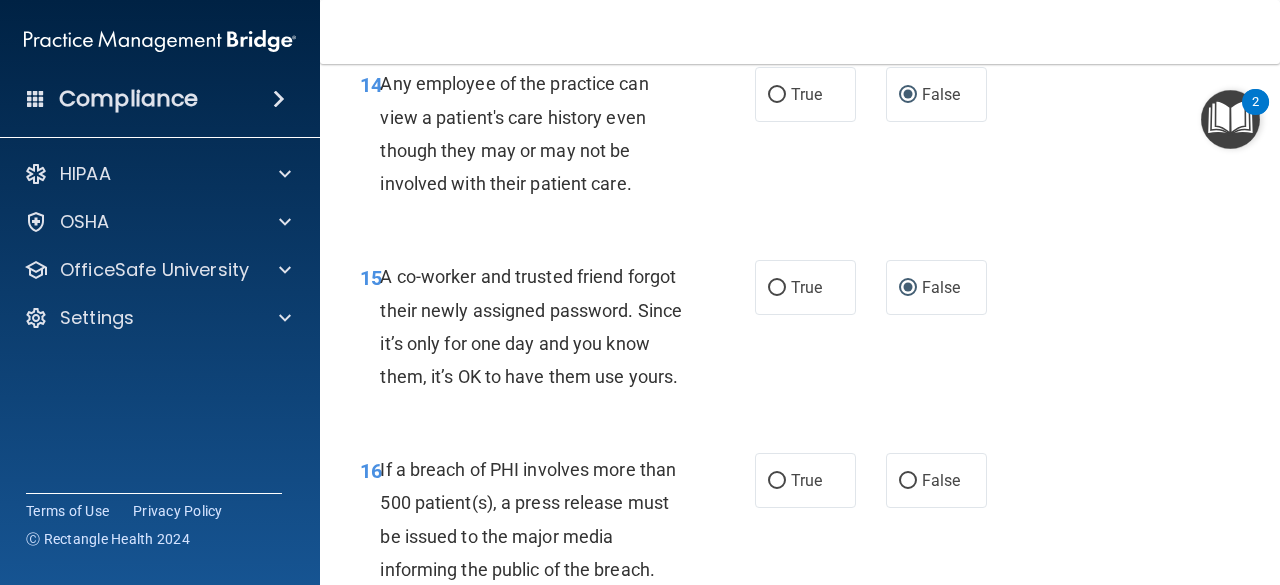 scroll, scrollTop: 2715, scrollLeft: 0, axis: vertical 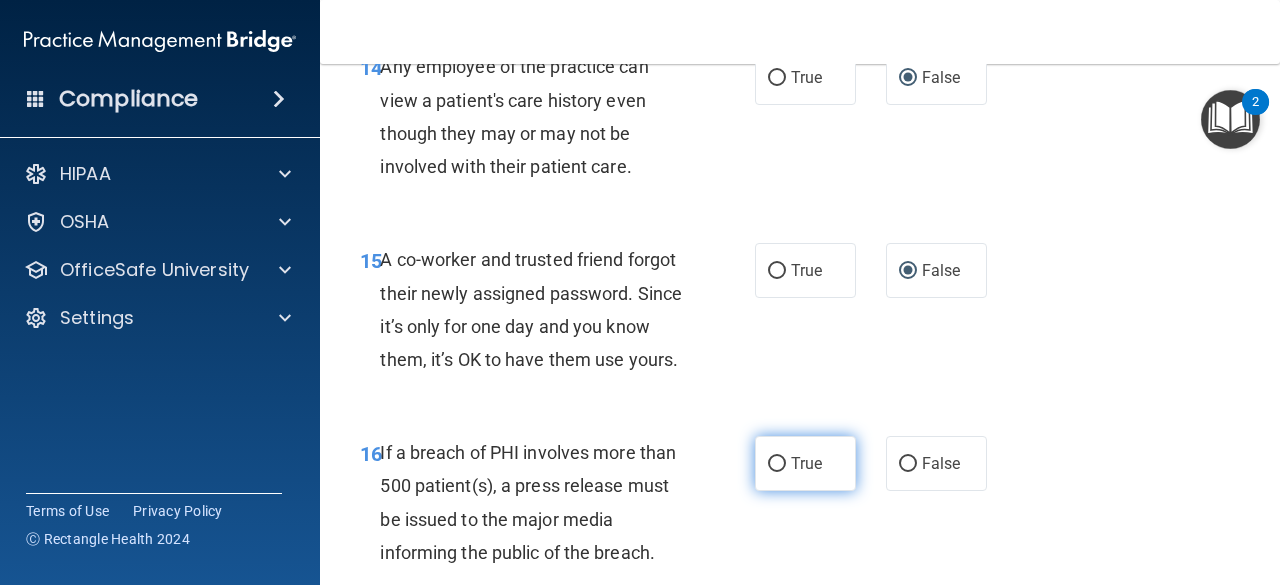 click on "True" at bounding box center [777, 464] 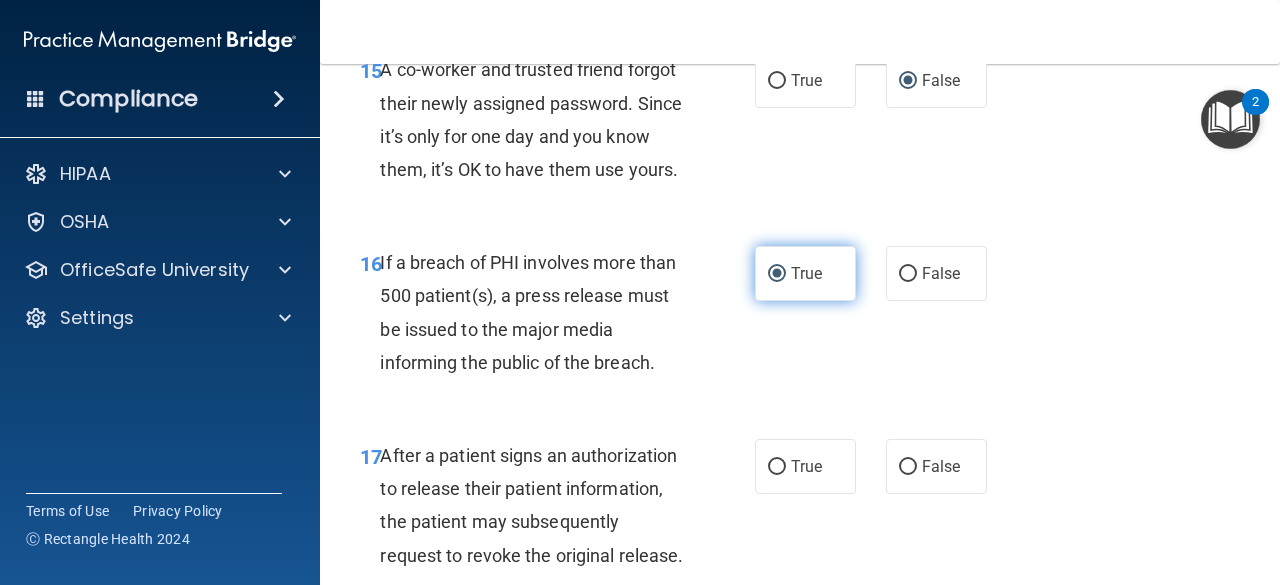 scroll, scrollTop: 2918, scrollLeft: 0, axis: vertical 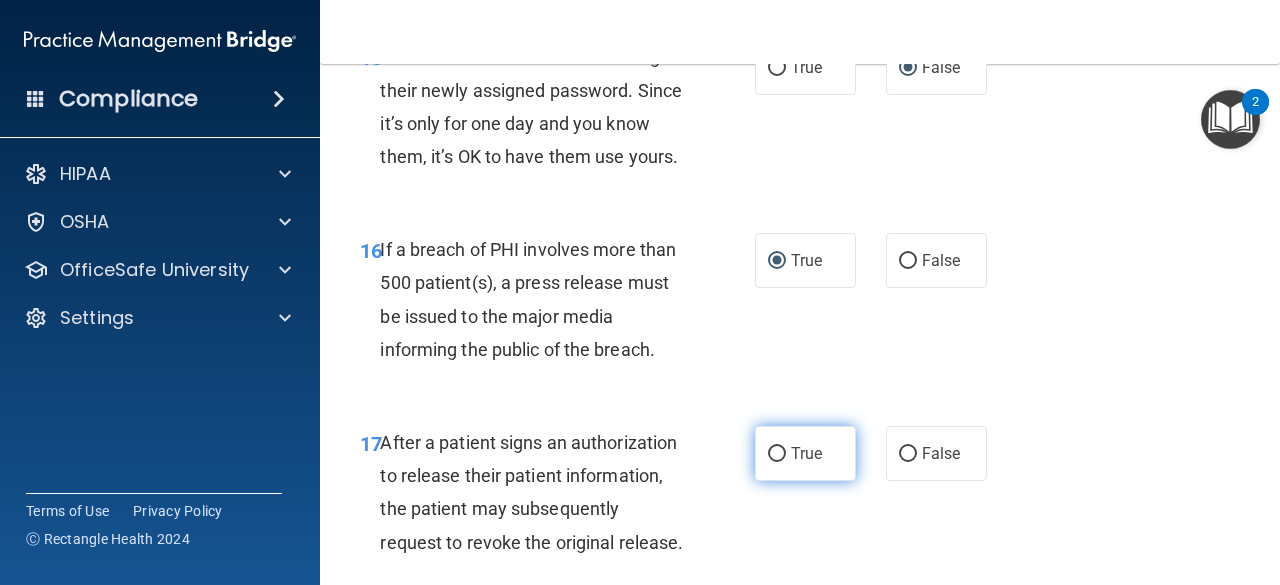 click on "True" at bounding box center [777, 454] 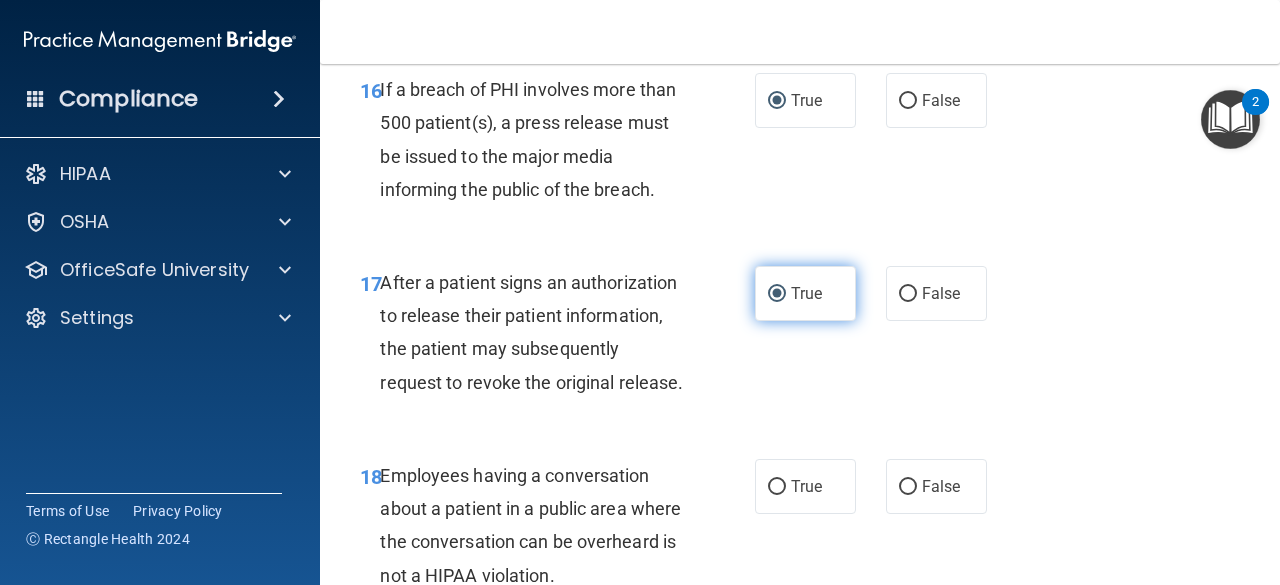 scroll, scrollTop: 3078, scrollLeft: 0, axis: vertical 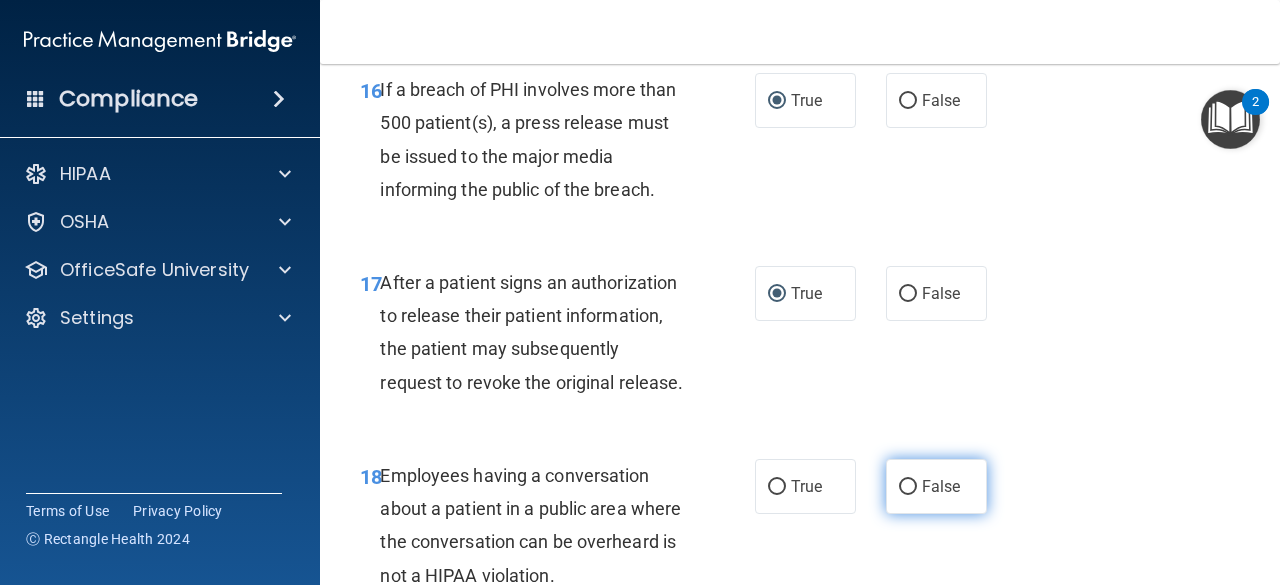 click on "False" at bounding box center (908, 487) 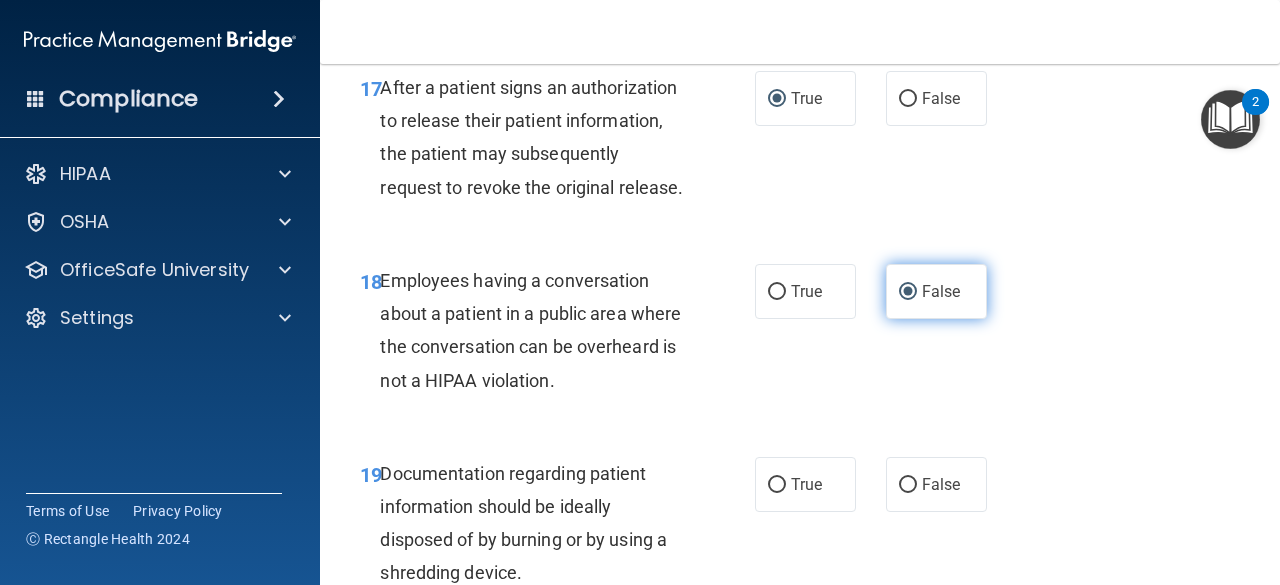 scroll, scrollTop: 3282, scrollLeft: 0, axis: vertical 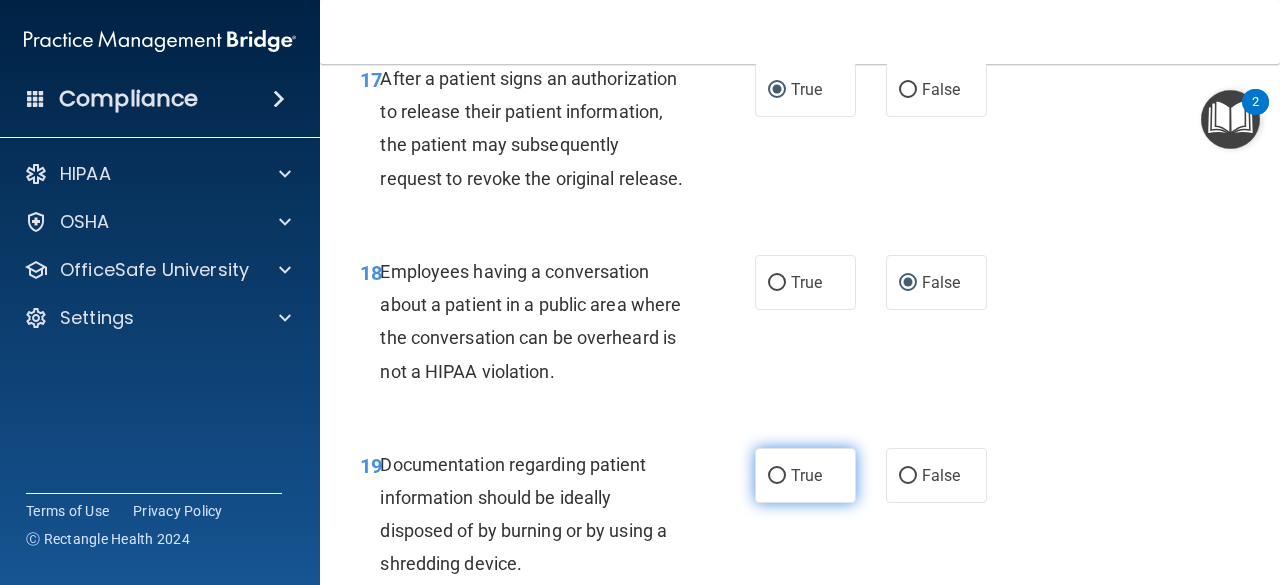 click on "True" at bounding box center (777, 476) 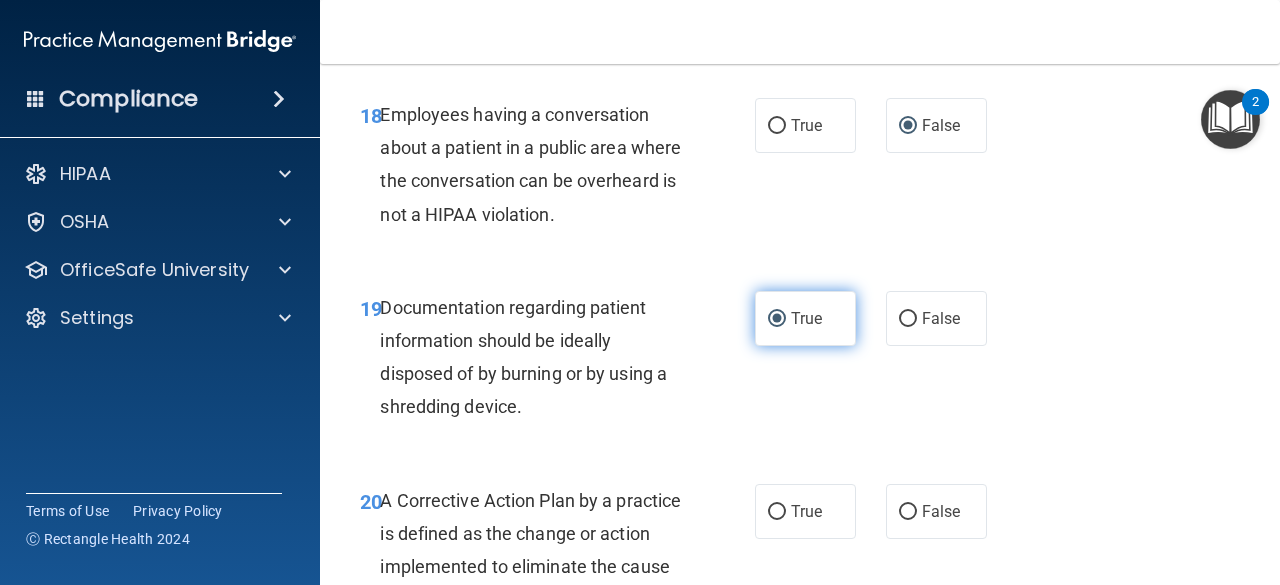 scroll, scrollTop: 3452, scrollLeft: 0, axis: vertical 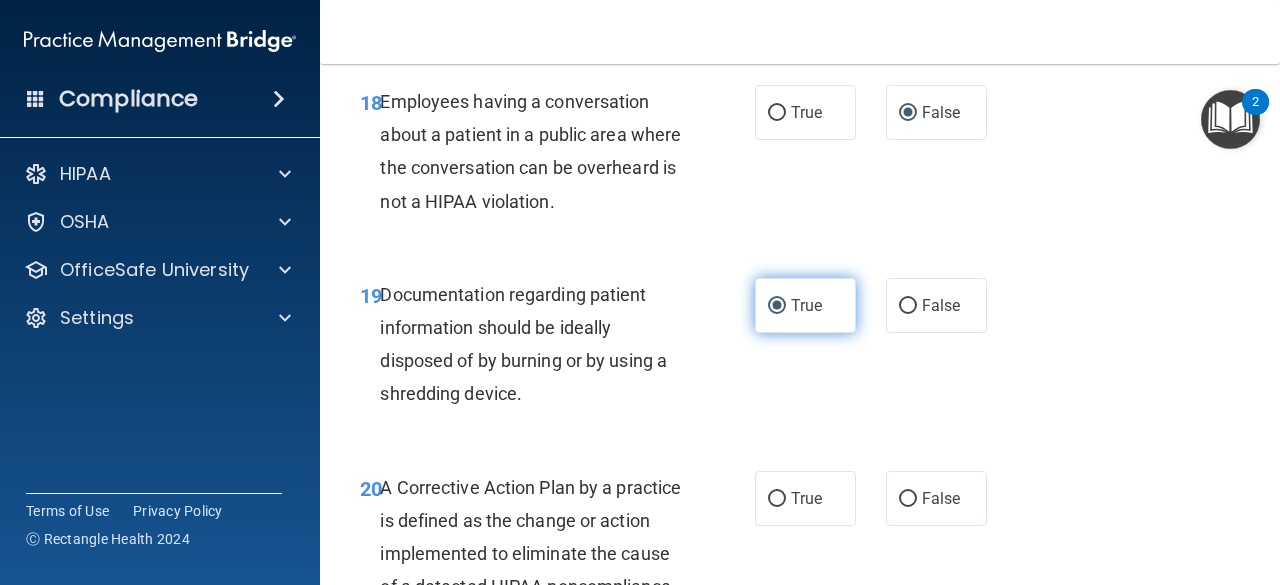 click on "True" at bounding box center [805, 498] 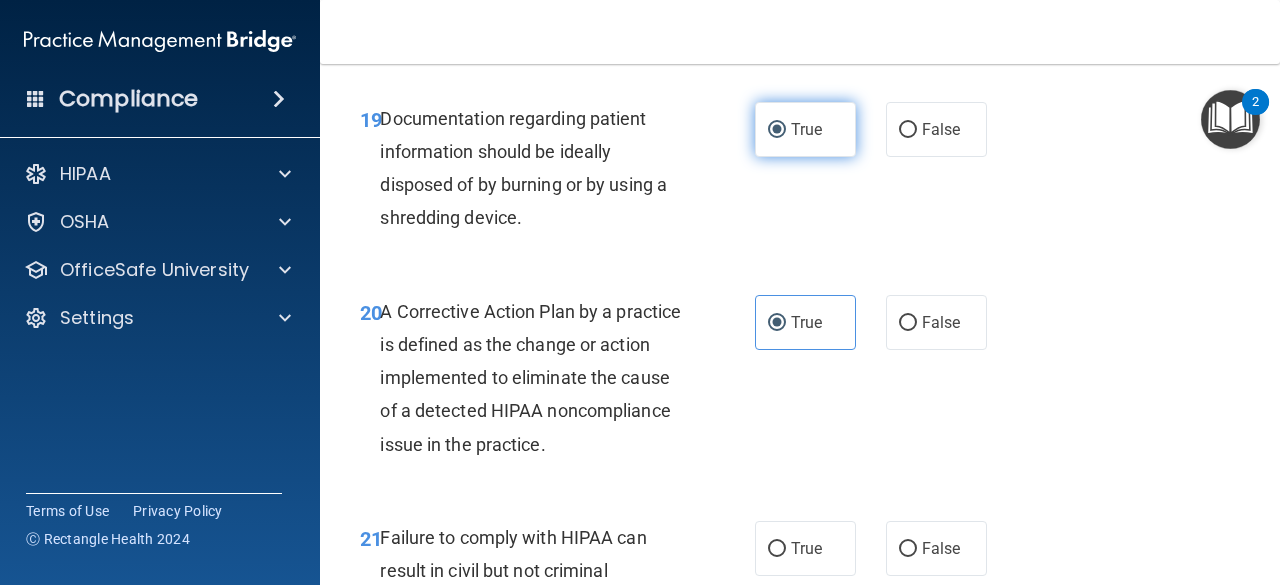 scroll, scrollTop: 3684, scrollLeft: 0, axis: vertical 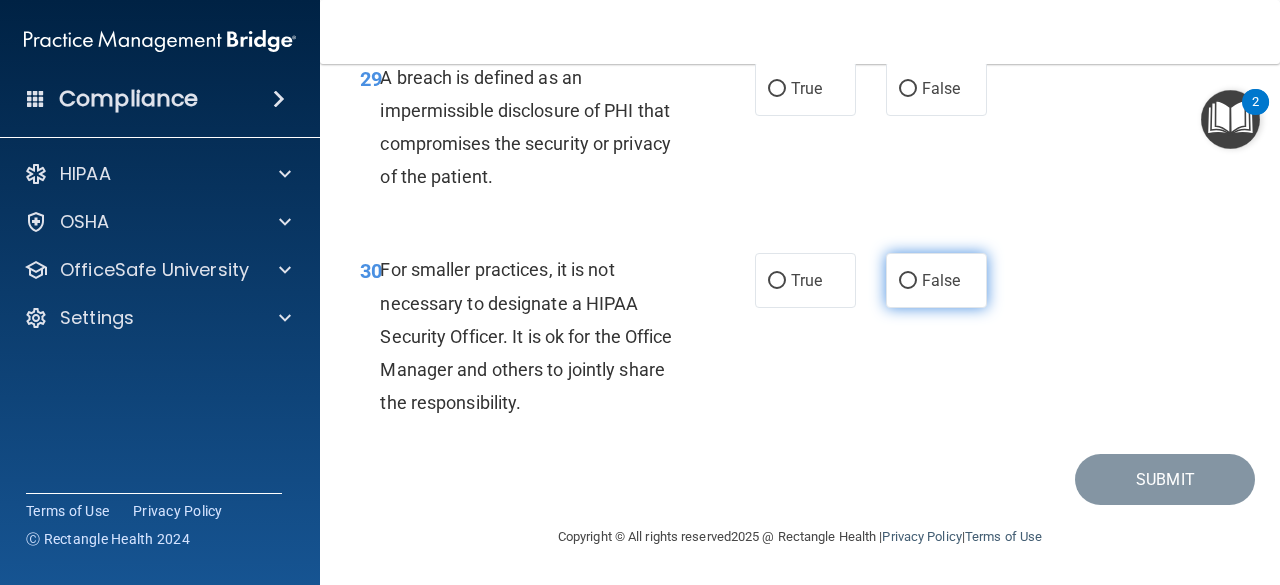 click on "False" at bounding box center (908, 281) 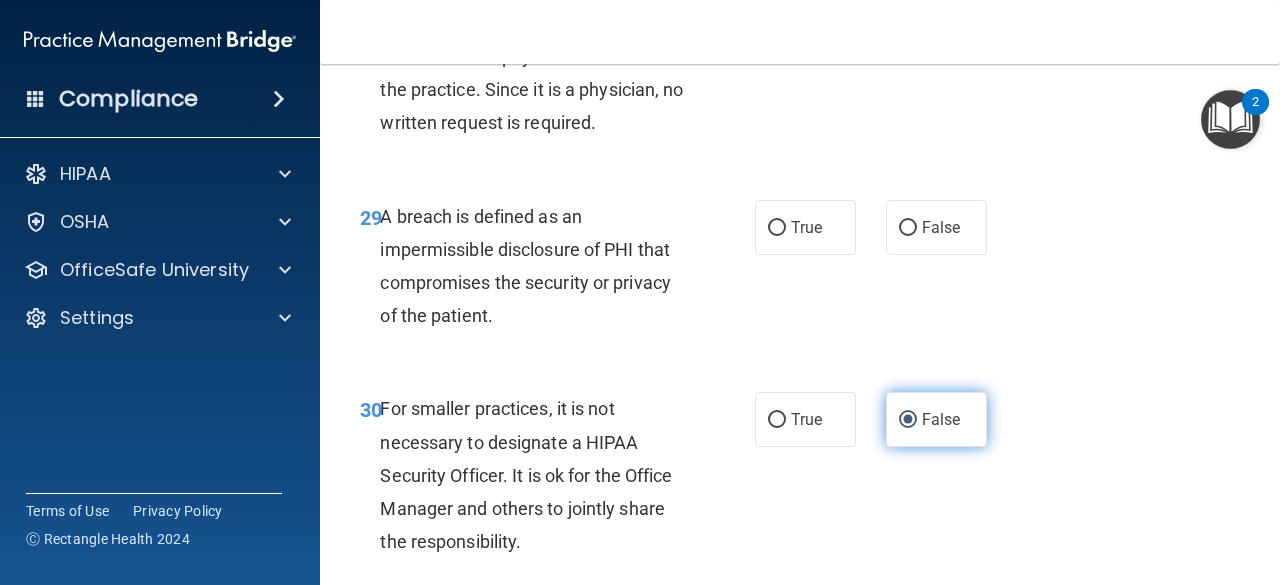 scroll, scrollTop: 5751, scrollLeft: 0, axis: vertical 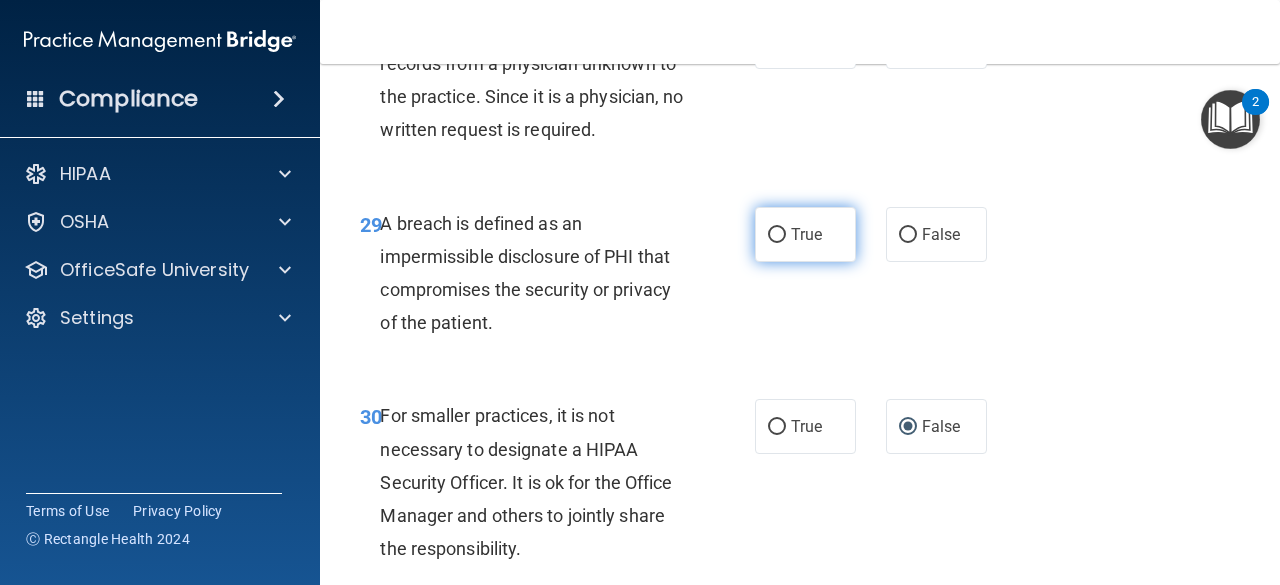 click on "True" at bounding box center (777, 235) 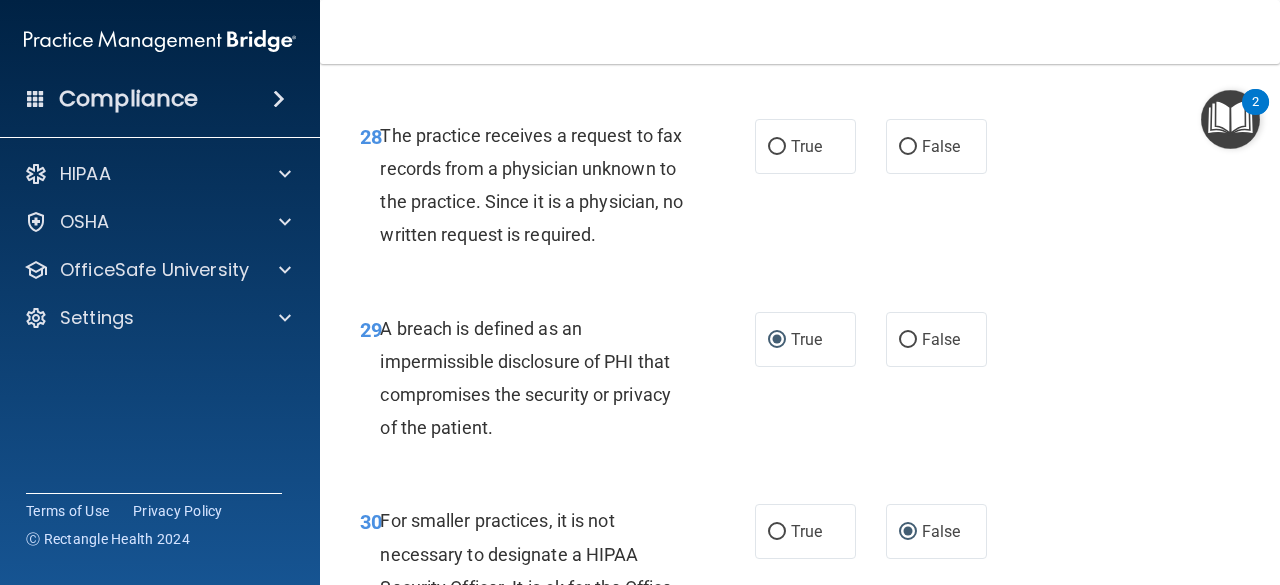 scroll, scrollTop: 5629, scrollLeft: 0, axis: vertical 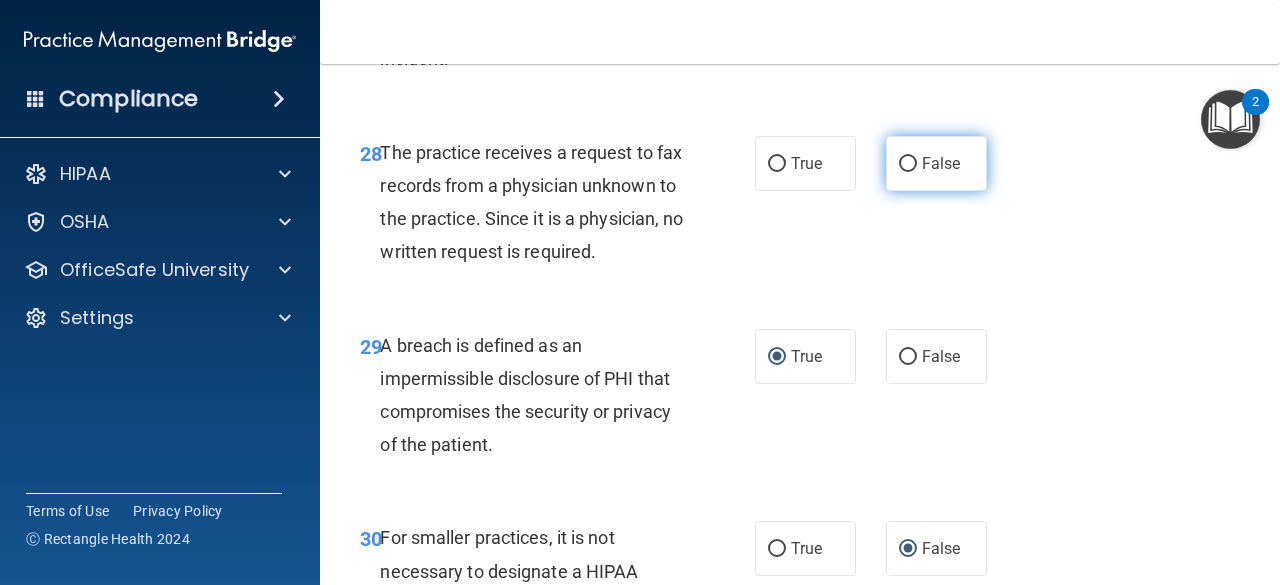 click on "False" at bounding box center [908, 164] 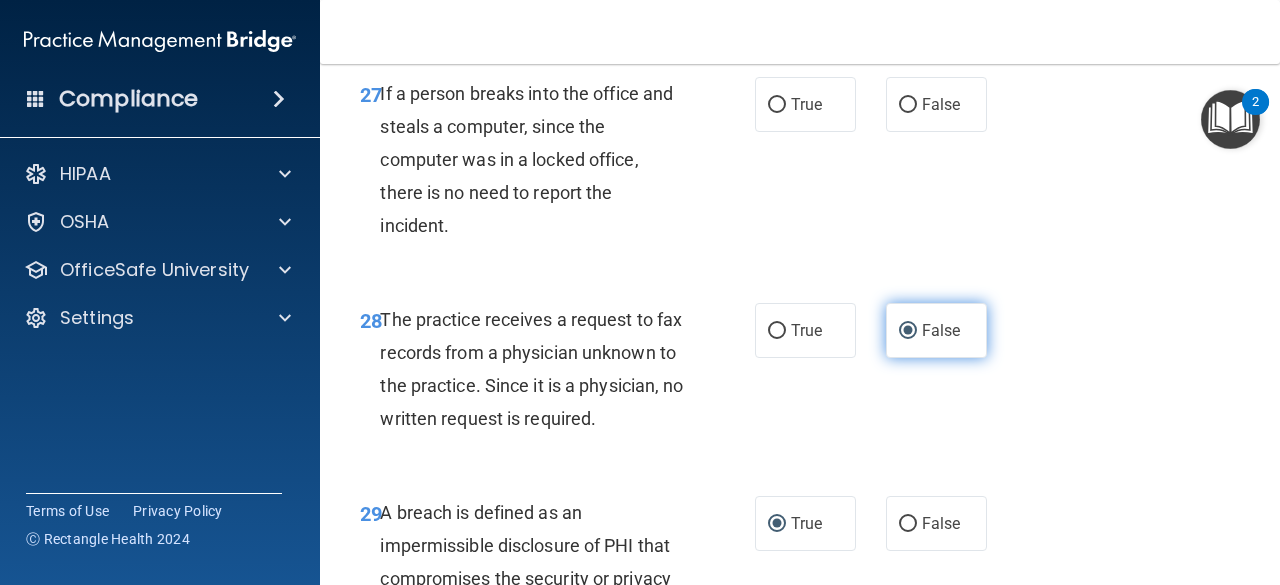 scroll, scrollTop: 5461, scrollLeft: 0, axis: vertical 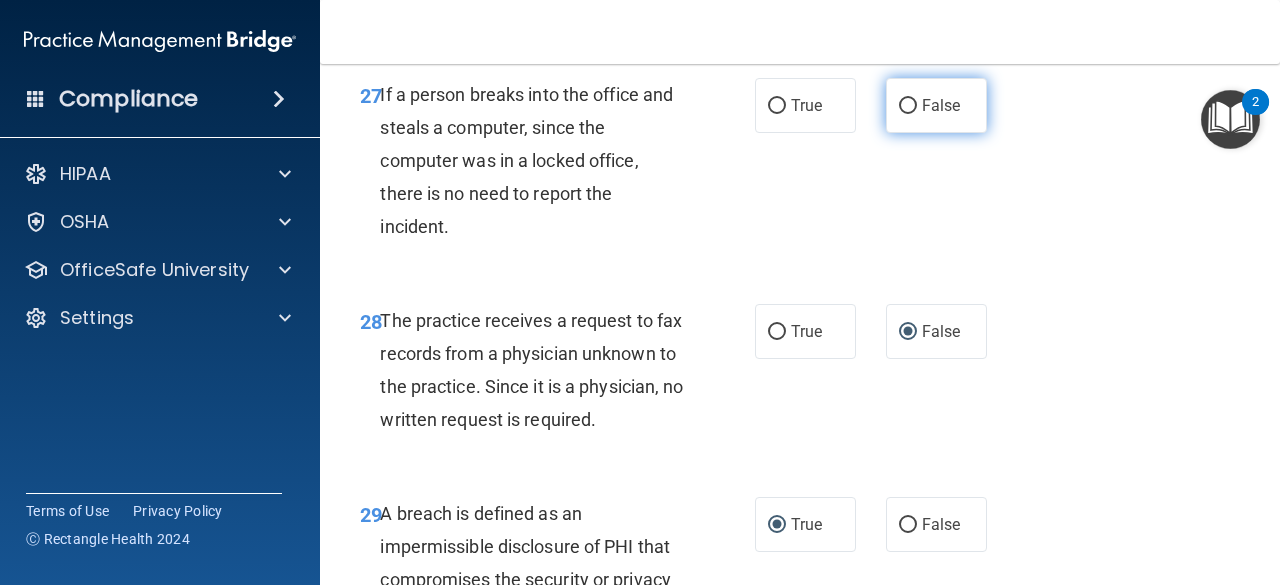 click on "False" at bounding box center [908, 106] 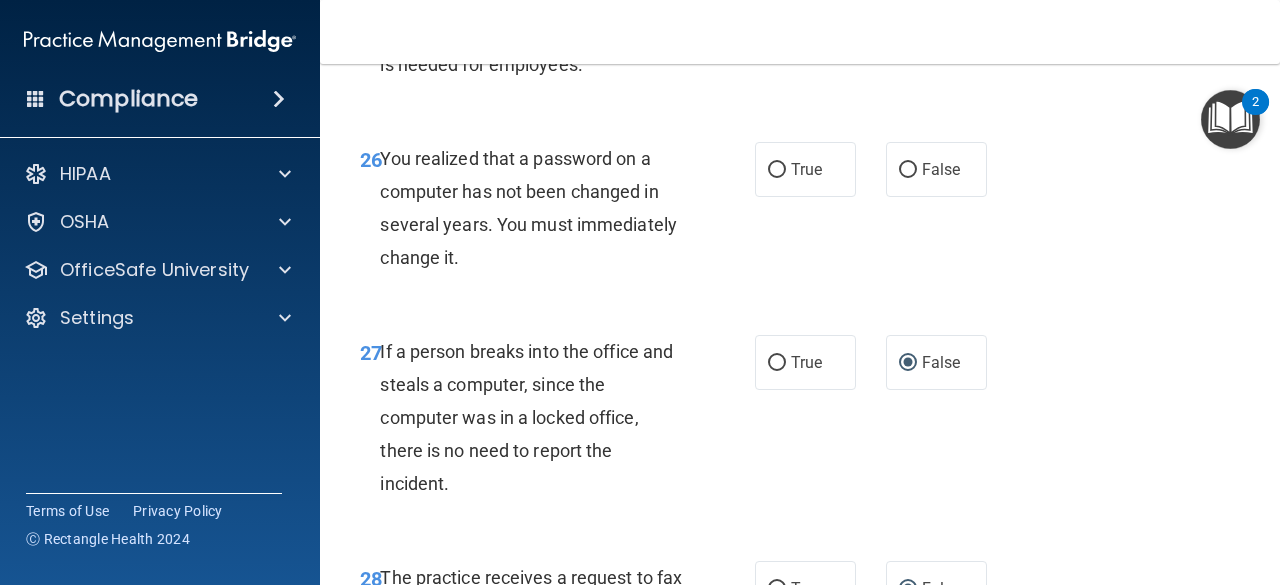 scroll, scrollTop: 5203, scrollLeft: 0, axis: vertical 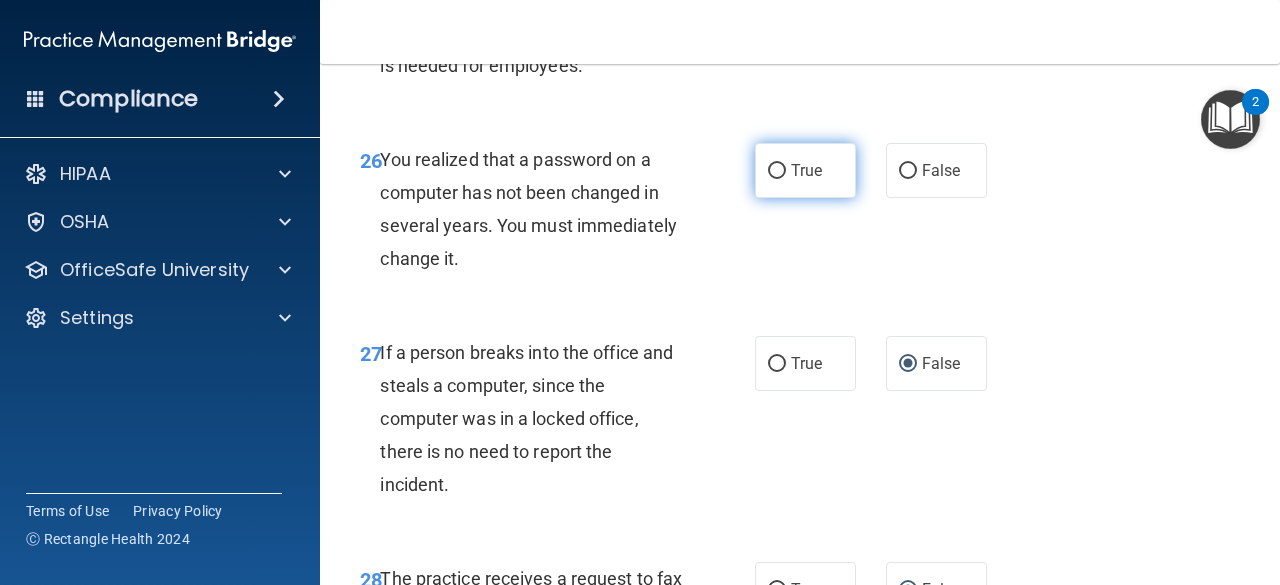 click on "True" at bounding box center (805, 170) 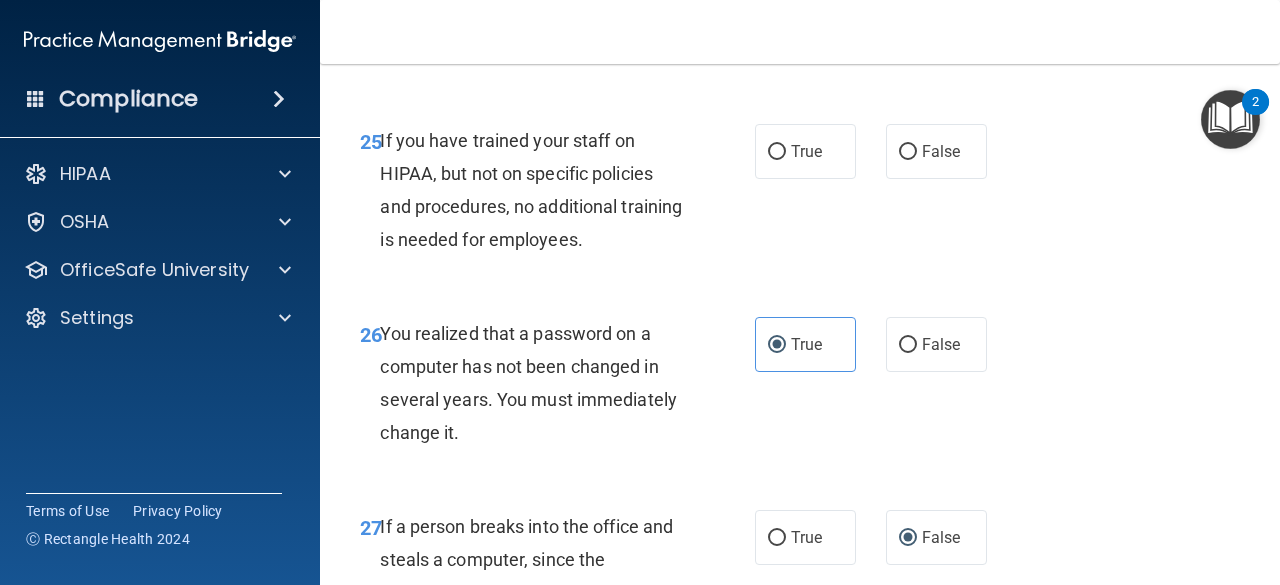 scroll, scrollTop: 5023, scrollLeft: 0, axis: vertical 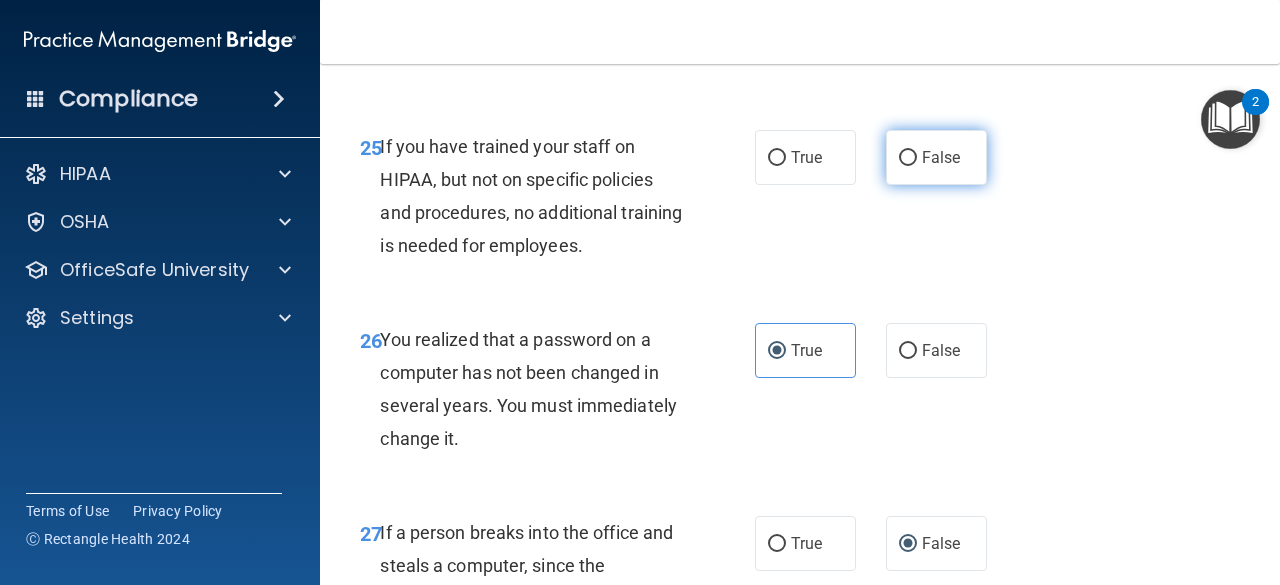 click on "False" at bounding box center (936, 157) 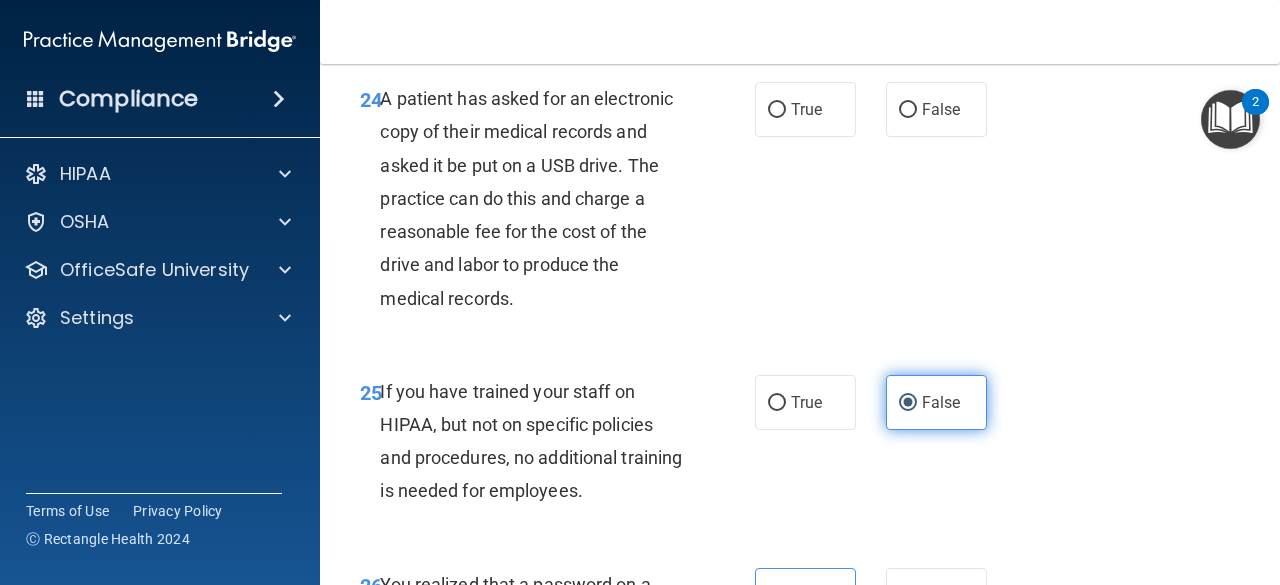 scroll, scrollTop: 4775, scrollLeft: 0, axis: vertical 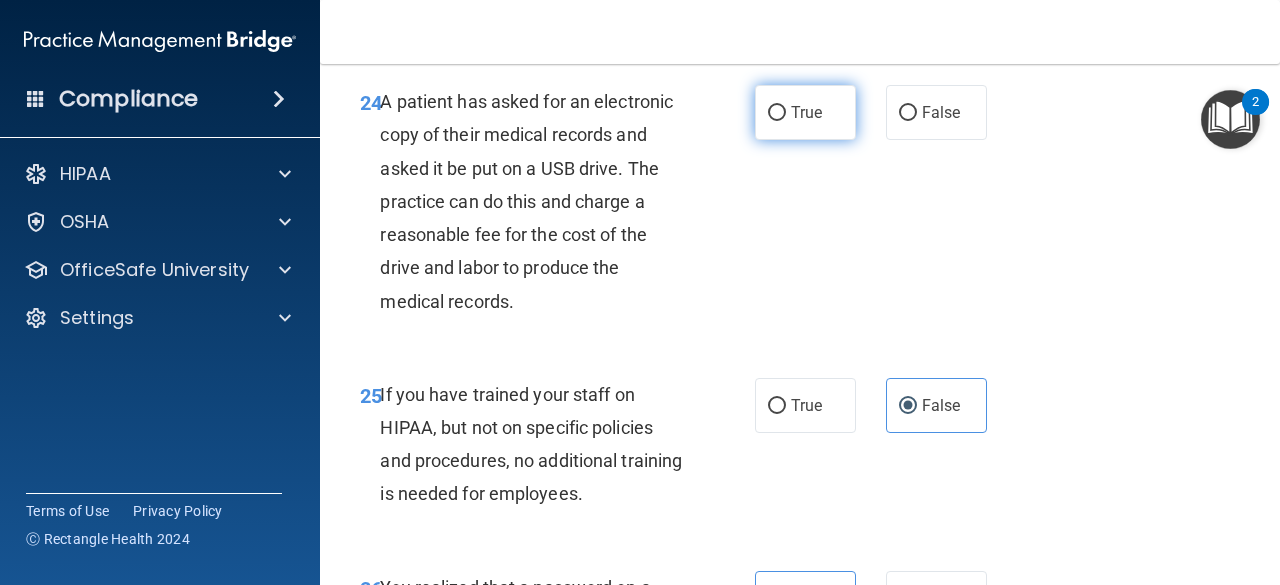 click on "True" at bounding box center (777, 113) 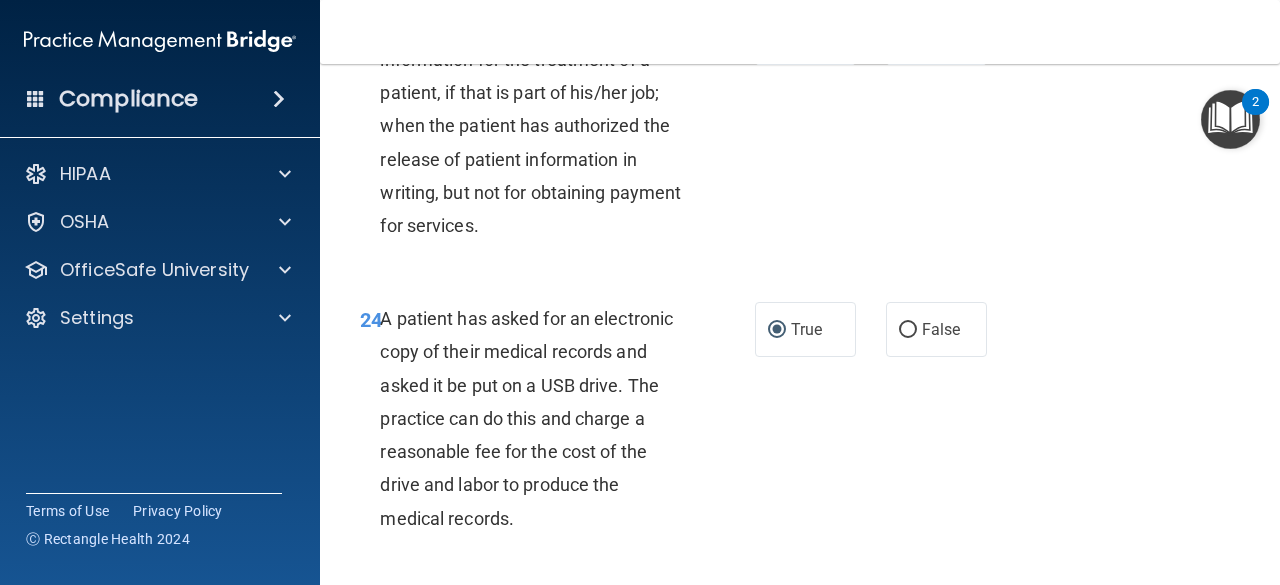 scroll, scrollTop: 4554, scrollLeft: 0, axis: vertical 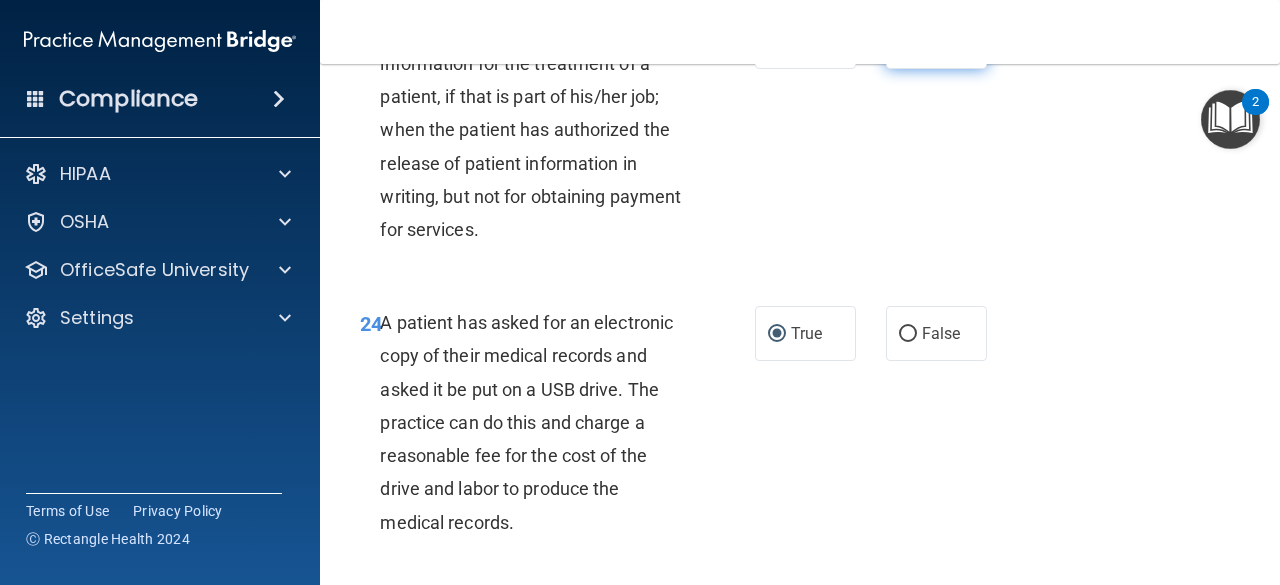 click on "False" at bounding box center (936, 41) 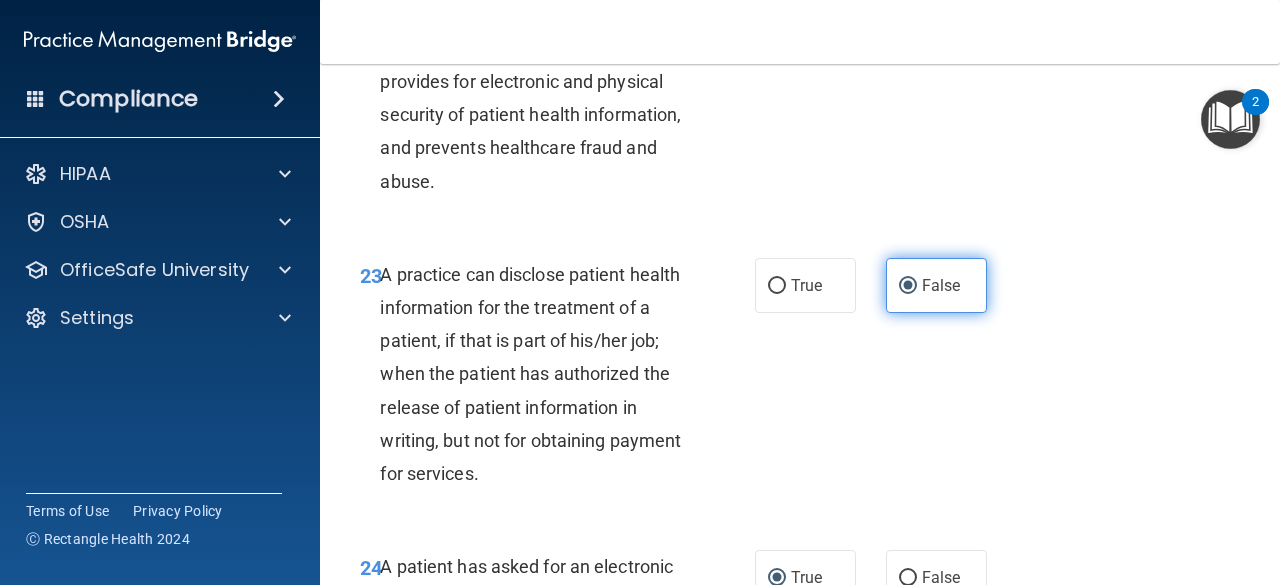 scroll, scrollTop: 4258, scrollLeft: 0, axis: vertical 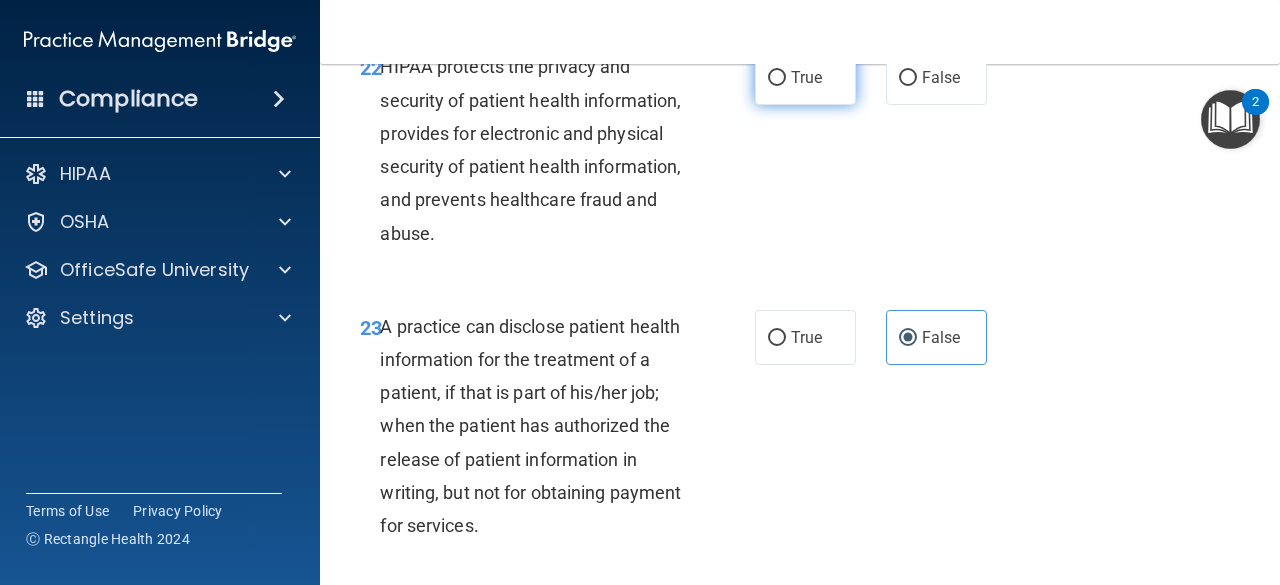 click on "True" at bounding box center [805, 77] 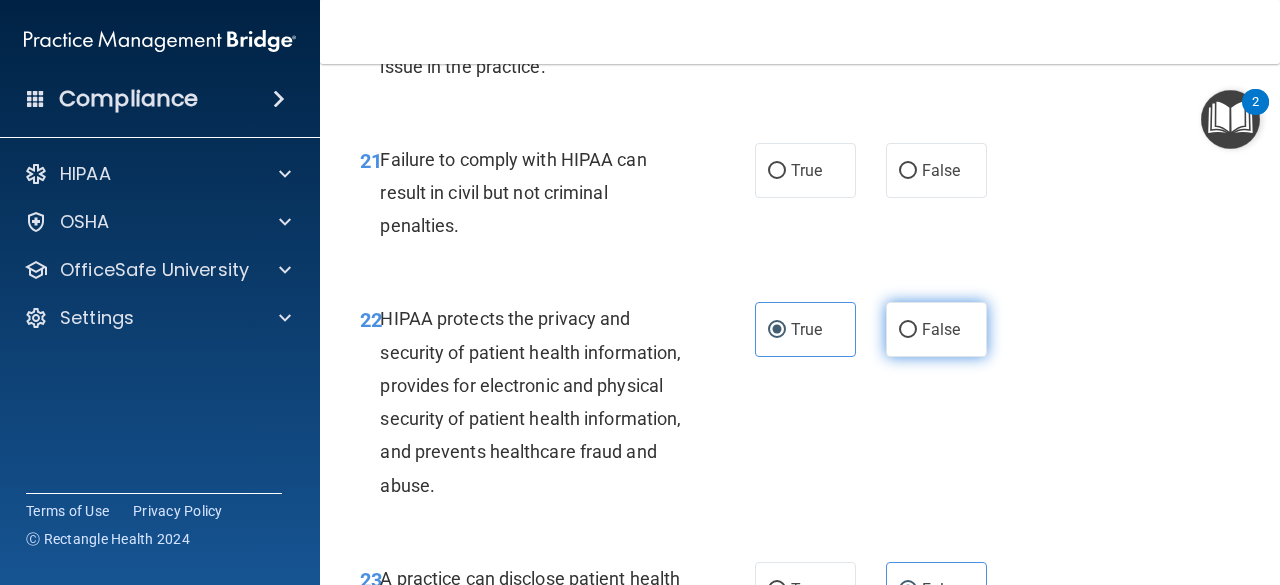 scroll, scrollTop: 3988, scrollLeft: 0, axis: vertical 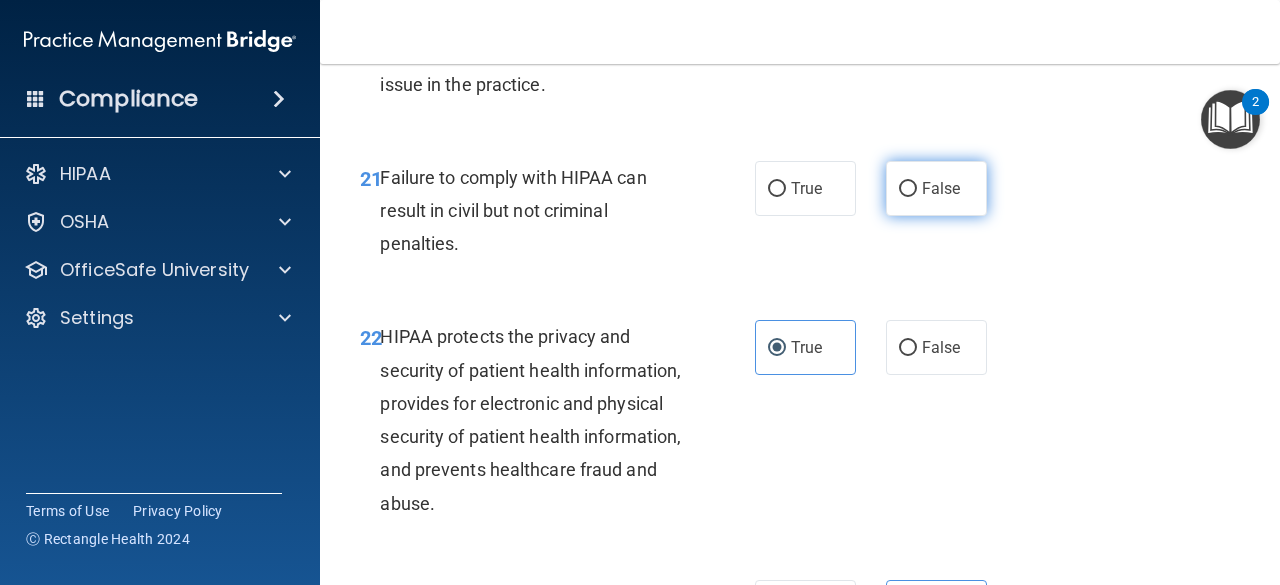 click on "False" at bounding box center [908, 189] 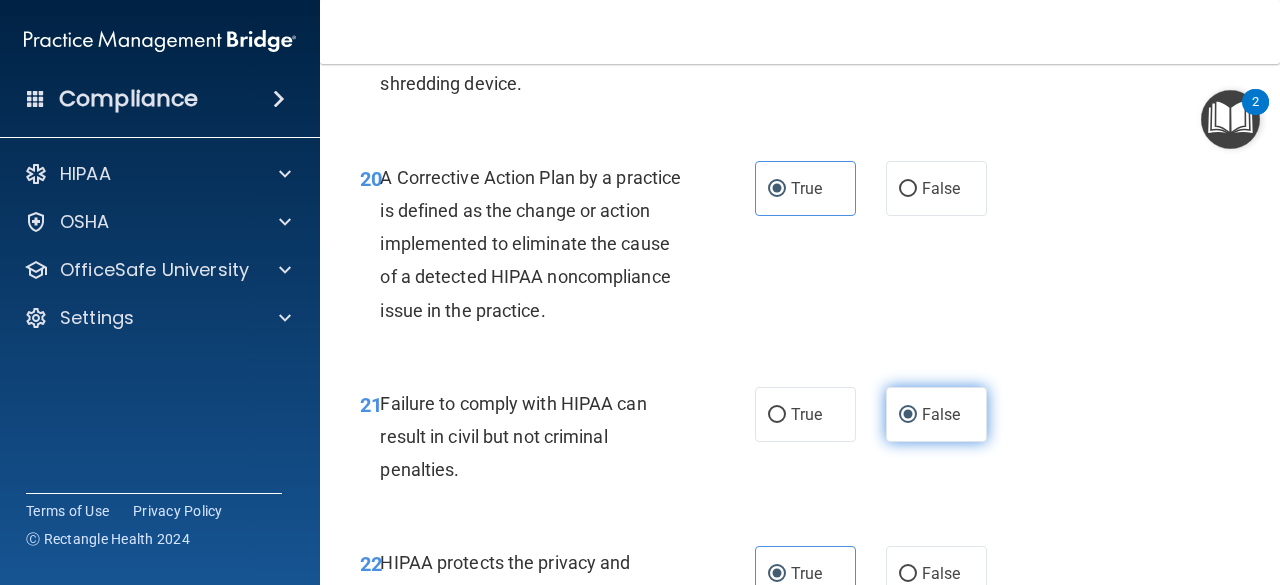 scroll, scrollTop: 3761, scrollLeft: 0, axis: vertical 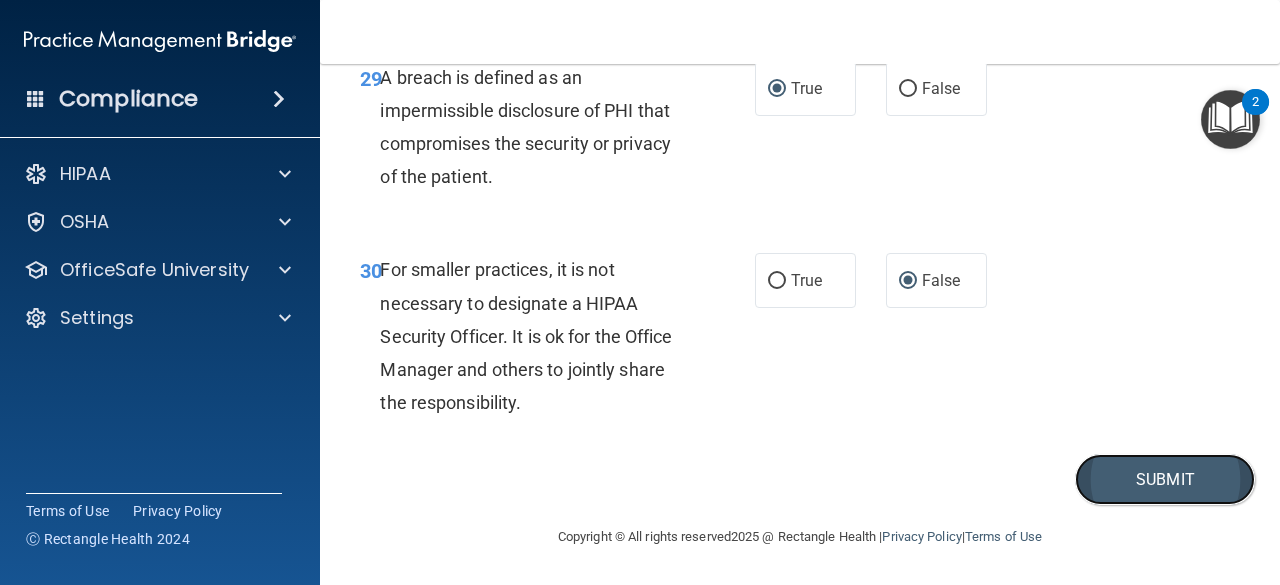 click on "Submit" at bounding box center (1165, 479) 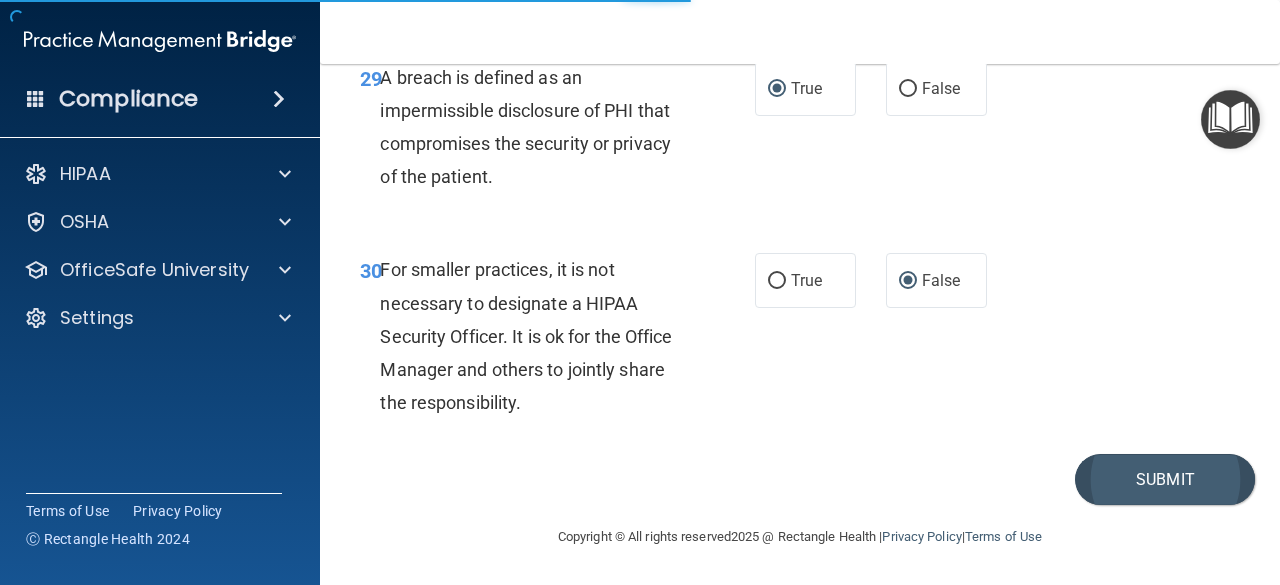 scroll, scrollTop: 0, scrollLeft: 0, axis: both 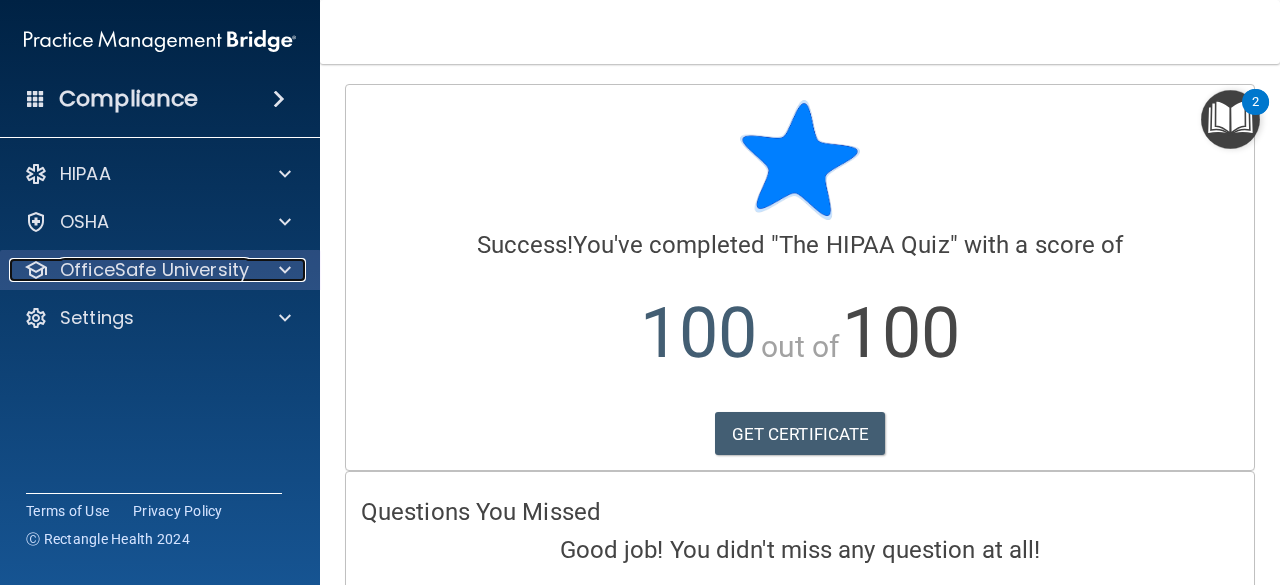 click at bounding box center (285, 270) 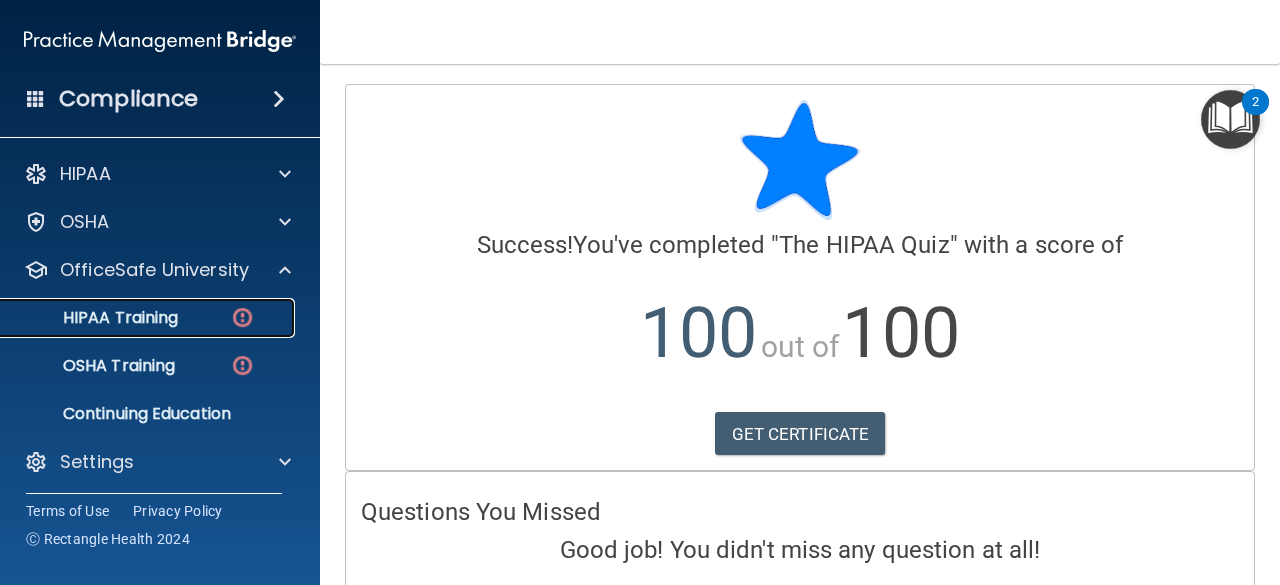 click on "HIPAA Training" at bounding box center [149, 318] 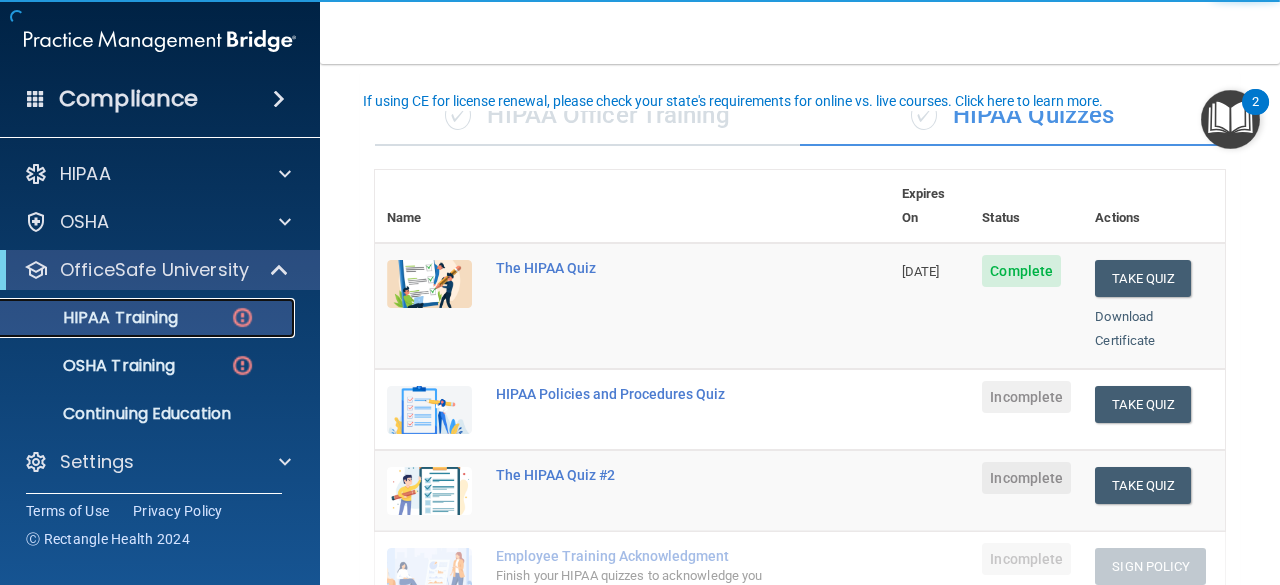 scroll, scrollTop: 143, scrollLeft: 0, axis: vertical 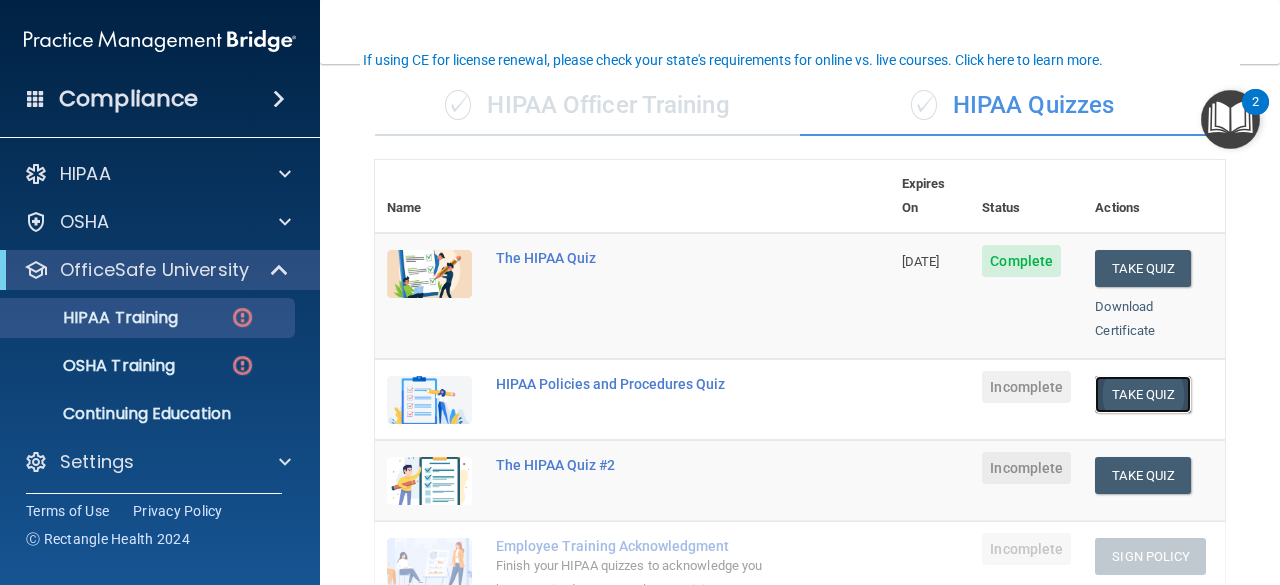click on "Take Quiz" at bounding box center [1143, 394] 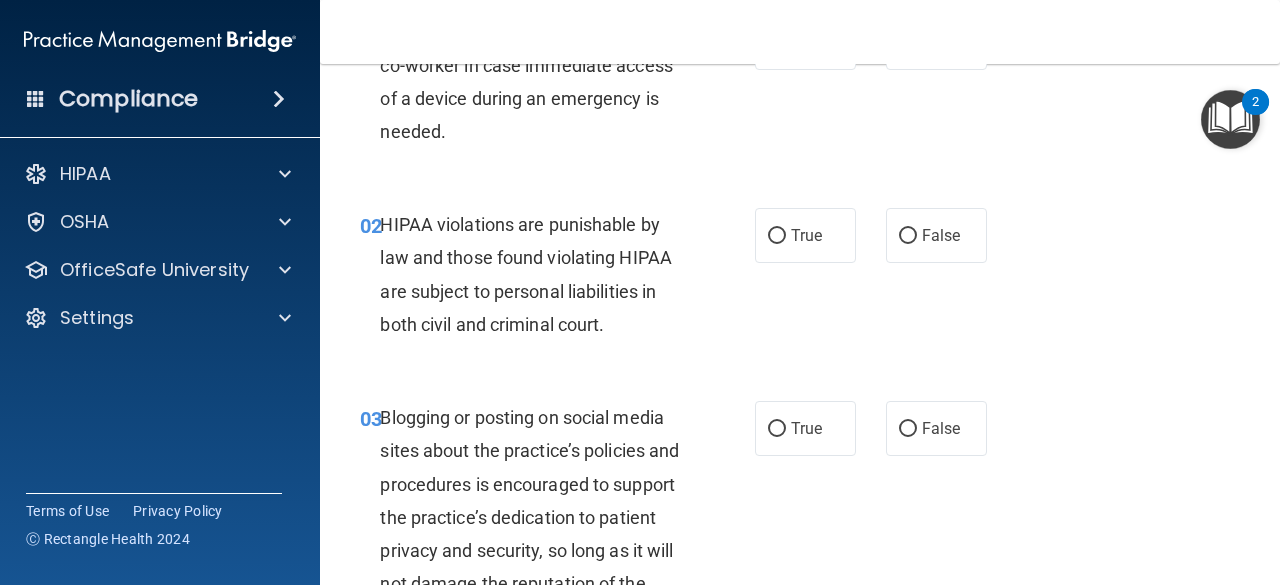 scroll, scrollTop: 0, scrollLeft: 0, axis: both 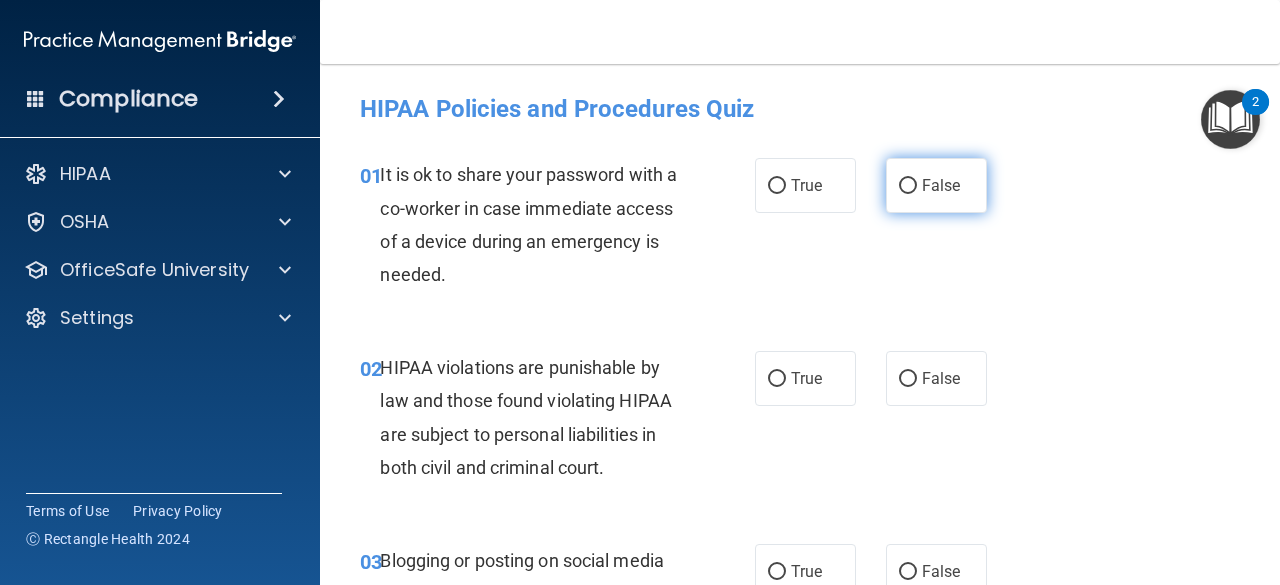 click on "False" at bounding box center [936, 185] 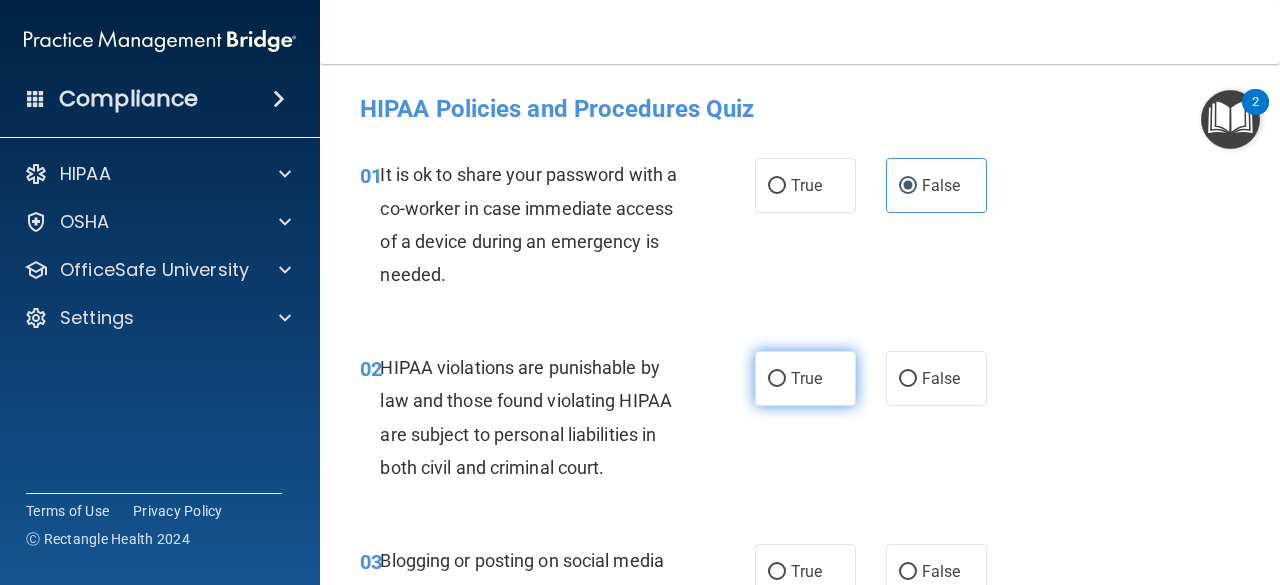 click on "True" at bounding box center [805, 378] 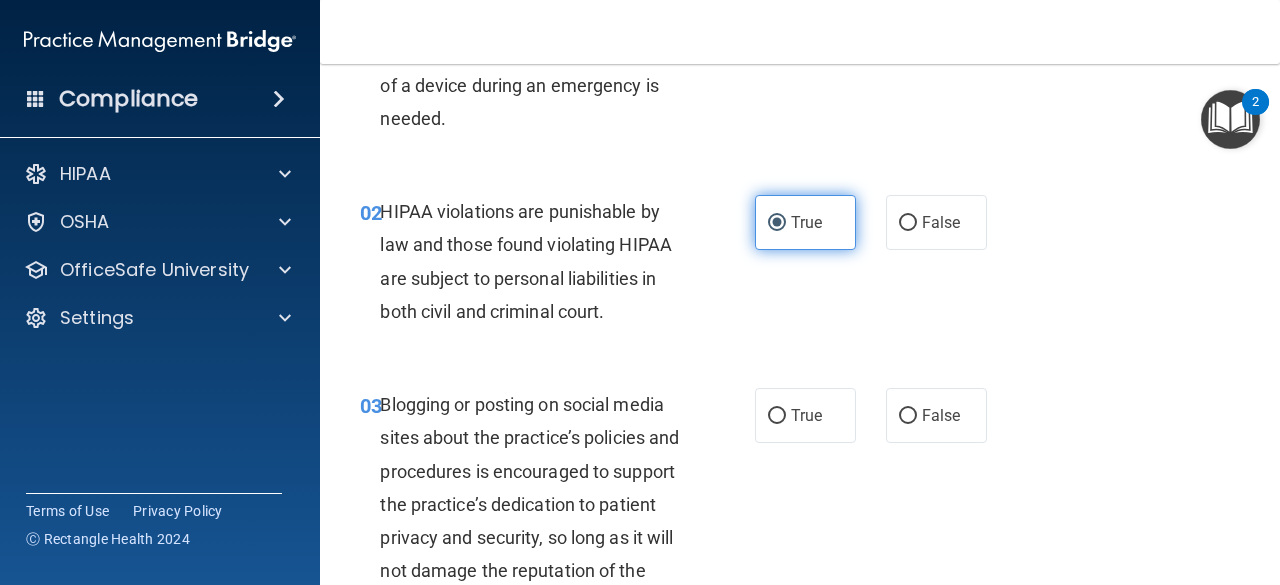 scroll, scrollTop: 160, scrollLeft: 0, axis: vertical 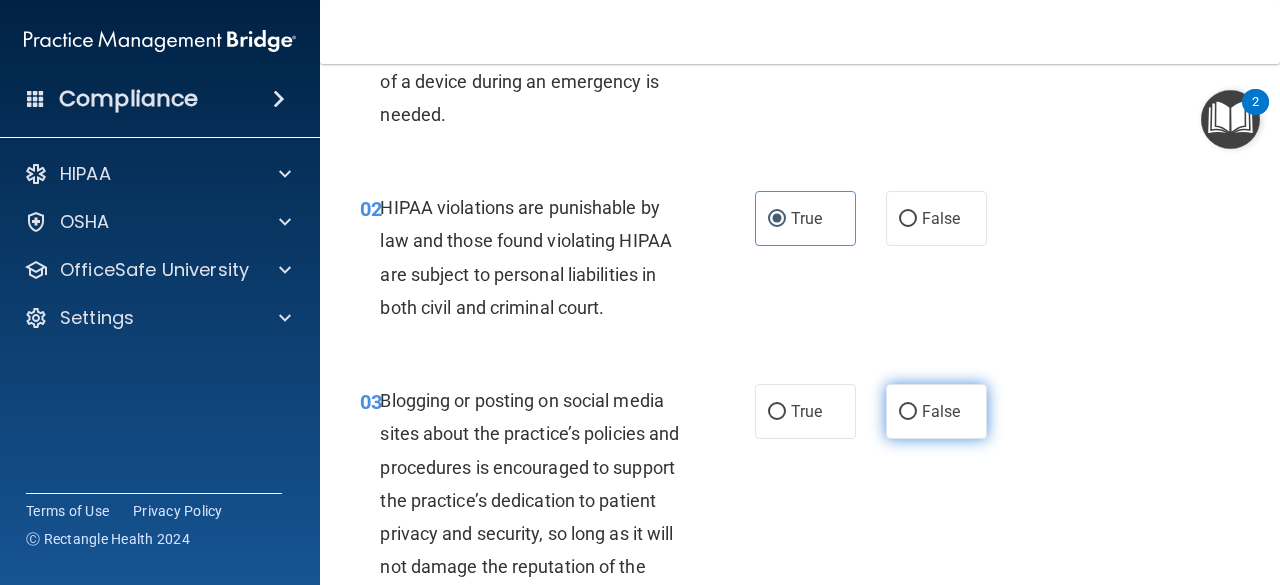 click on "False" at bounding box center [941, 411] 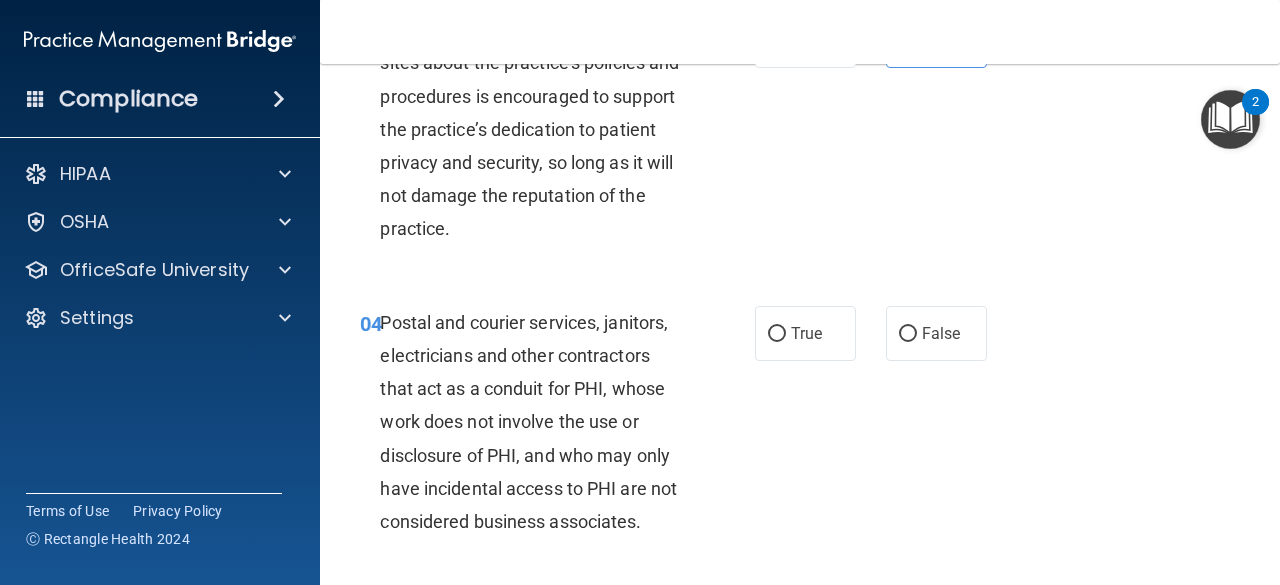 scroll, scrollTop: 532, scrollLeft: 0, axis: vertical 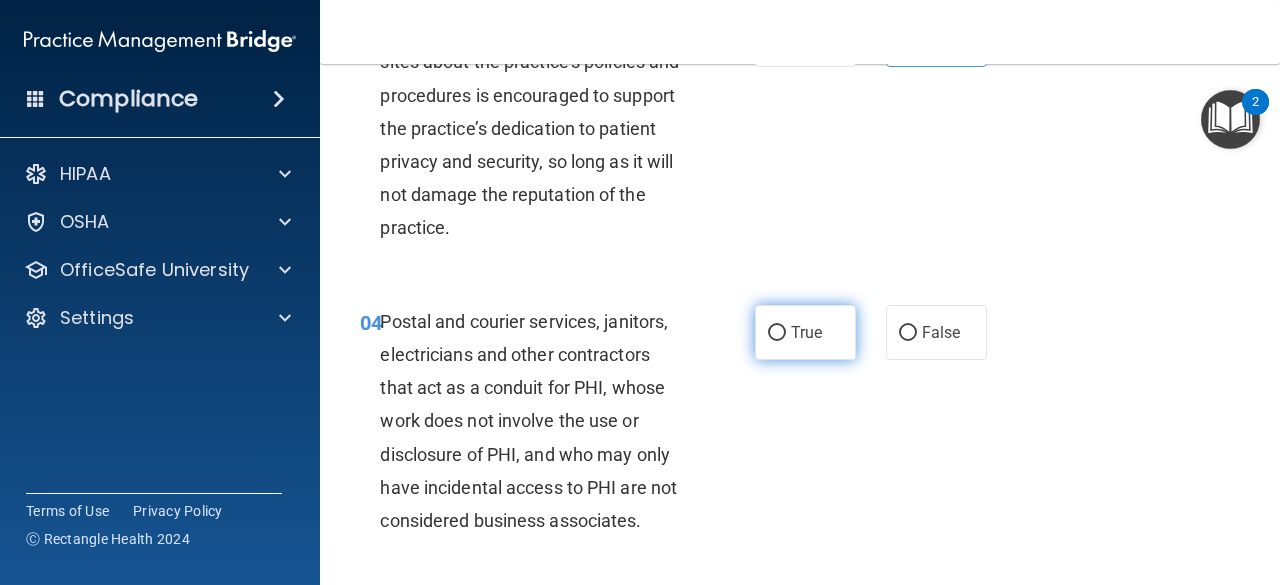 click on "True" at bounding box center [777, 333] 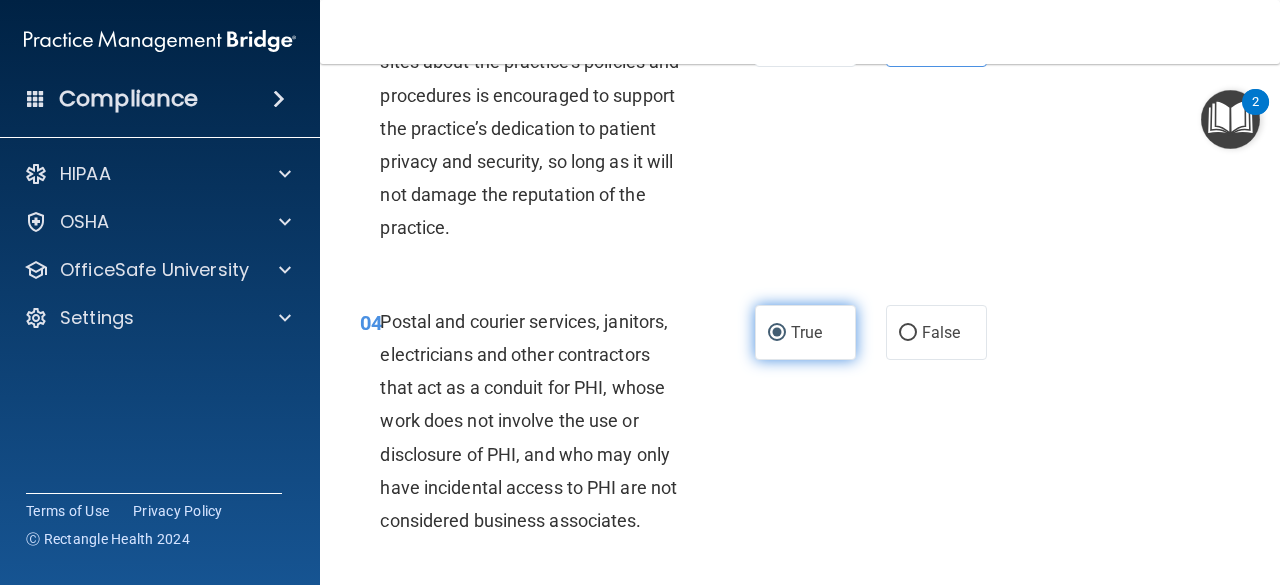 scroll, scrollTop: 715, scrollLeft: 0, axis: vertical 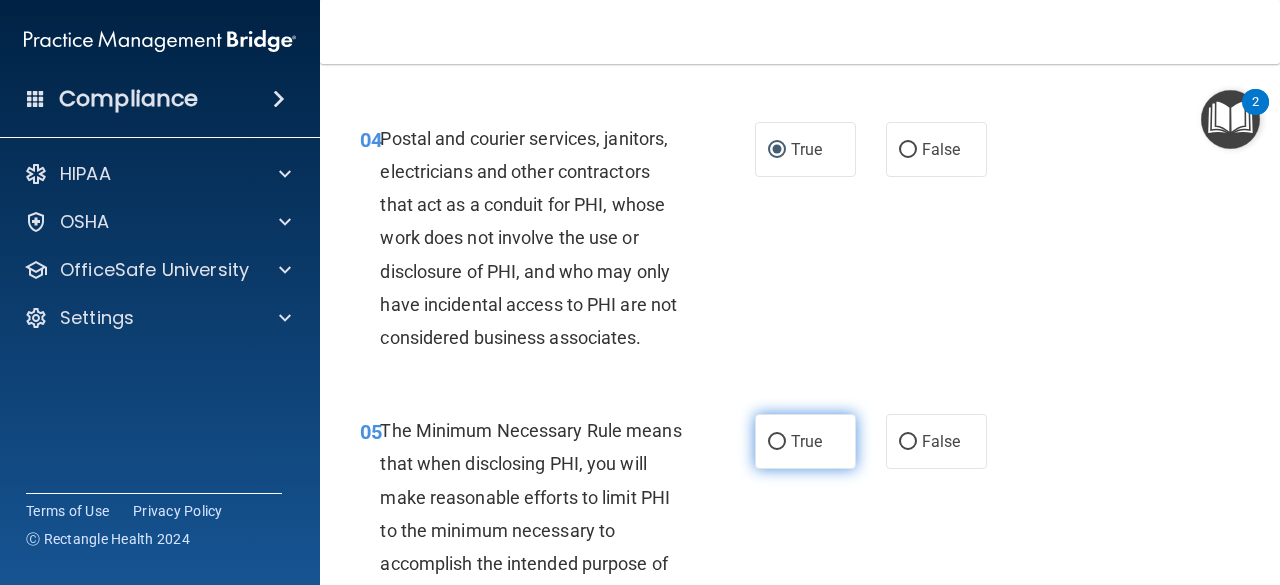 click on "True" at bounding box center [777, 442] 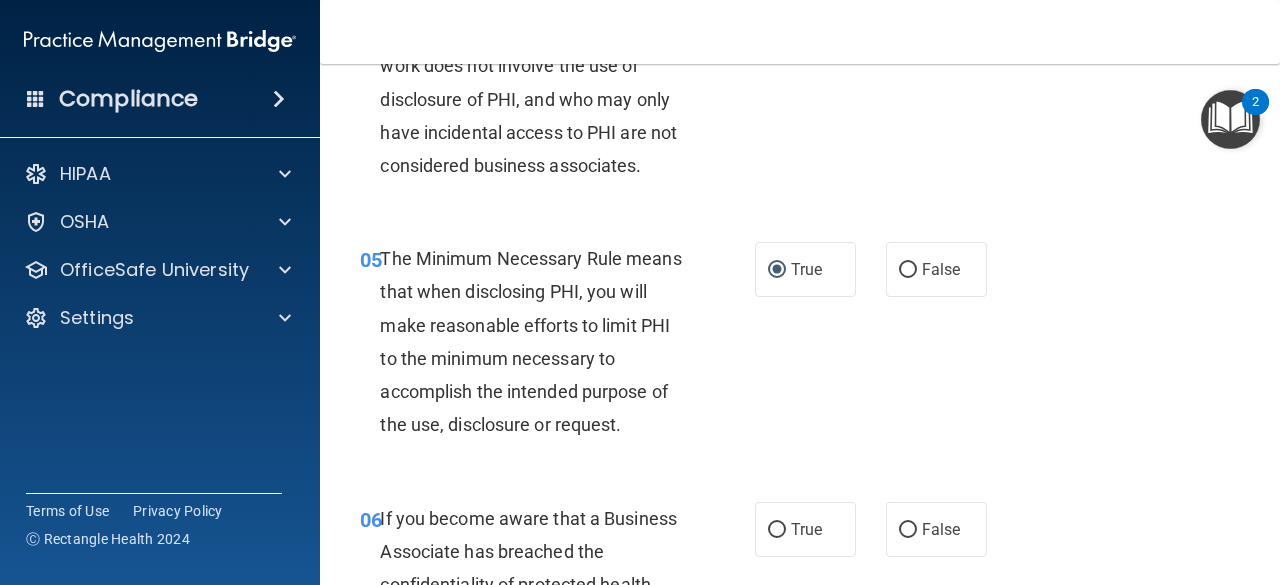 scroll, scrollTop: 887, scrollLeft: 0, axis: vertical 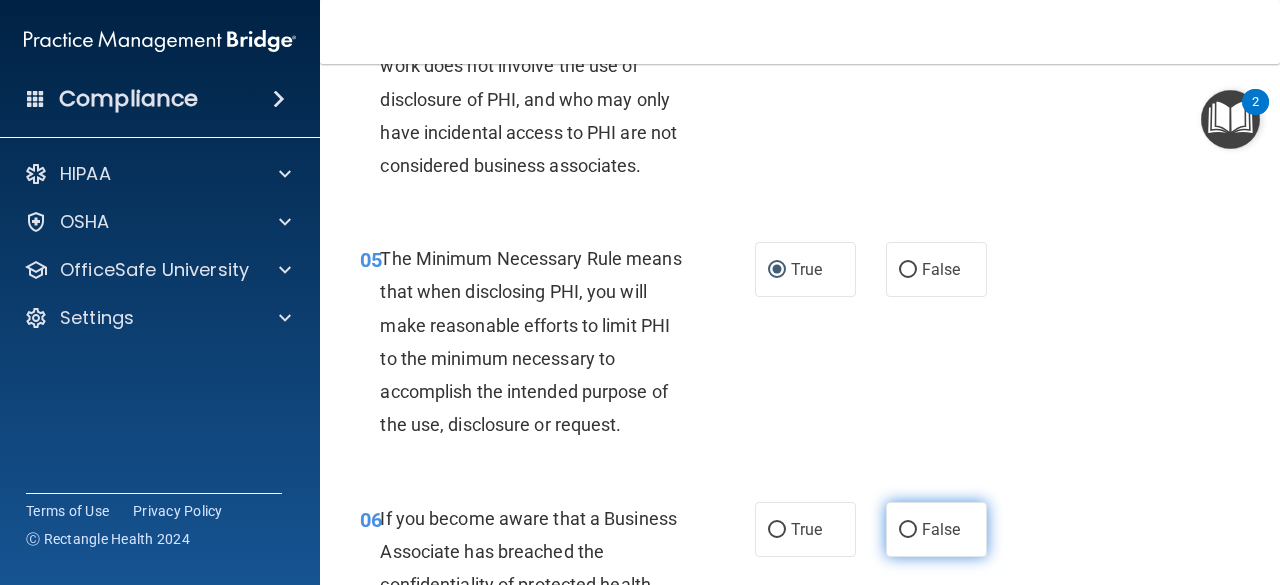 click on "False" at bounding box center (941, 529) 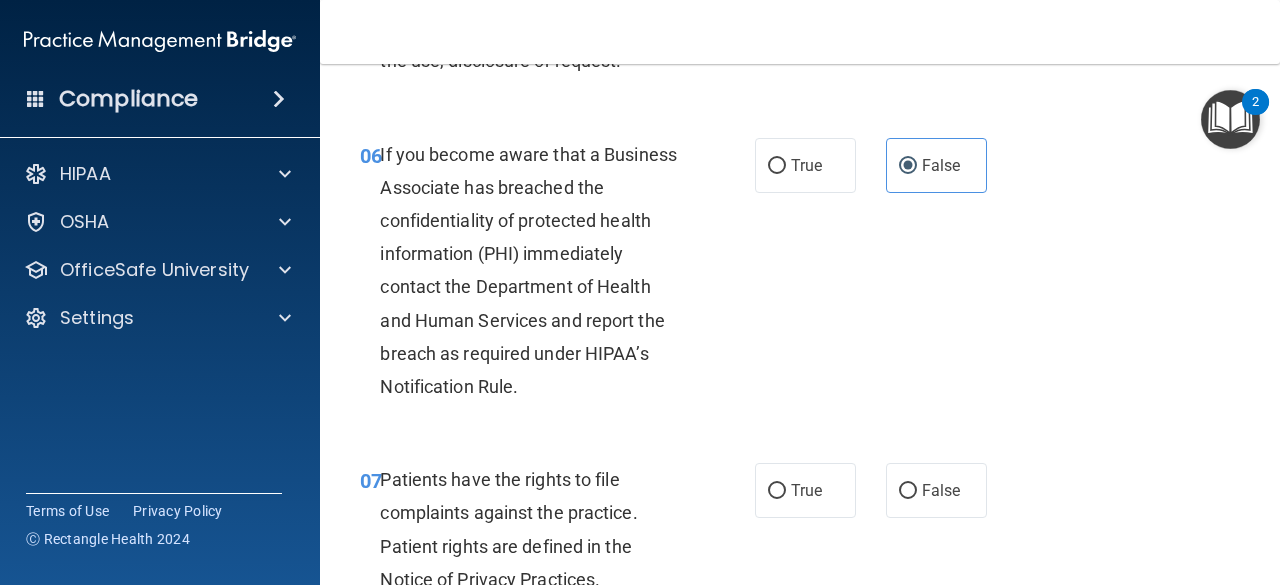scroll, scrollTop: 1257, scrollLeft: 0, axis: vertical 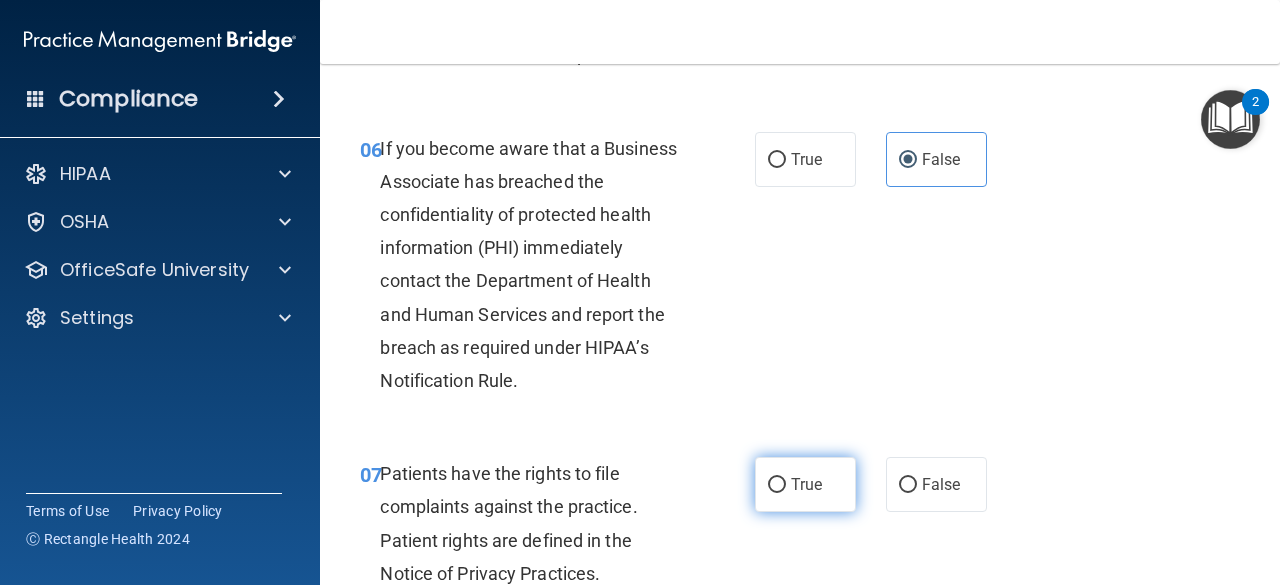 click on "True" at bounding box center (777, 485) 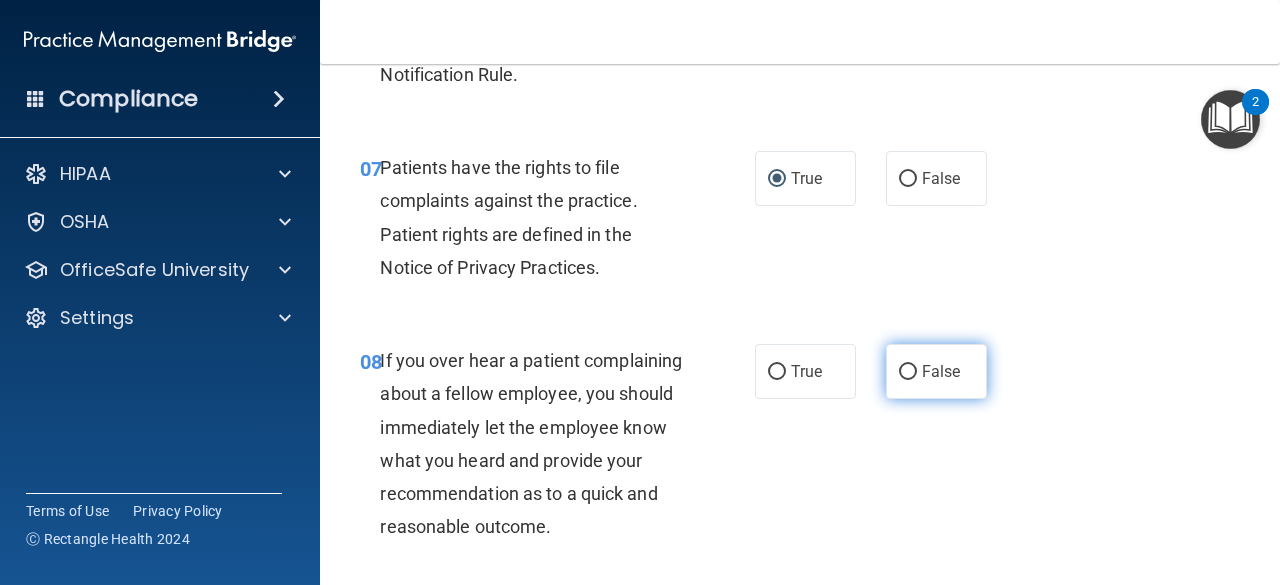 scroll, scrollTop: 1563, scrollLeft: 0, axis: vertical 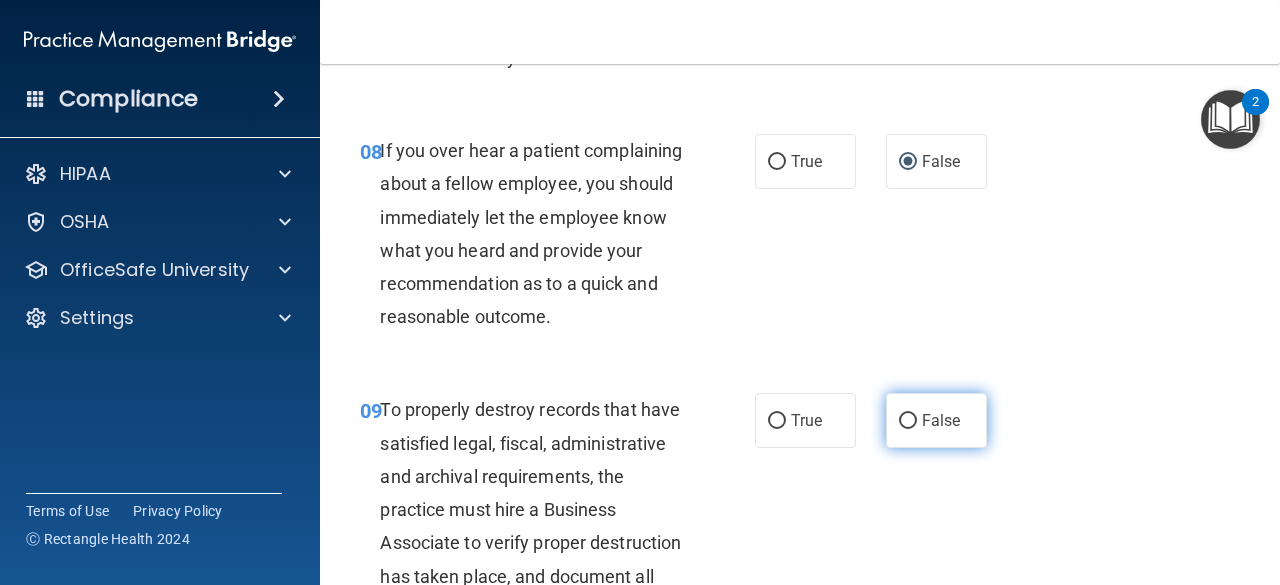 click on "False" at bounding box center (908, 421) 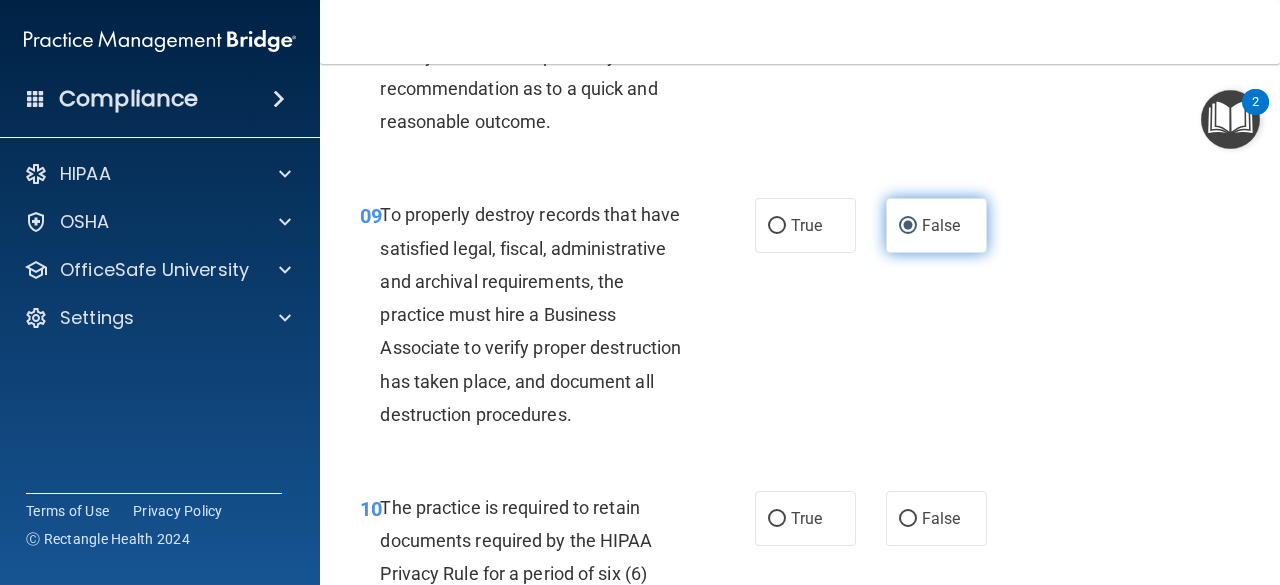 scroll, scrollTop: 2011, scrollLeft: 0, axis: vertical 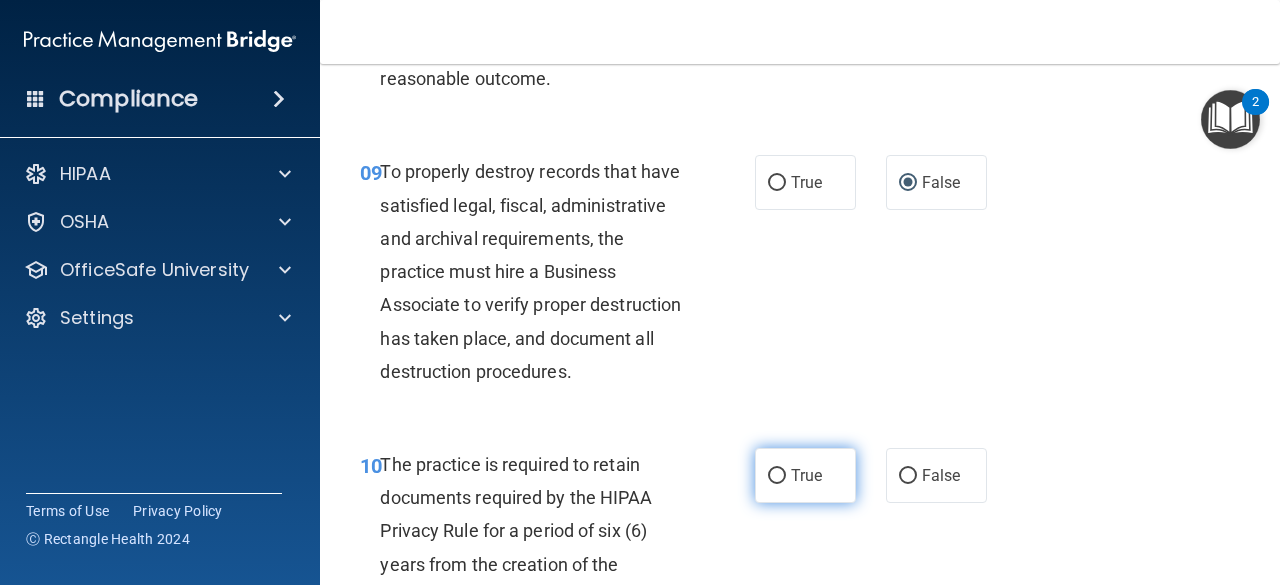 click on "True" at bounding box center (777, 476) 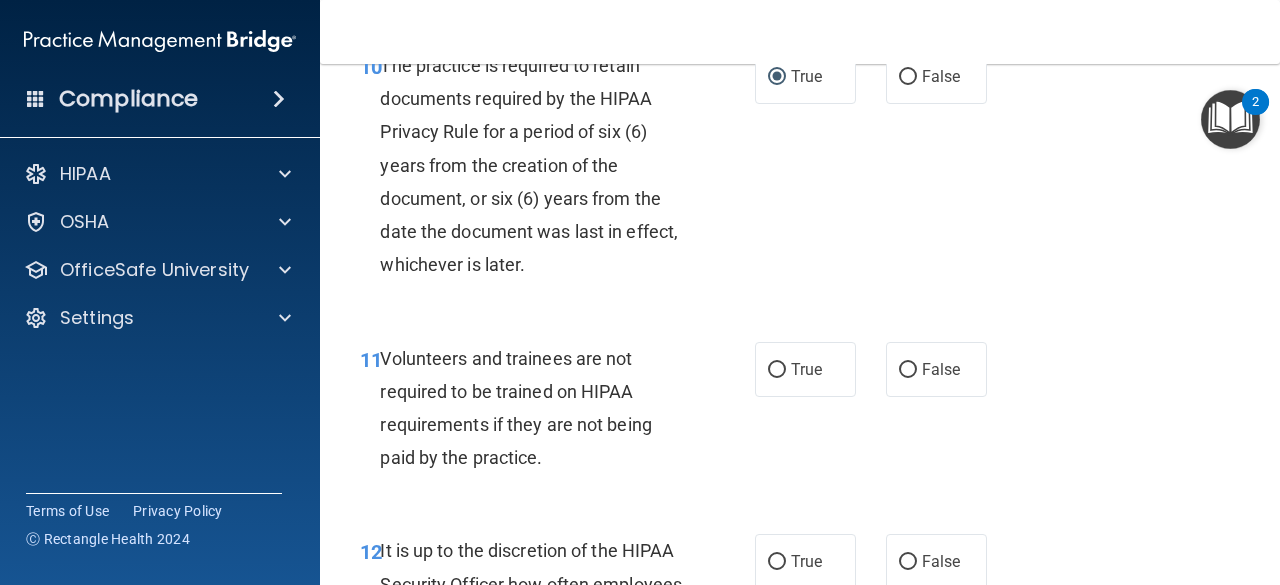 scroll, scrollTop: 2409, scrollLeft: 0, axis: vertical 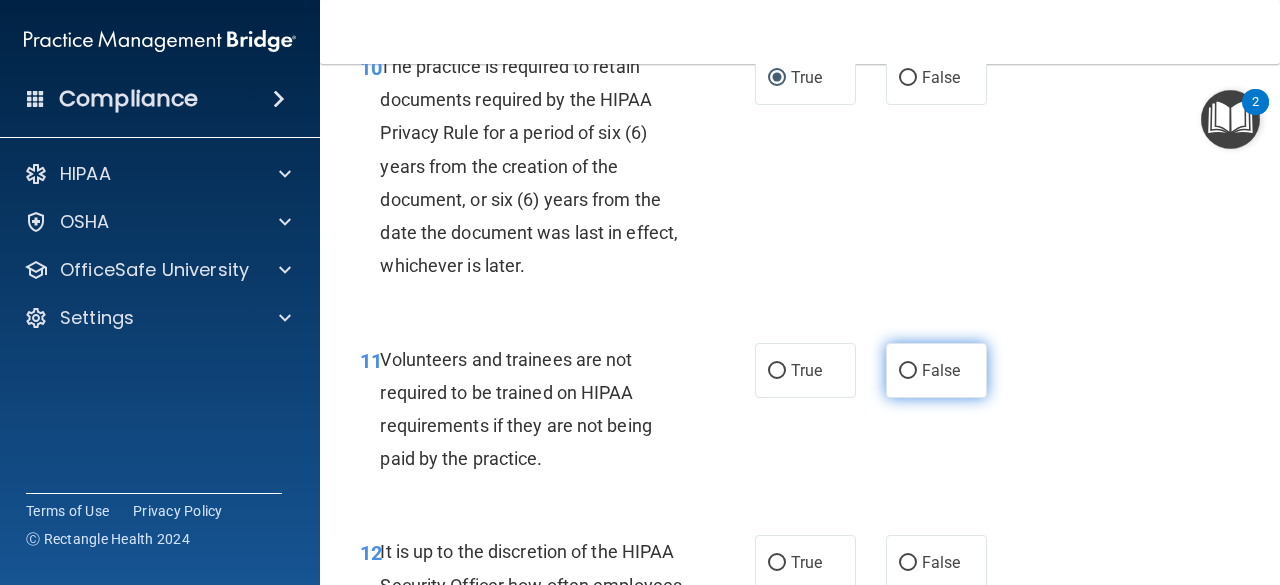 click on "False" at bounding box center [908, 371] 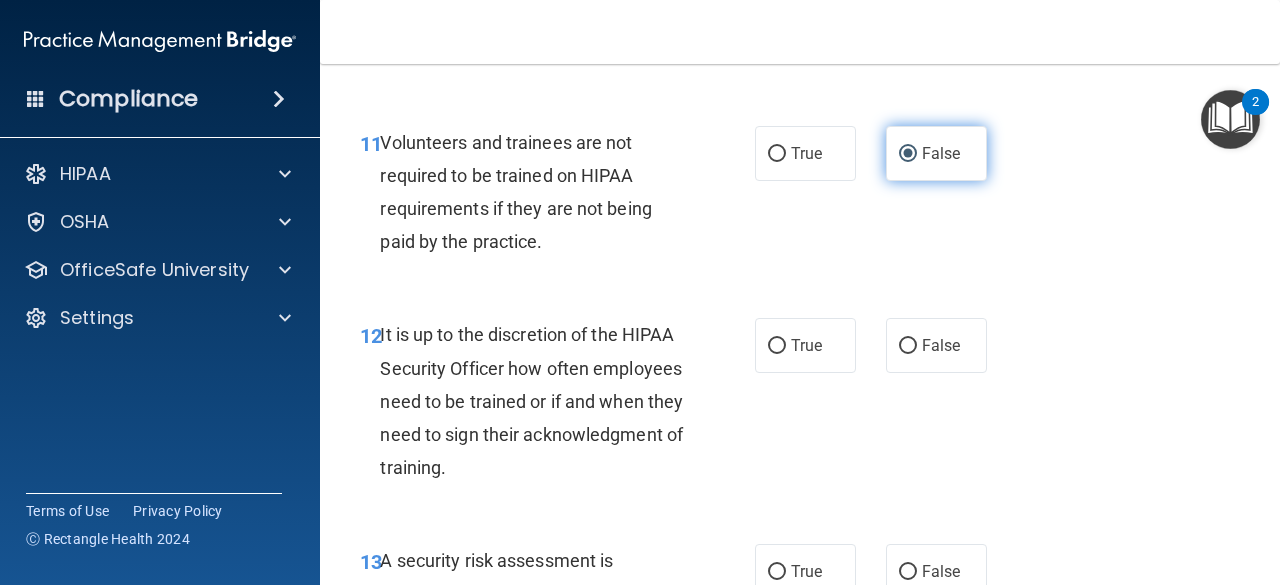 scroll, scrollTop: 2628, scrollLeft: 0, axis: vertical 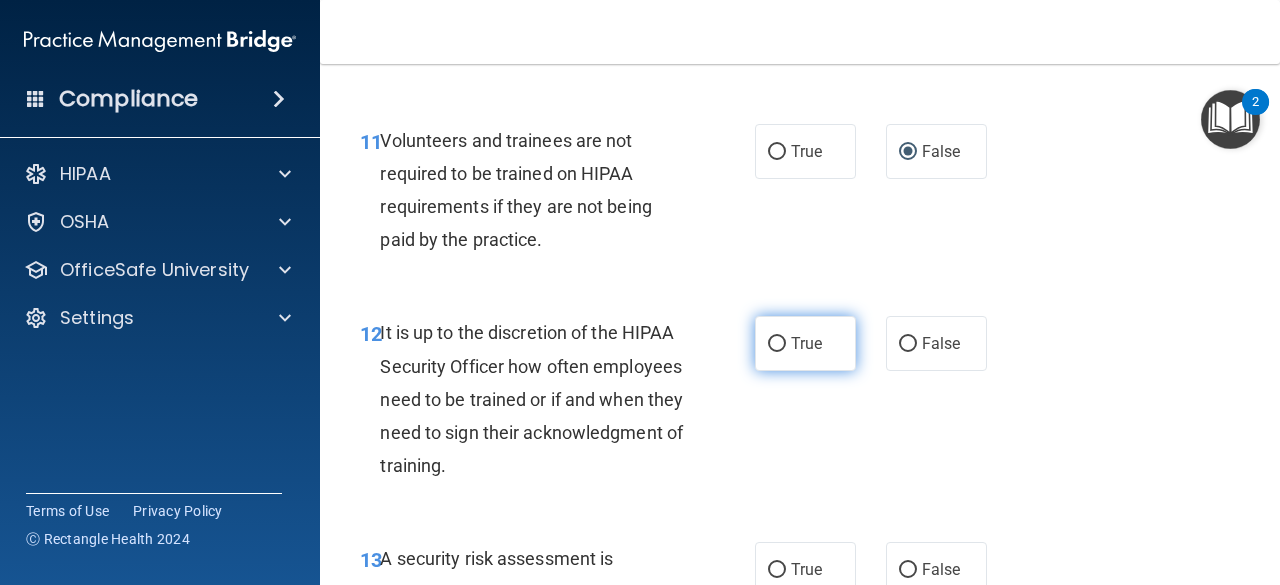 click on "True" at bounding box center (805, 343) 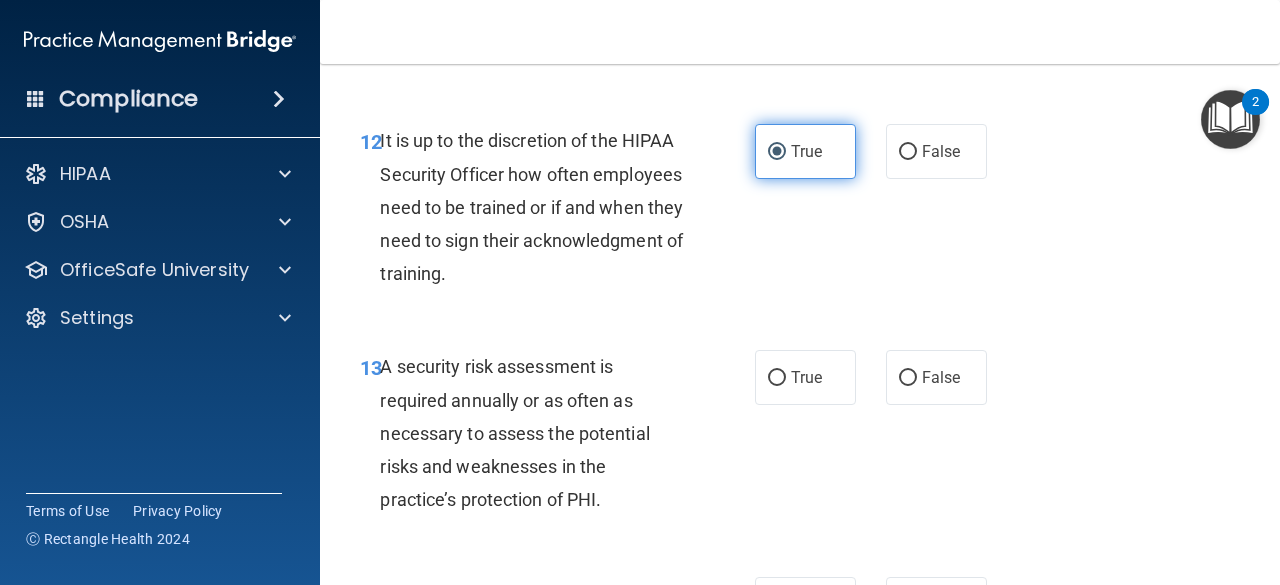 scroll, scrollTop: 2835, scrollLeft: 0, axis: vertical 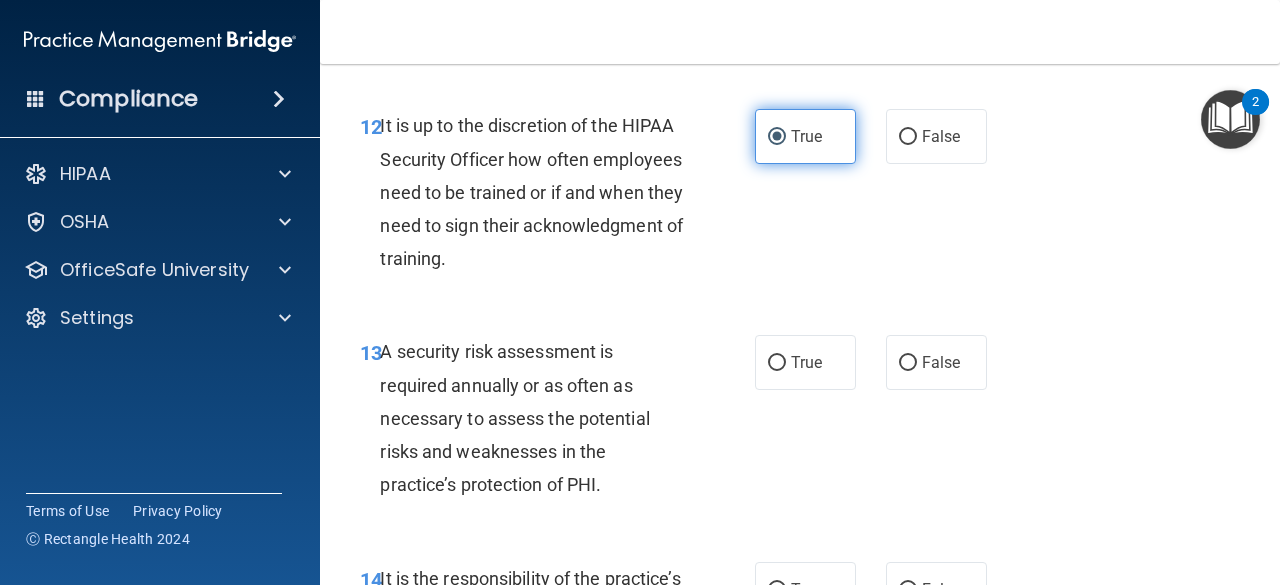 click on "True" at bounding box center (777, 363) 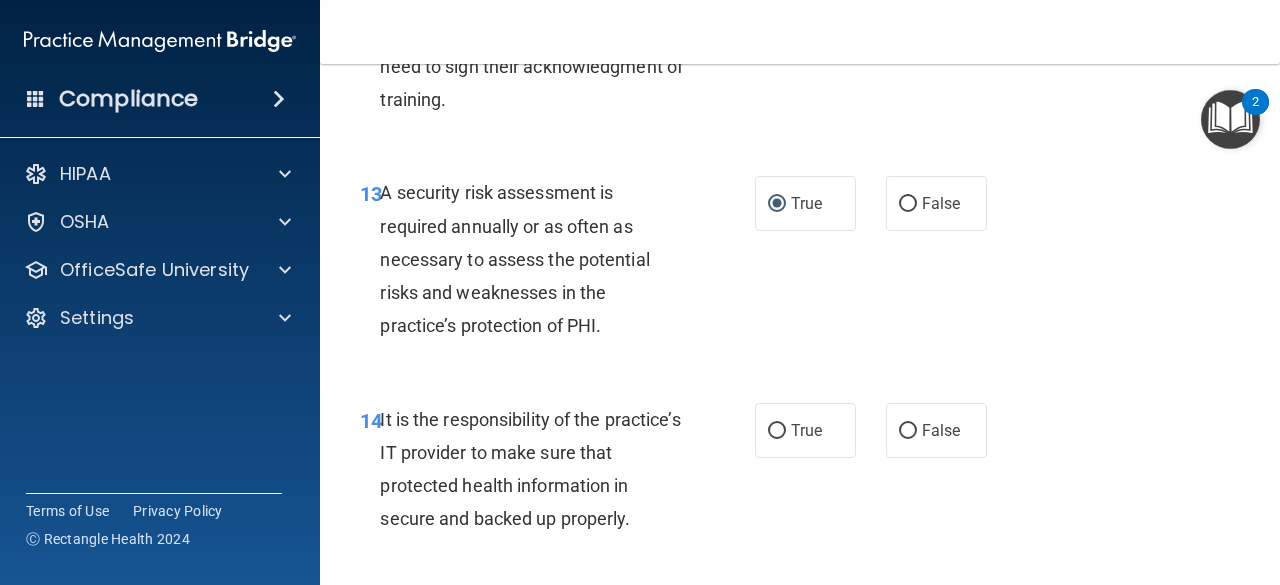 scroll, scrollTop: 2995, scrollLeft: 0, axis: vertical 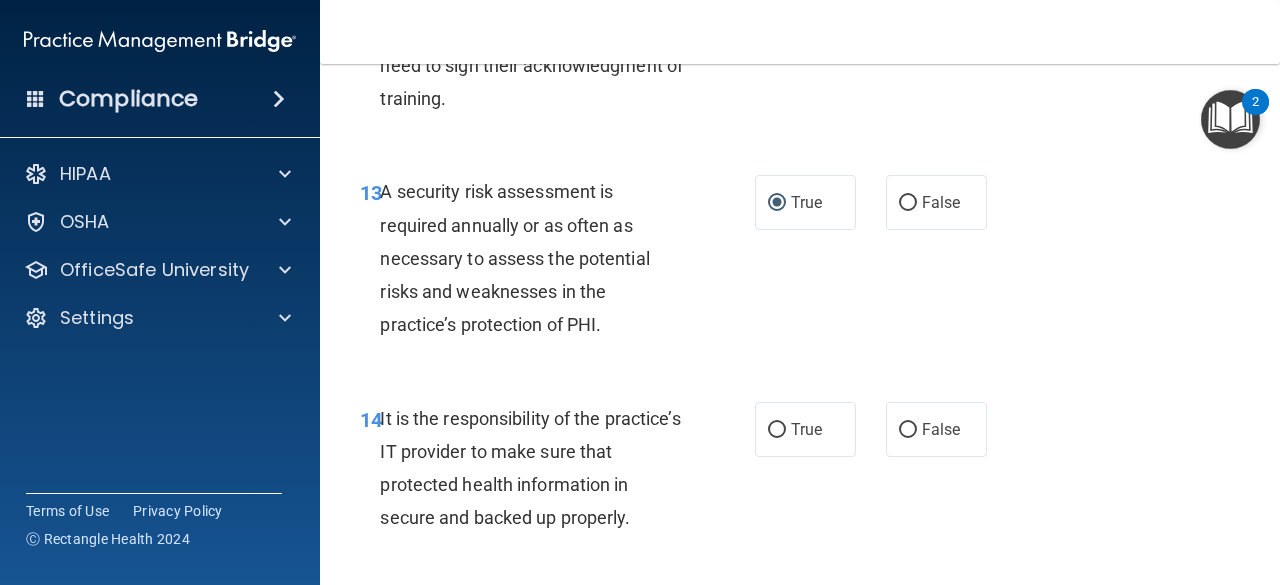 click on "False" at bounding box center [936, 429] 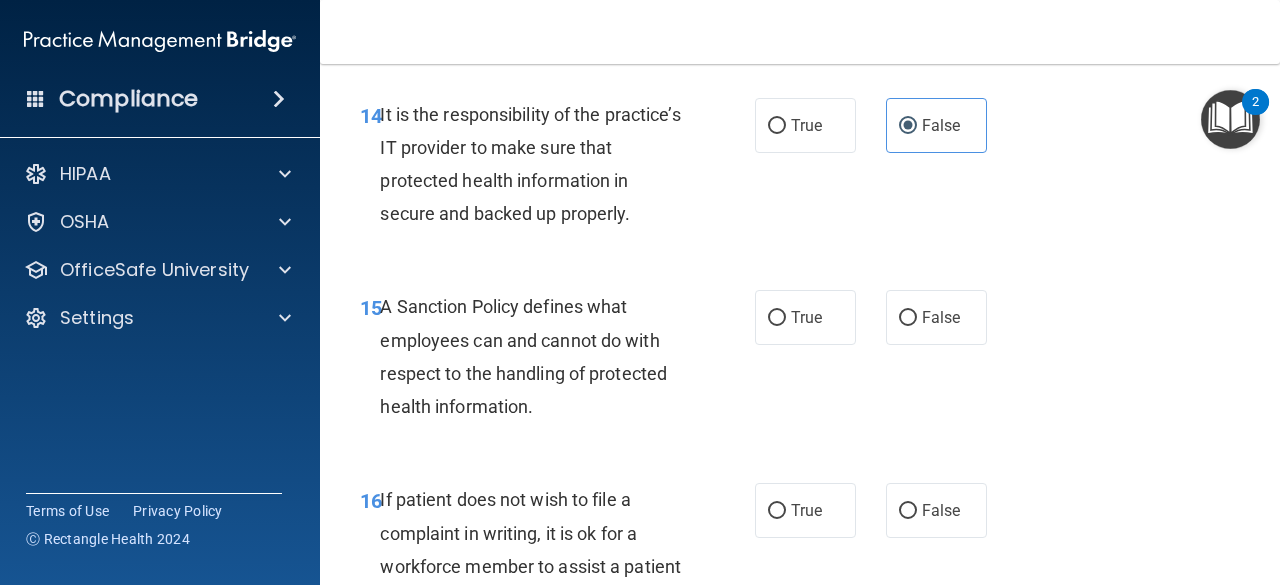 scroll, scrollTop: 3301, scrollLeft: 0, axis: vertical 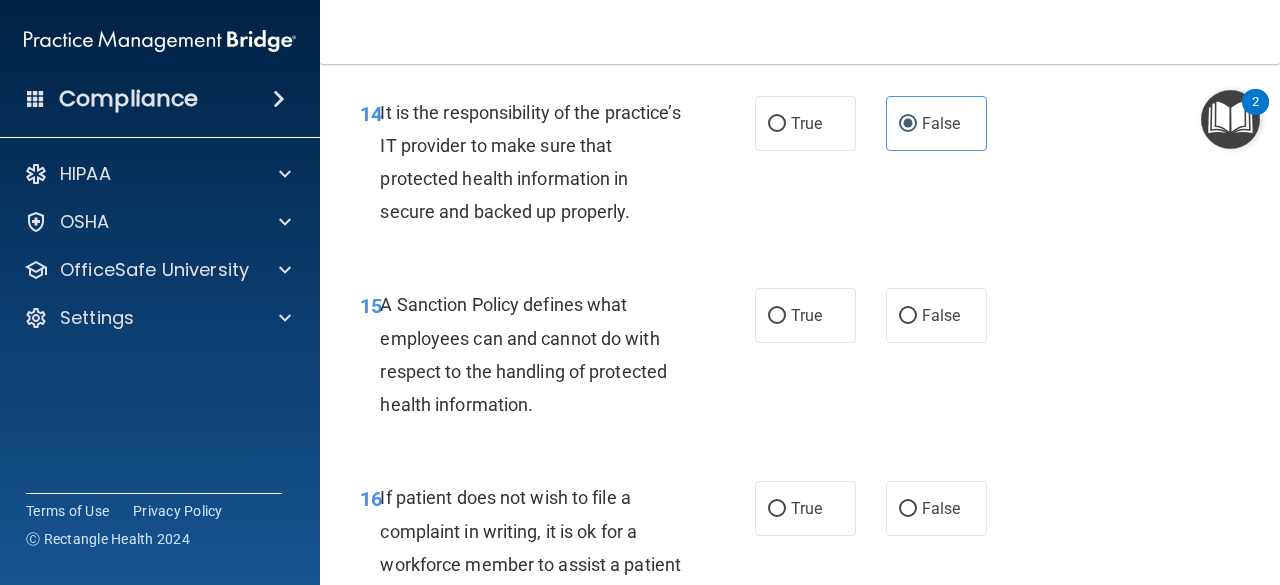 click on "True" at bounding box center (805, 315) 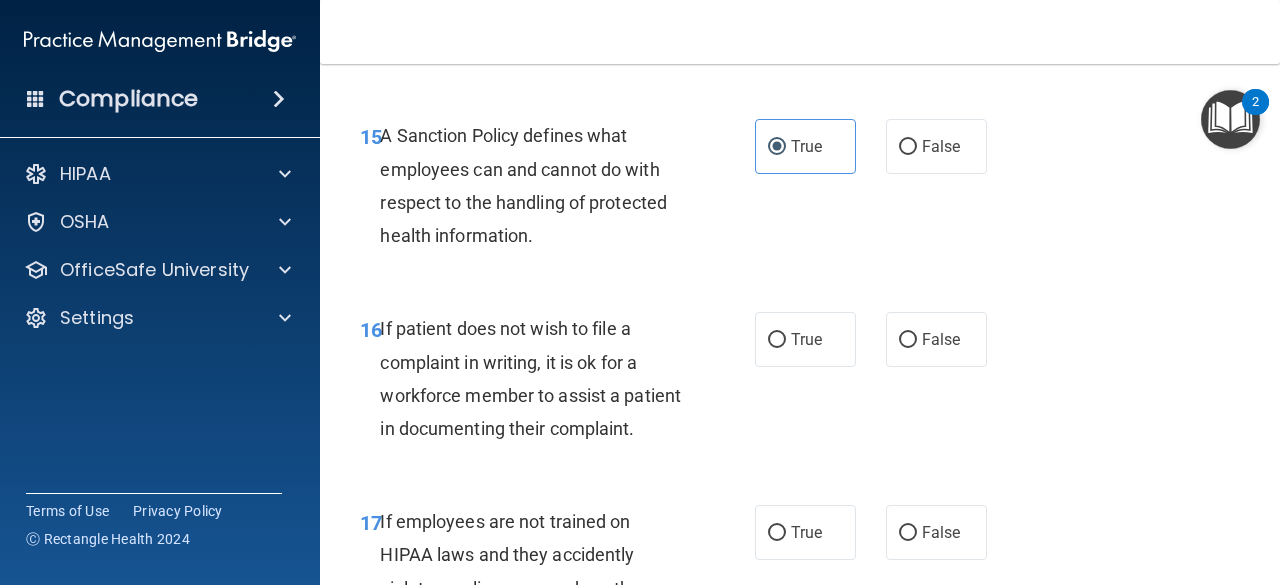 scroll, scrollTop: 3471, scrollLeft: 0, axis: vertical 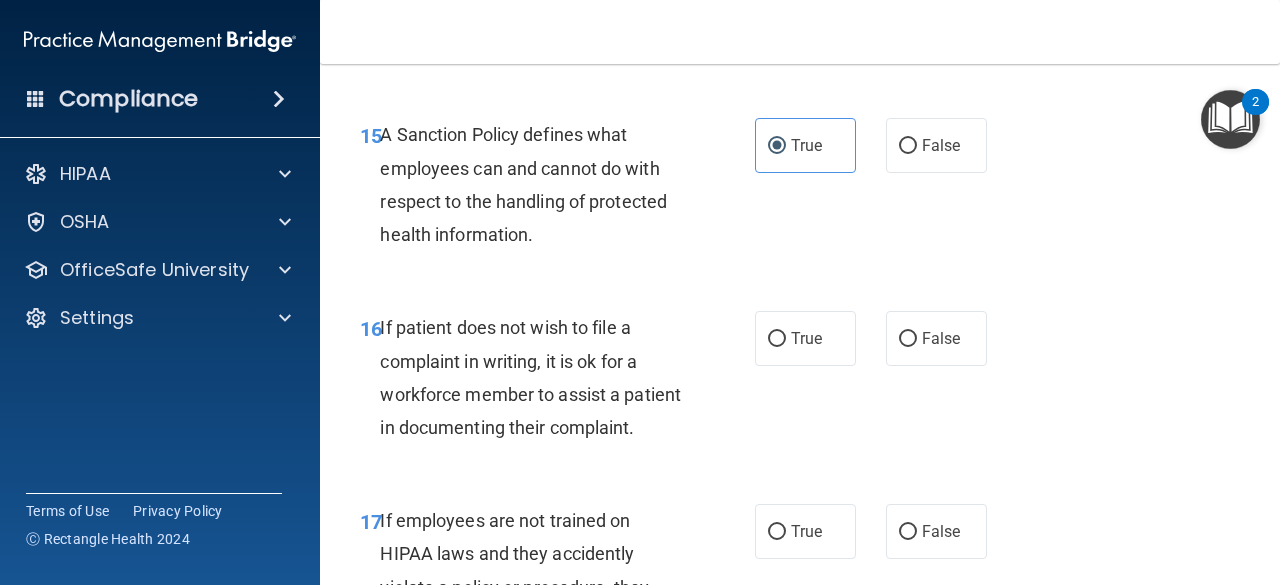 click on "True" at bounding box center [805, 338] 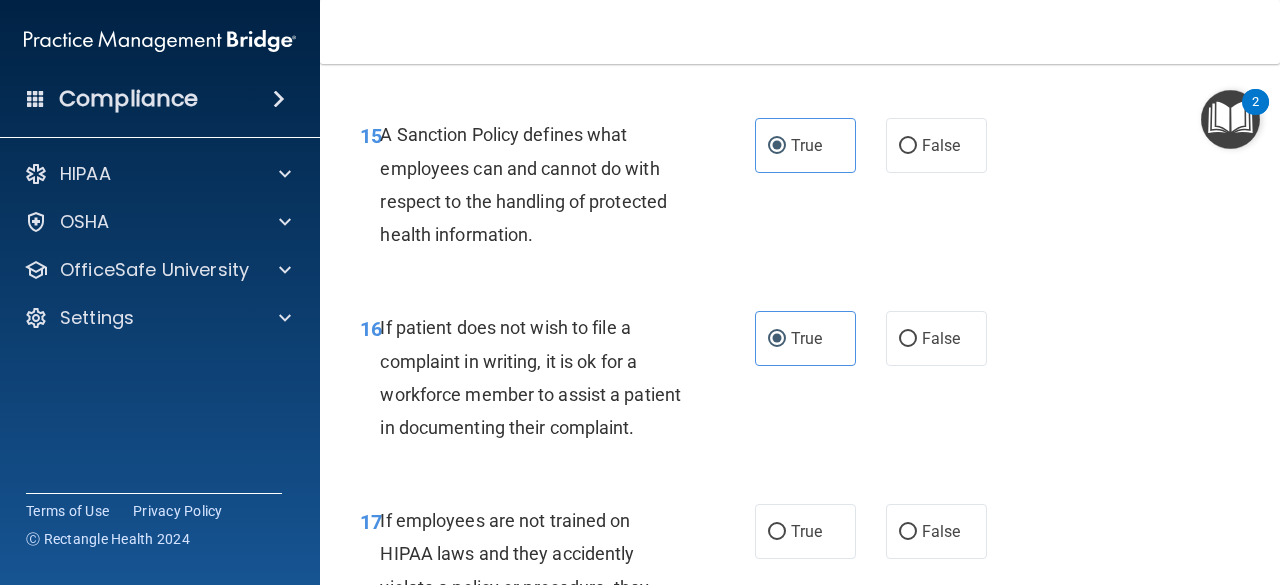 scroll, scrollTop: 3723, scrollLeft: 0, axis: vertical 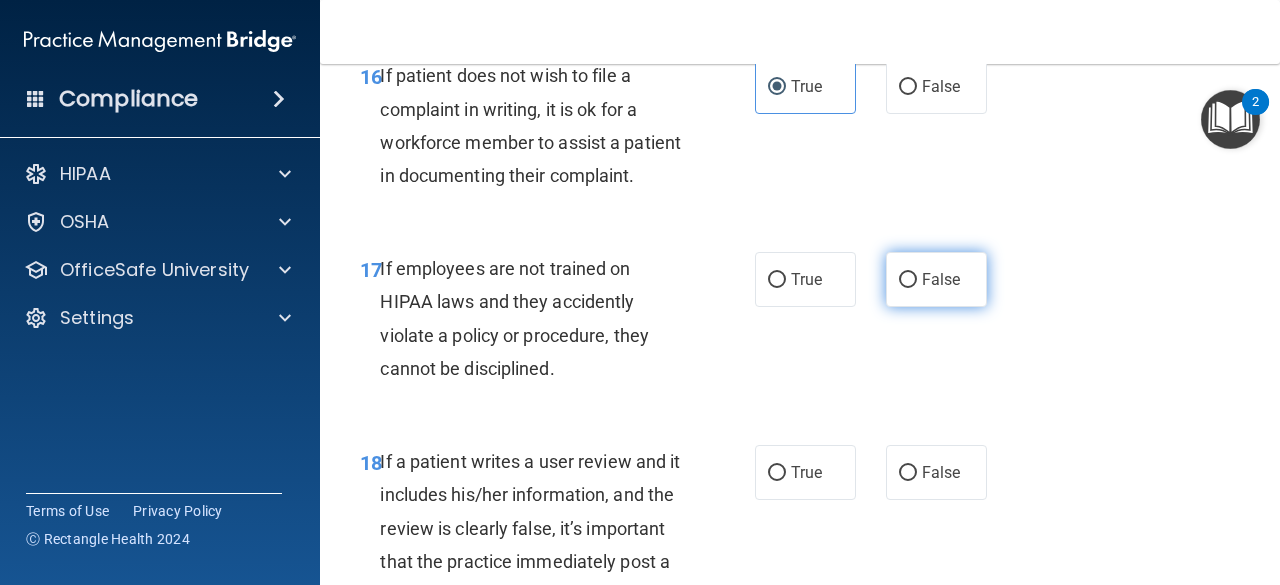 click on "False" at bounding box center [936, 279] 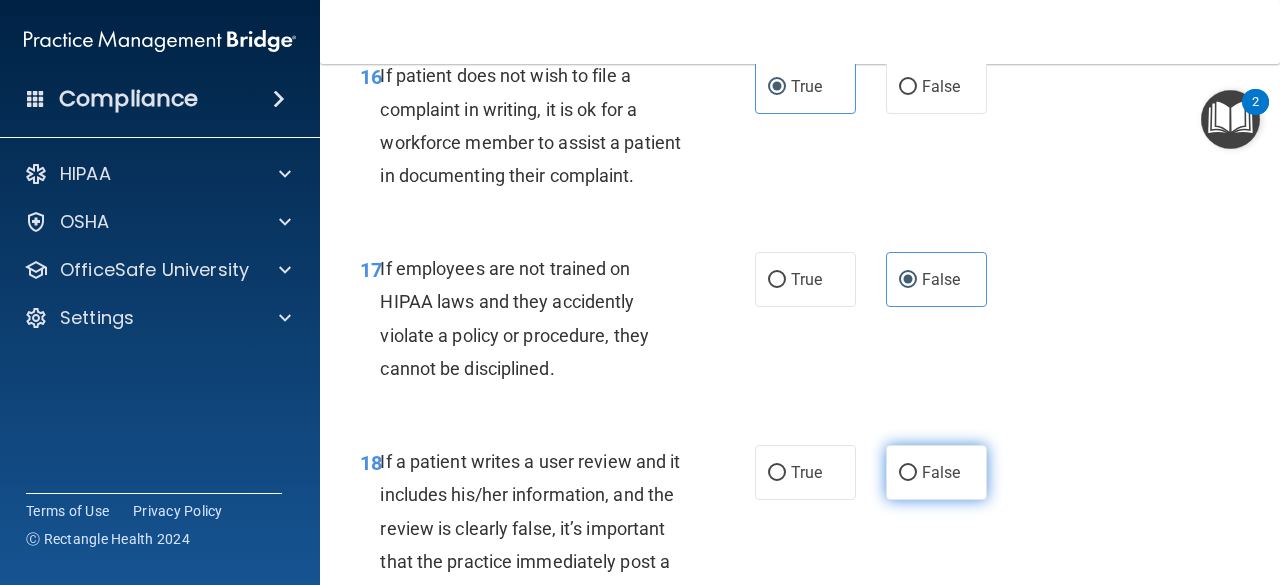 click on "False" at bounding box center [936, 472] 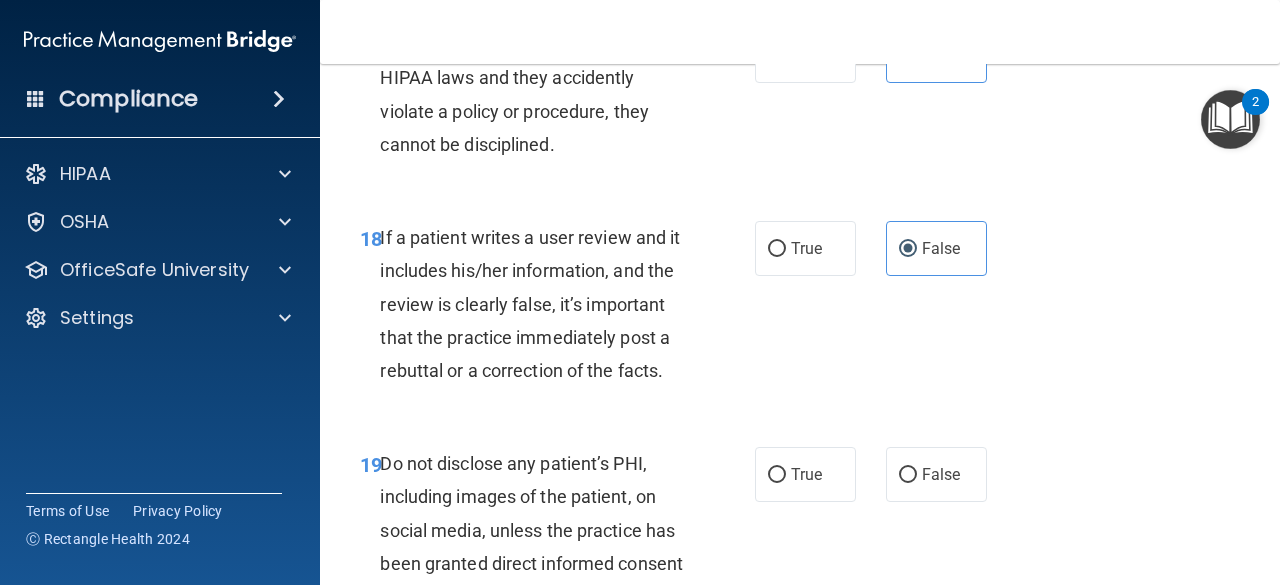 scroll, scrollTop: 3950, scrollLeft: 0, axis: vertical 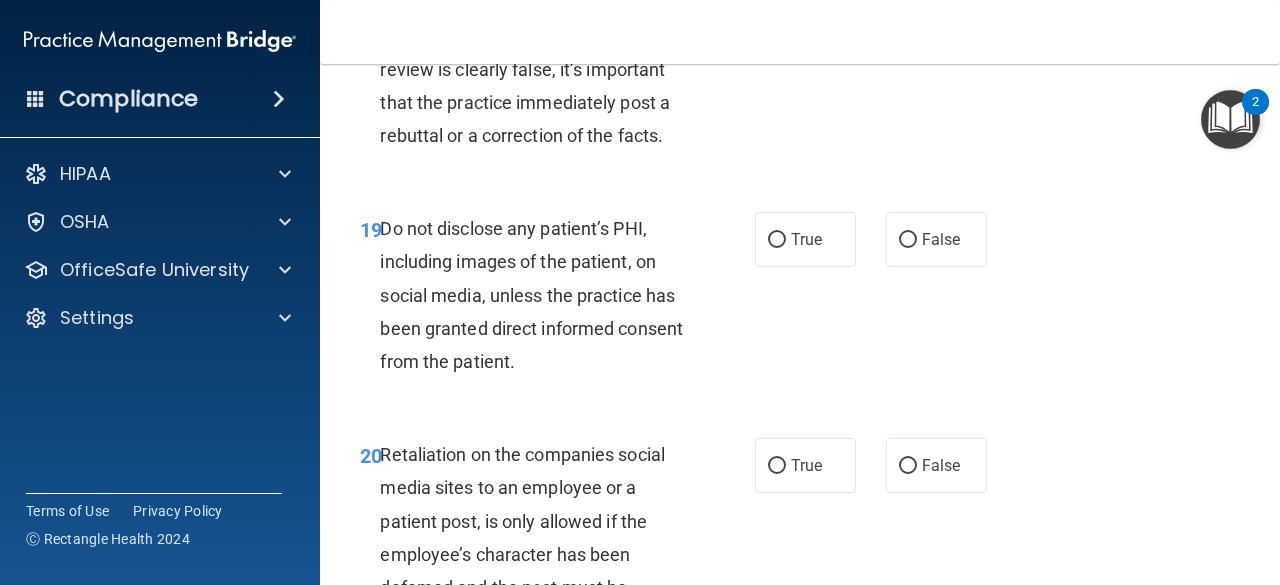 click on "True" at bounding box center [805, 239] 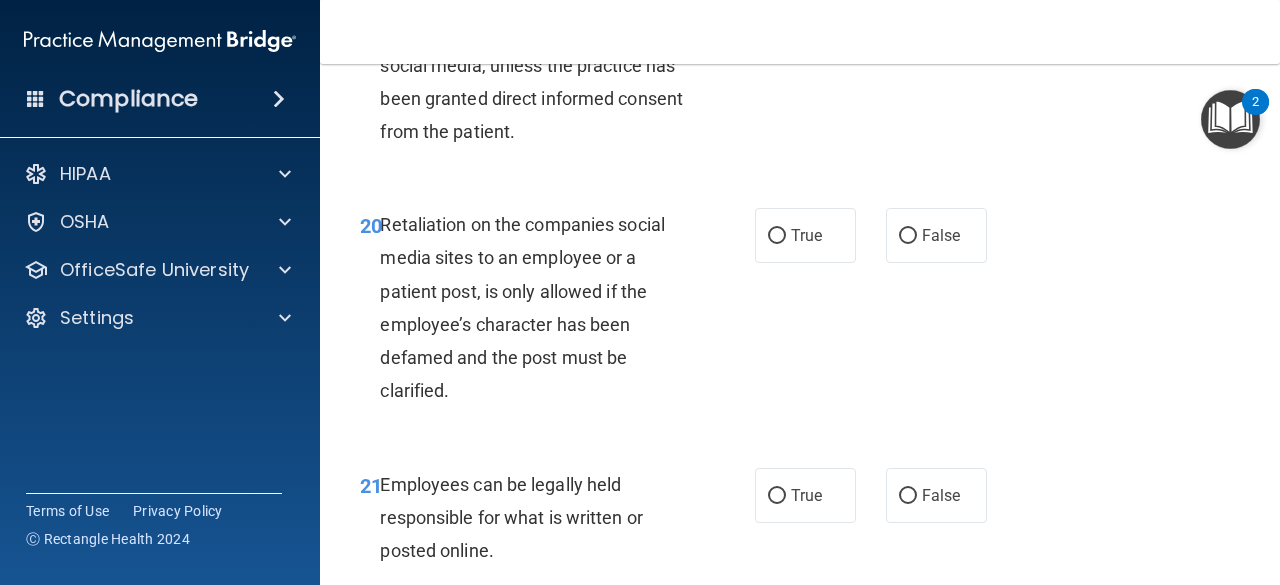 scroll, scrollTop: 4413, scrollLeft: 0, axis: vertical 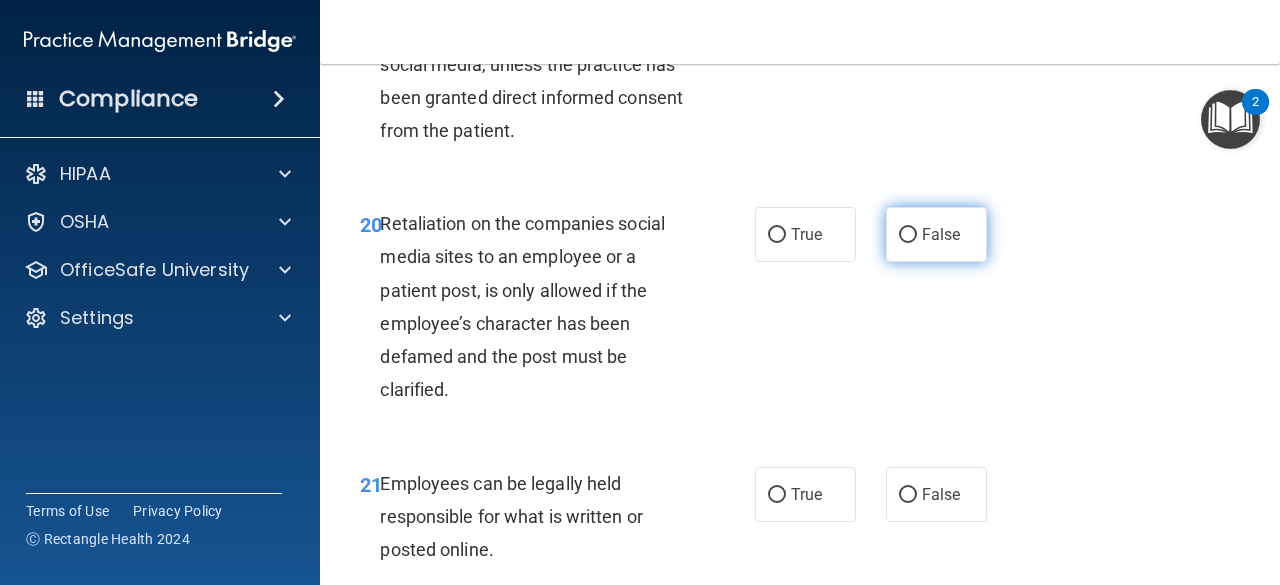 click on "False" at bounding box center [941, 234] 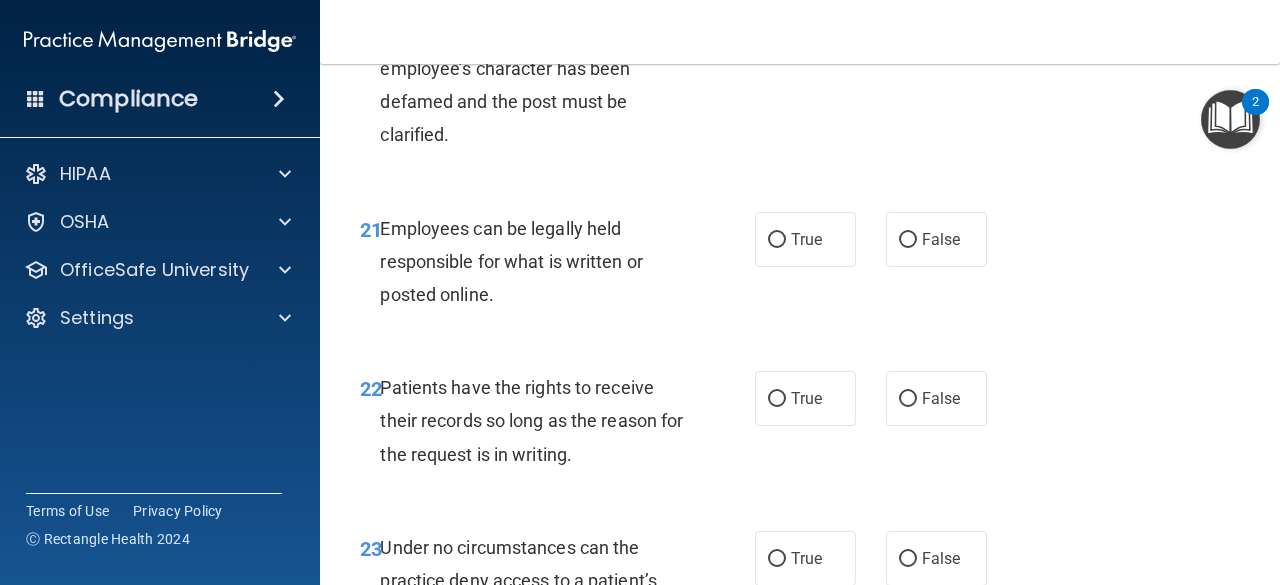 scroll, scrollTop: 4697, scrollLeft: 0, axis: vertical 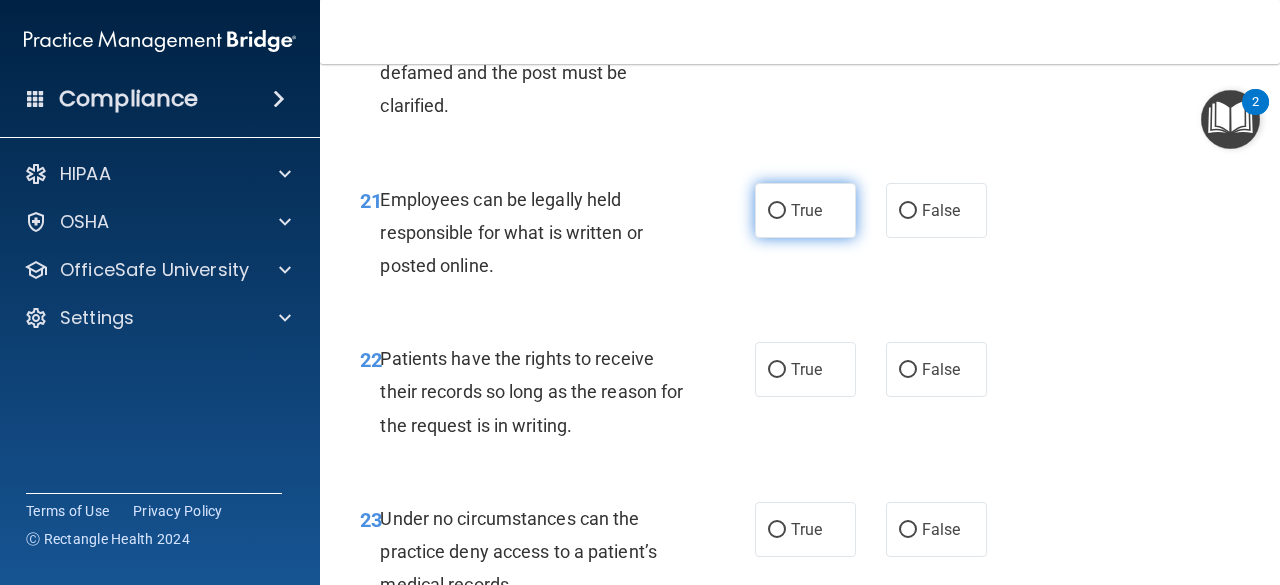 click on "True" at bounding box center [805, 210] 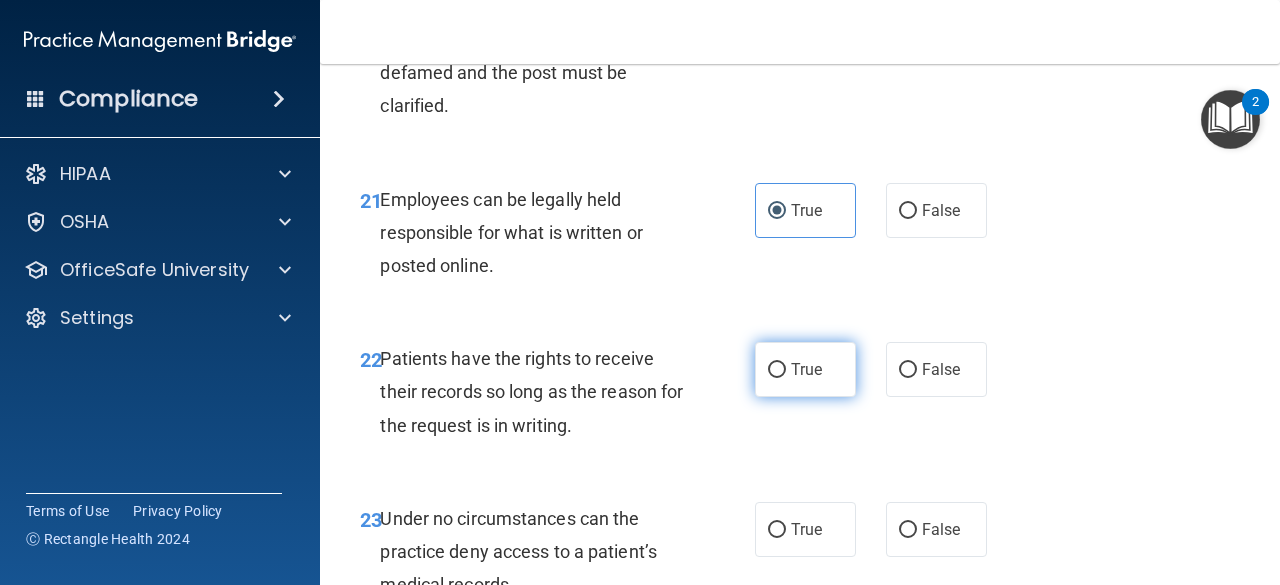 click on "True" at bounding box center [805, 369] 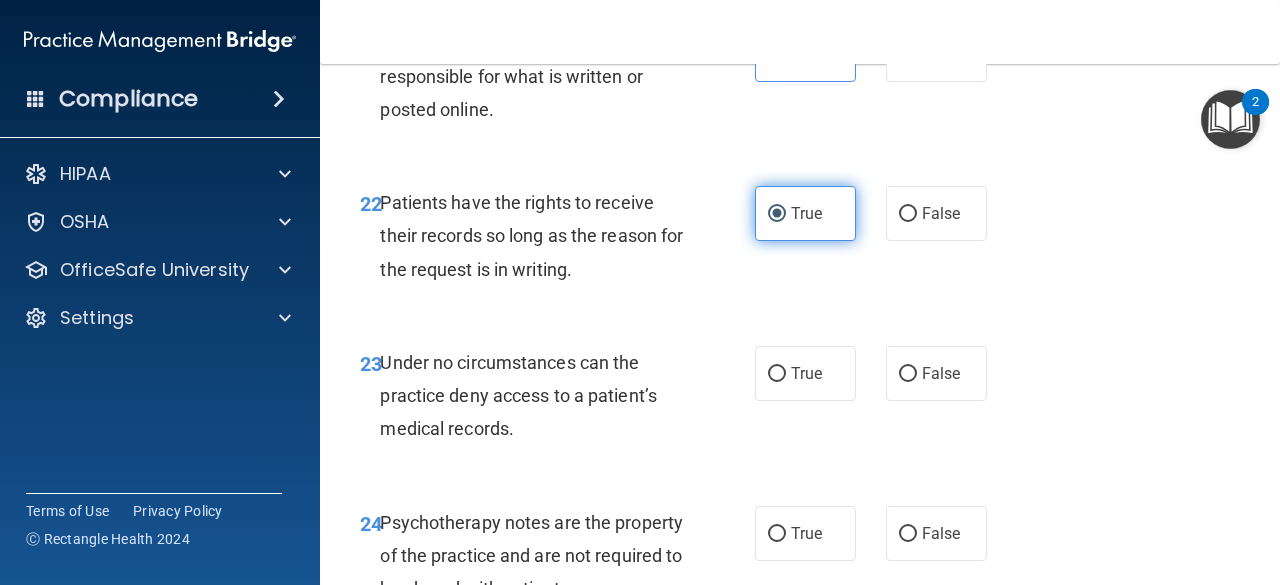 scroll, scrollTop: 4909, scrollLeft: 0, axis: vertical 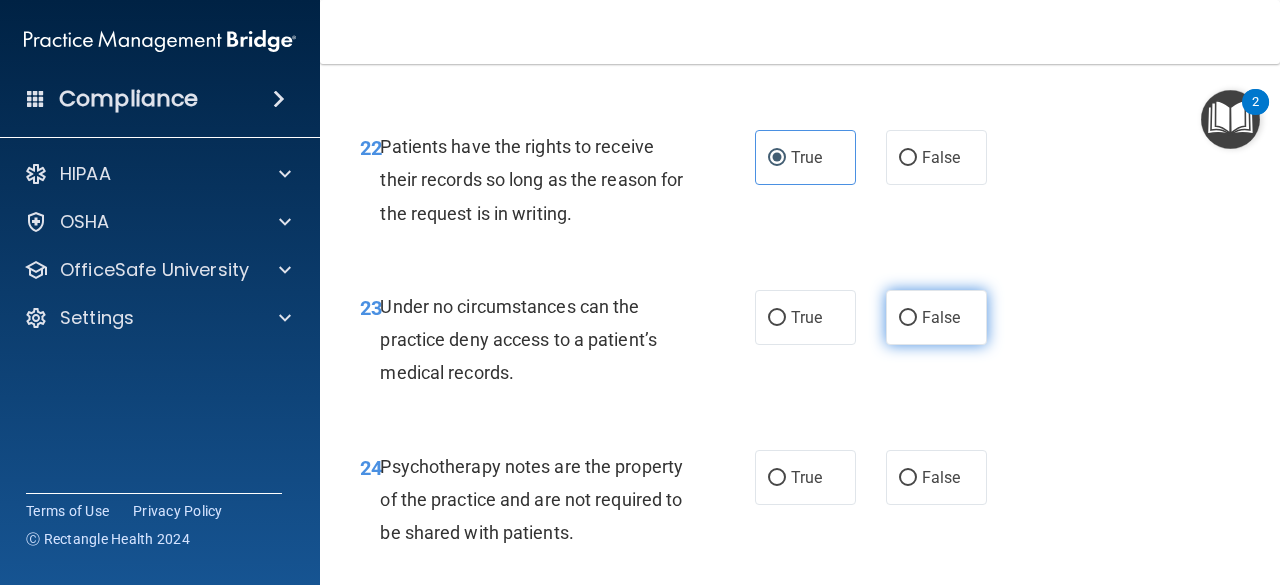 click on "False" at bounding box center (936, 317) 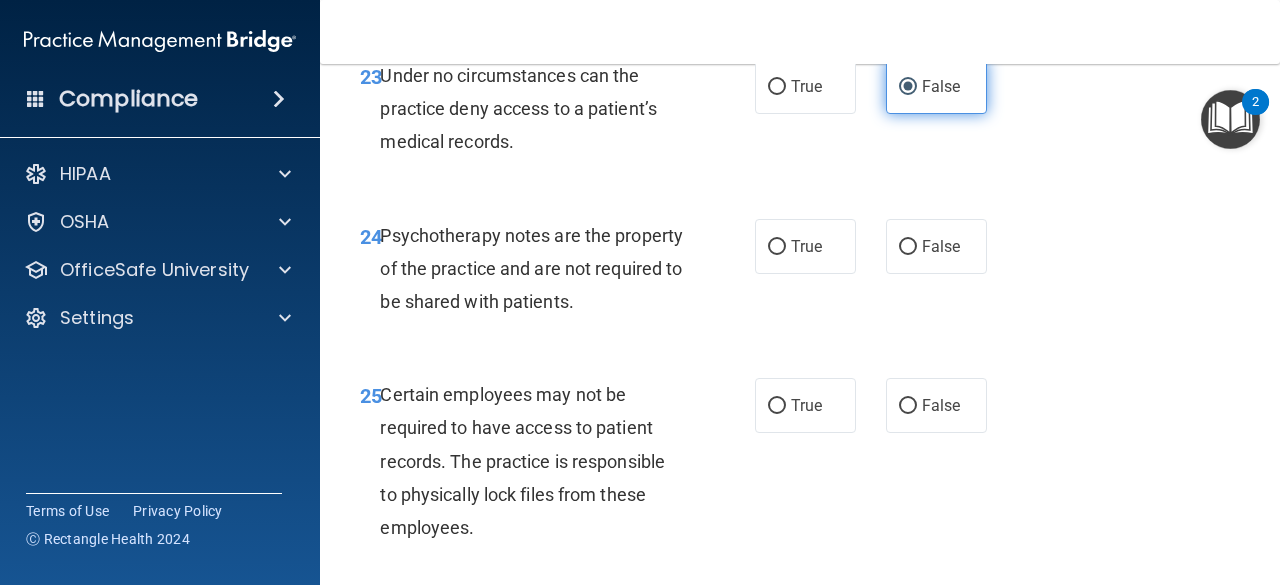 scroll, scrollTop: 5145, scrollLeft: 0, axis: vertical 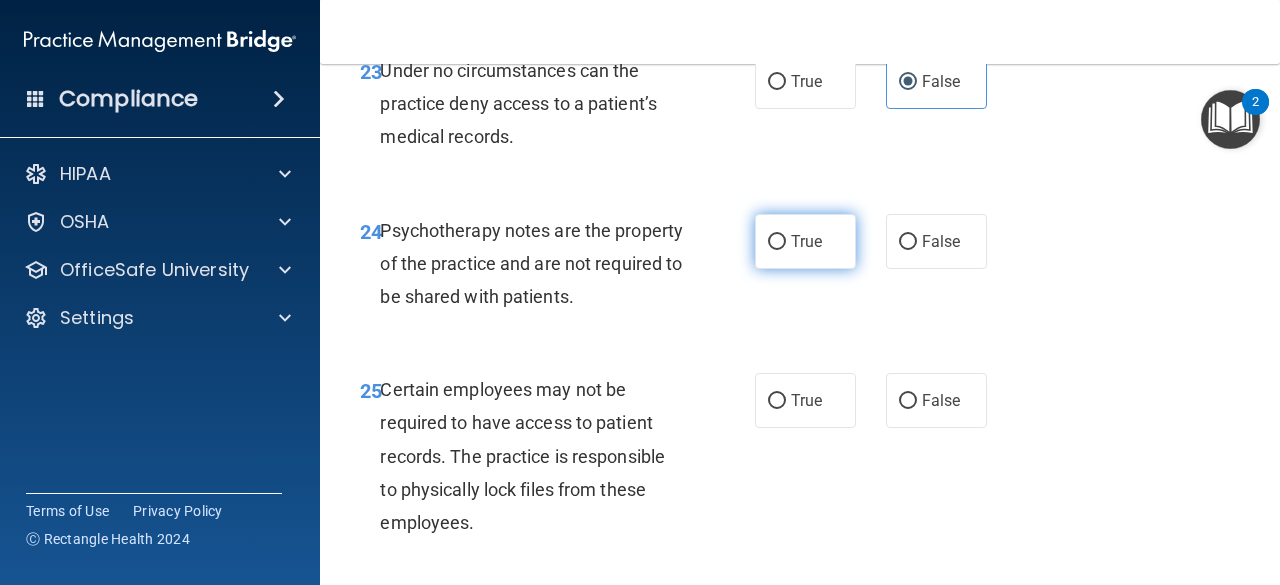 click on "True" at bounding box center (805, 241) 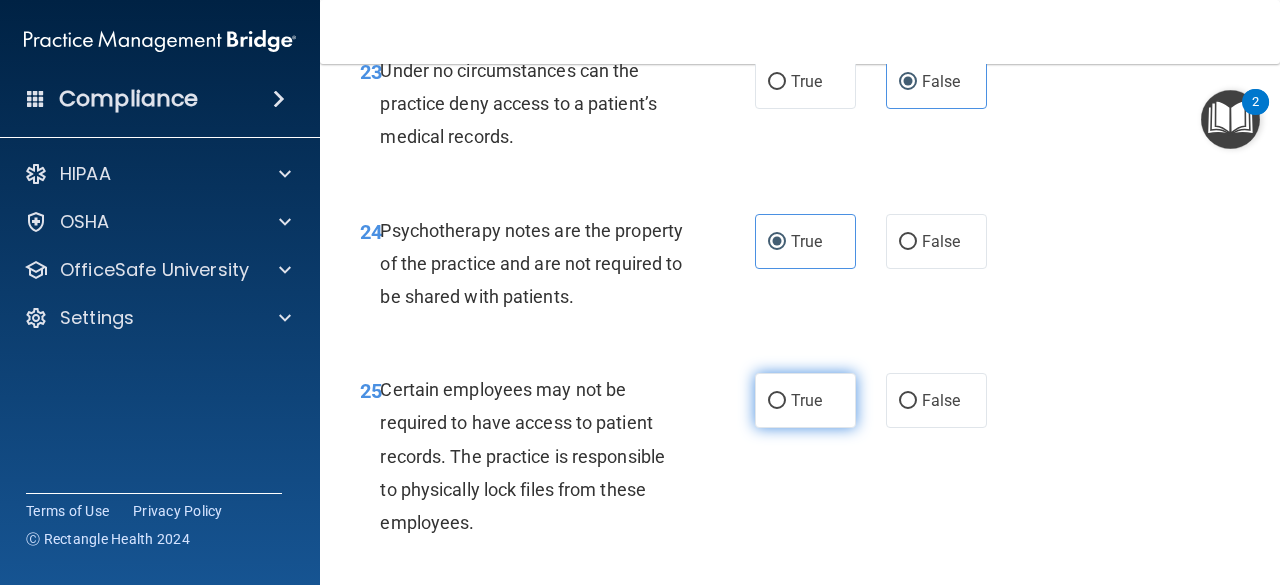 click on "True" at bounding box center [805, 400] 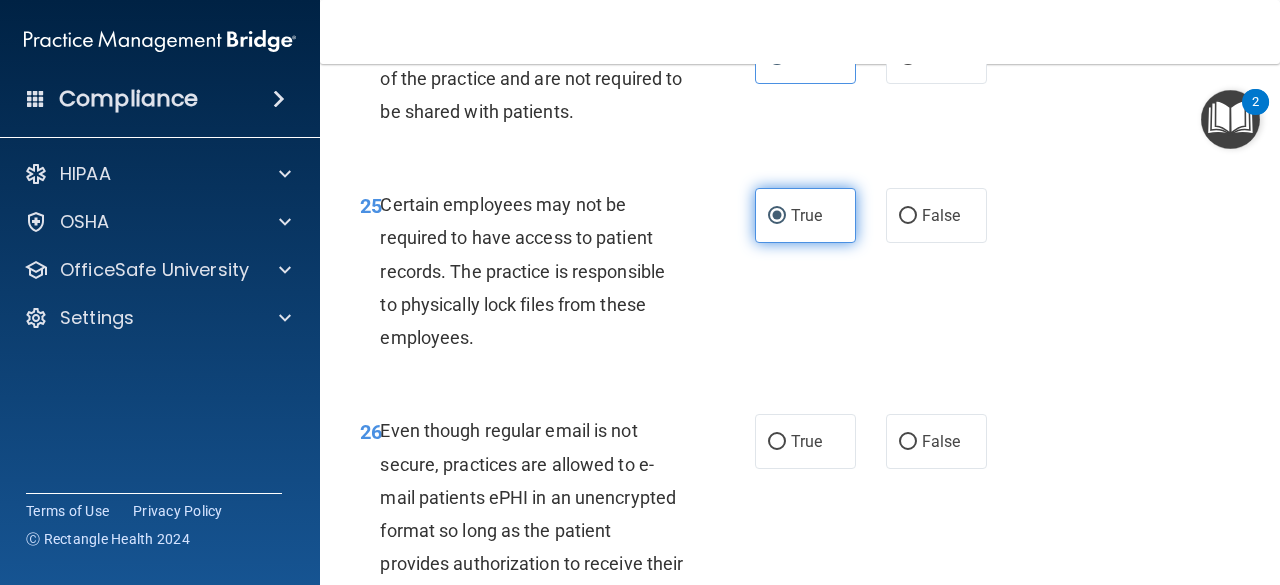 scroll, scrollTop: 5406, scrollLeft: 0, axis: vertical 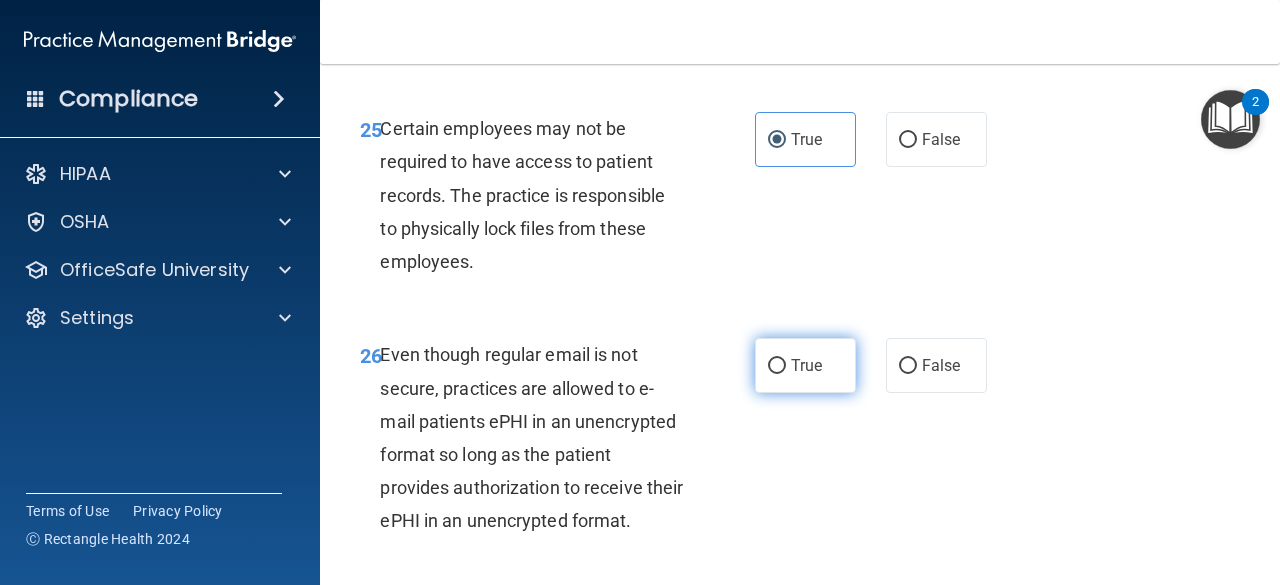 click on "True" at bounding box center (777, 366) 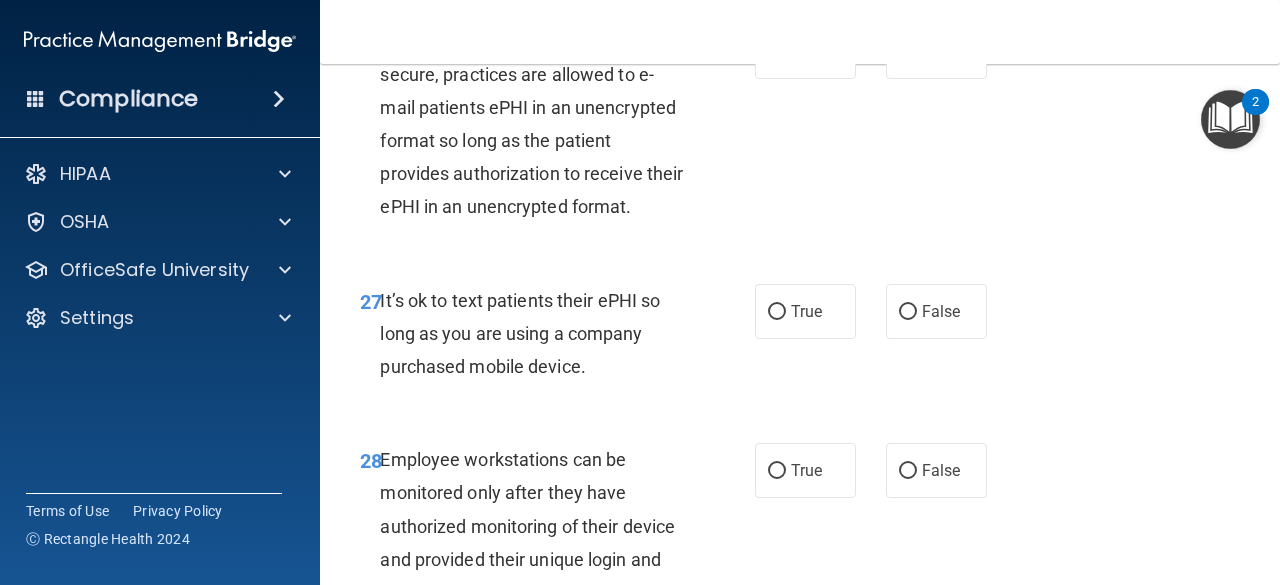 scroll, scrollTop: 5735, scrollLeft: 0, axis: vertical 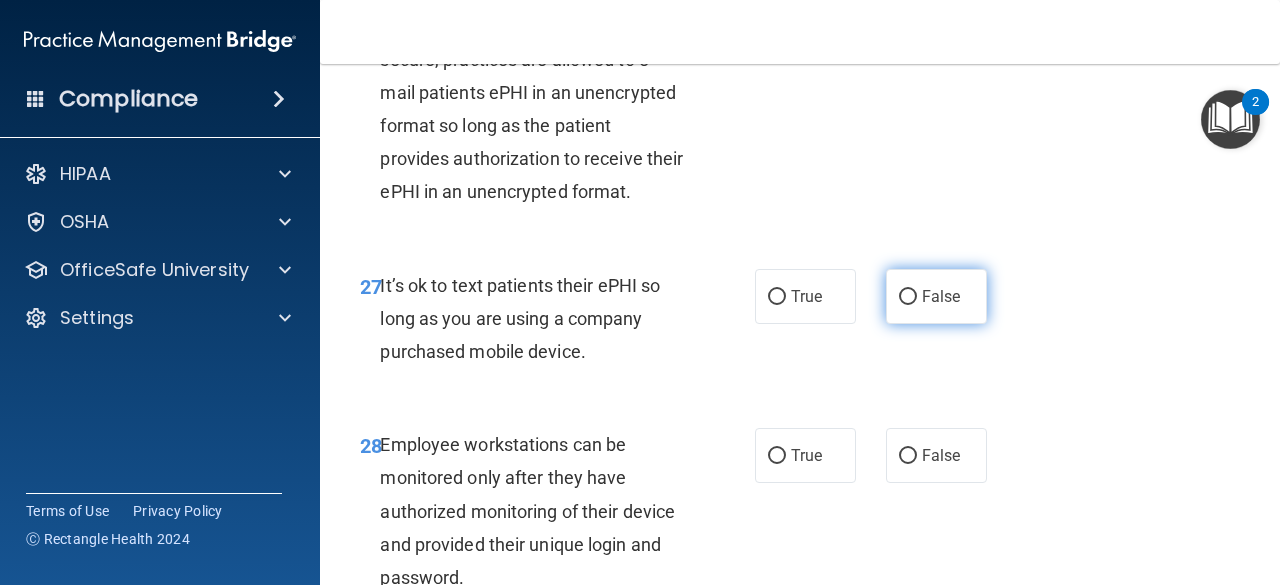 click on "False" at bounding box center (936, 296) 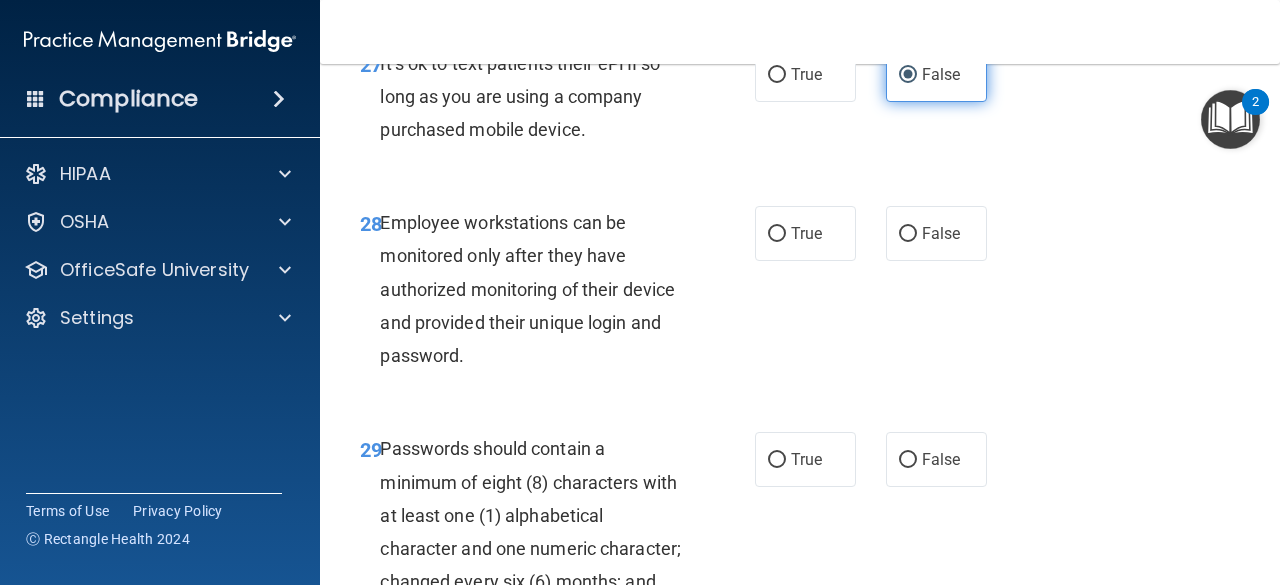 scroll, scrollTop: 5993, scrollLeft: 0, axis: vertical 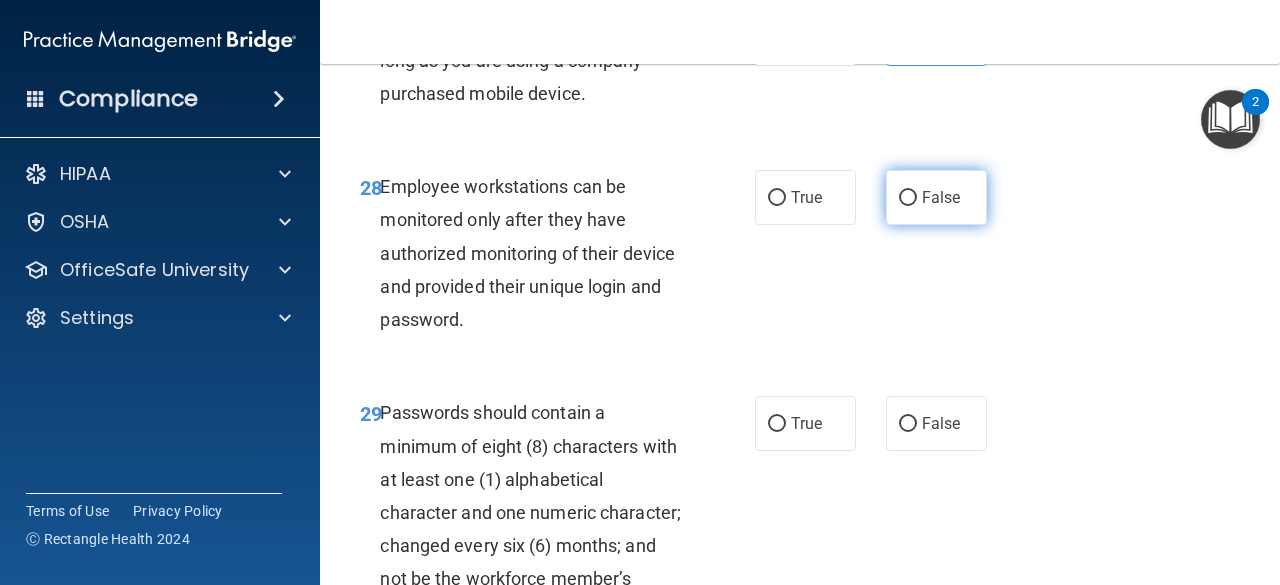 click on "False" at bounding box center [941, 197] 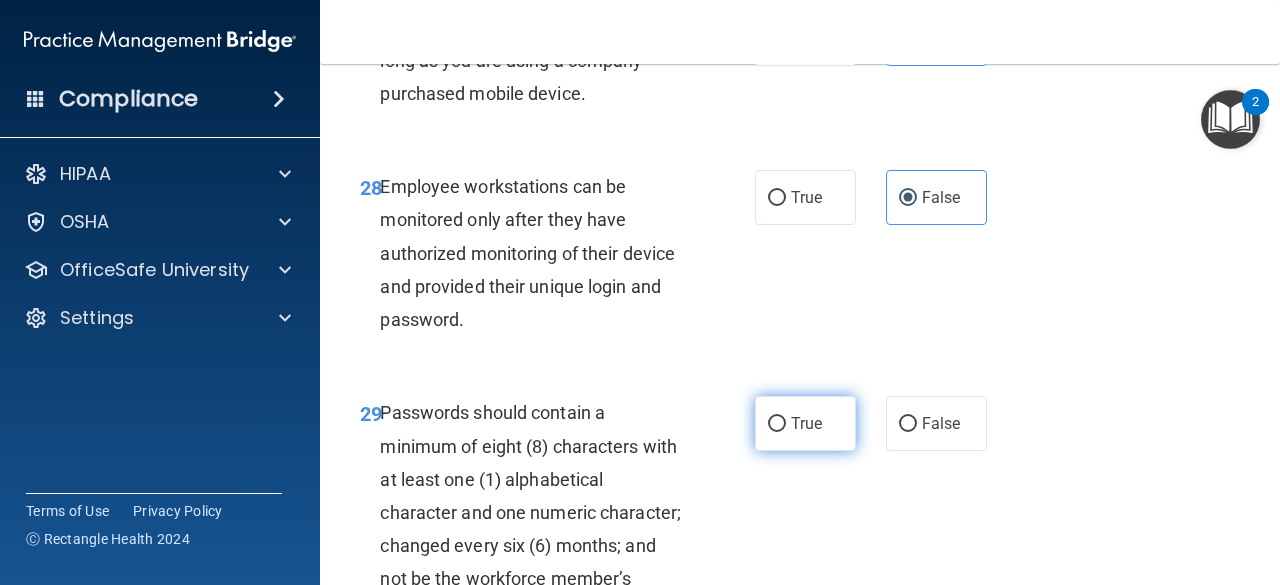 click on "True" at bounding box center [806, 423] 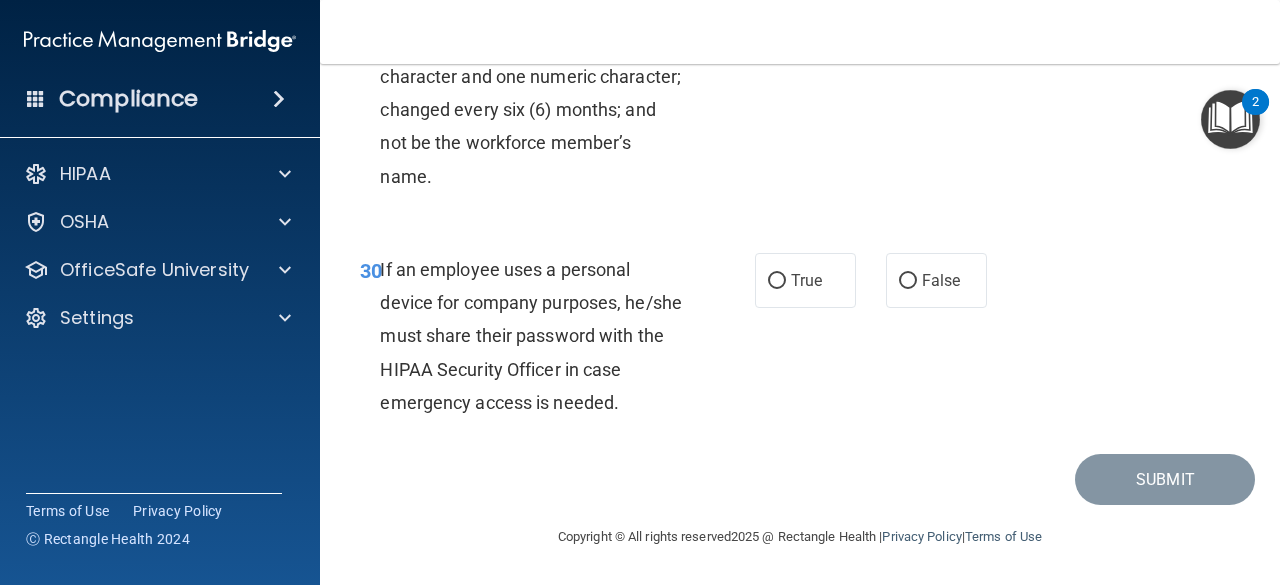 scroll, scrollTop: 6492, scrollLeft: 0, axis: vertical 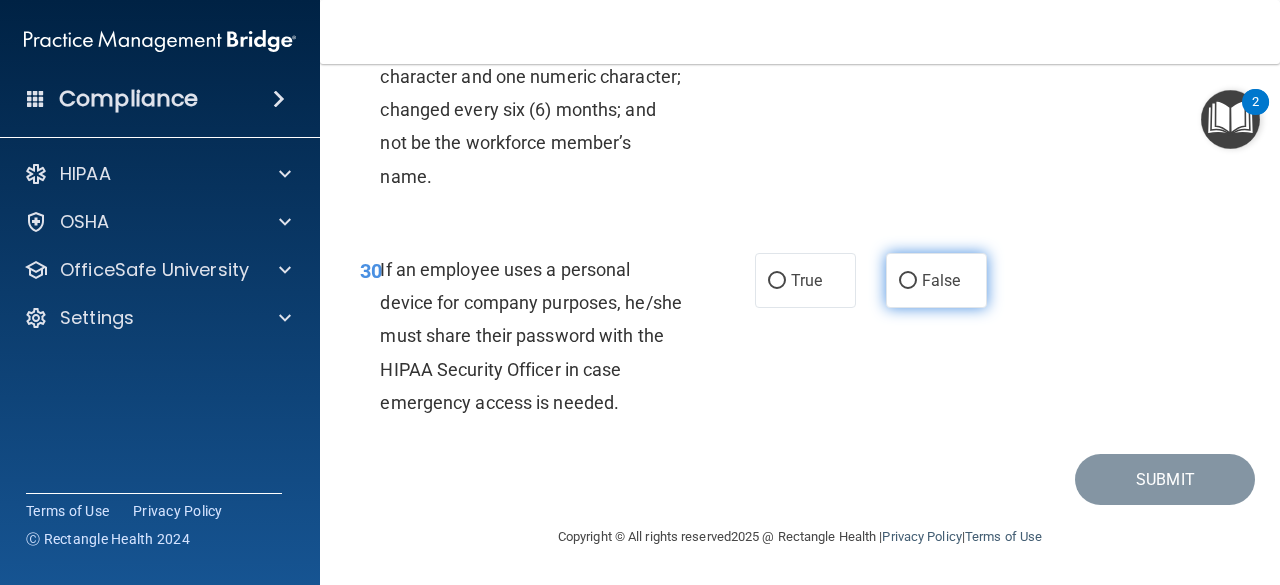 click on "False" at bounding box center (941, 280) 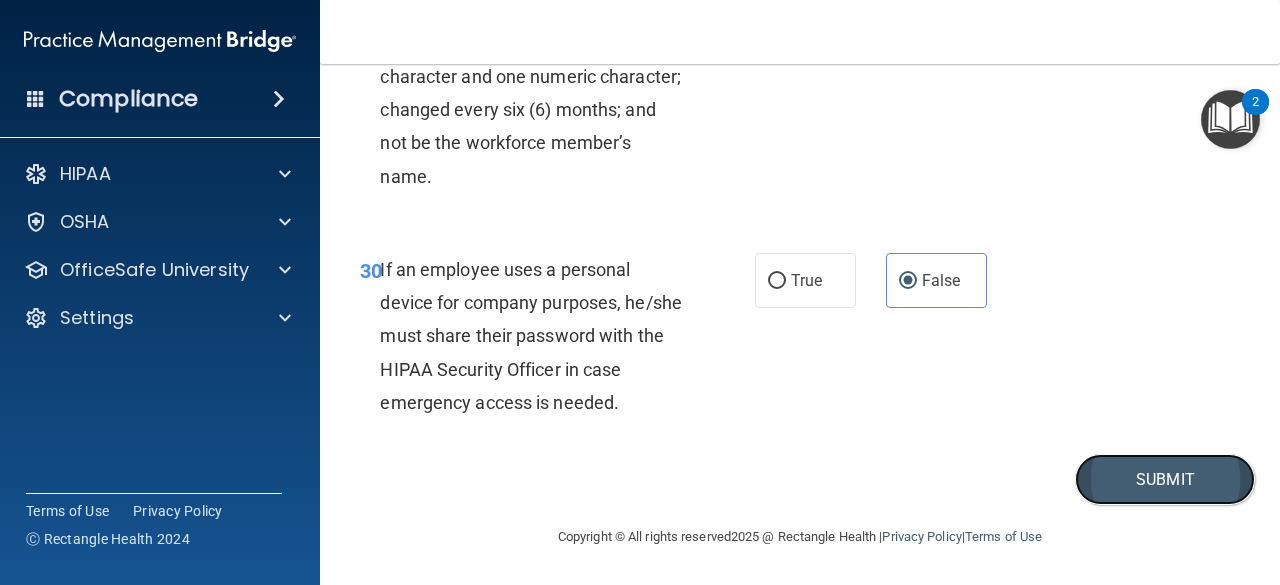 click on "Submit" at bounding box center [1165, 479] 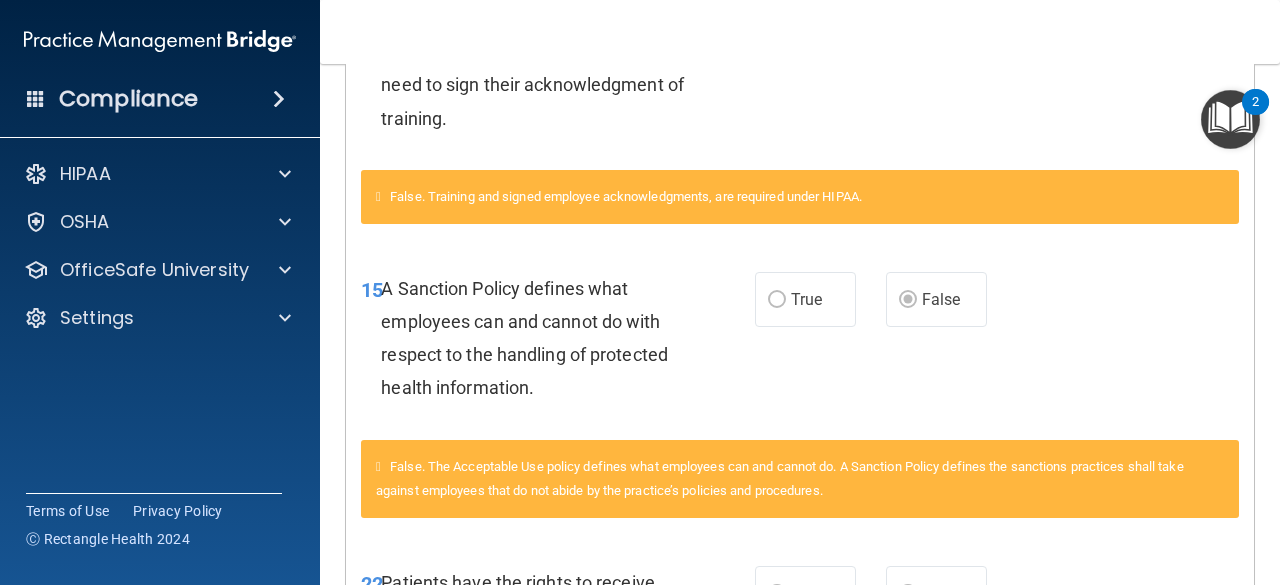 scroll, scrollTop: 849, scrollLeft: 0, axis: vertical 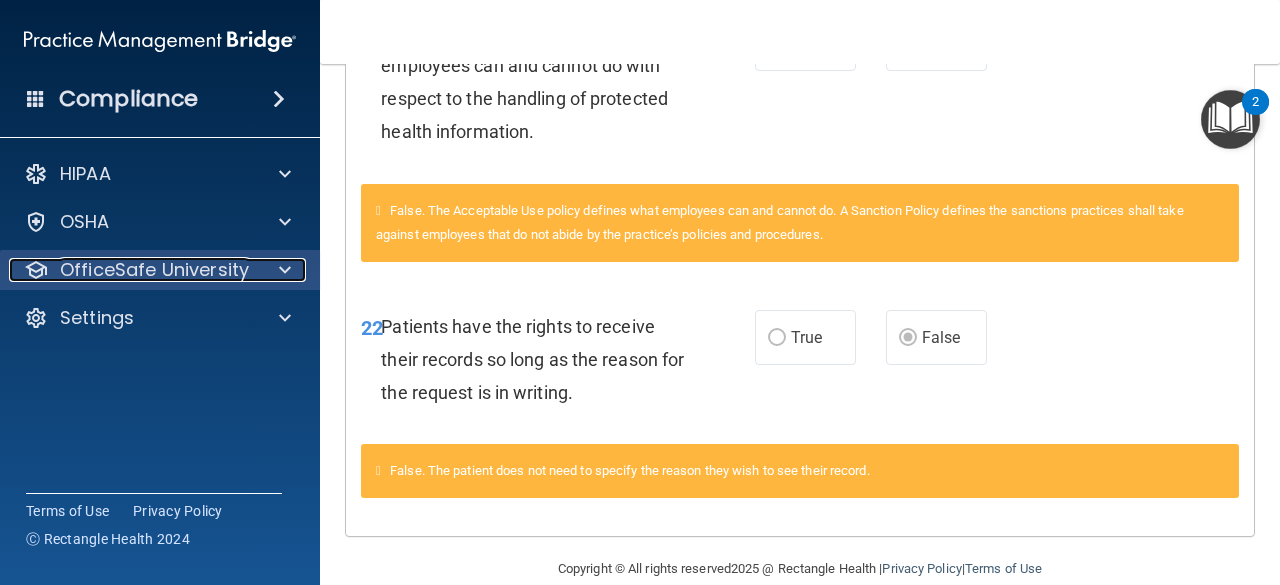 click at bounding box center (282, 270) 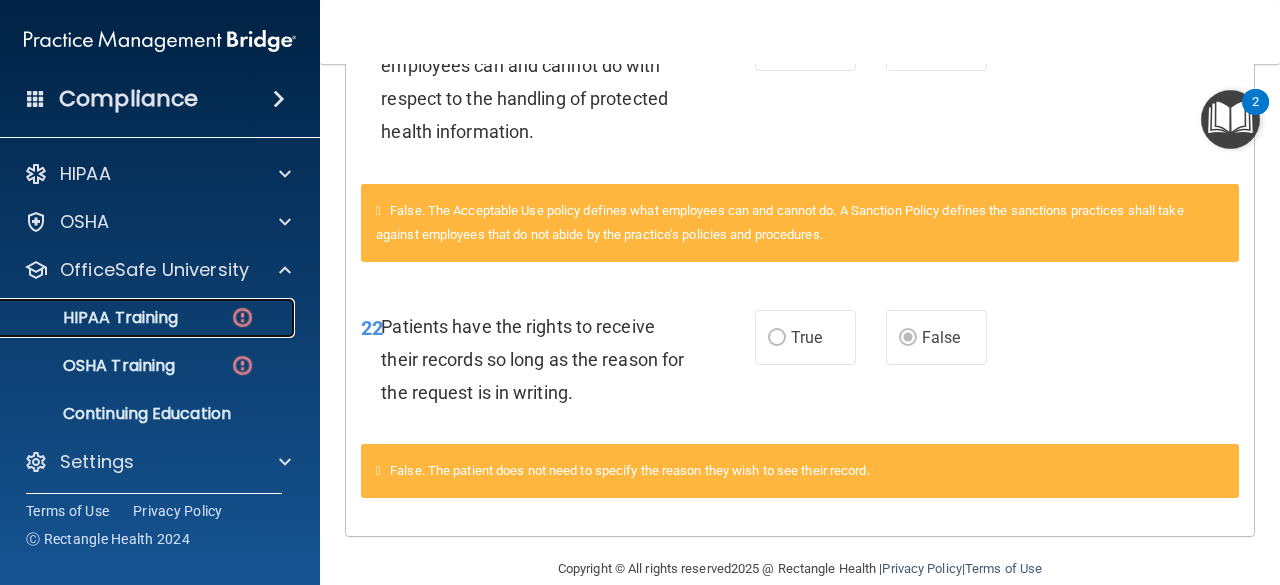 click at bounding box center (242, 317) 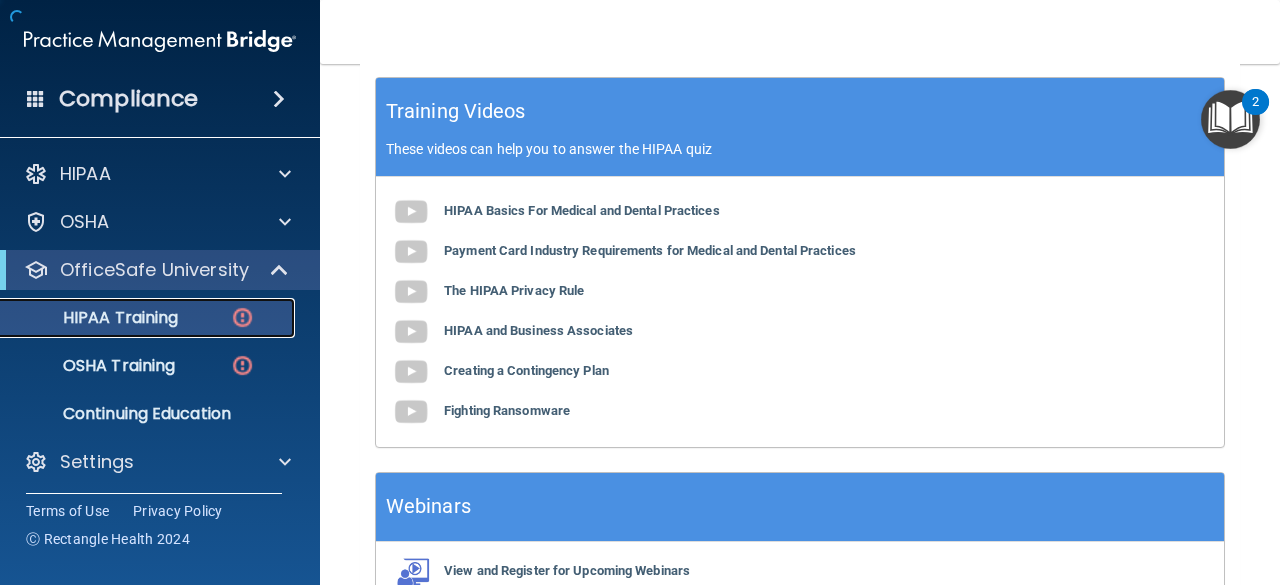 scroll, scrollTop: 902, scrollLeft: 0, axis: vertical 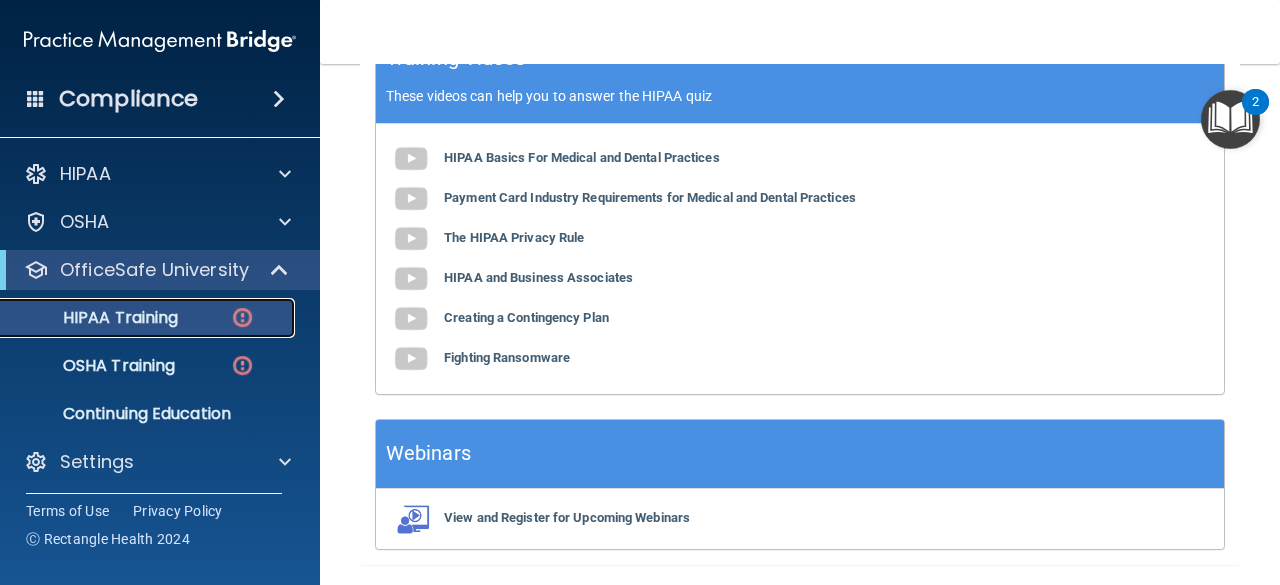 click on "HIPAA Training" at bounding box center (95, 318) 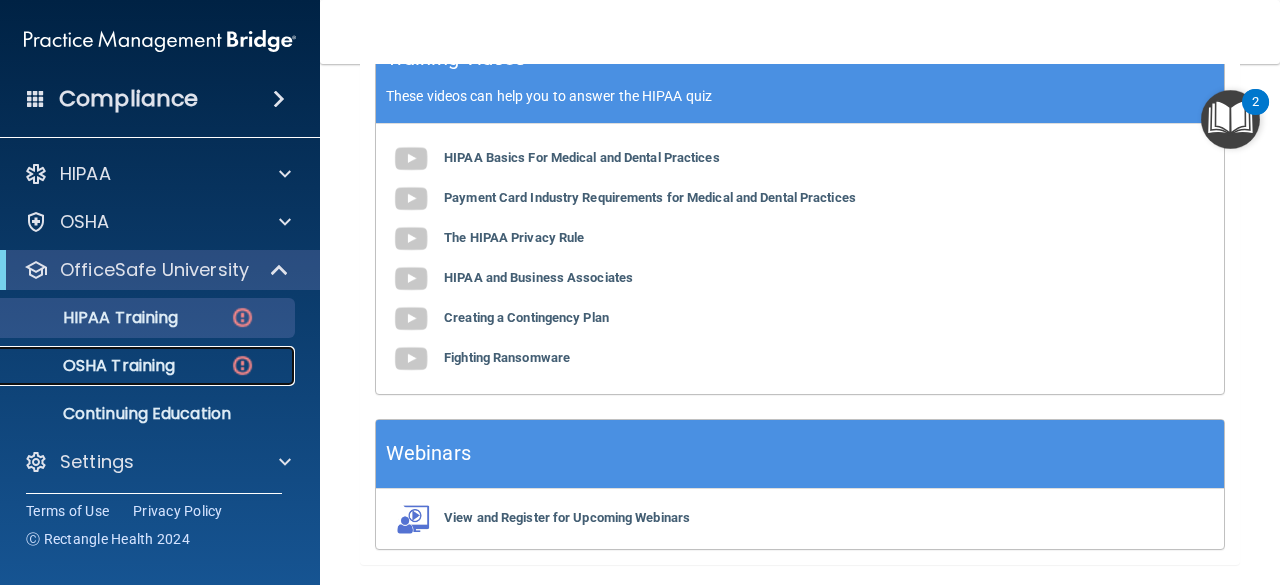 click on "OSHA Training" at bounding box center (137, 366) 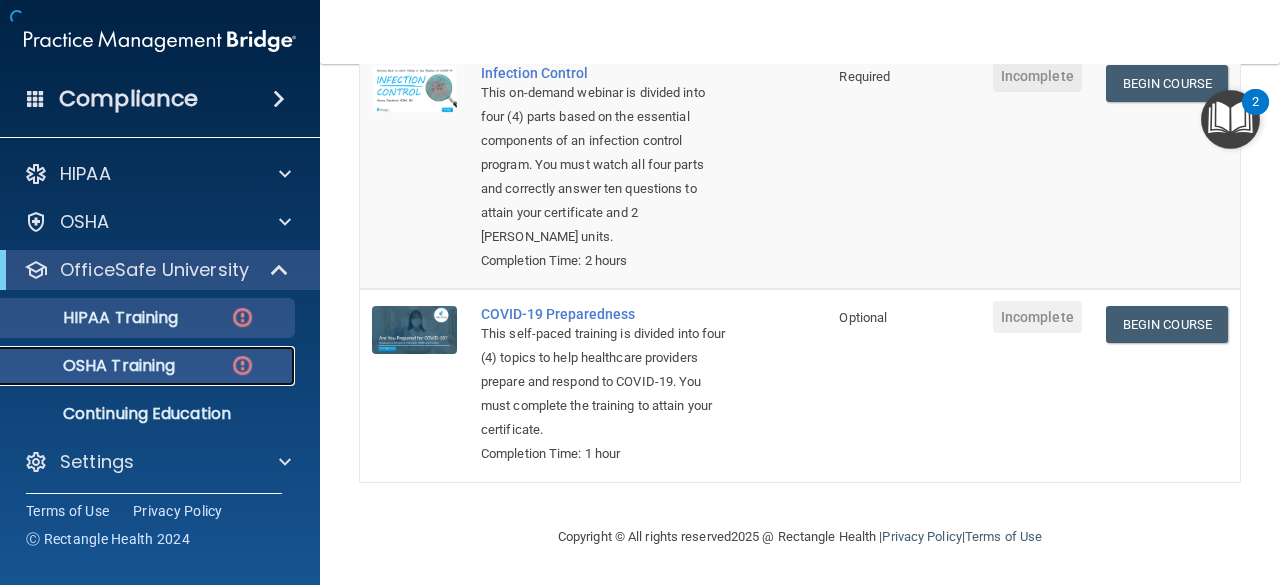 scroll, scrollTop: 660, scrollLeft: 0, axis: vertical 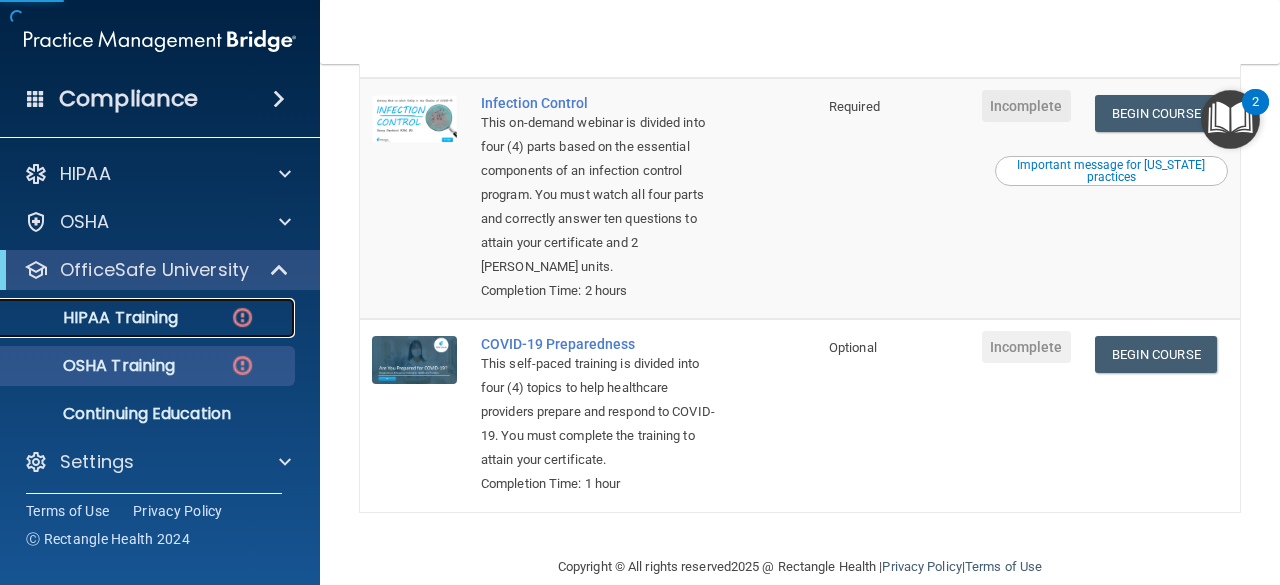 click on "HIPAA Training" at bounding box center (149, 318) 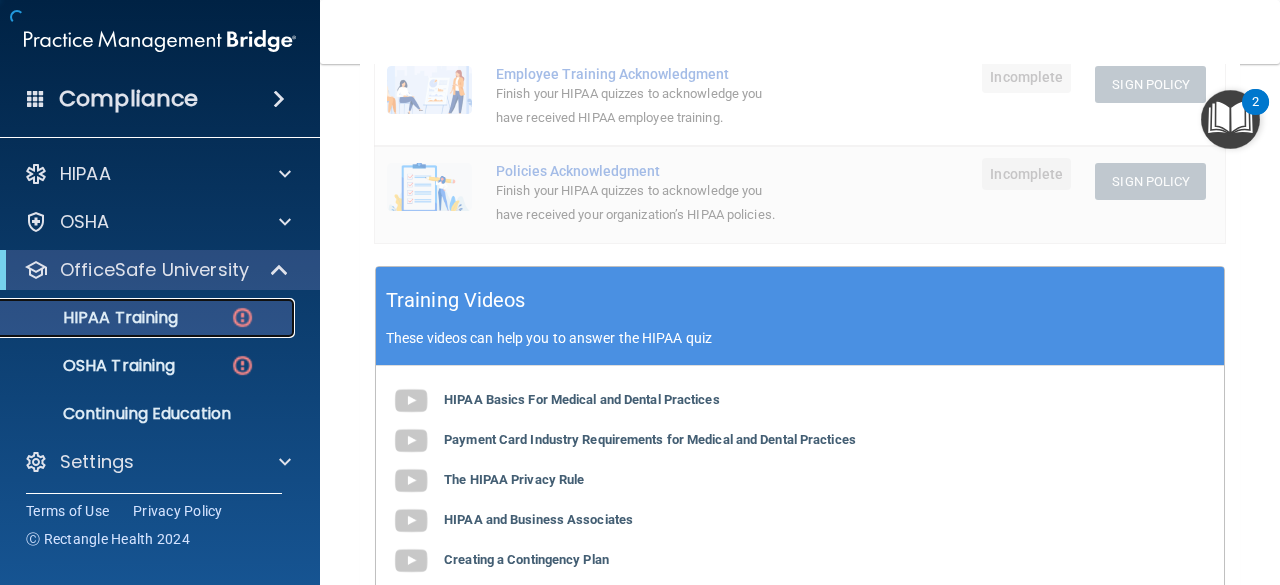 scroll, scrollTop: 902, scrollLeft: 0, axis: vertical 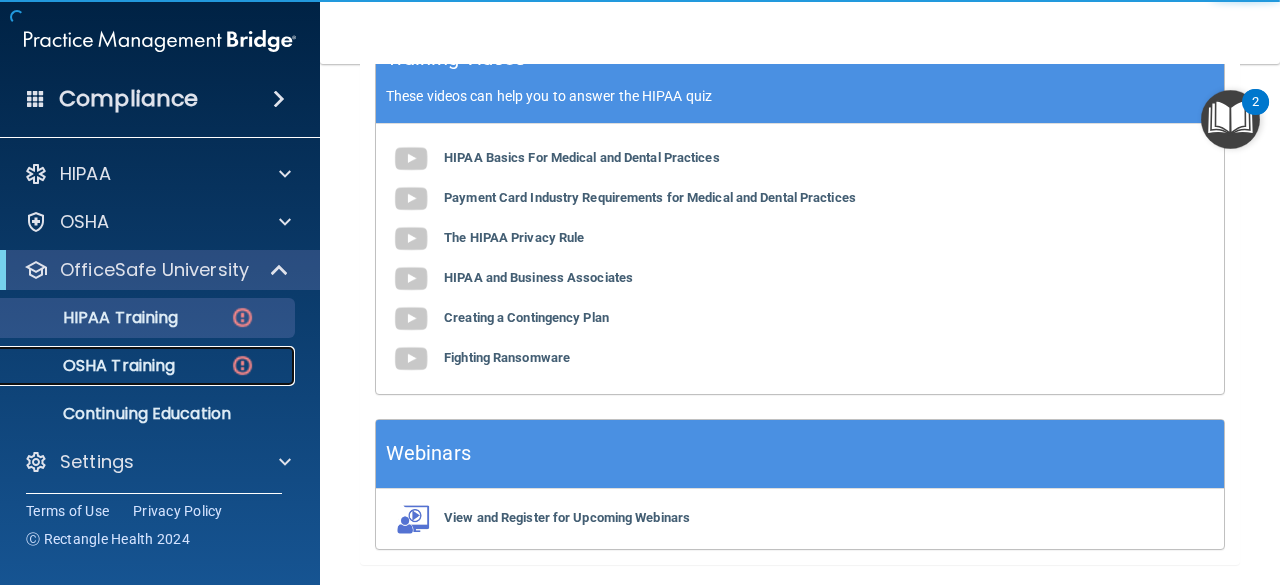 click on "OSHA Training" at bounding box center [137, 366] 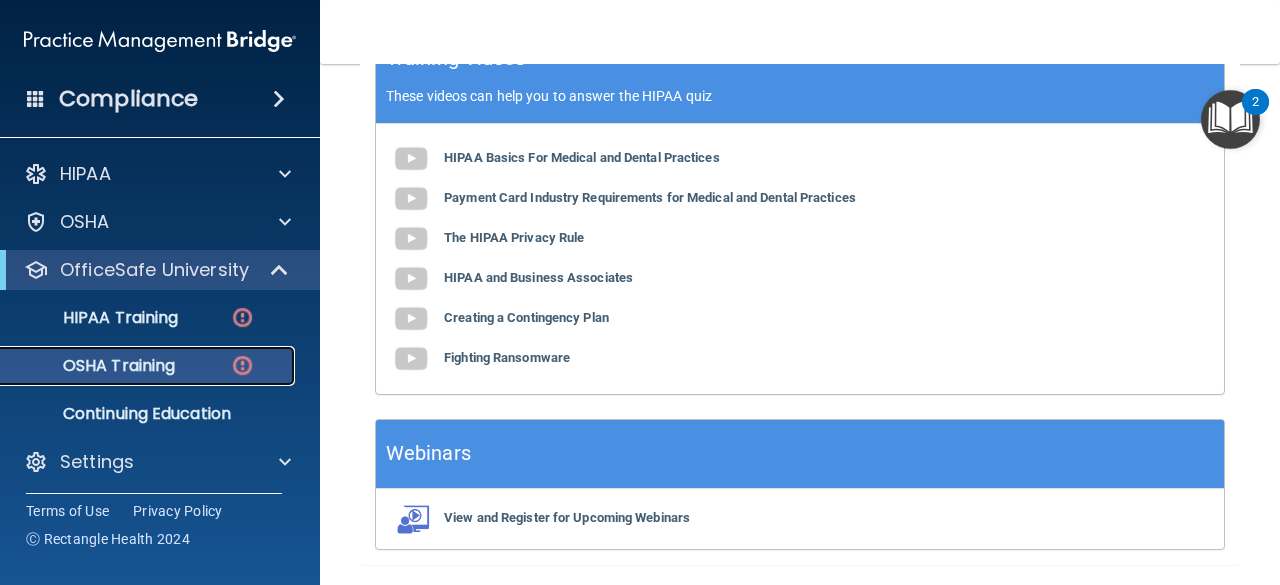 scroll, scrollTop: 660, scrollLeft: 0, axis: vertical 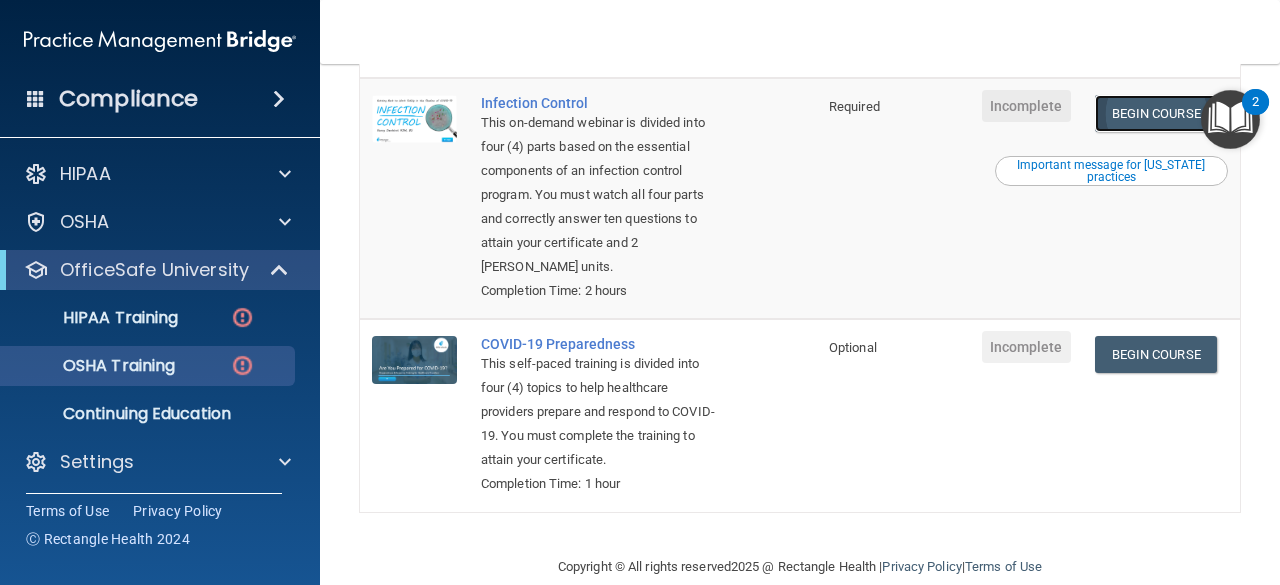 click on "Begin Course" at bounding box center [1156, 113] 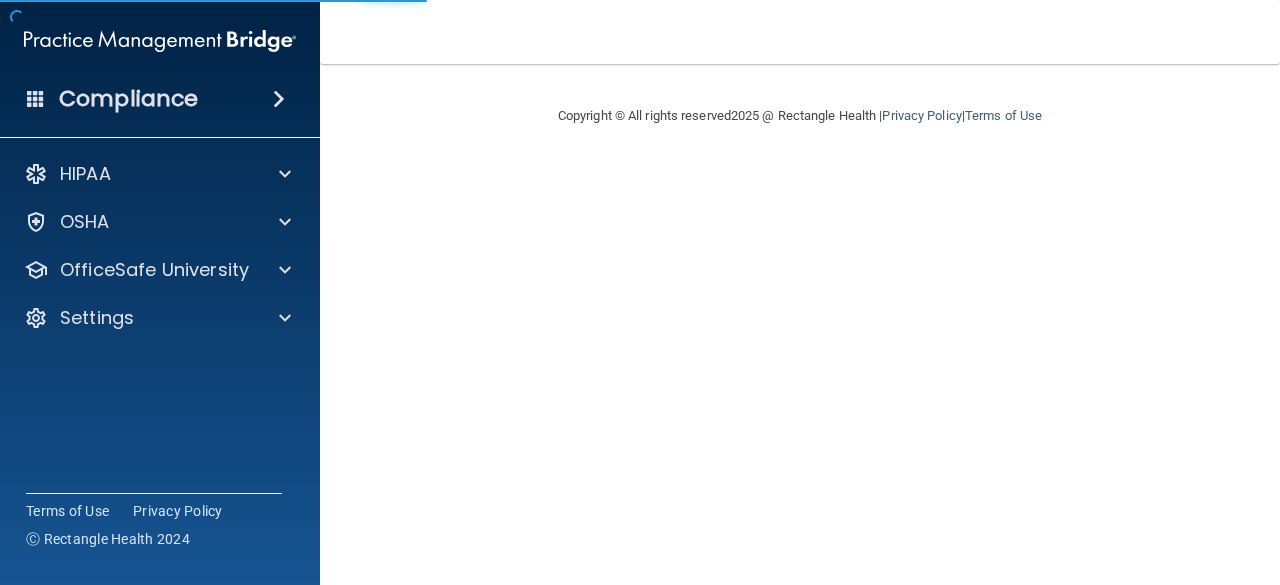 scroll, scrollTop: 0, scrollLeft: 0, axis: both 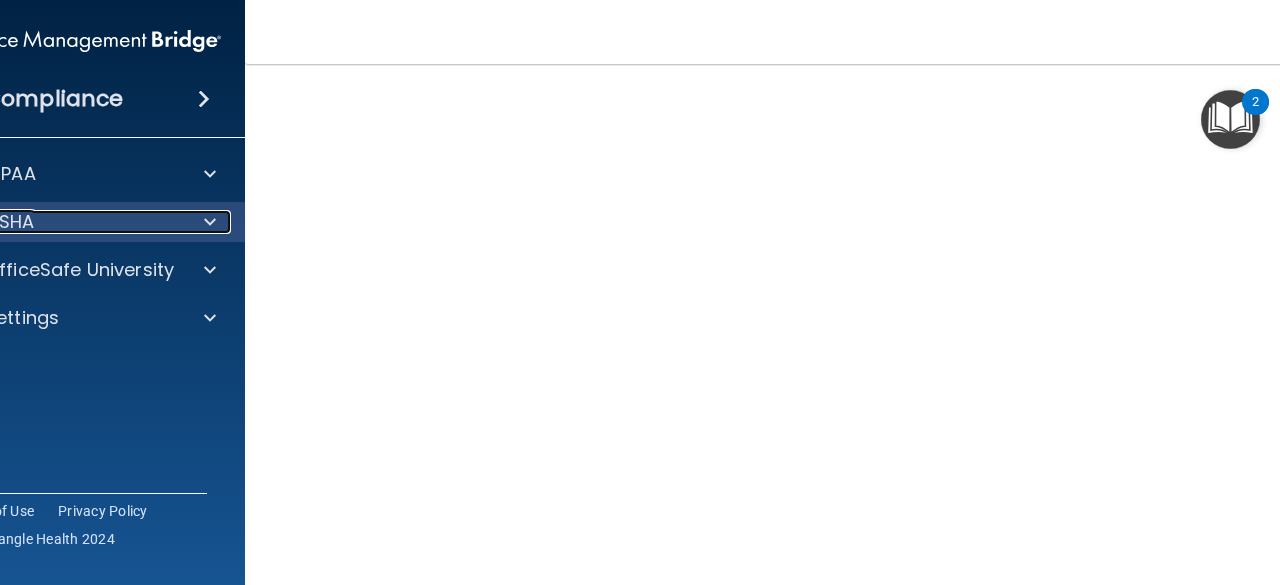 click at bounding box center (207, 222) 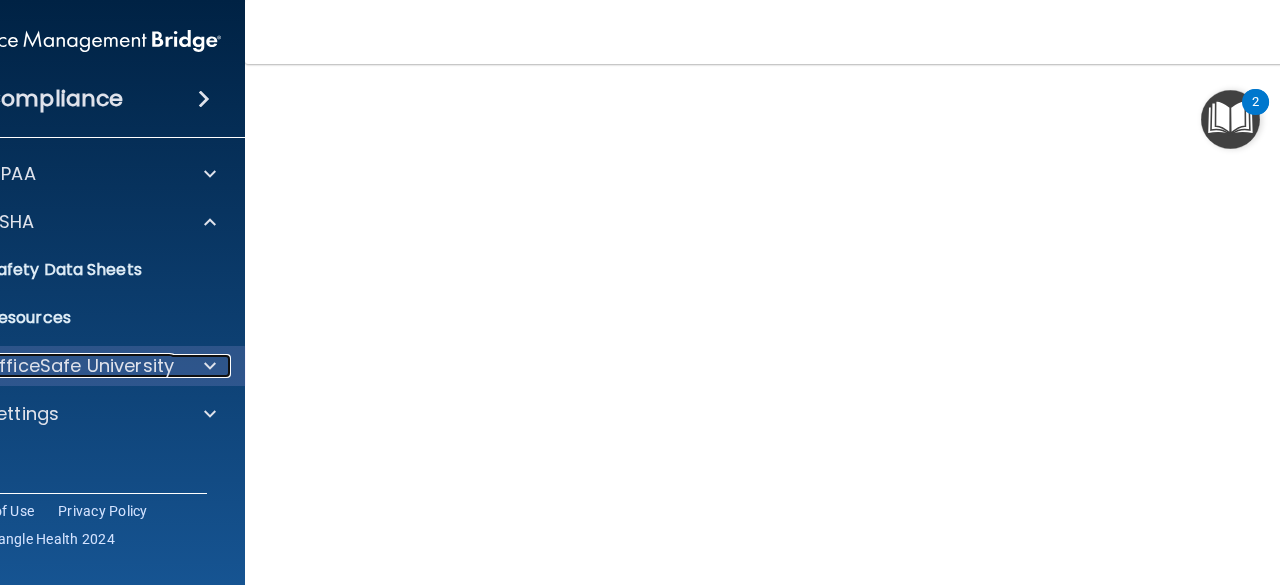 click at bounding box center [210, 366] 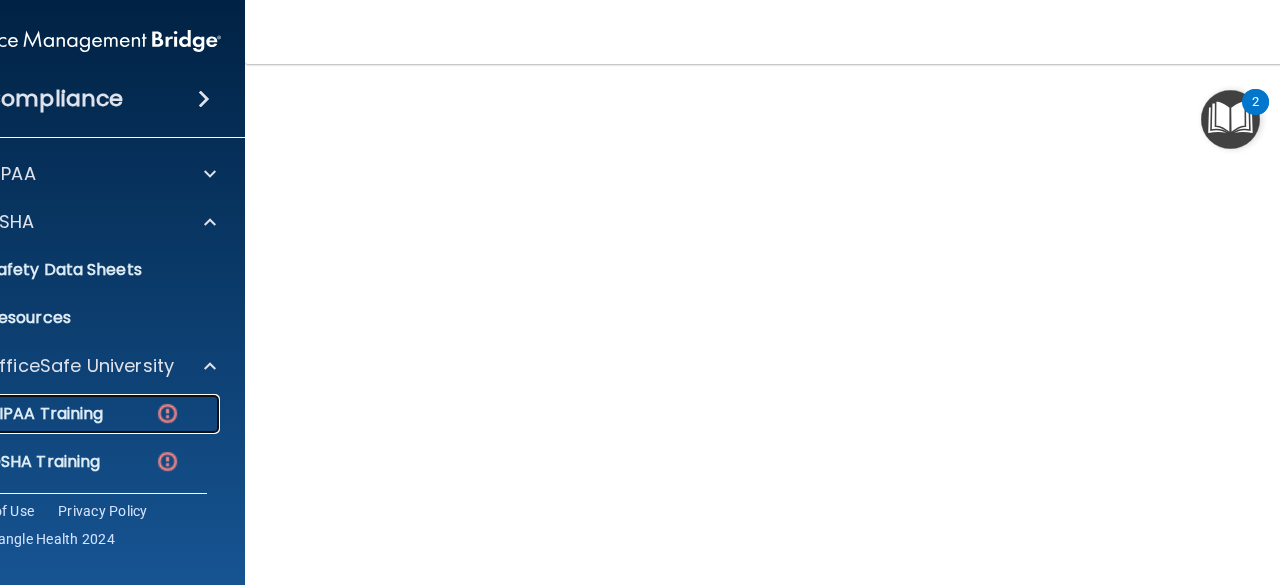 click at bounding box center (167, 413) 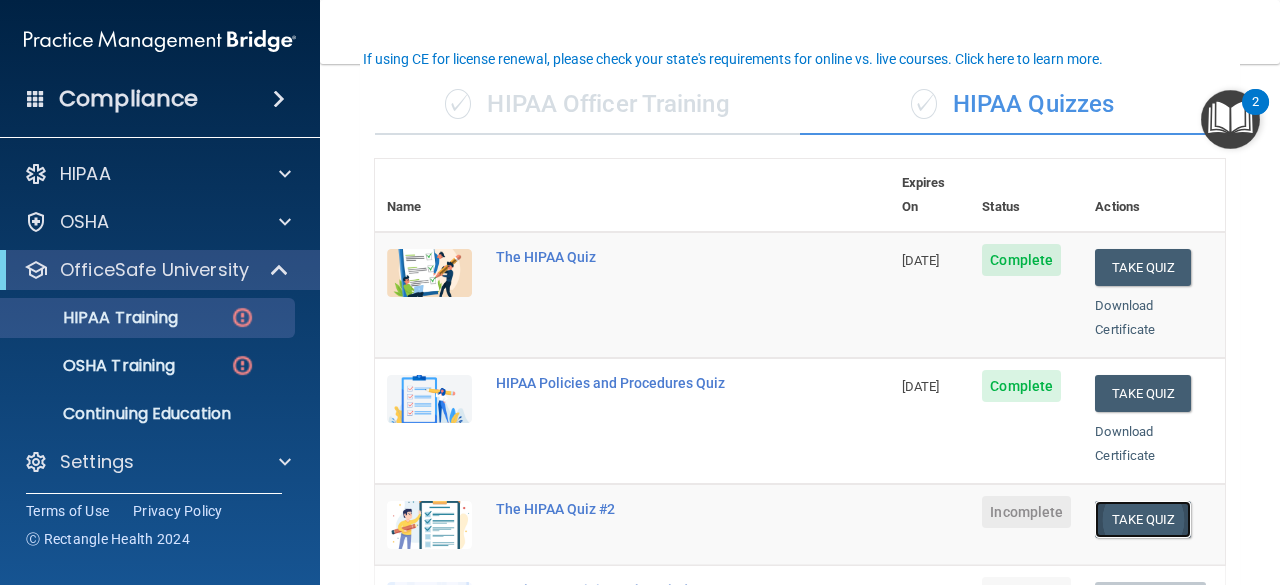 click on "Take Quiz" at bounding box center [1143, 519] 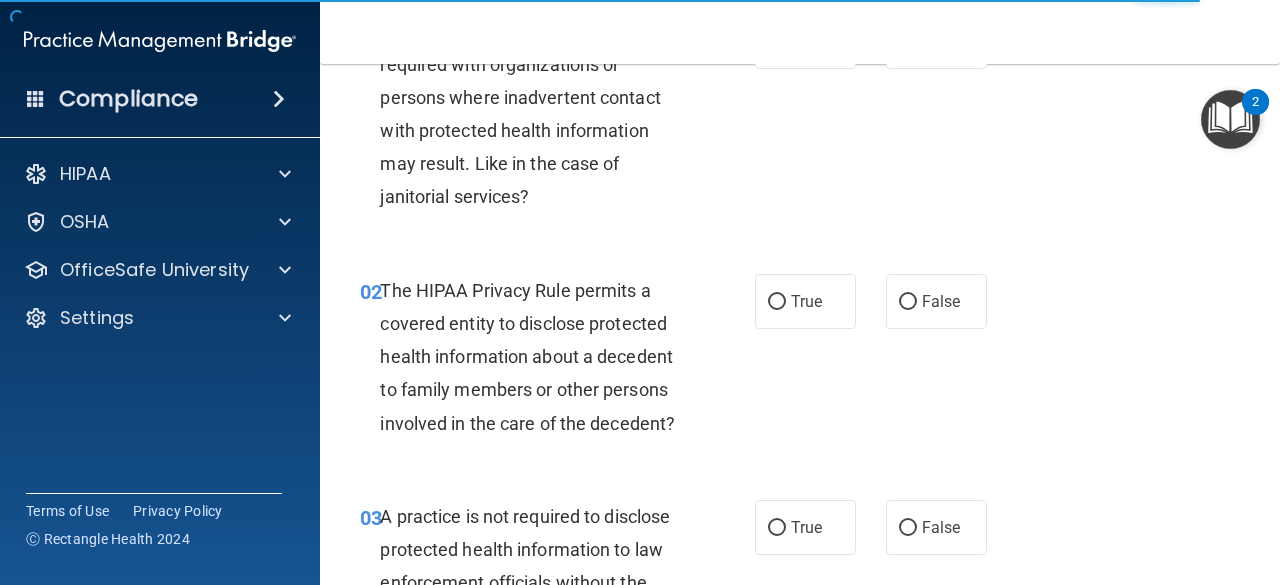 scroll, scrollTop: 0, scrollLeft: 0, axis: both 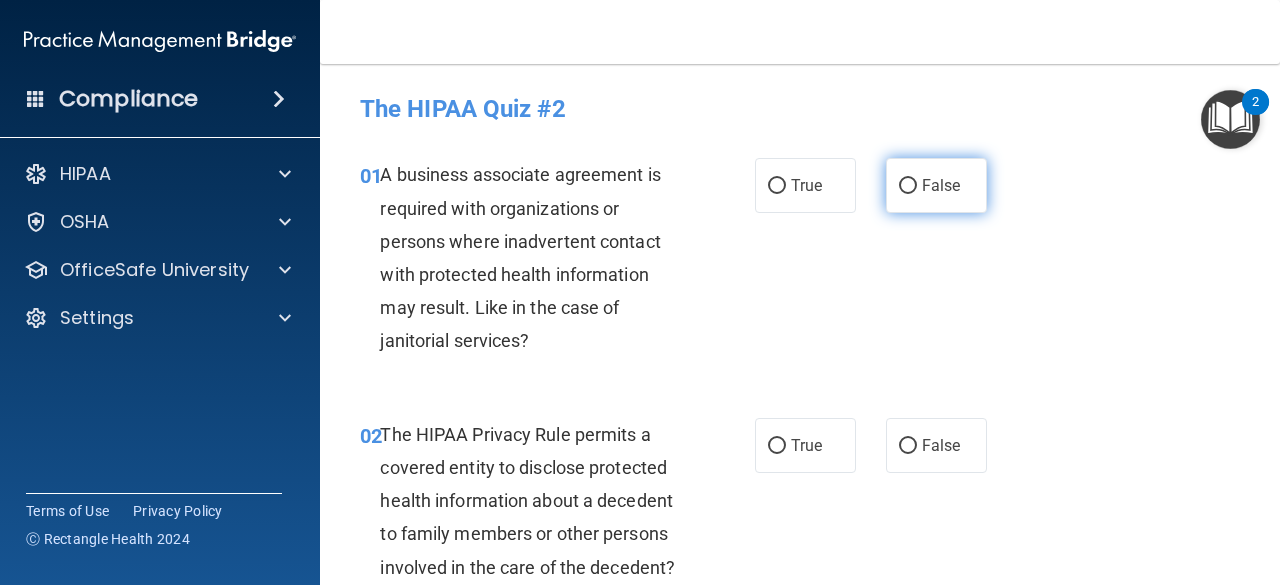 click on "False" at bounding box center (936, 185) 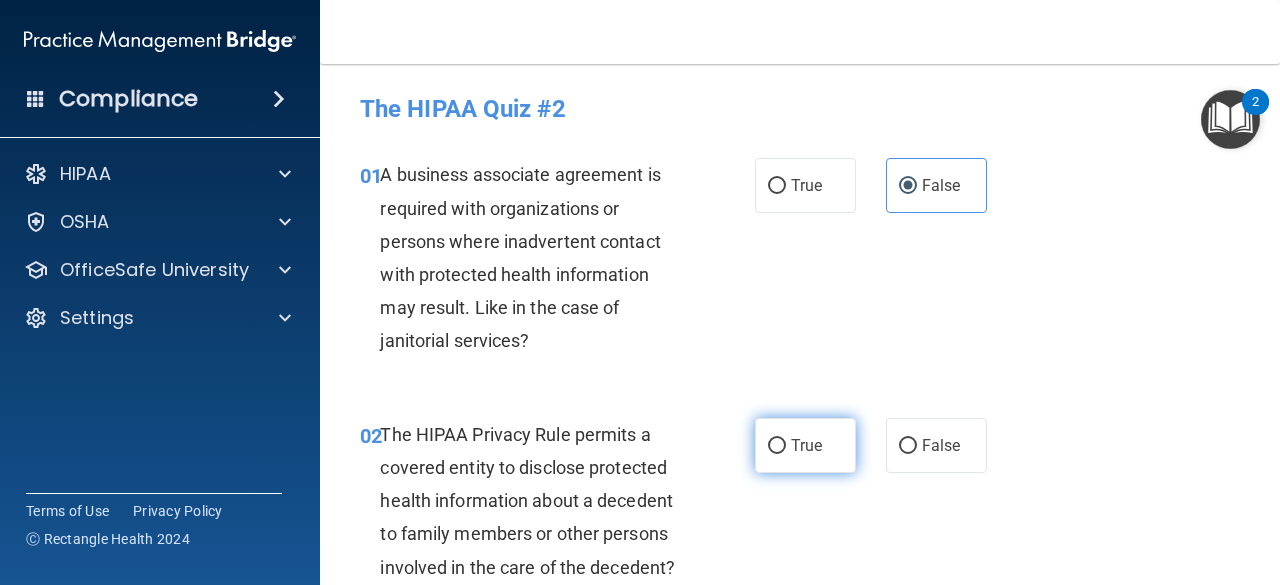 click on "True" at bounding box center (805, 445) 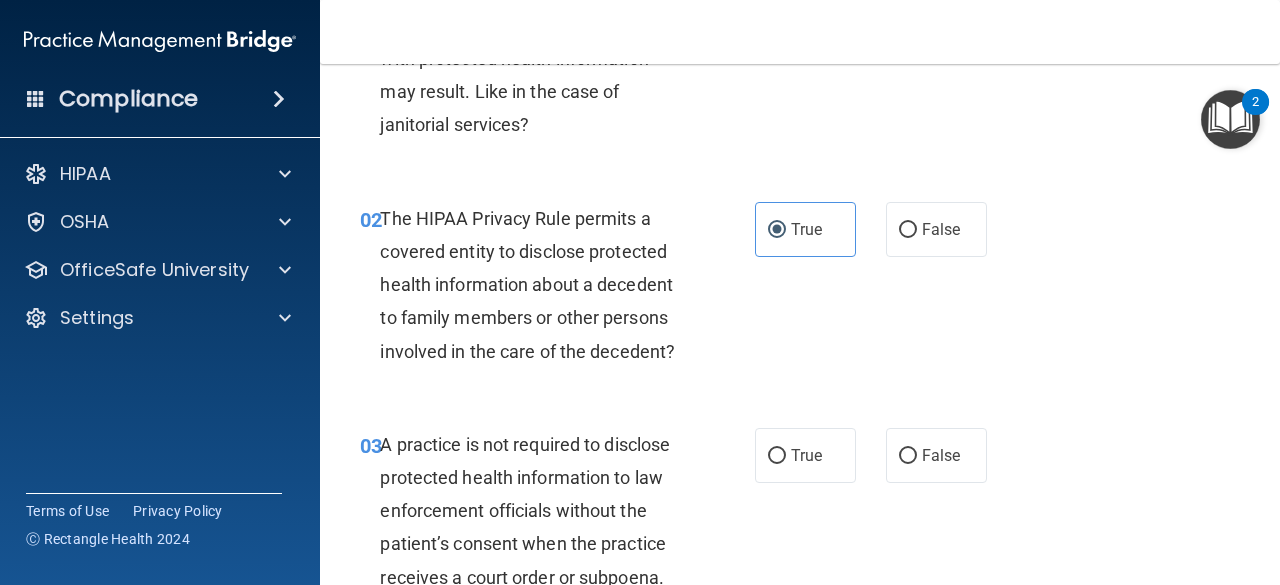 scroll, scrollTop: 216, scrollLeft: 0, axis: vertical 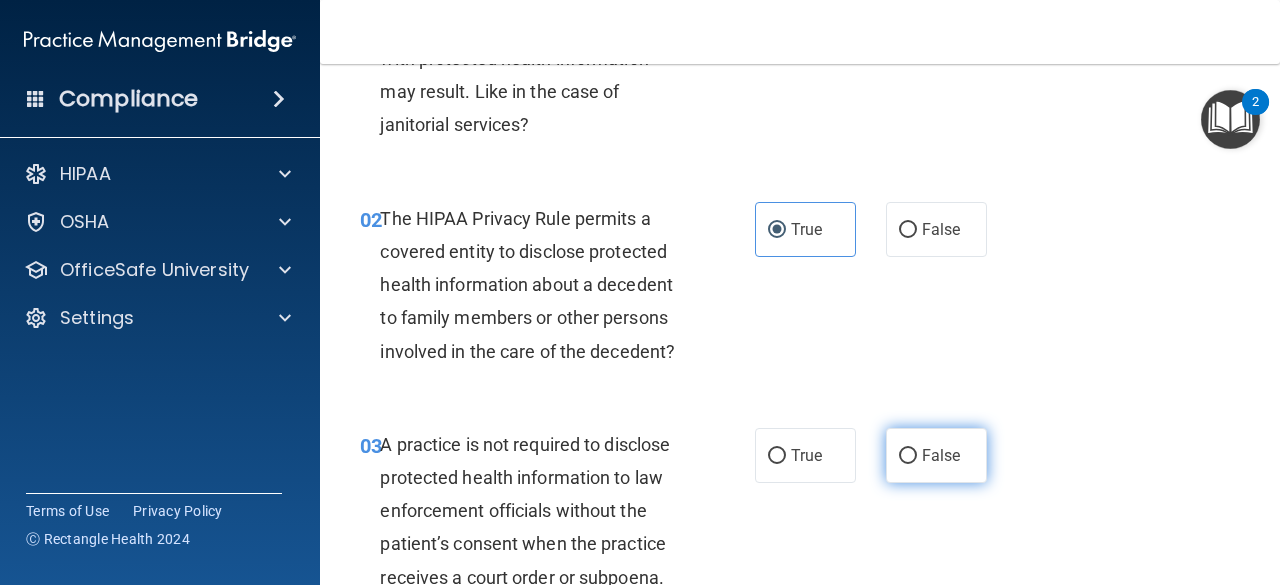 click on "False" at bounding box center [908, 456] 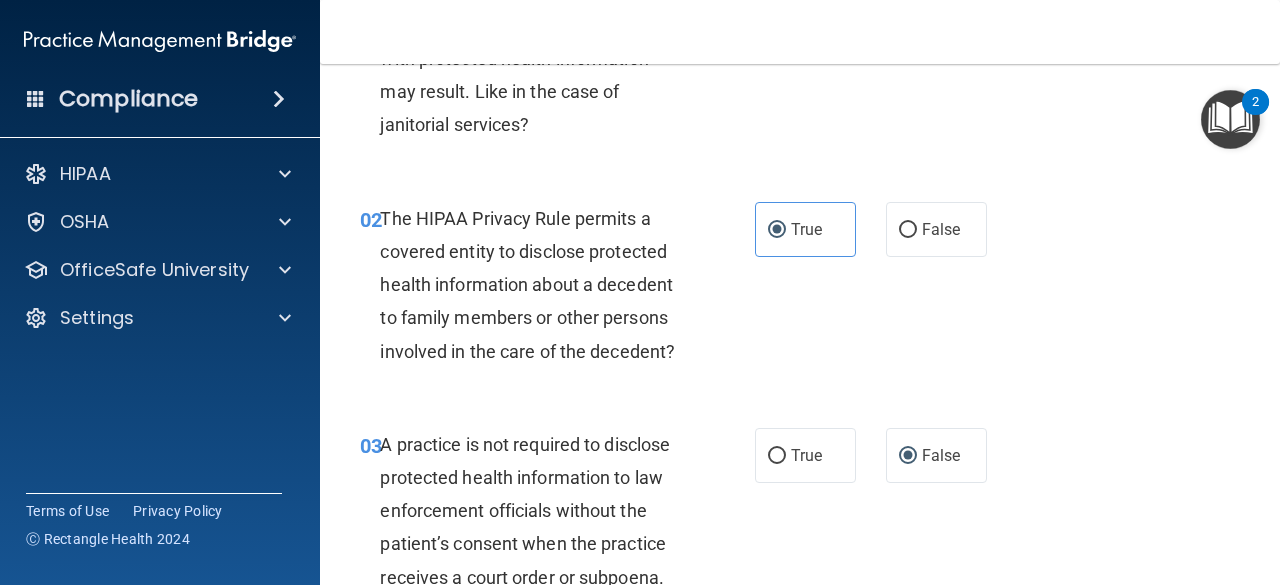 click on "False" at bounding box center [908, 456] 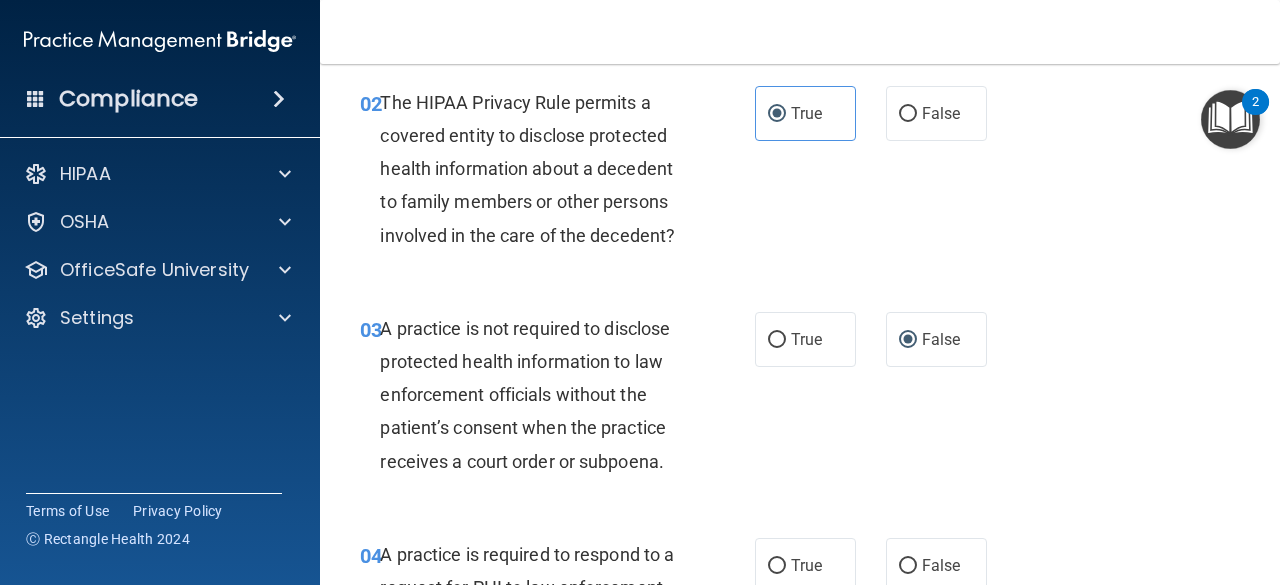 scroll, scrollTop: 336, scrollLeft: 0, axis: vertical 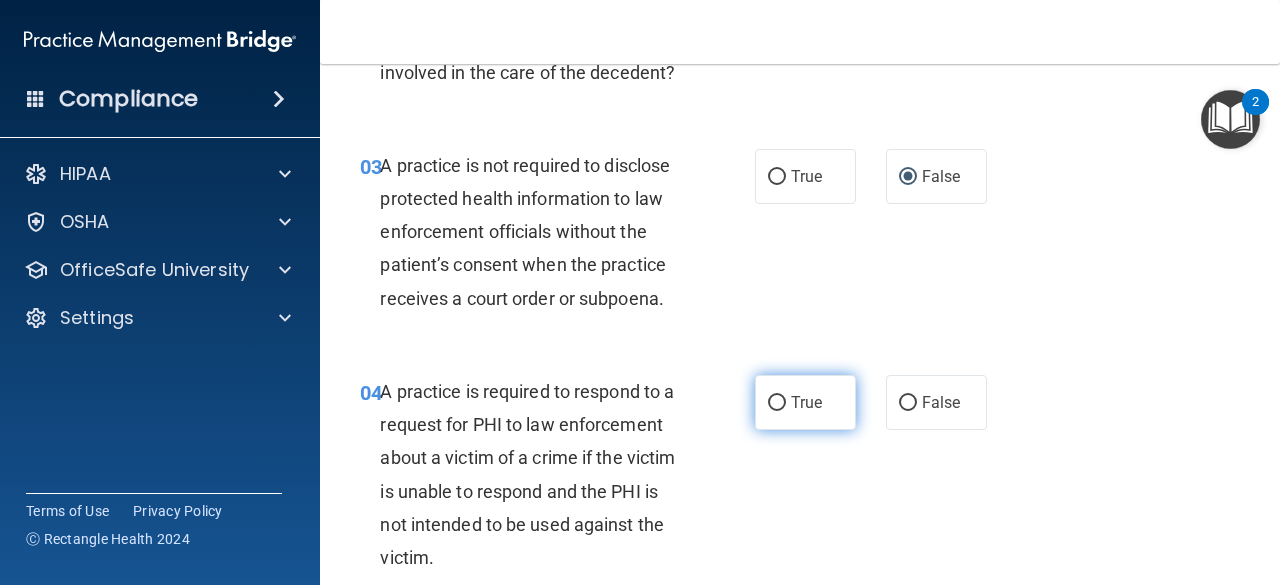 click on "True" at bounding box center [805, 402] 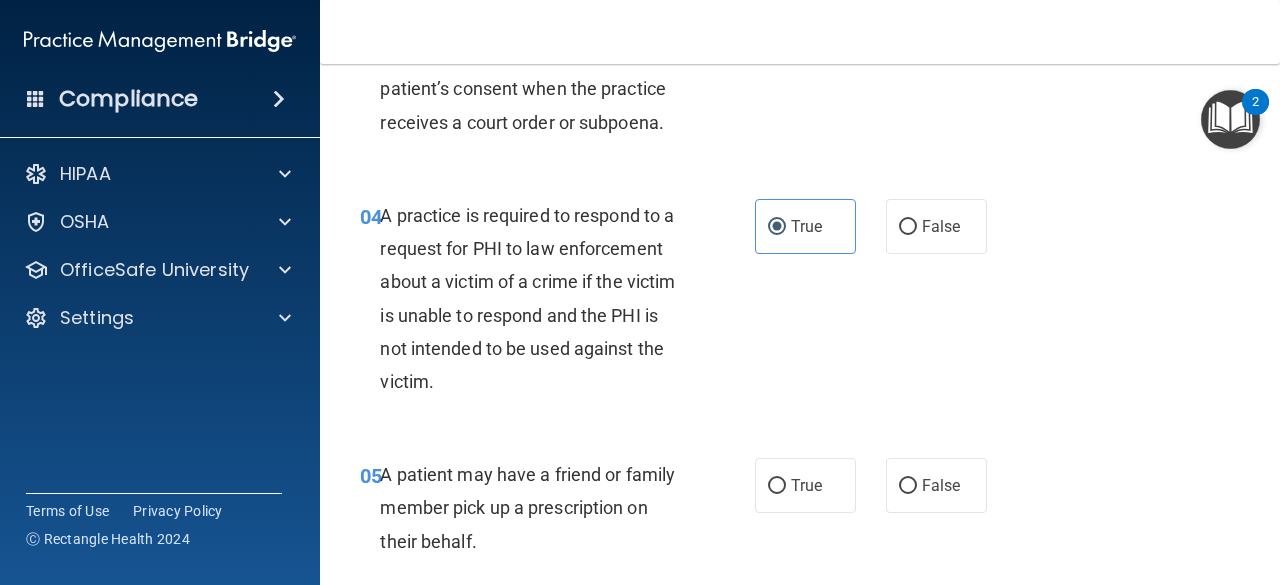 scroll, scrollTop: 676, scrollLeft: 0, axis: vertical 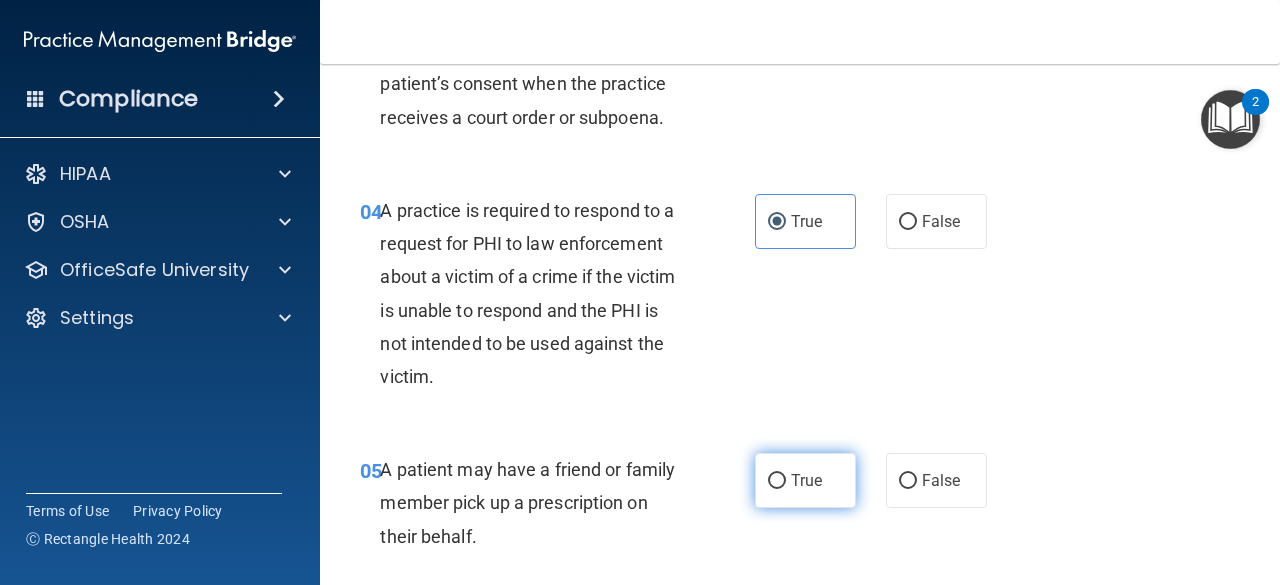 click on "True" at bounding box center [805, 480] 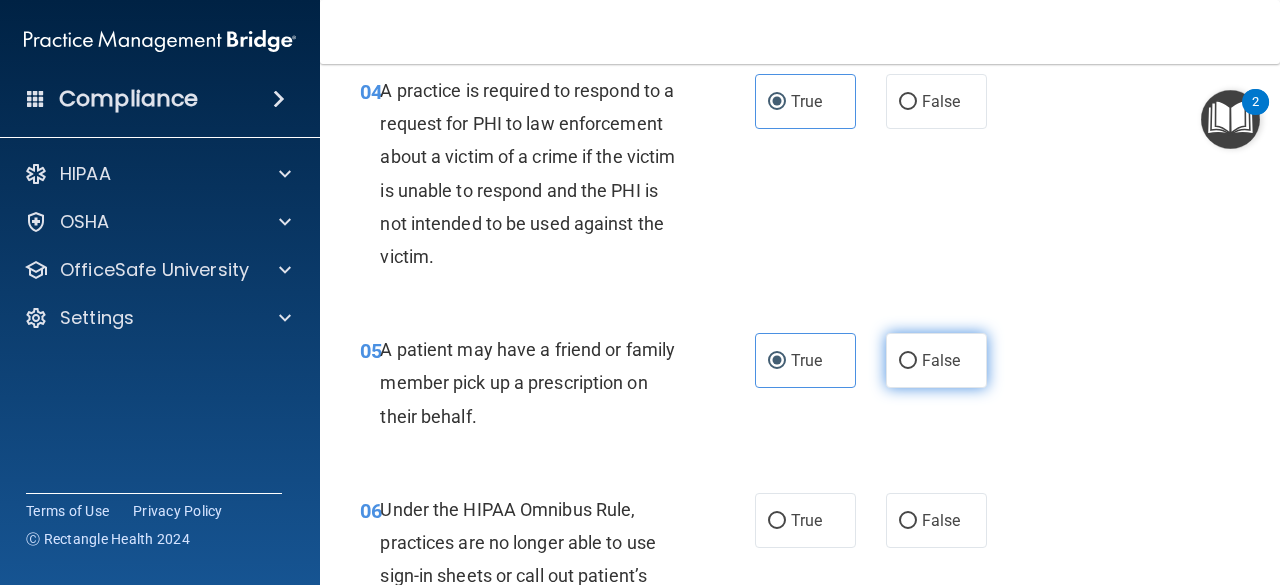 scroll, scrollTop: 852, scrollLeft: 0, axis: vertical 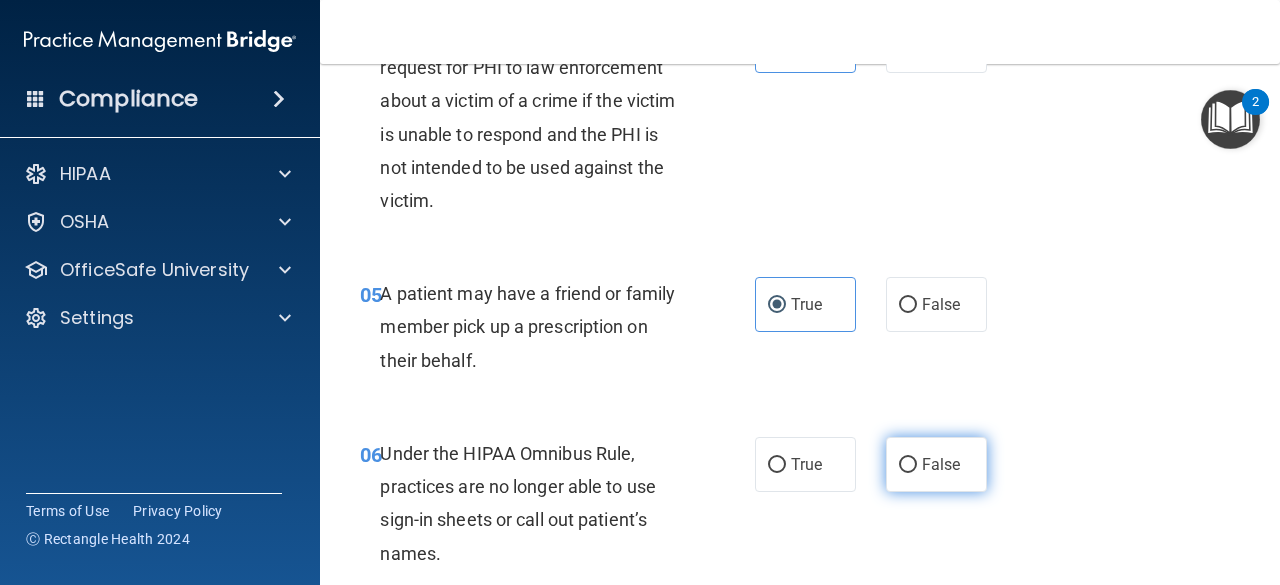 click on "False" at bounding box center (936, 464) 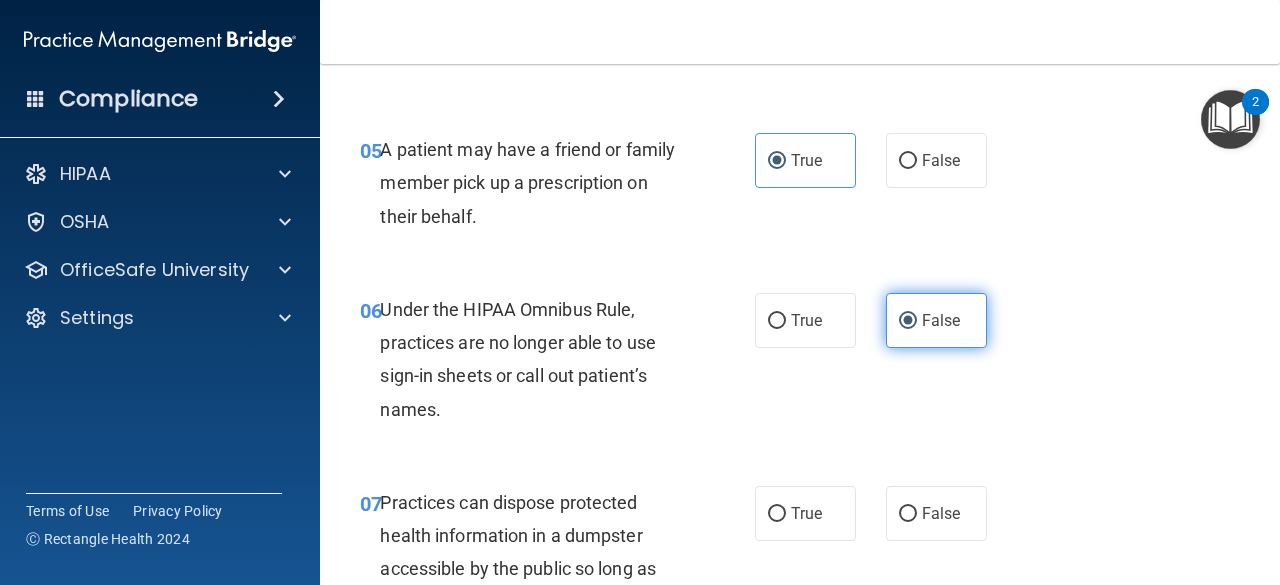 scroll, scrollTop: 999, scrollLeft: 0, axis: vertical 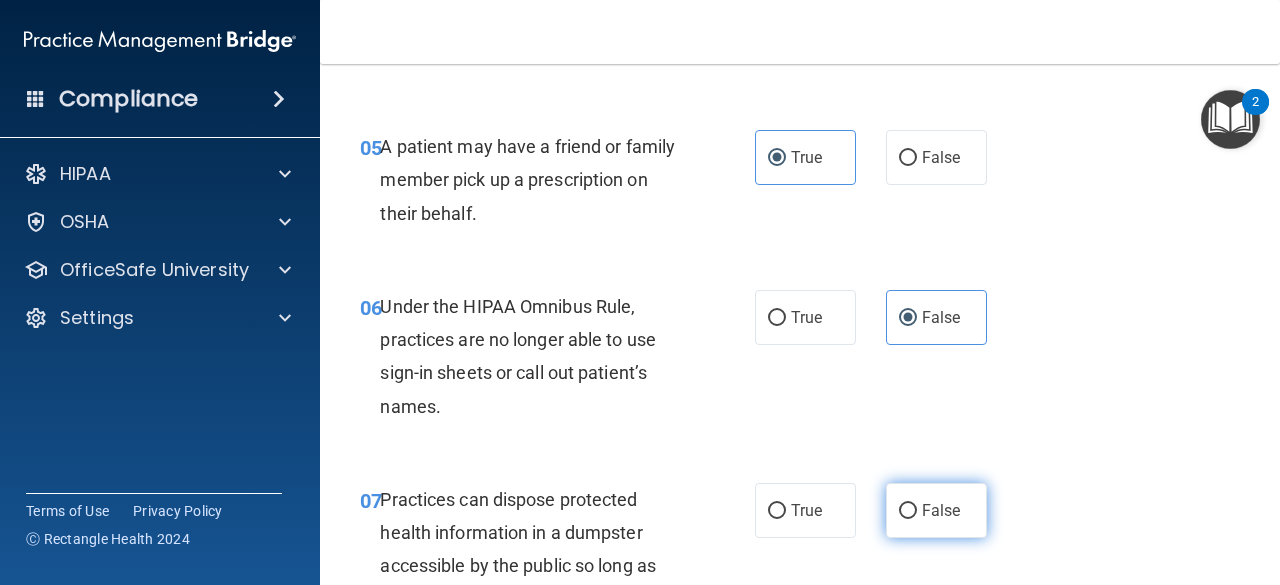 click on "False" at bounding box center [936, 510] 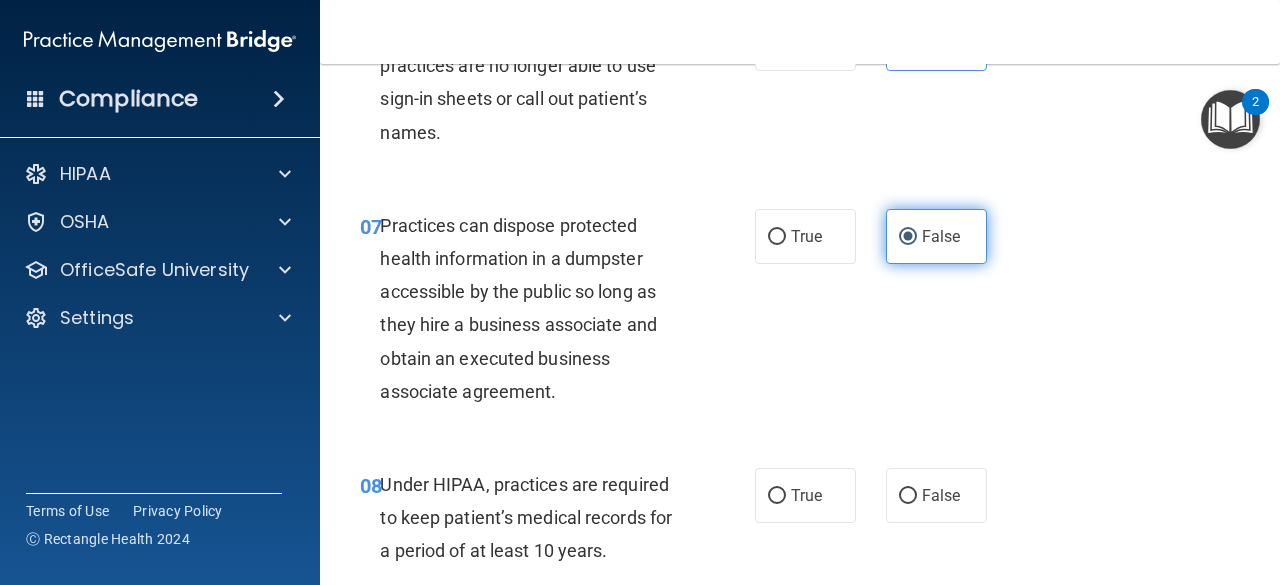 scroll, scrollTop: 1274, scrollLeft: 0, axis: vertical 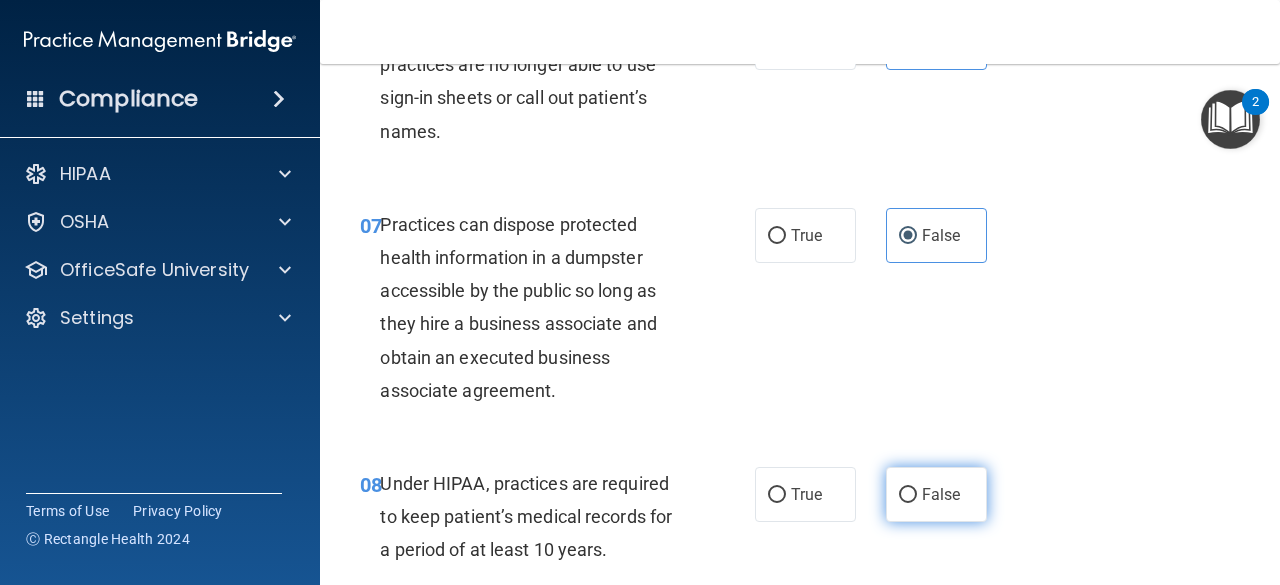 click on "False" at bounding box center (908, 495) 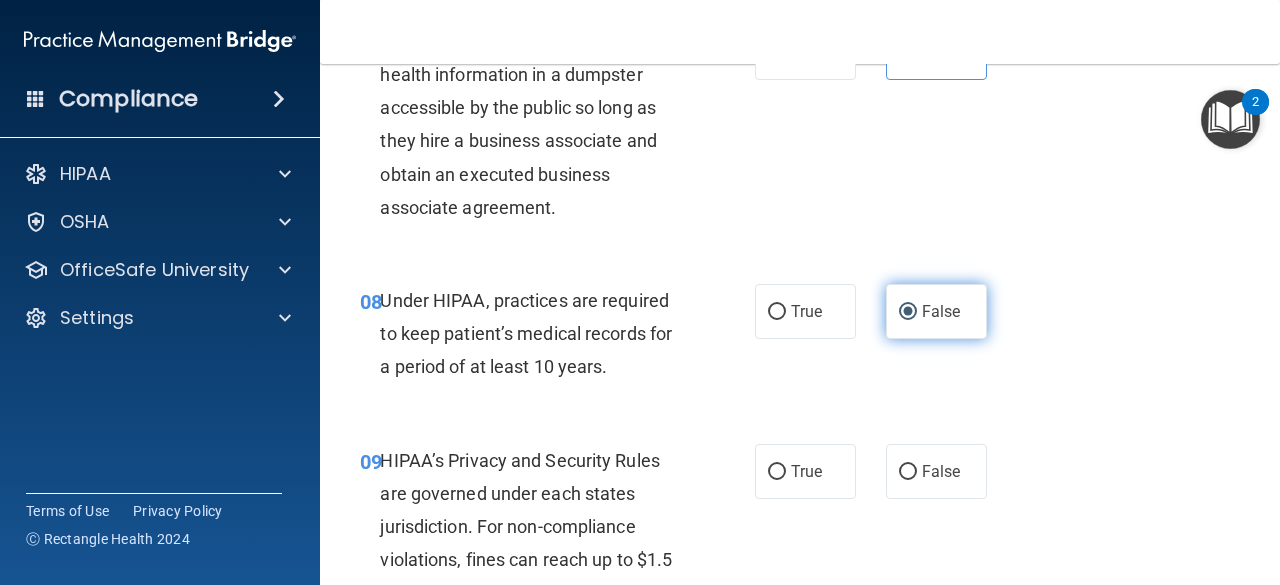 scroll, scrollTop: 1458, scrollLeft: 0, axis: vertical 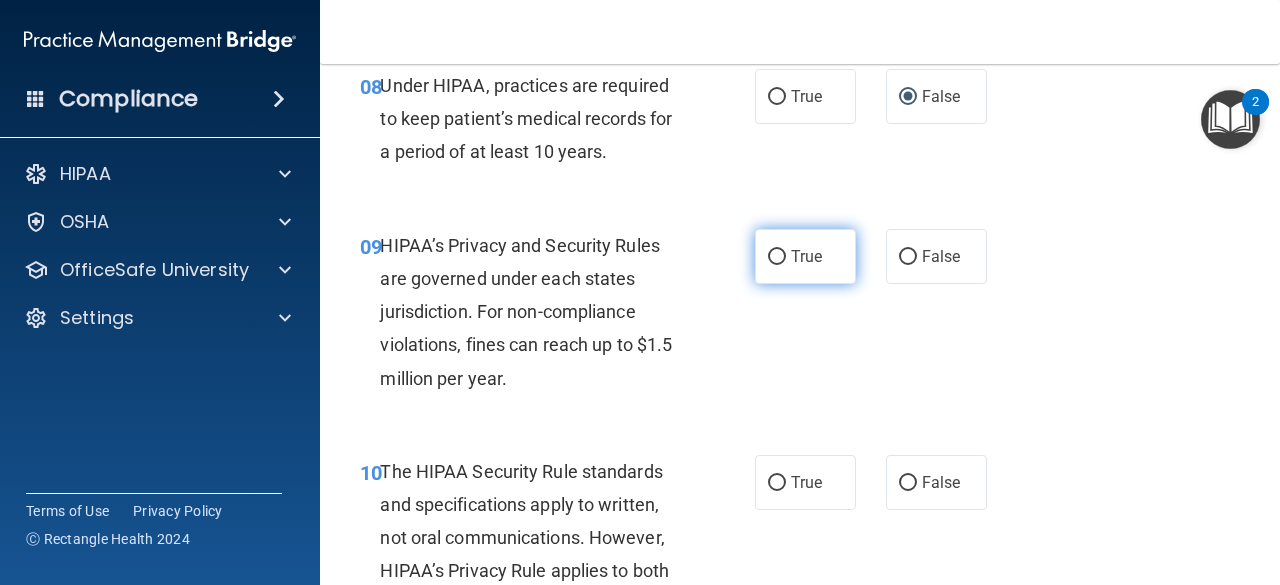 click on "True" at bounding box center (777, 257) 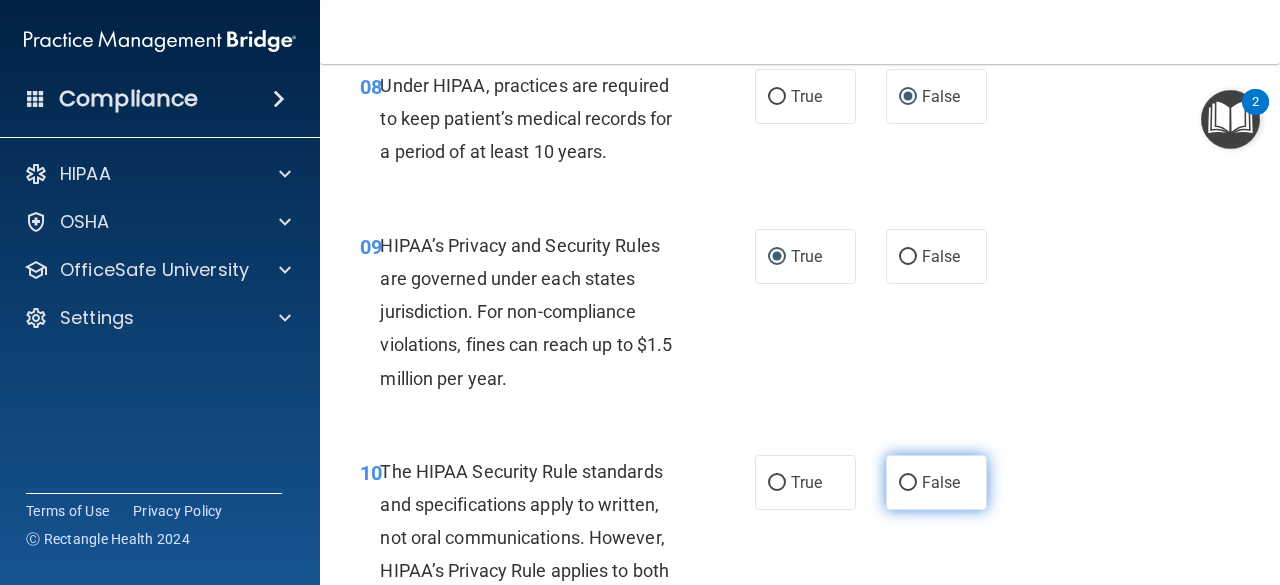 click on "False" at bounding box center [936, 482] 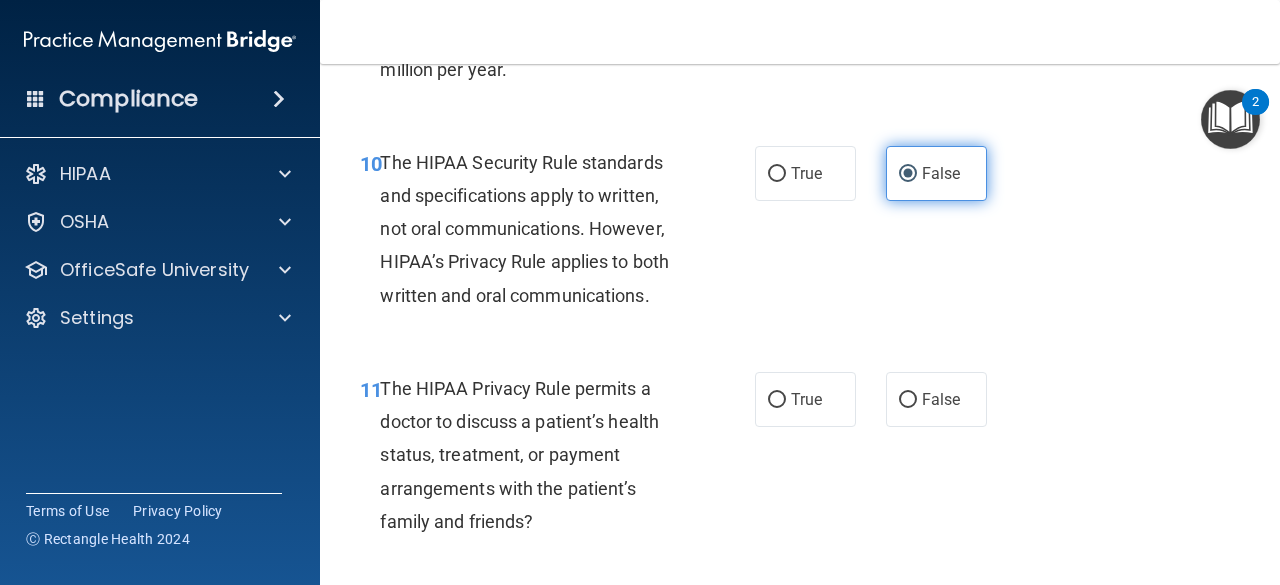 scroll, scrollTop: 1997, scrollLeft: 0, axis: vertical 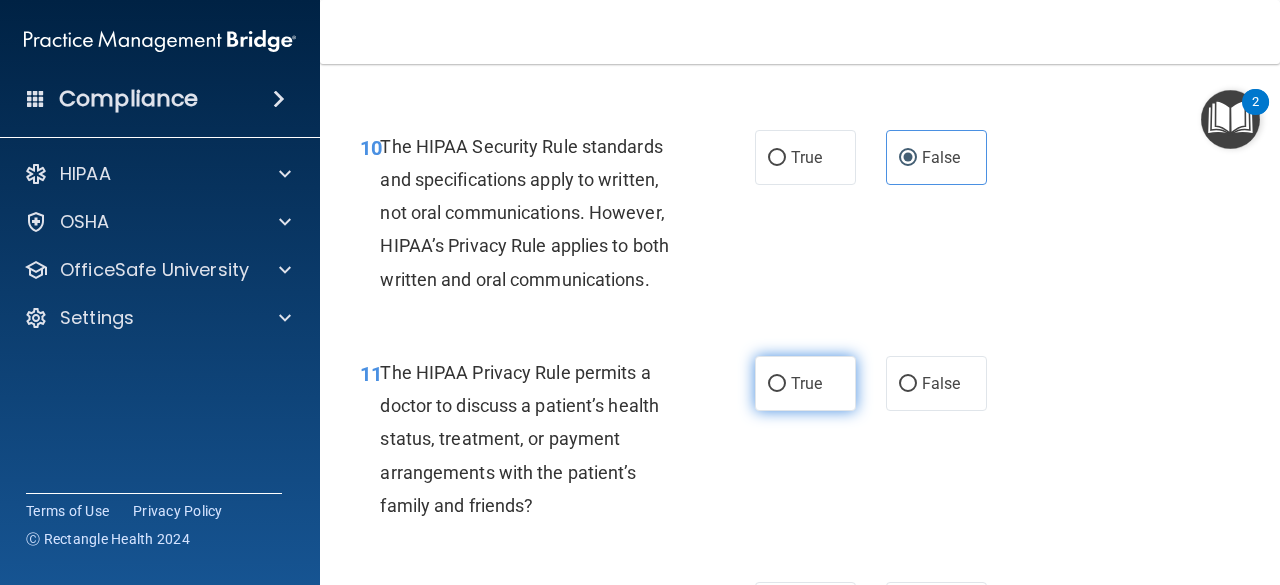 click on "True" at bounding box center (777, 384) 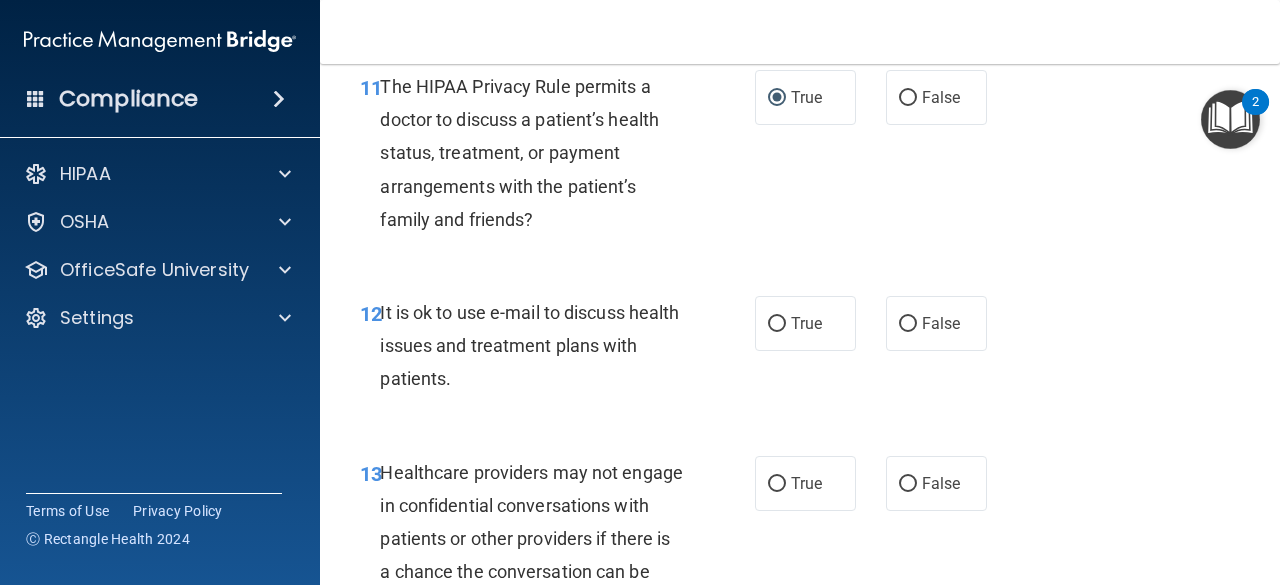 scroll, scrollTop: 2284, scrollLeft: 0, axis: vertical 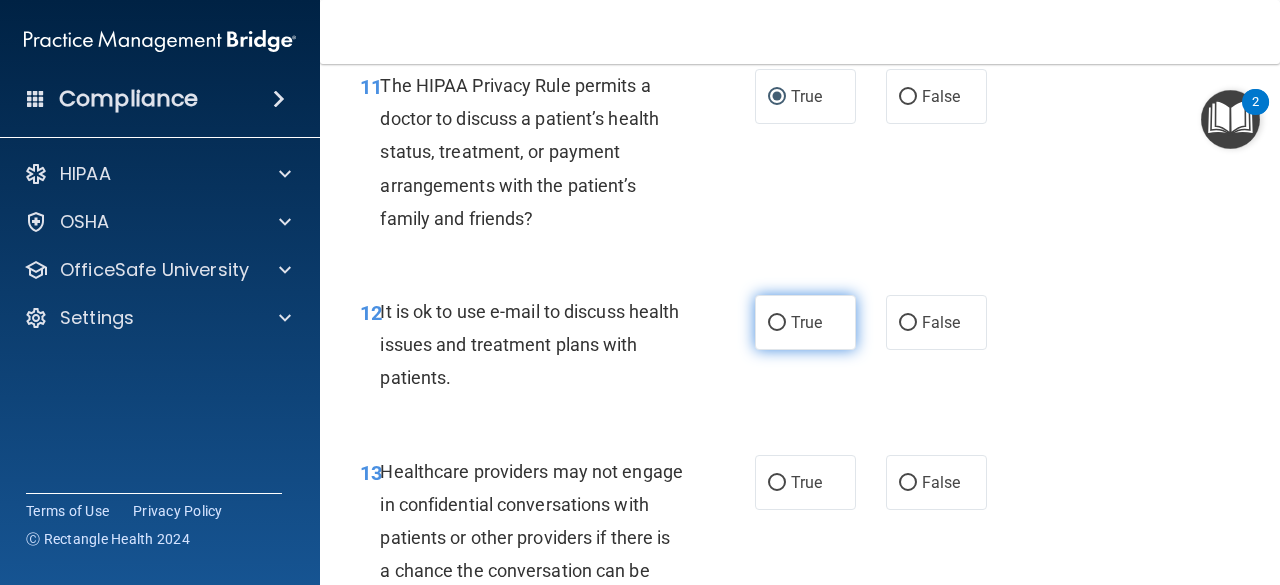 click on "True" at bounding box center (777, 323) 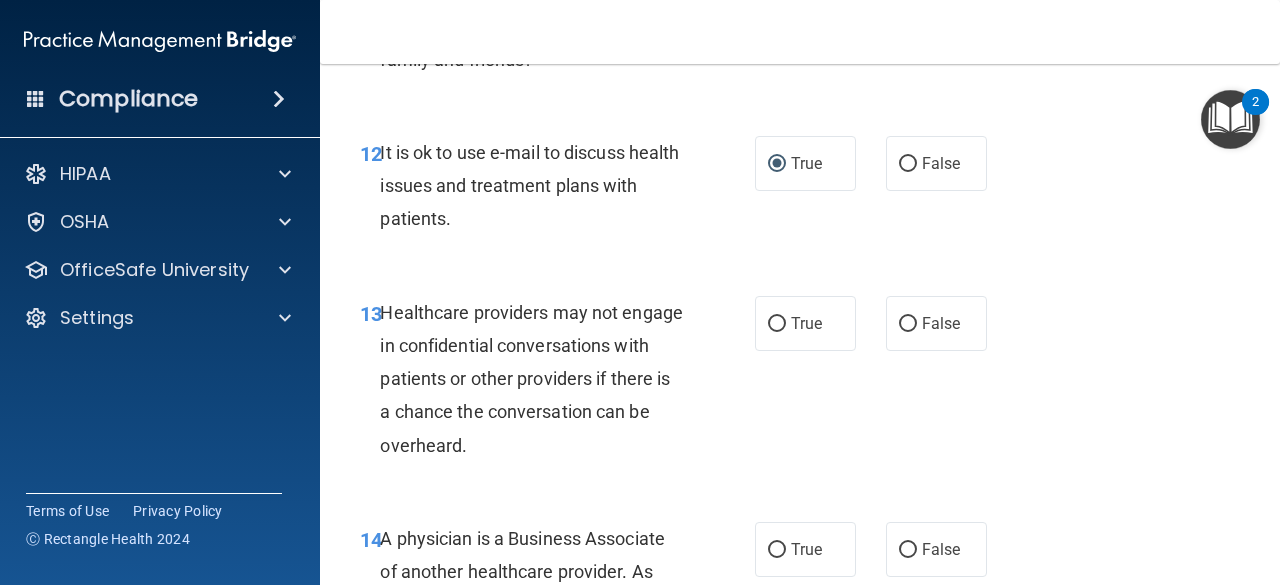 scroll, scrollTop: 2452, scrollLeft: 0, axis: vertical 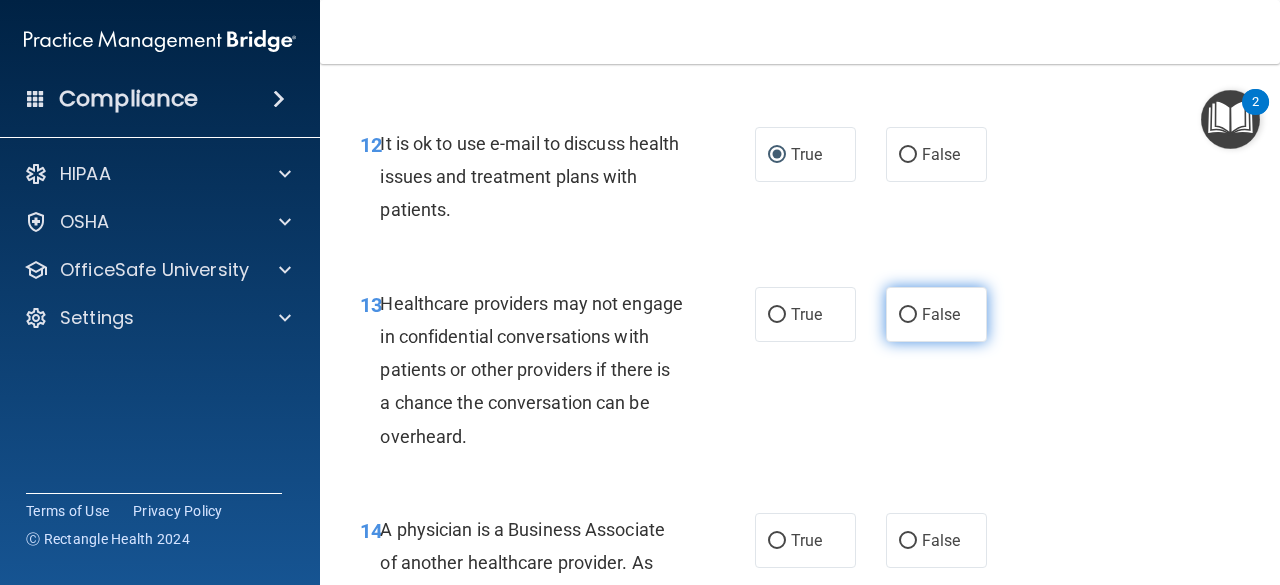 click on "False" at bounding box center [908, 315] 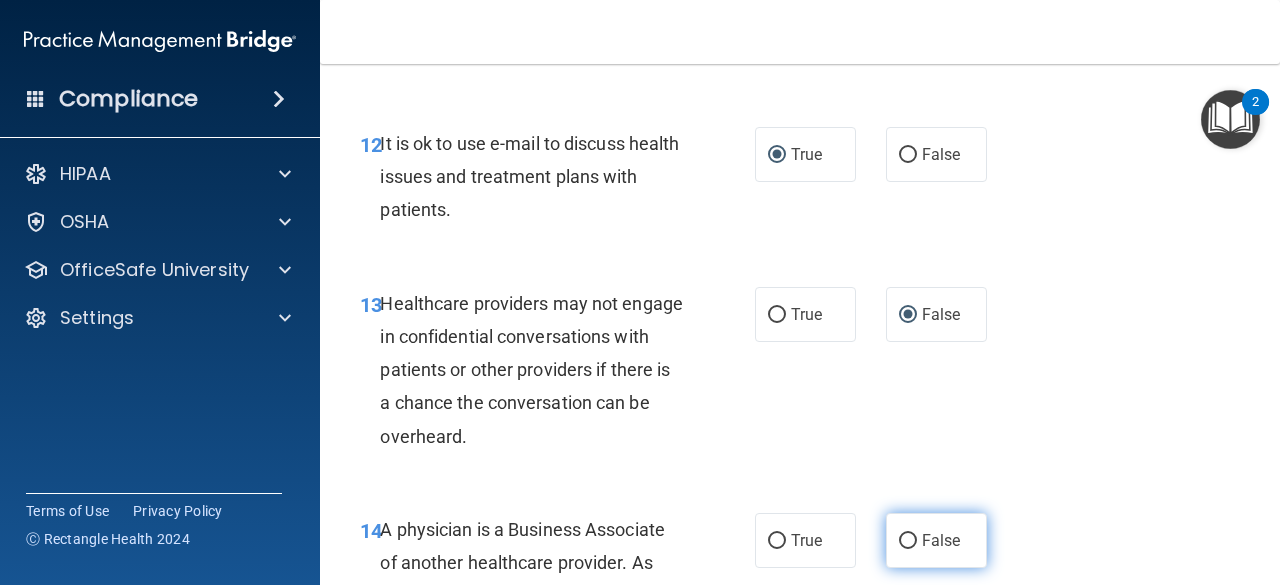 click on "False" at bounding box center (936, 540) 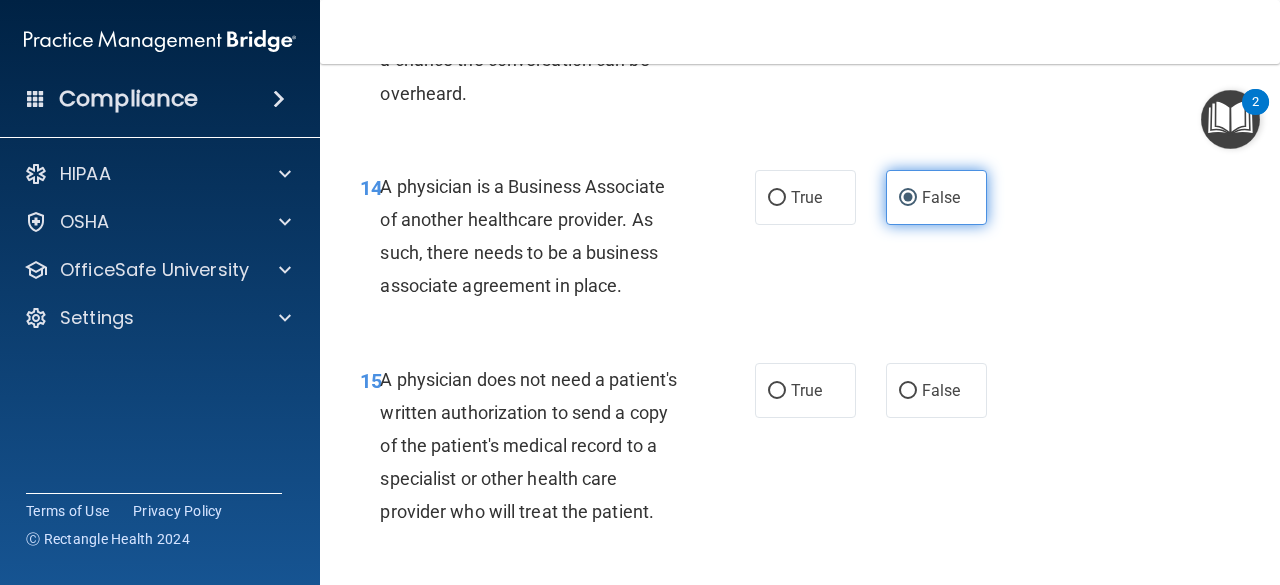 scroll, scrollTop: 2796, scrollLeft: 0, axis: vertical 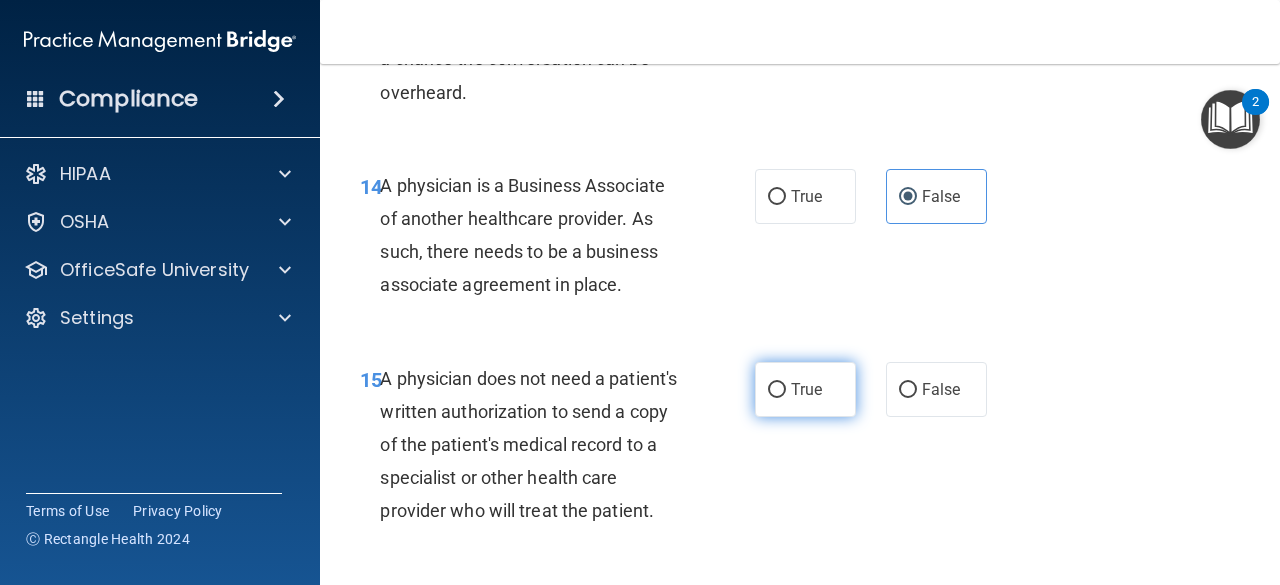 click on "True" at bounding box center [805, 389] 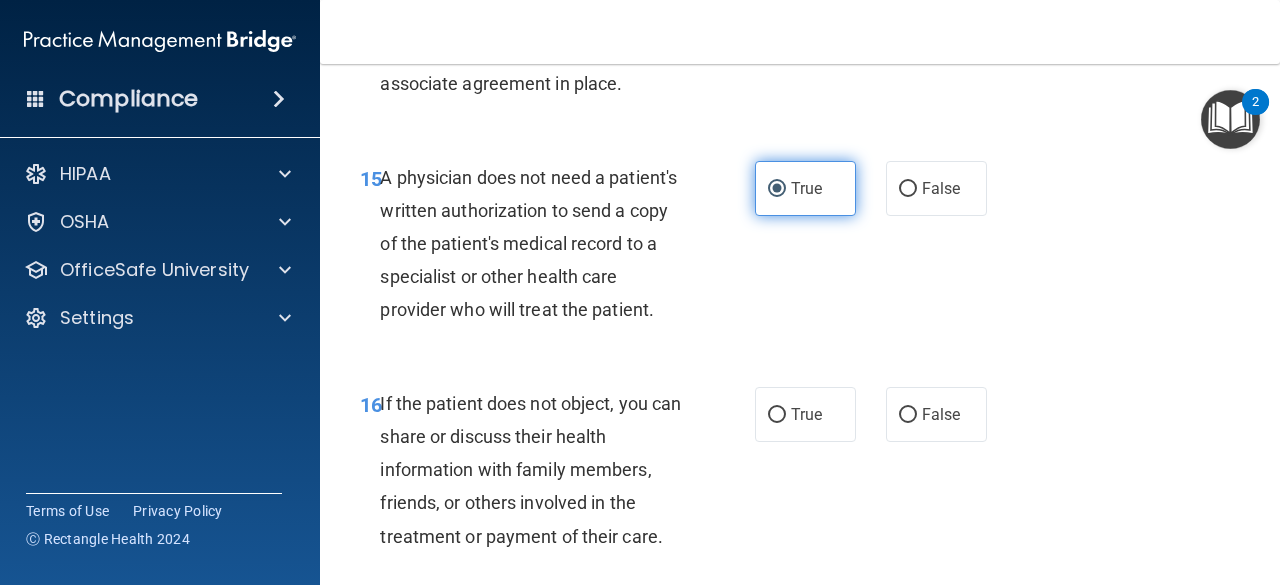 scroll, scrollTop: 2998, scrollLeft: 0, axis: vertical 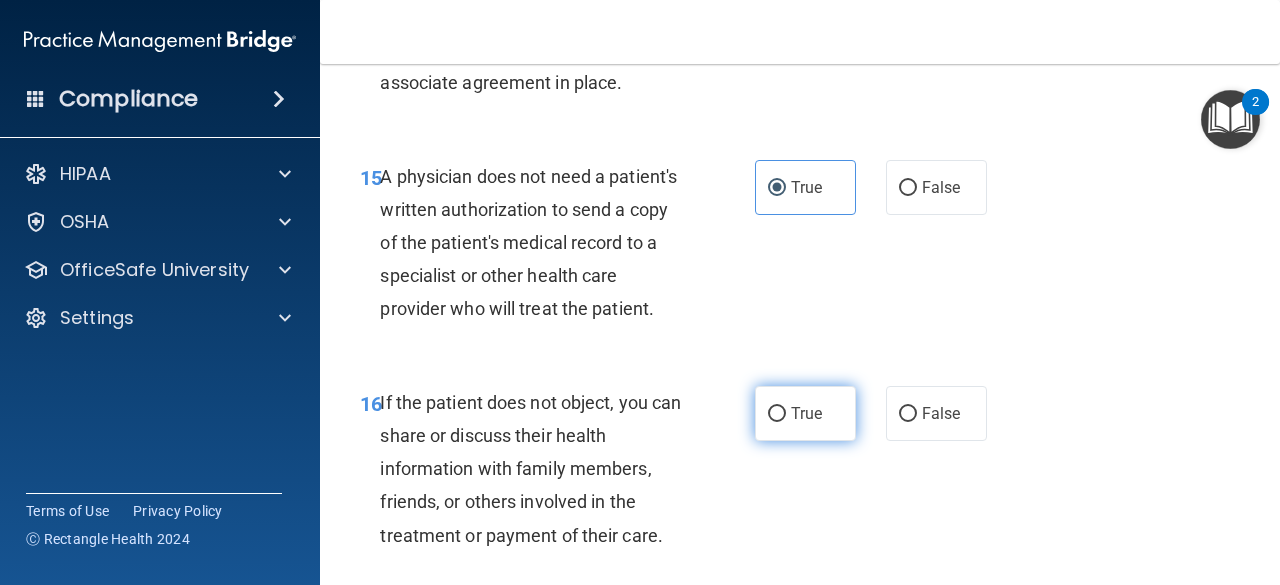click on "True" at bounding box center [805, 413] 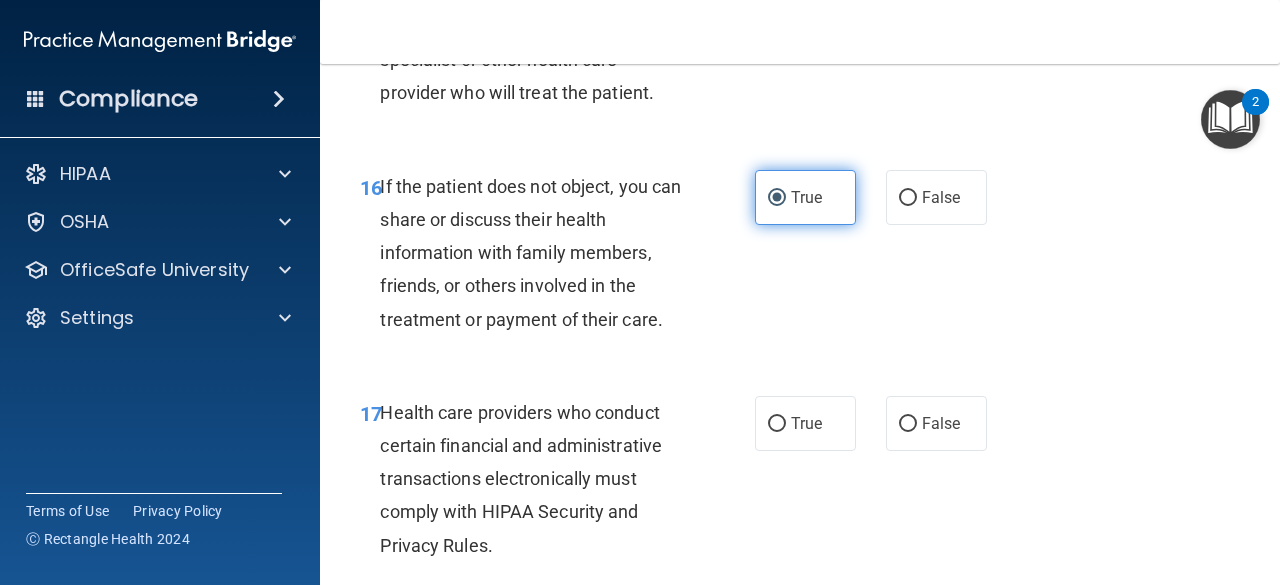 scroll, scrollTop: 3216, scrollLeft: 0, axis: vertical 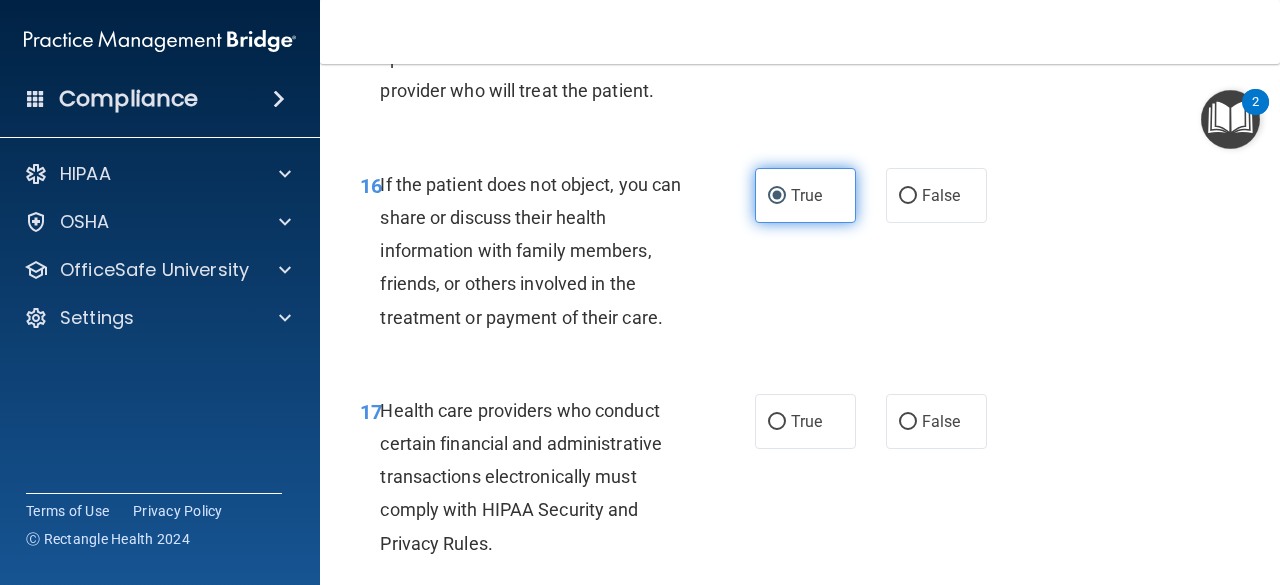 click on "True" at bounding box center [805, 421] 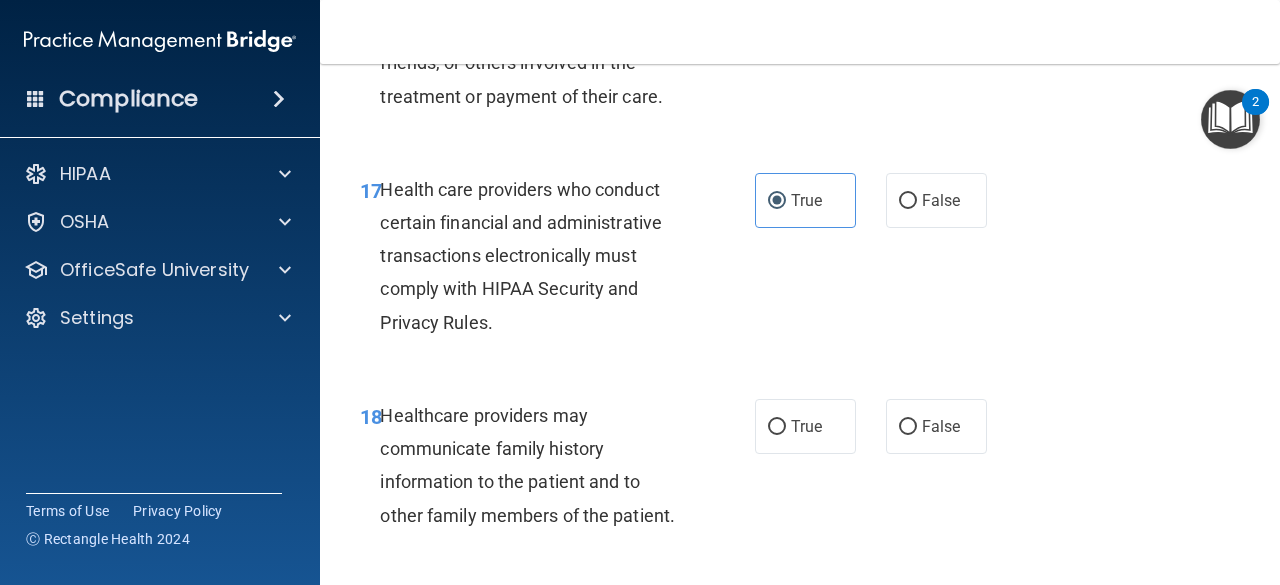 scroll, scrollTop: 3437, scrollLeft: 0, axis: vertical 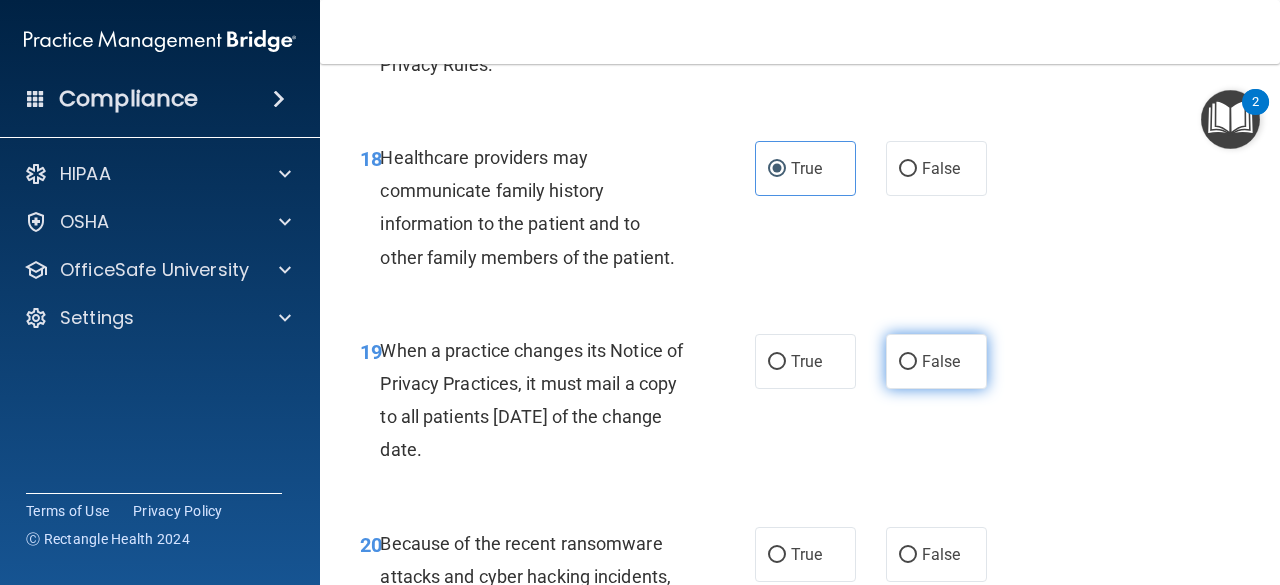click on "False" at bounding box center [908, 362] 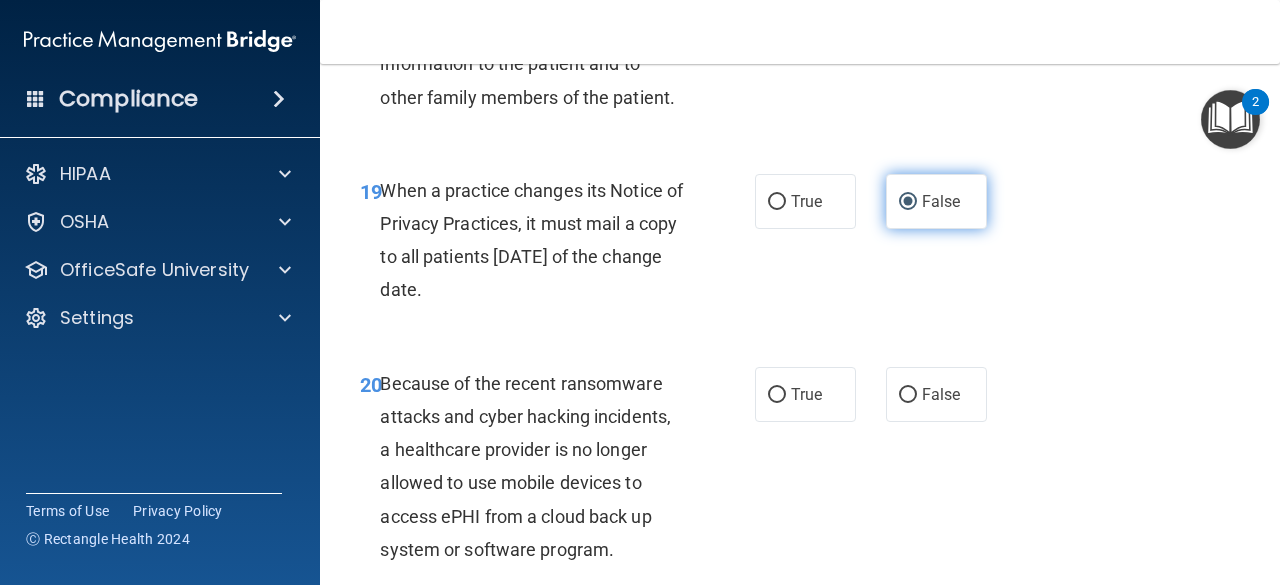 scroll, scrollTop: 3858, scrollLeft: 0, axis: vertical 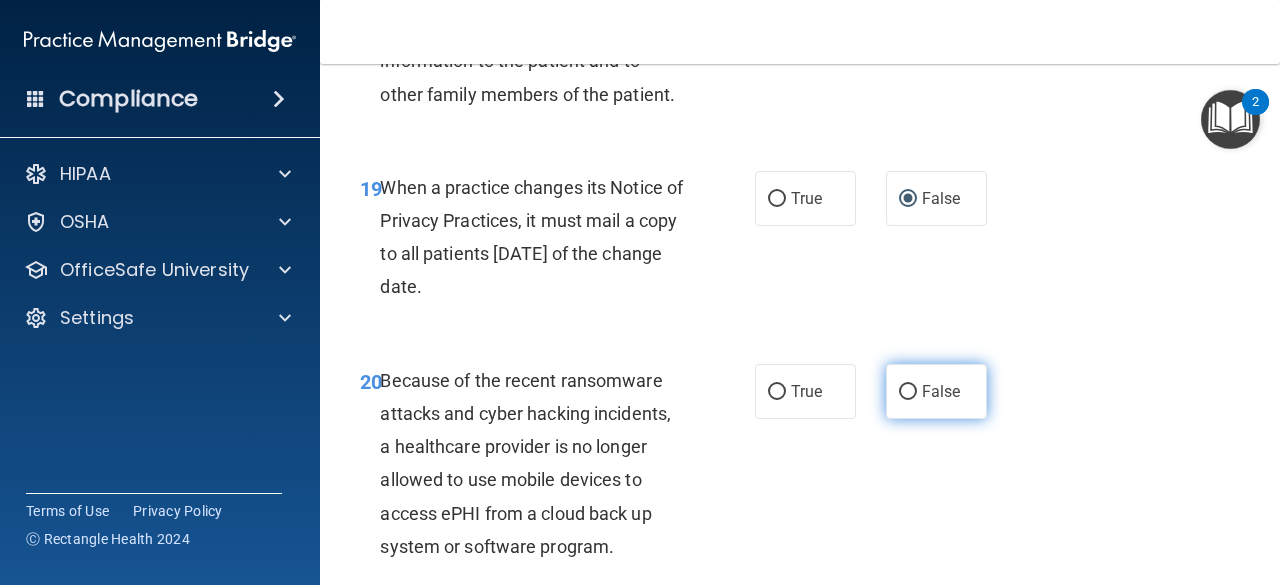 click on "False" at bounding box center [908, 392] 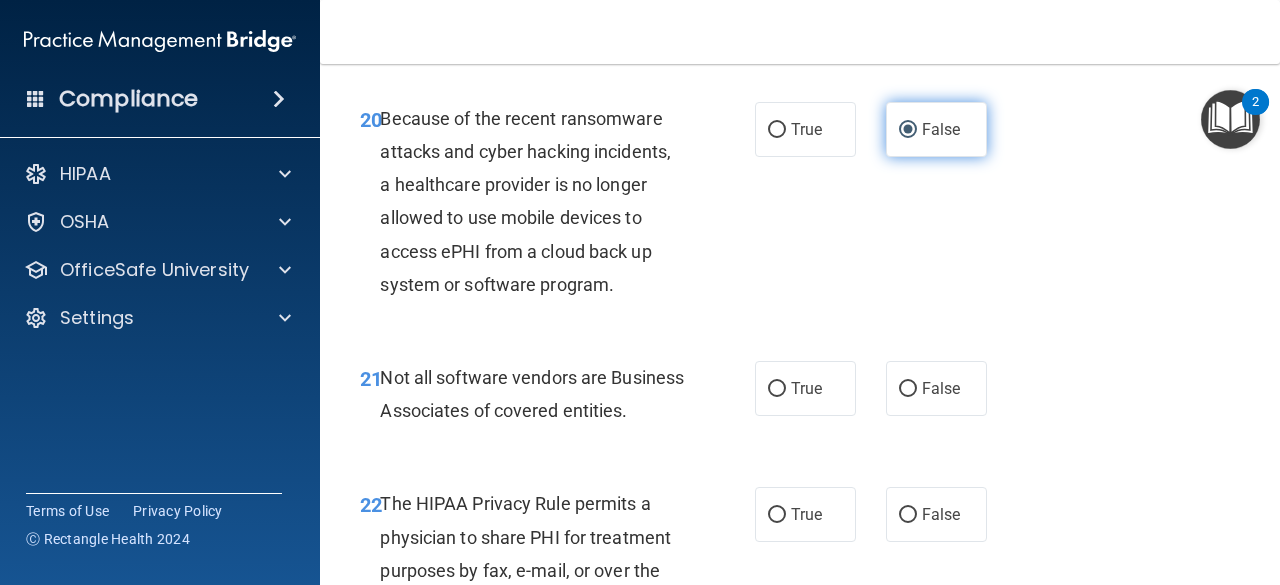 scroll, scrollTop: 4120, scrollLeft: 0, axis: vertical 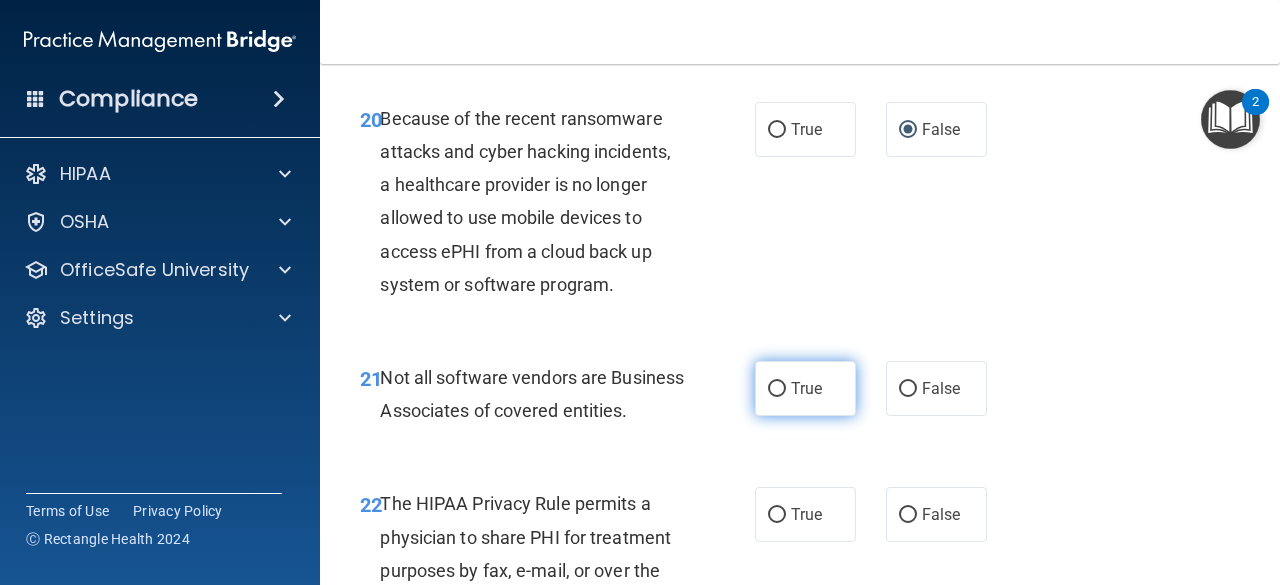 click on "True" at bounding box center [777, 389] 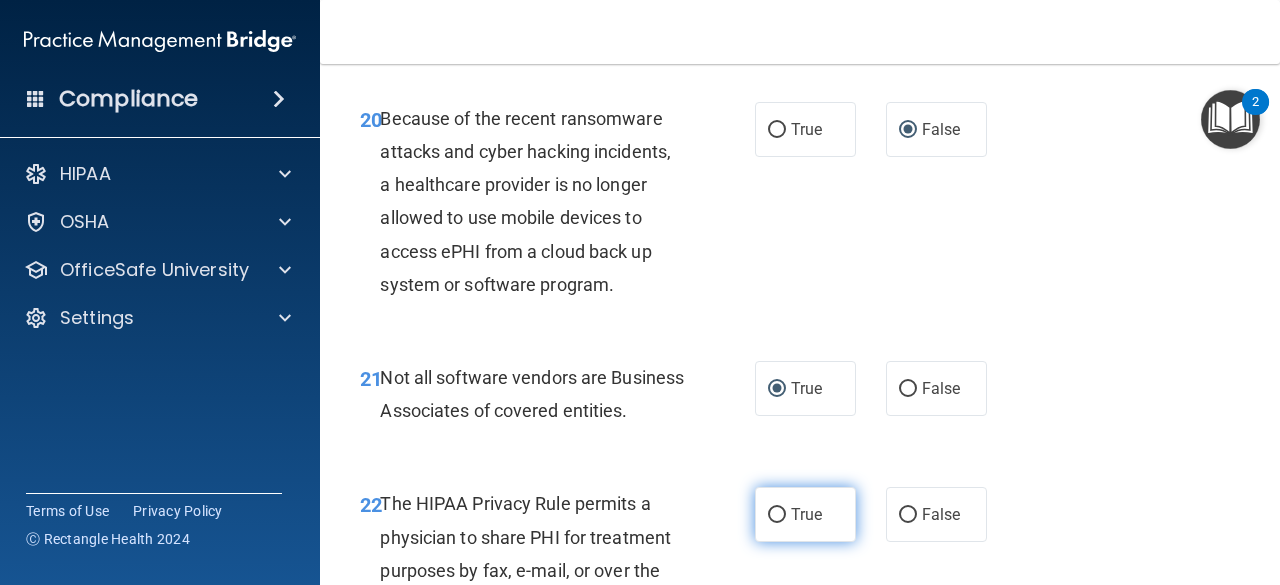 click on "True" at bounding box center (777, 515) 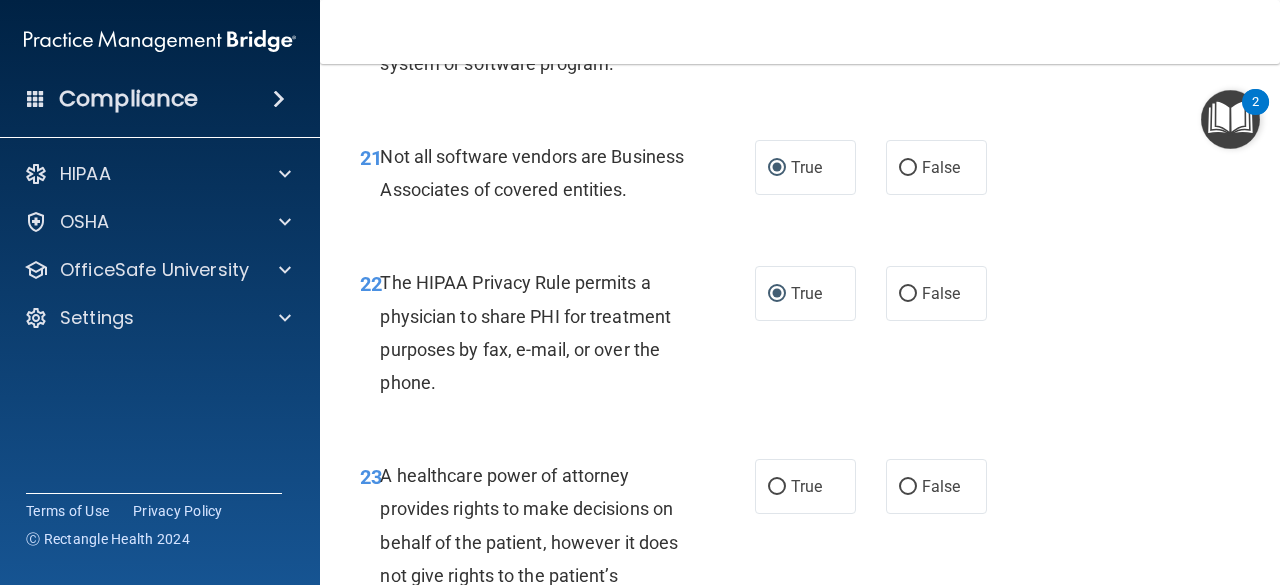 scroll, scrollTop: 4343, scrollLeft: 0, axis: vertical 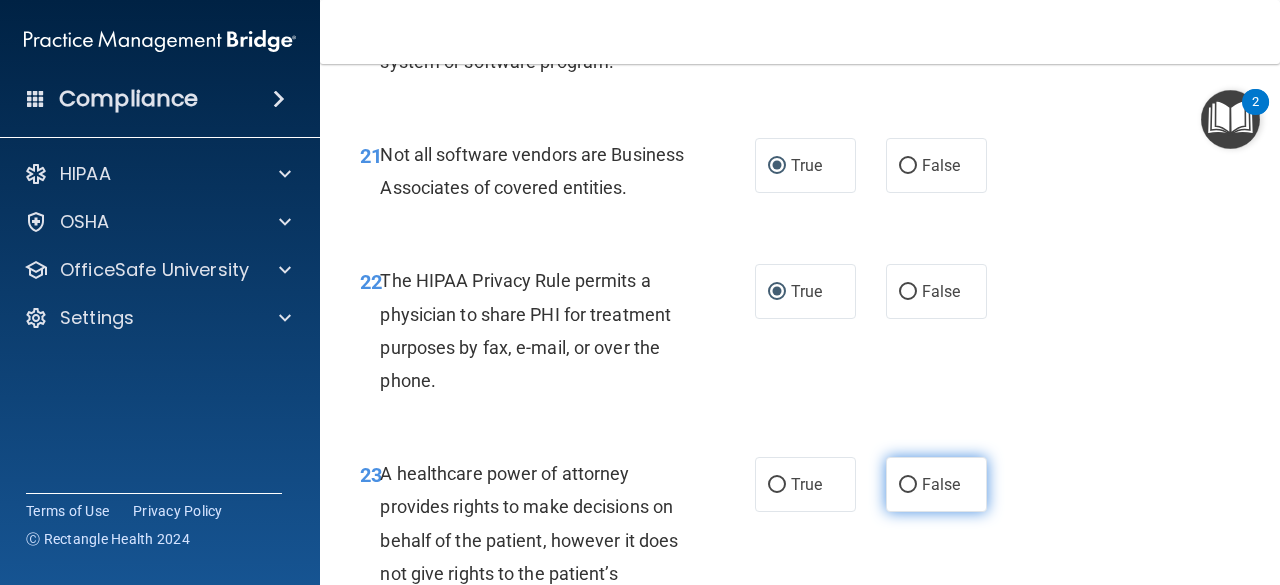 click on "False" at bounding box center [936, 484] 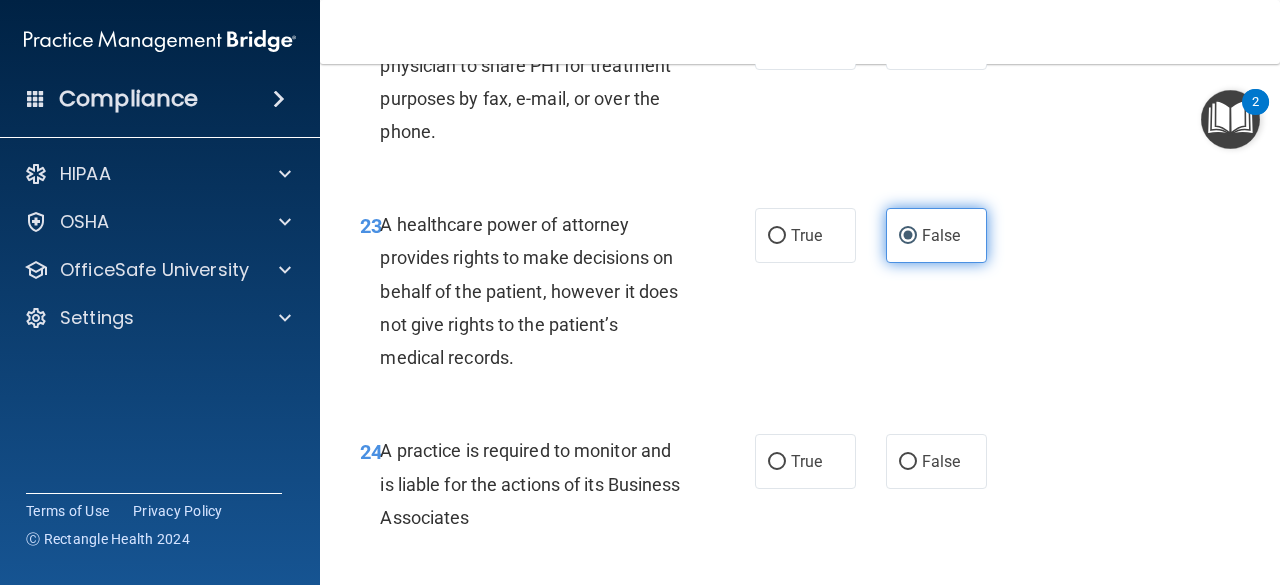 scroll, scrollTop: 4593, scrollLeft: 0, axis: vertical 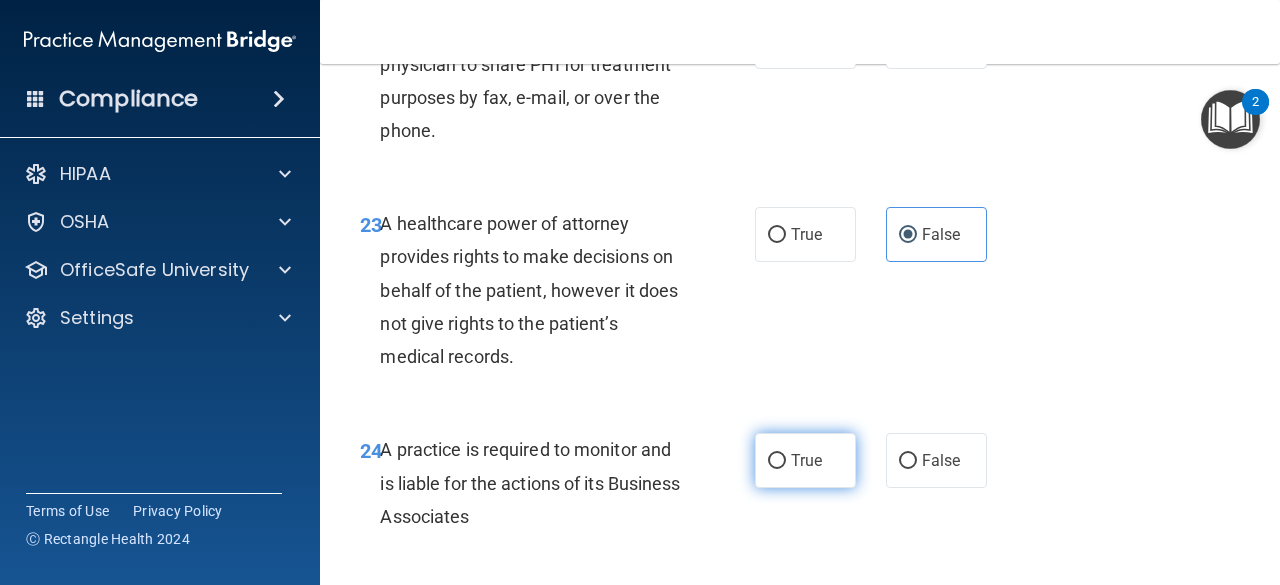 click on "True" at bounding box center [806, 460] 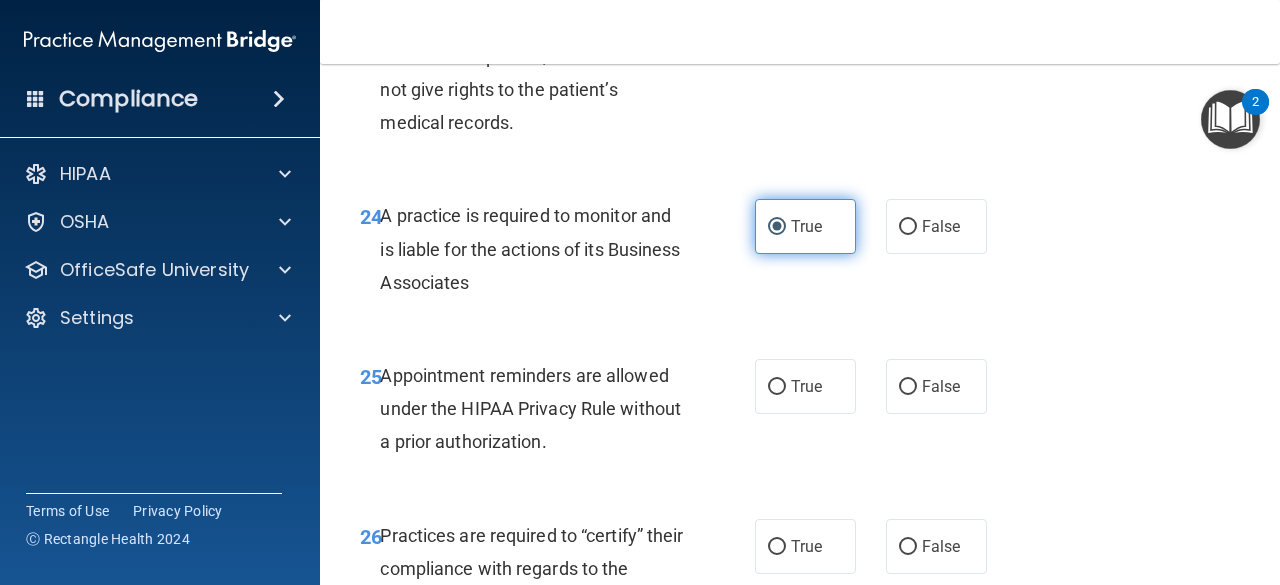 scroll, scrollTop: 4831, scrollLeft: 0, axis: vertical 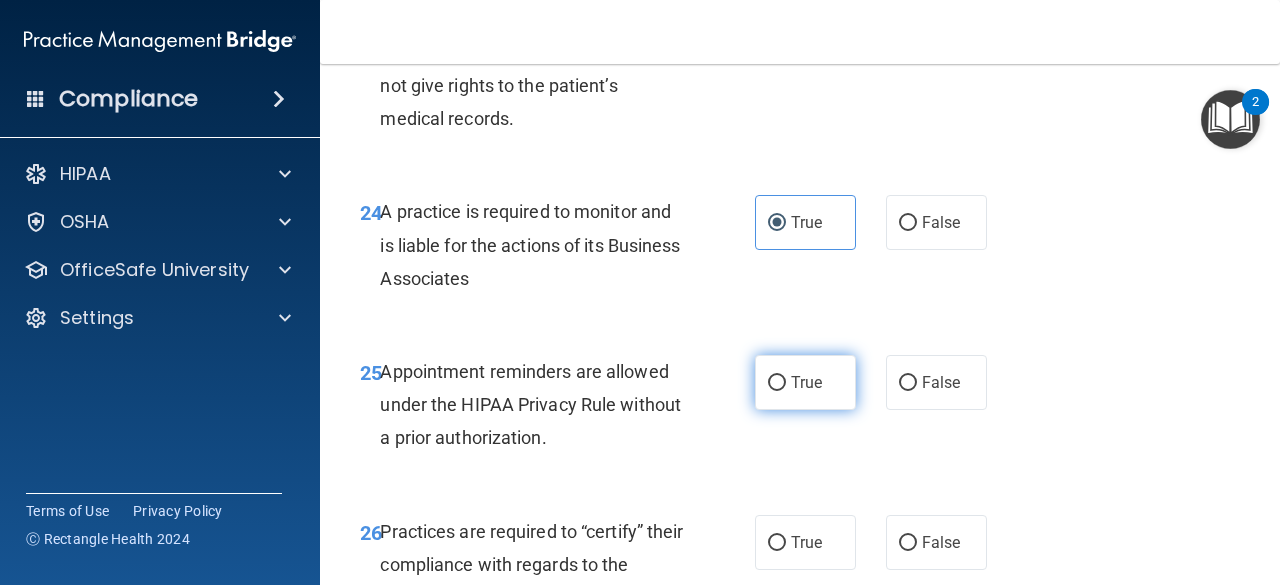 click on "True" at bounding box center (806, 382) 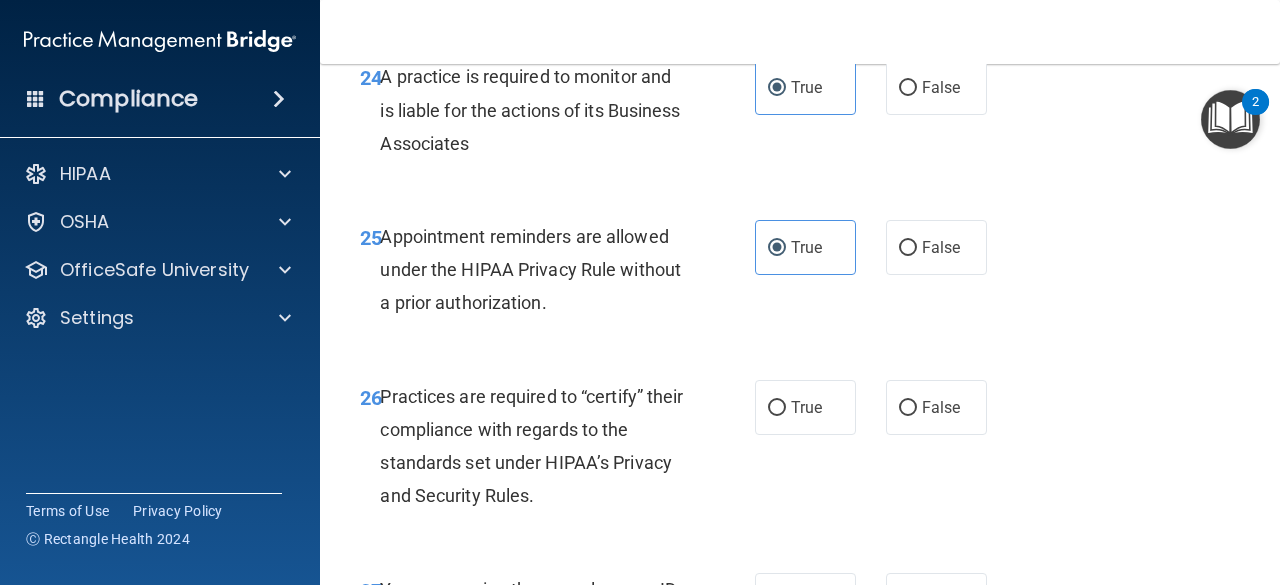 scroll, scrollTop: 4967, scrollLeft: 0, axis: vertical 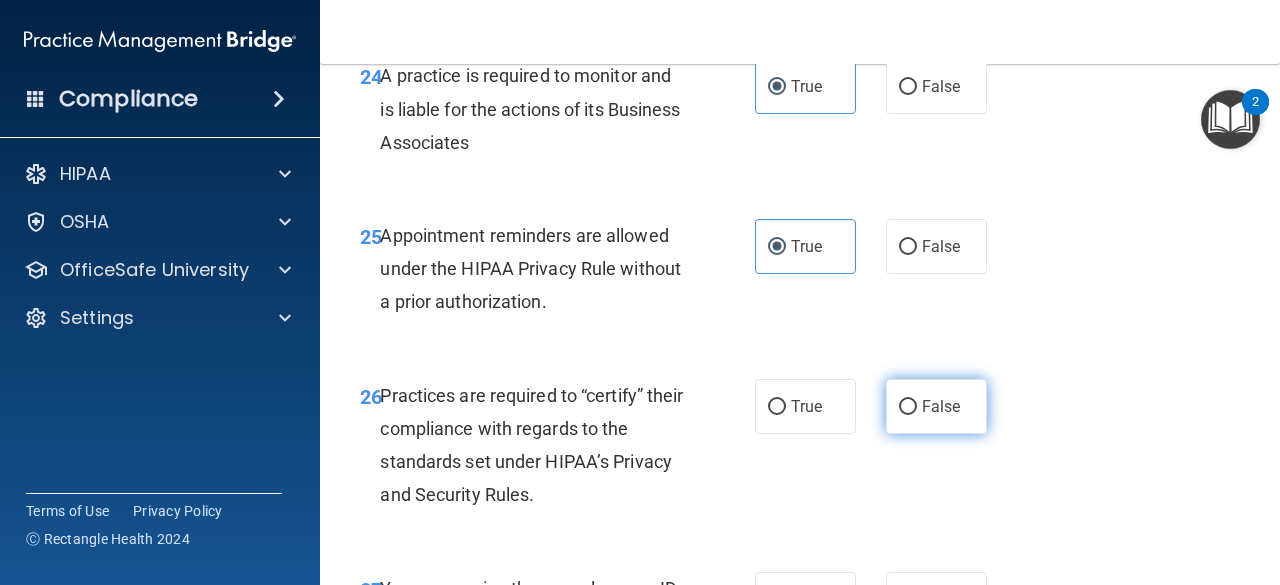click on "False" at bounding box center [936, 406] 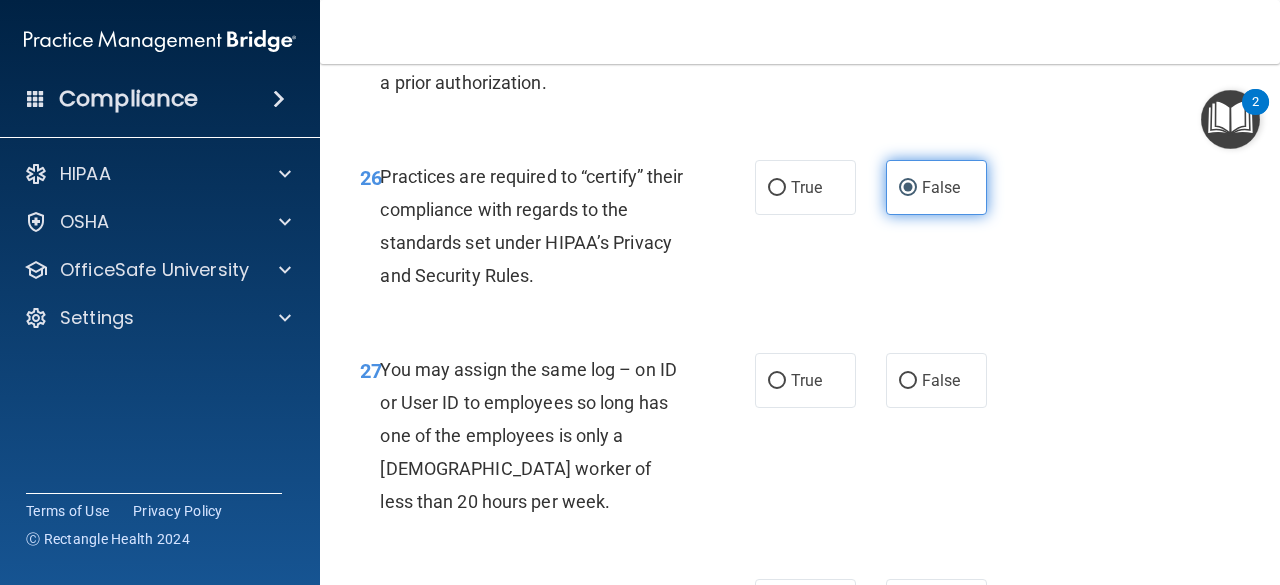 scroll, scrollTop: 5189, scrollLeft: 0, axis: vertical 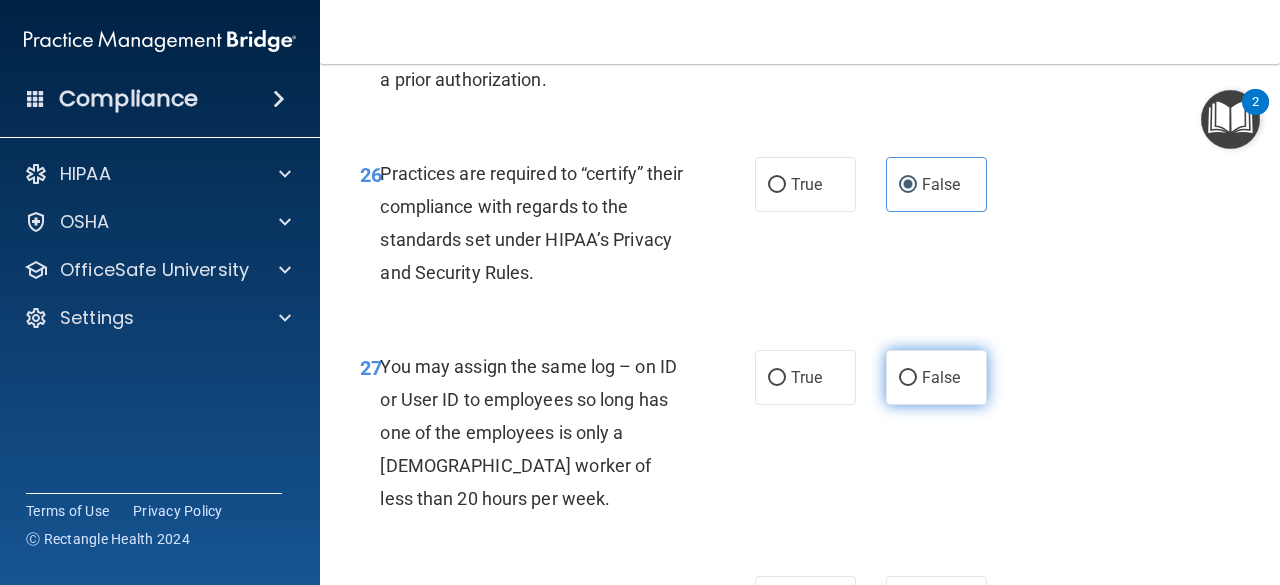 click on "False" at bounding box center [941, 377] 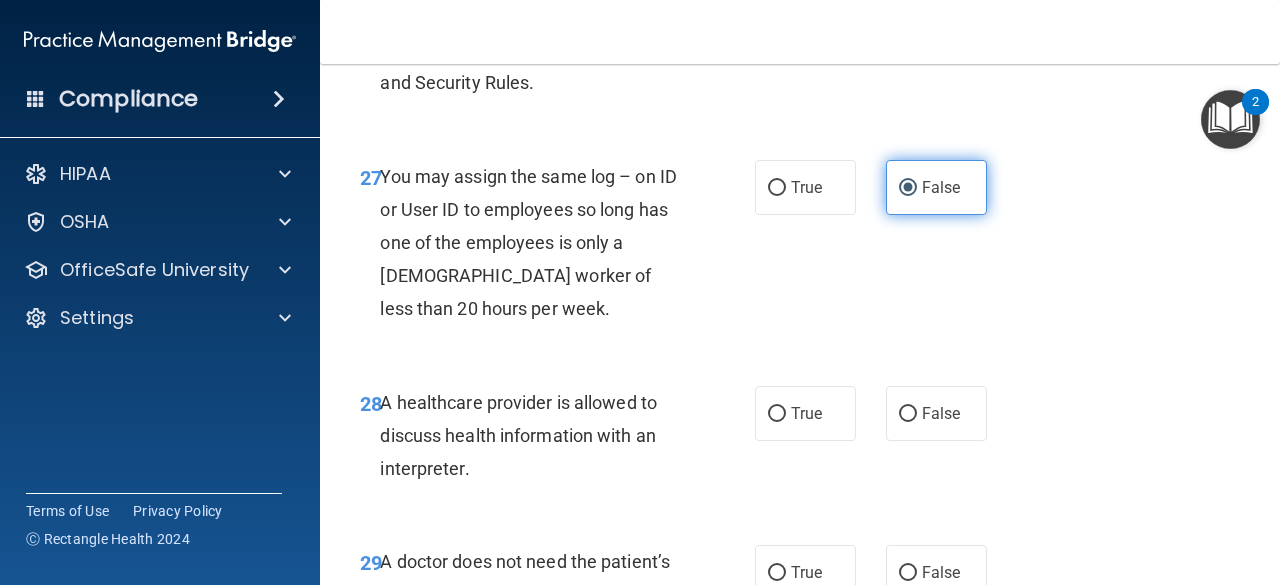 scroll, scrollTop: 5385, scrollLeft: 0, axis: vertical 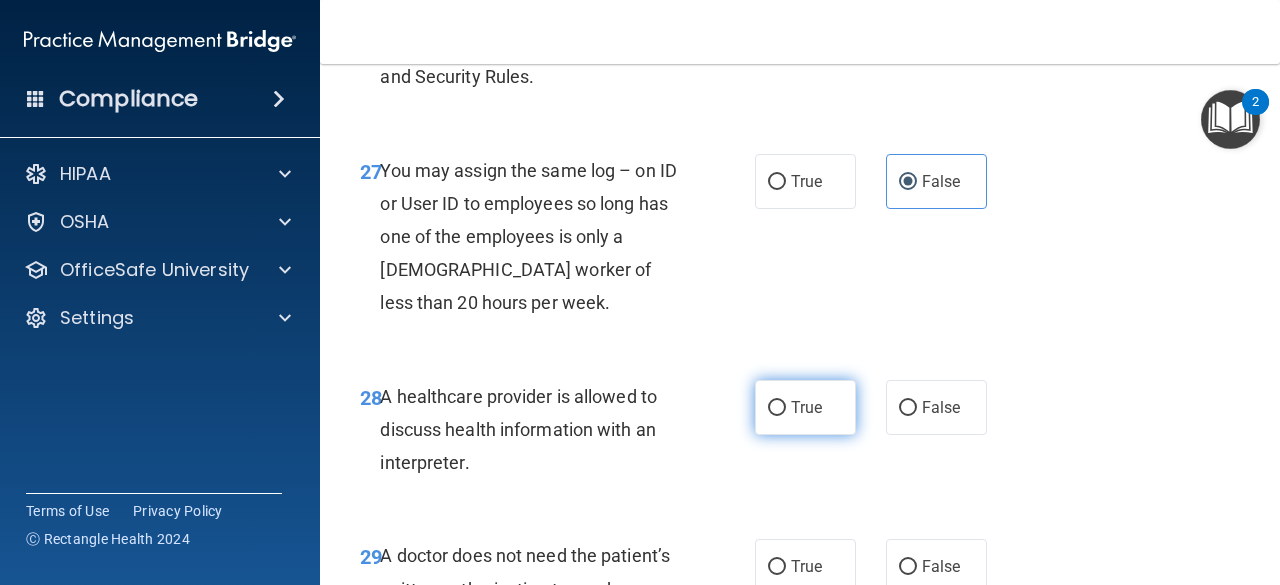 click on "True" at bounding box center [806, 407] 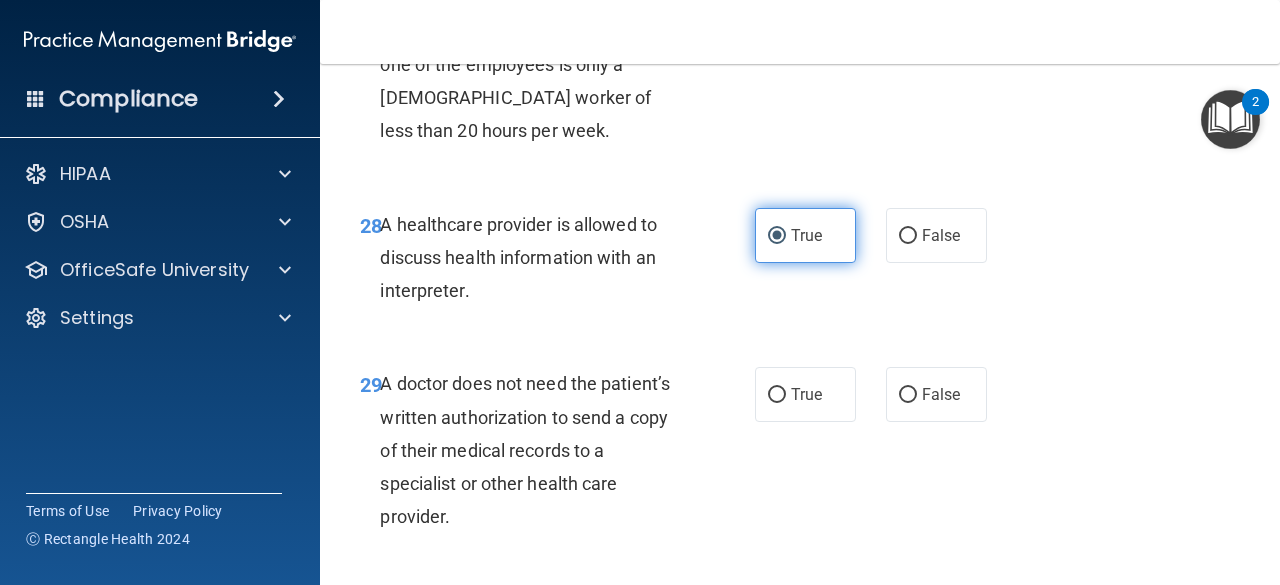 scroll, scrollTop: 5563, scrollLeft: 0, axis: vertical 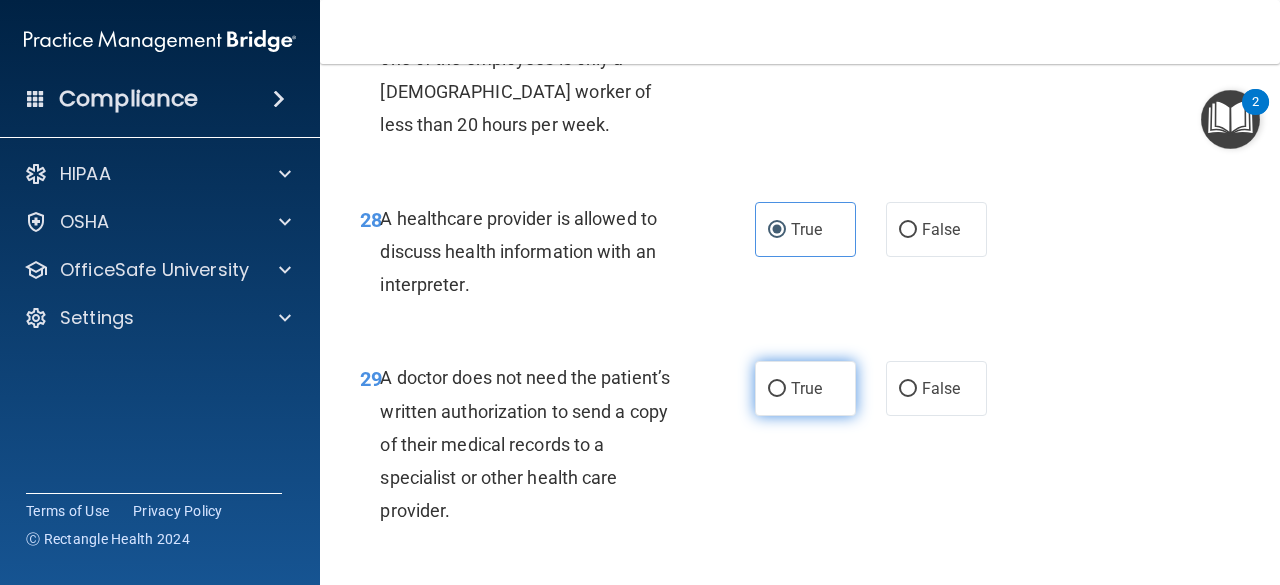 drag, startPoint x: 811, startPoint y: 469, endPoint x: 766, endPoint y: 460, distance: 45.891174 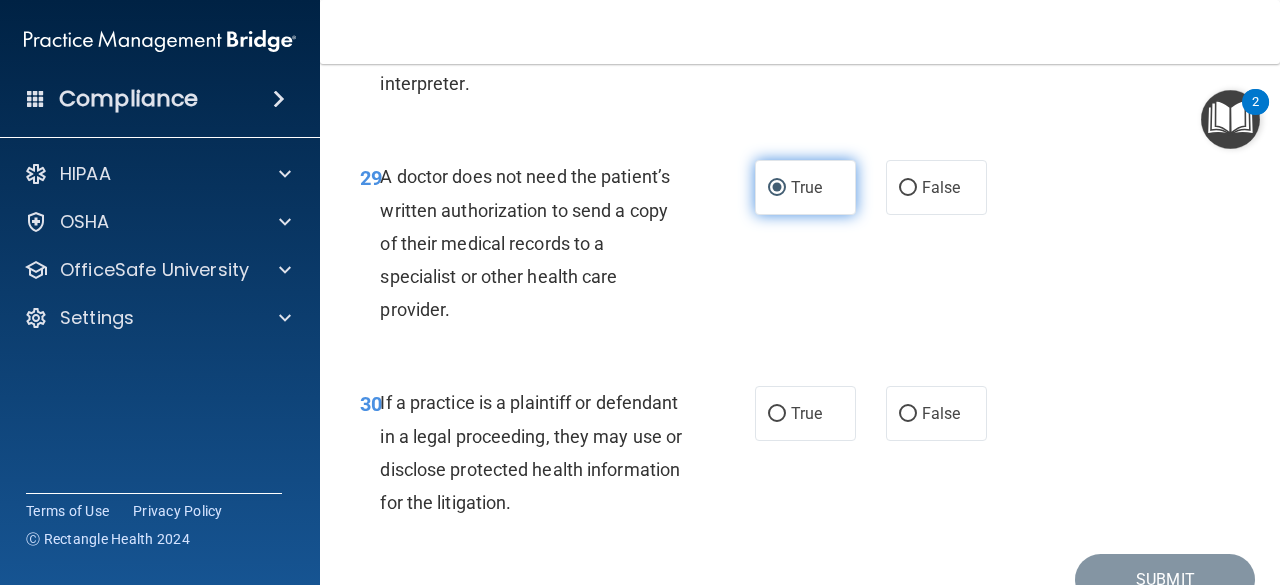scroll, scrollTop: 5775, scrollLeft: 0, axis: vertical 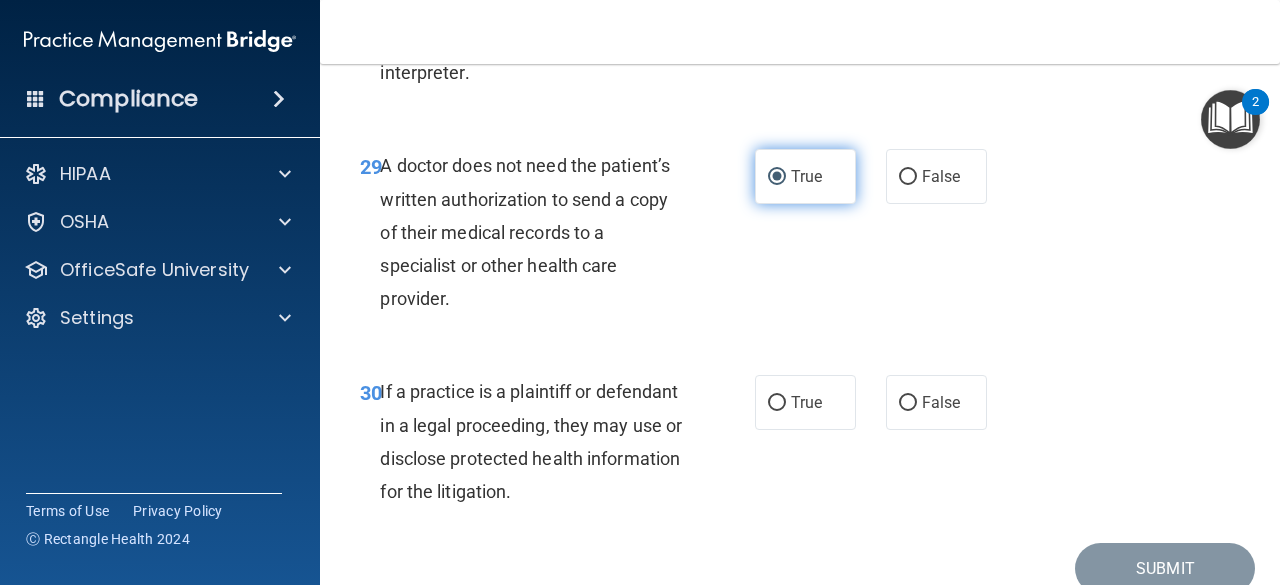 click on "True" at bounding box center (777, 403) 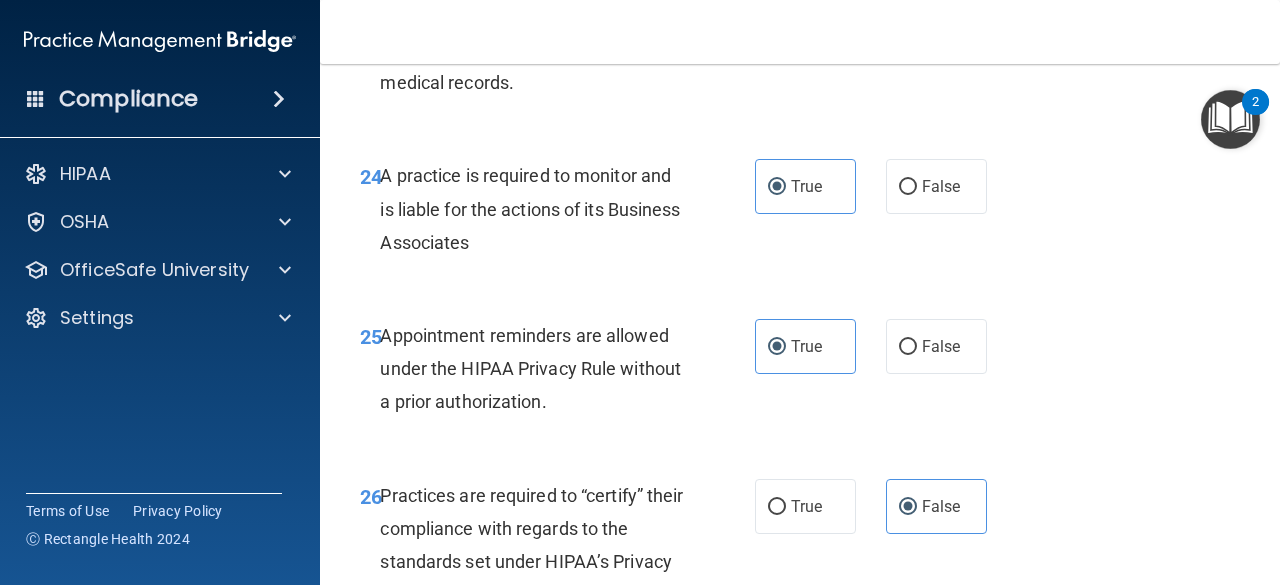 scroll, scrollTop: 4861, scrollLeft: 0, axis: vertical 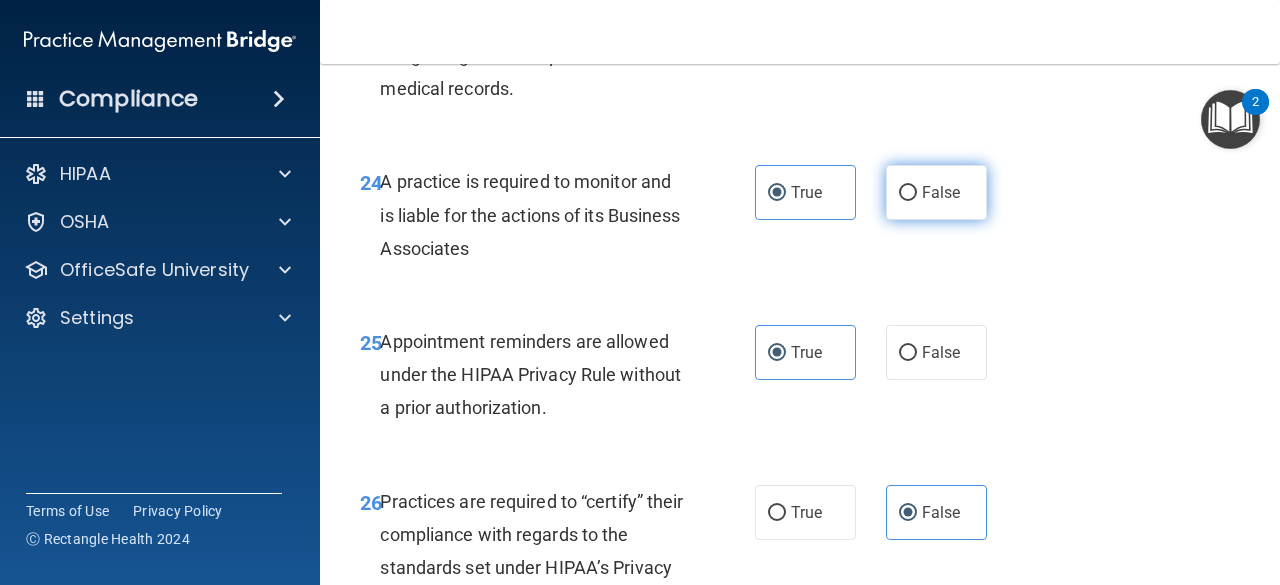 click on "False" at bounding box center [941, 192] 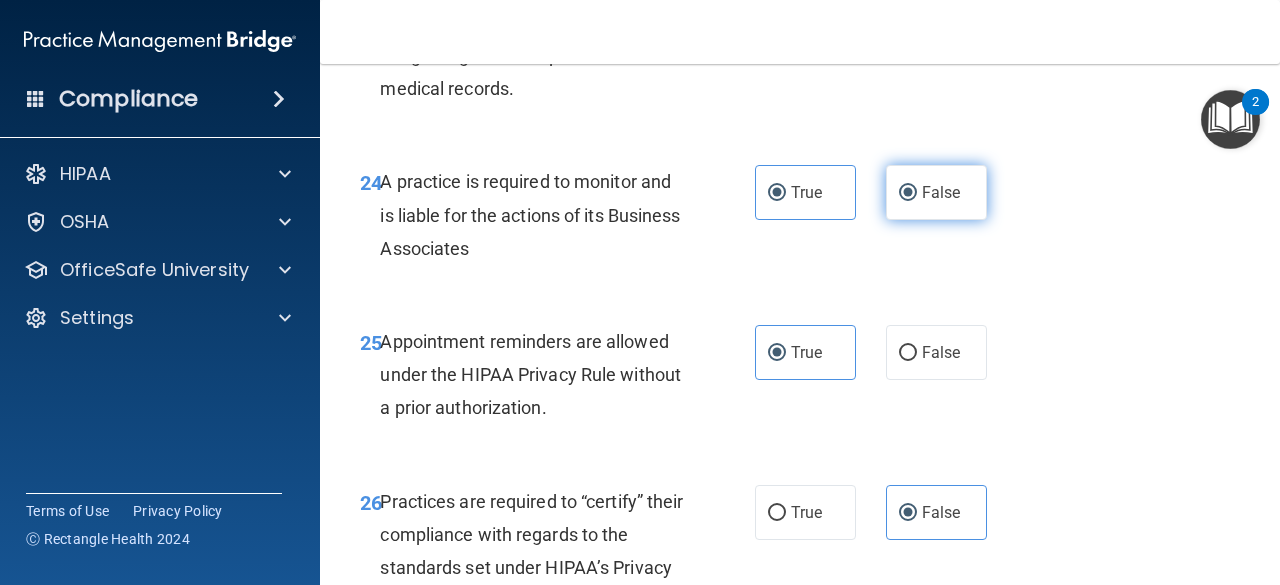 radio on "false" 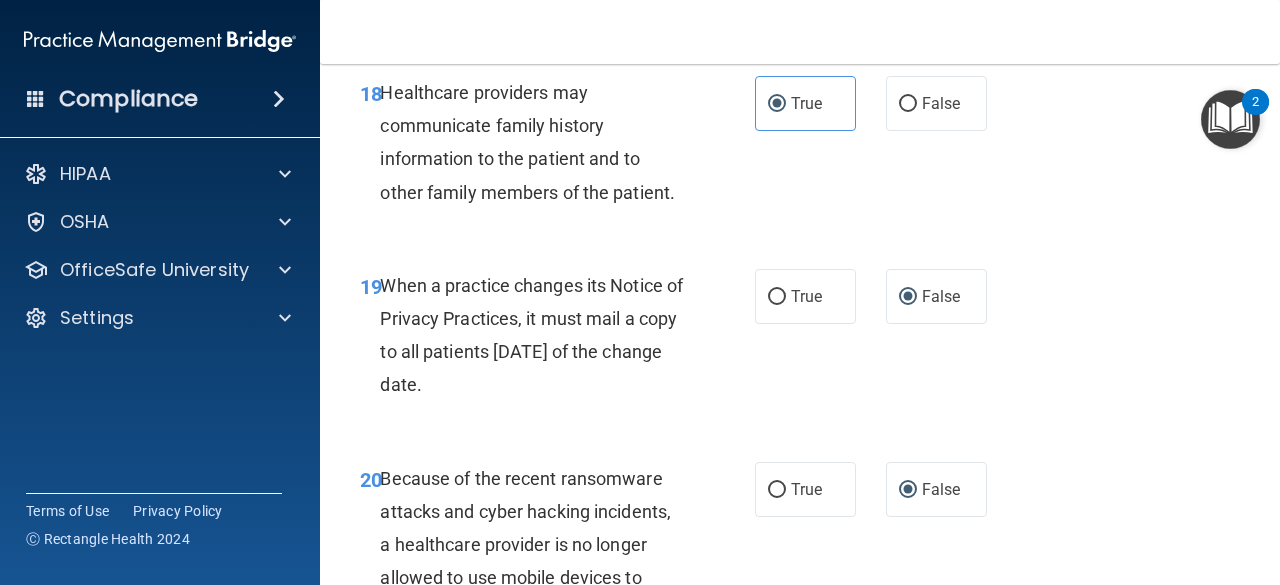 scroll, scrollTop: 3739, scrollLeft: 0, axis: vertical 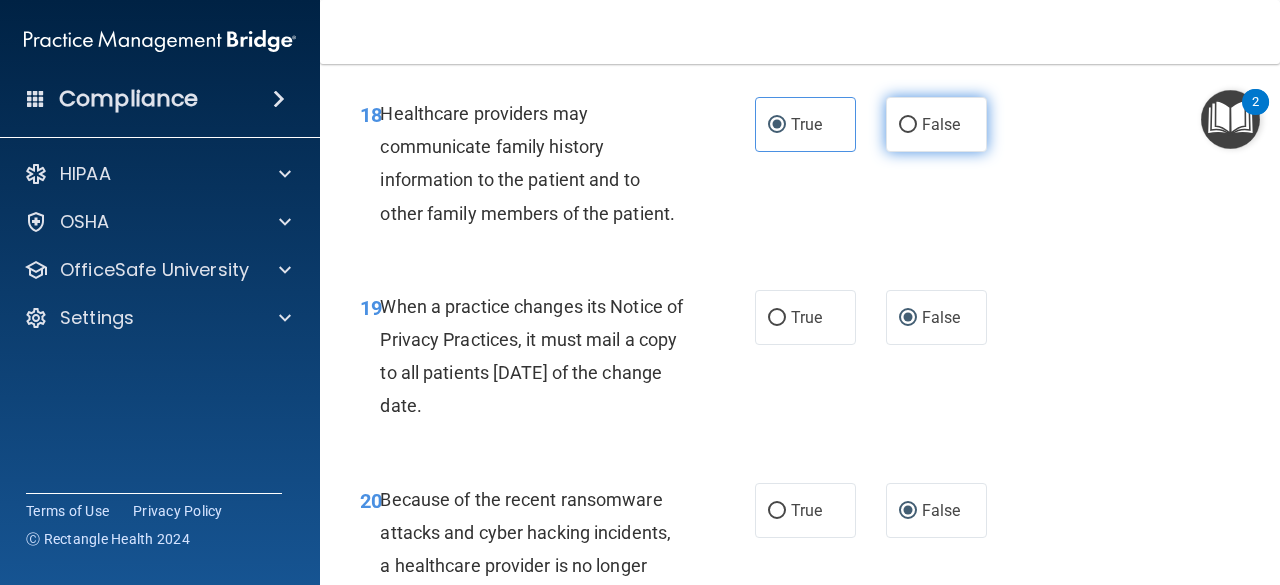 click on "False" at bounding box center (941, 124) 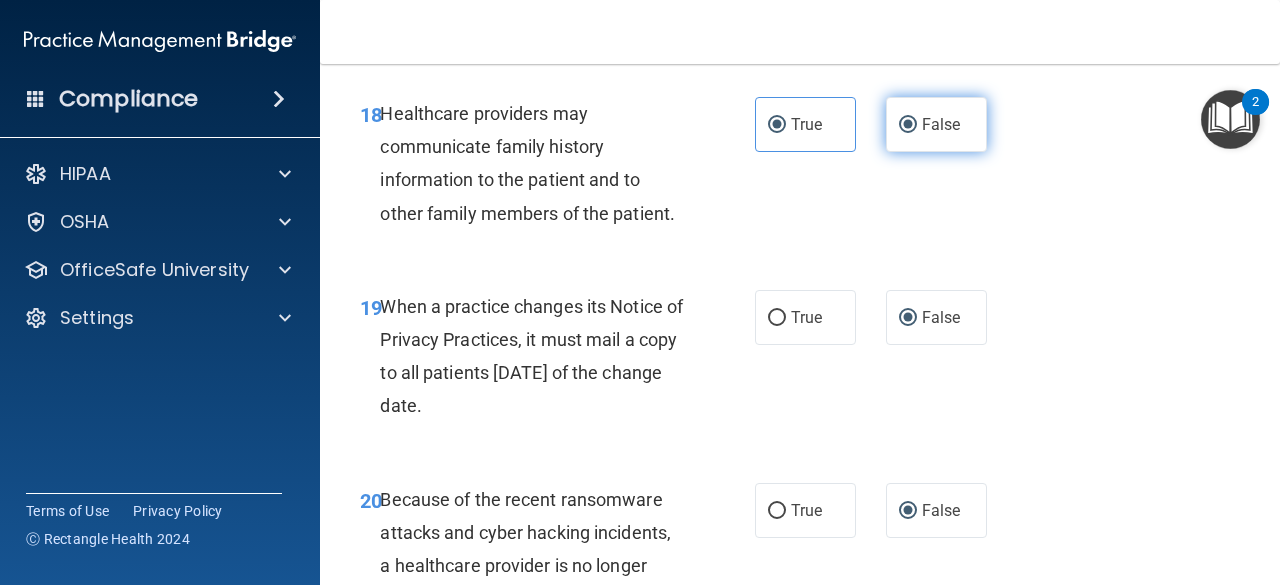 radio on "false" 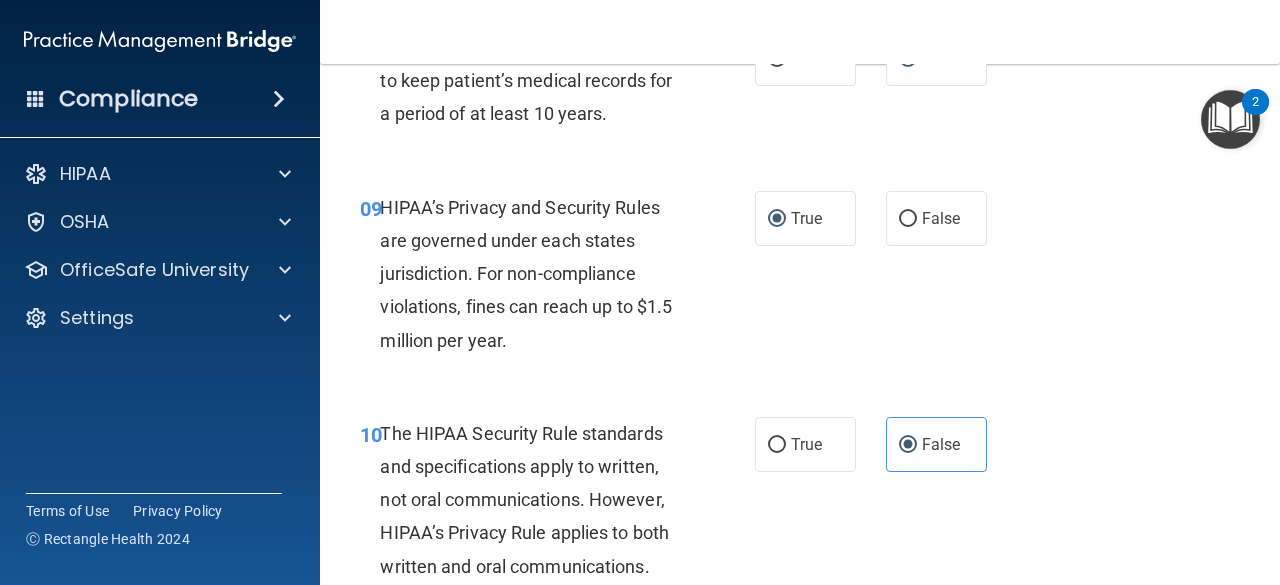 scroll, scrollTop: 1708, scrollLeft: 0, axis: vertical 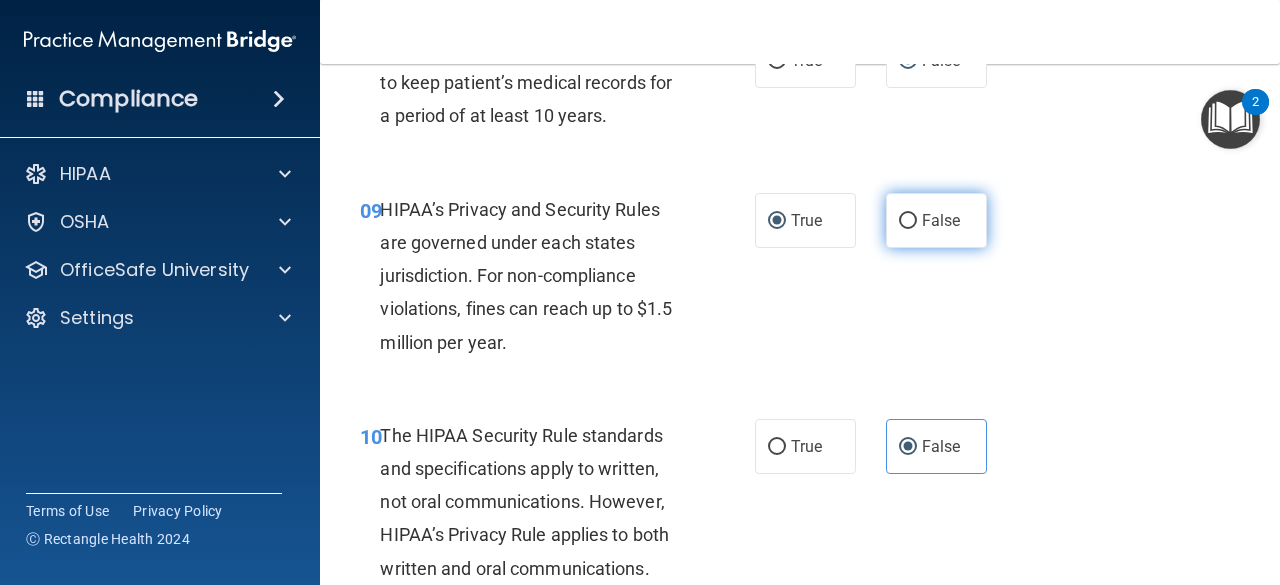 click on "False" at bounding box center [908, 221] 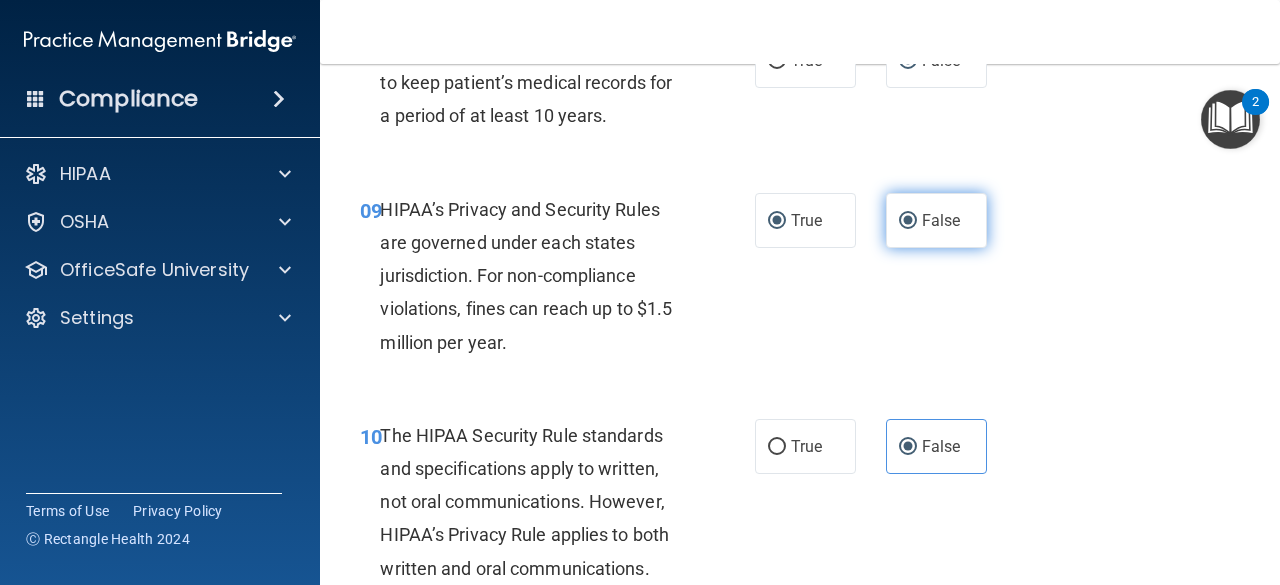 radio on "false" 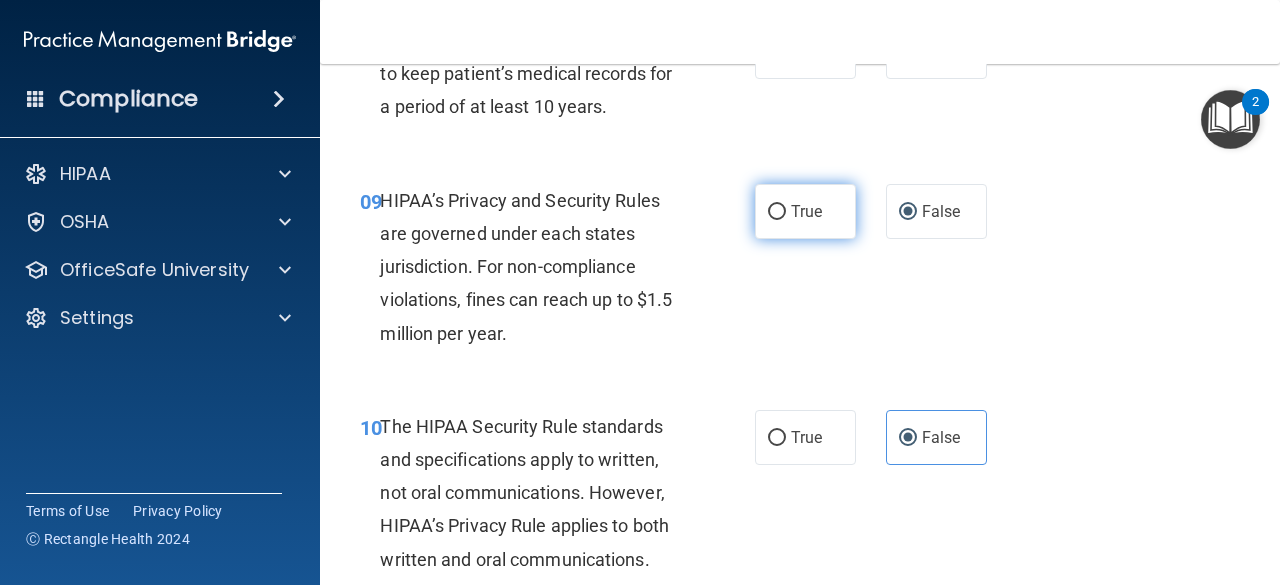 scroll, scrollTop: 1718, scrollLeft: 0, axis: vertical 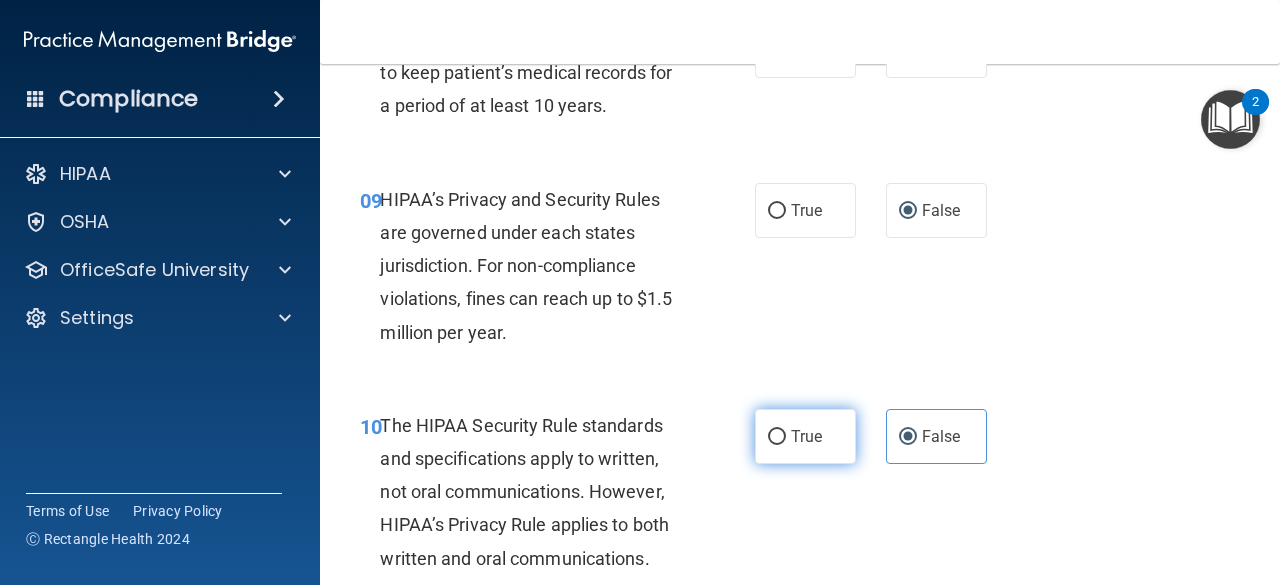 click on "True" at bounding box center (777, 437) 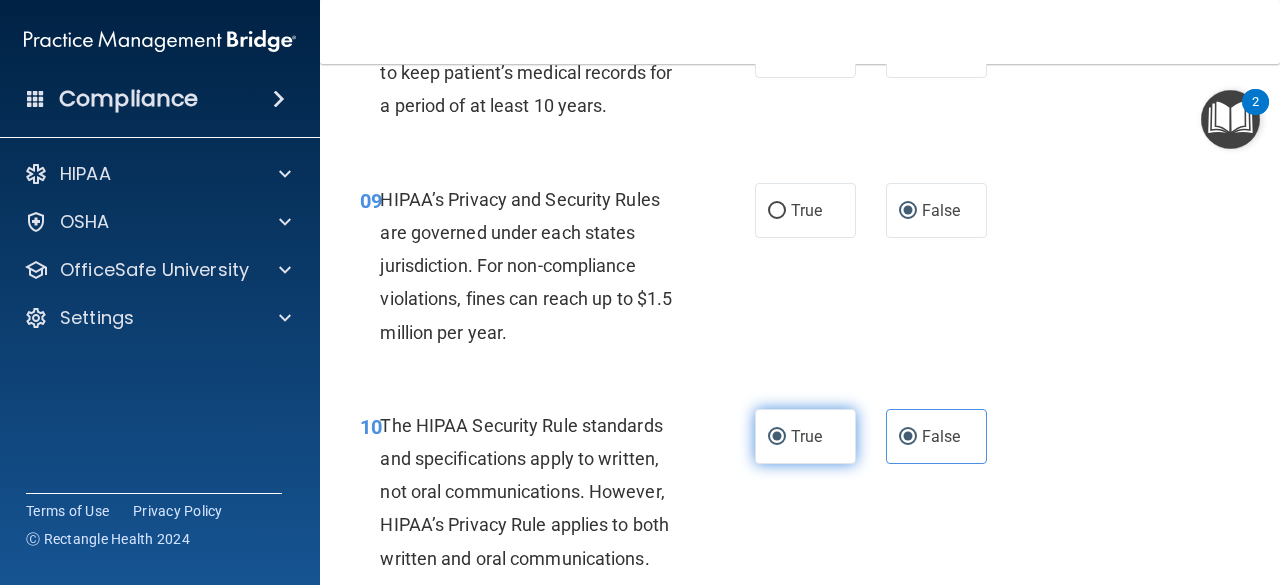 radio on "false" 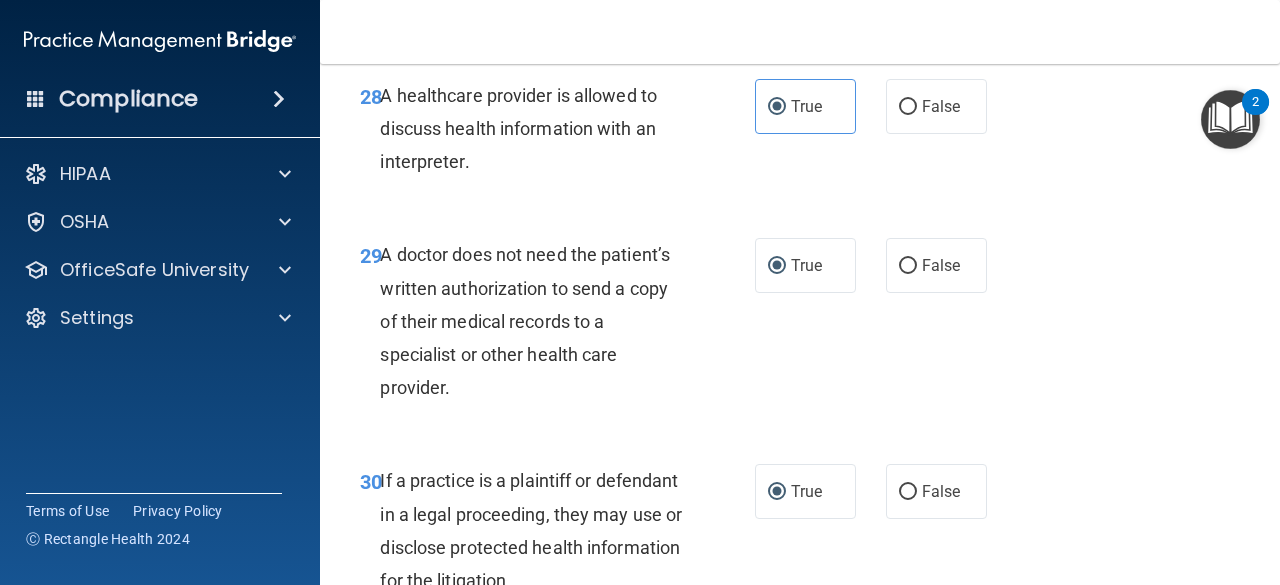 scroll, scrollTop: 5929, scrollLeft: 0, axis: vertical 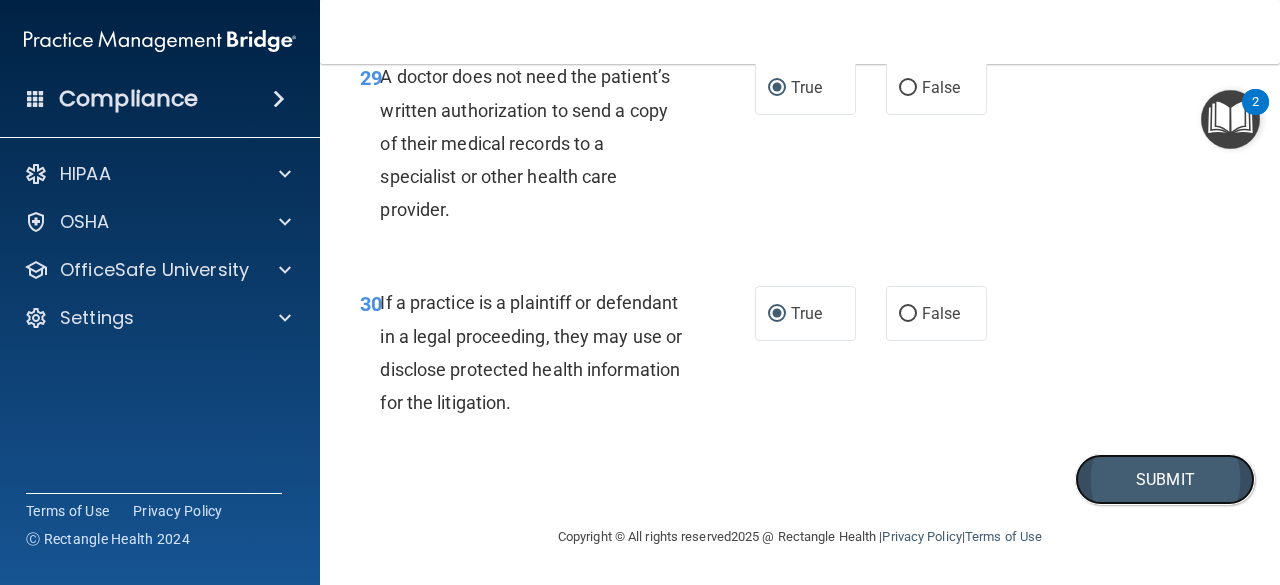 click on "Submit" at bounding box center [1165, 479] 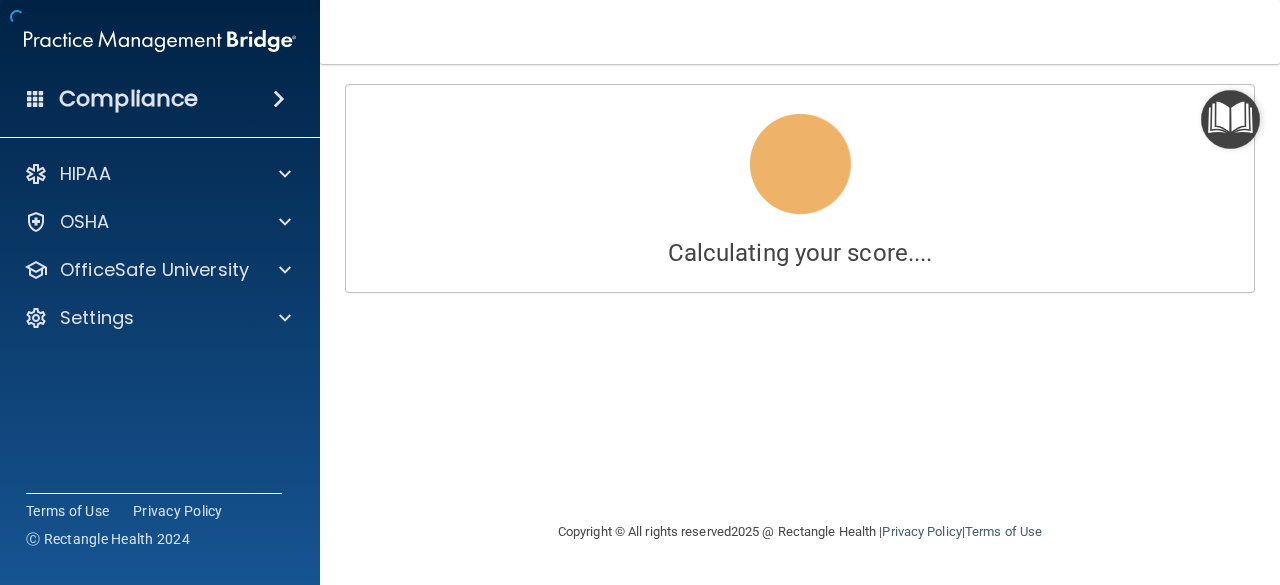 scroll, scrollTop: 0, scrollLeft: 0, axis: both 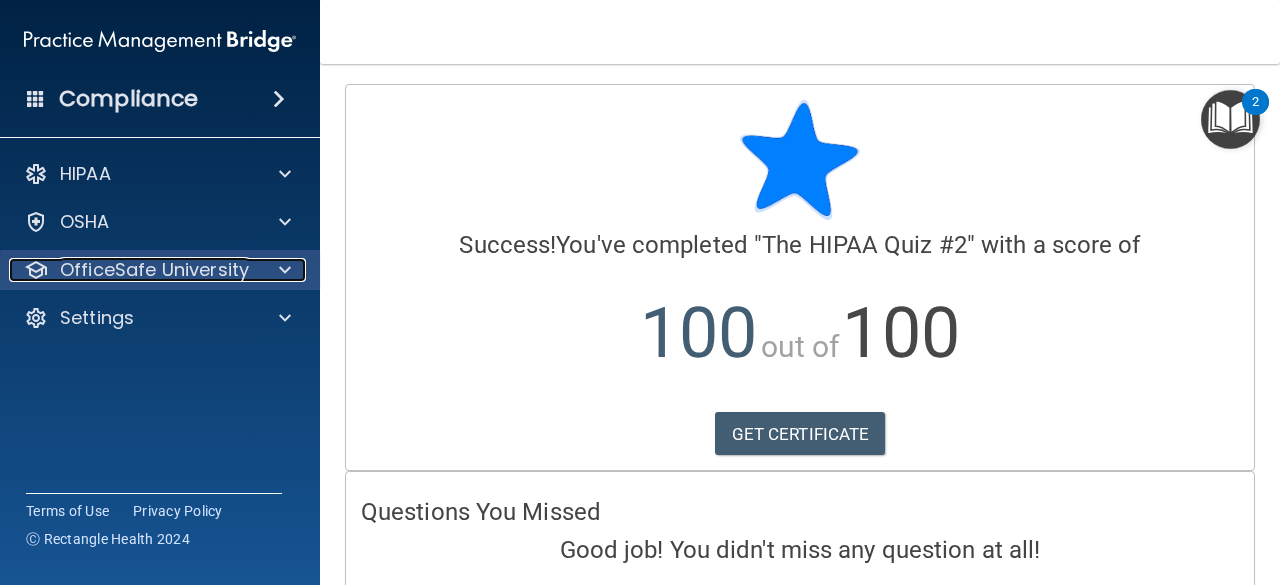 click at bounding box center (285, 270) 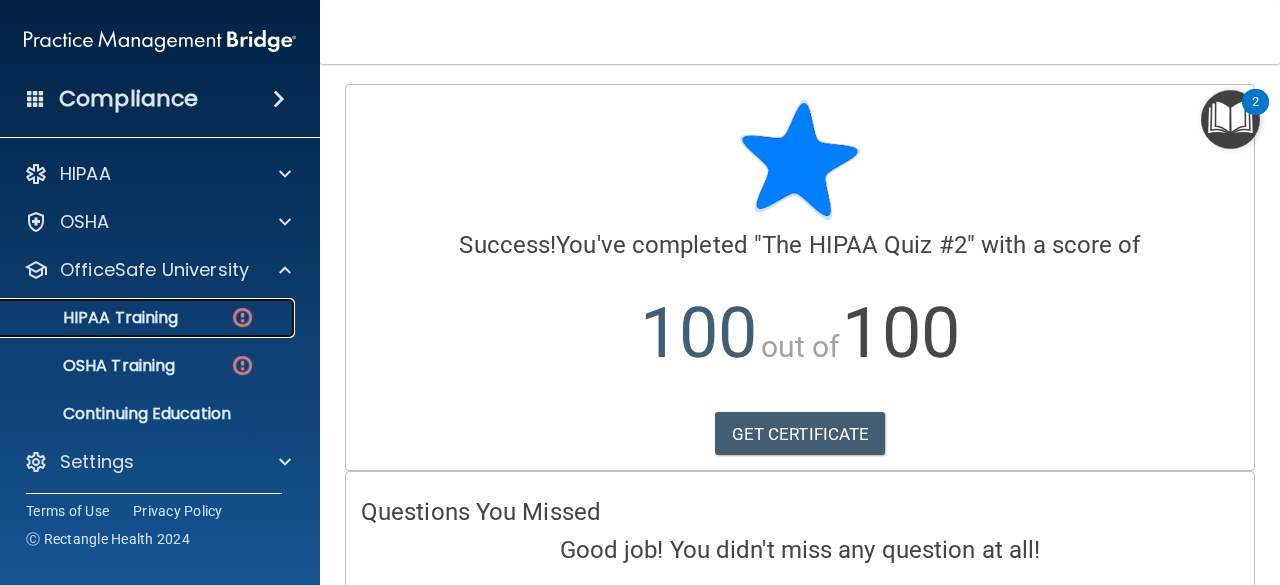 click at bounding box center (242, 317) 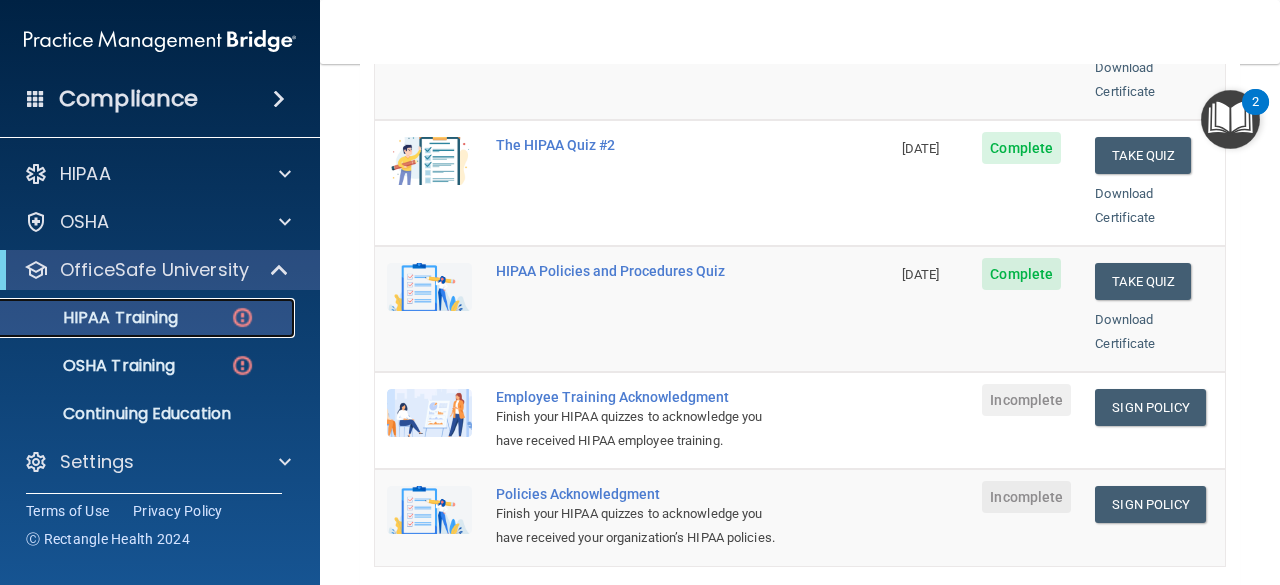 scroll, scrollTop: 384, scrollLeft: 0, axis: vertical 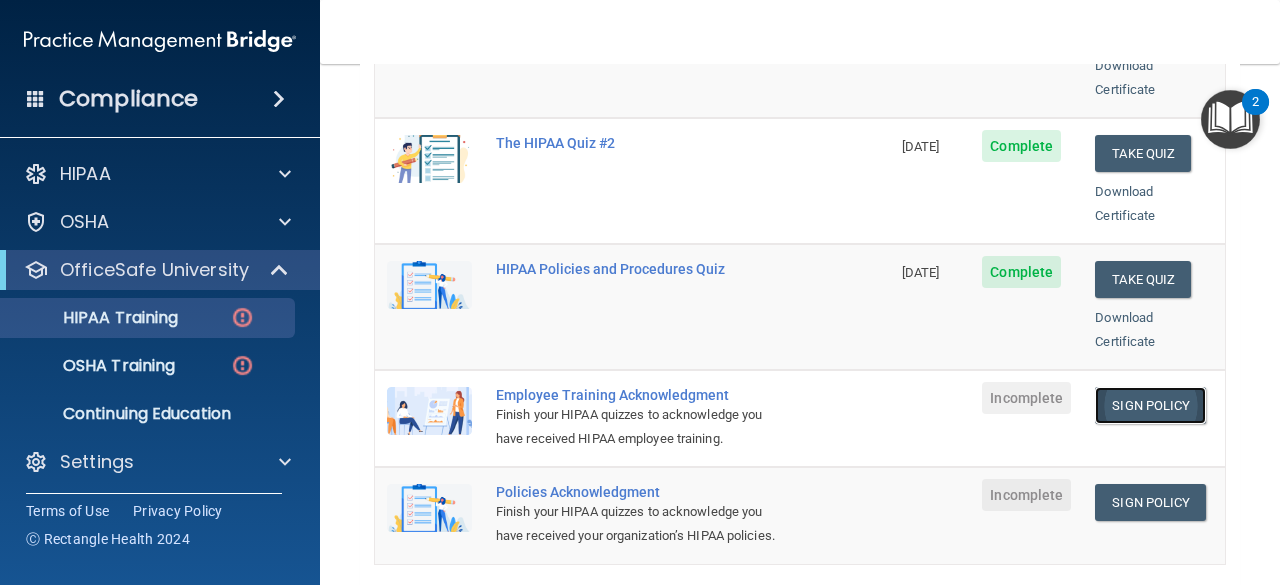 click on "Sign Policy" at bounding box center [1150, 405] 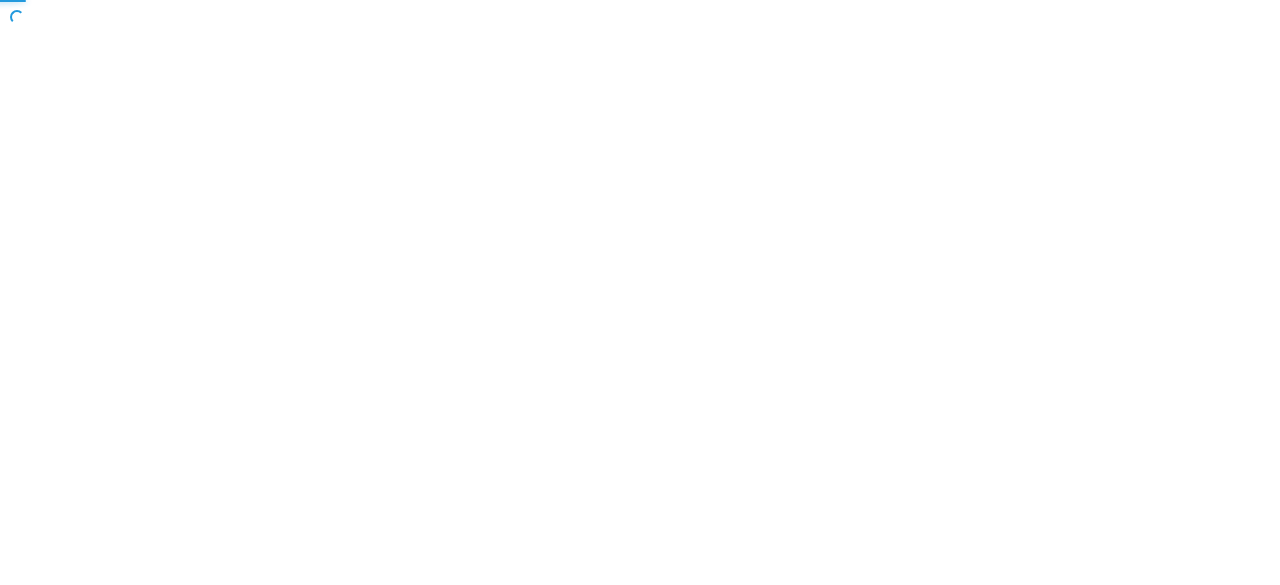 scroll, scrollTop: 0, scrollLeft: 0, axis: both 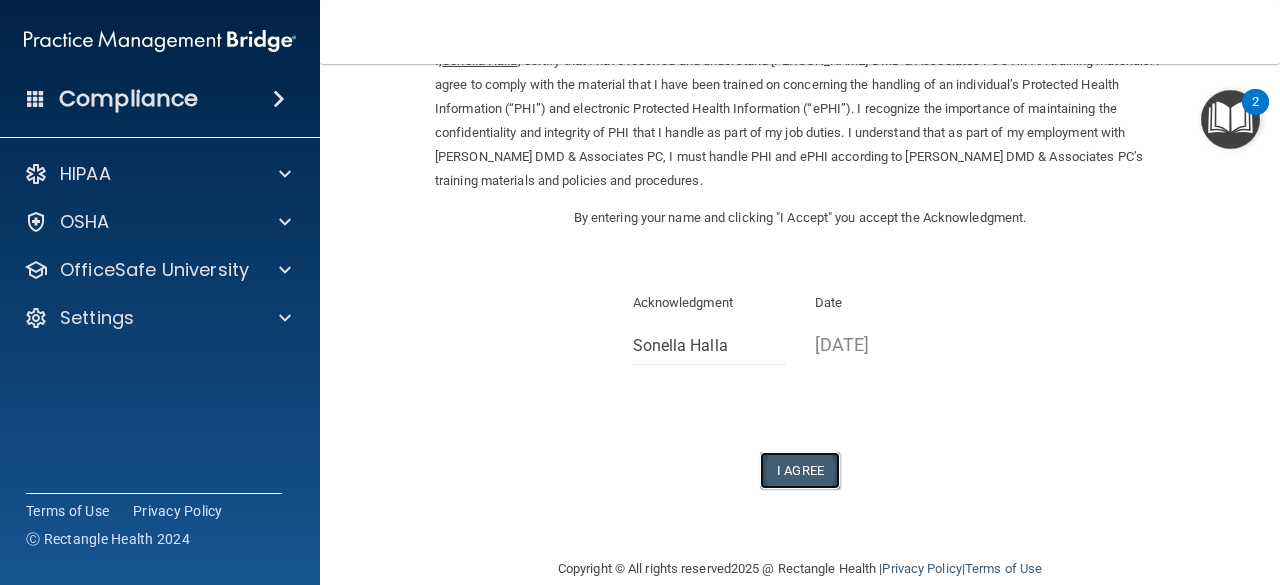 click on "I Agree" at bounding box center [800, 470] 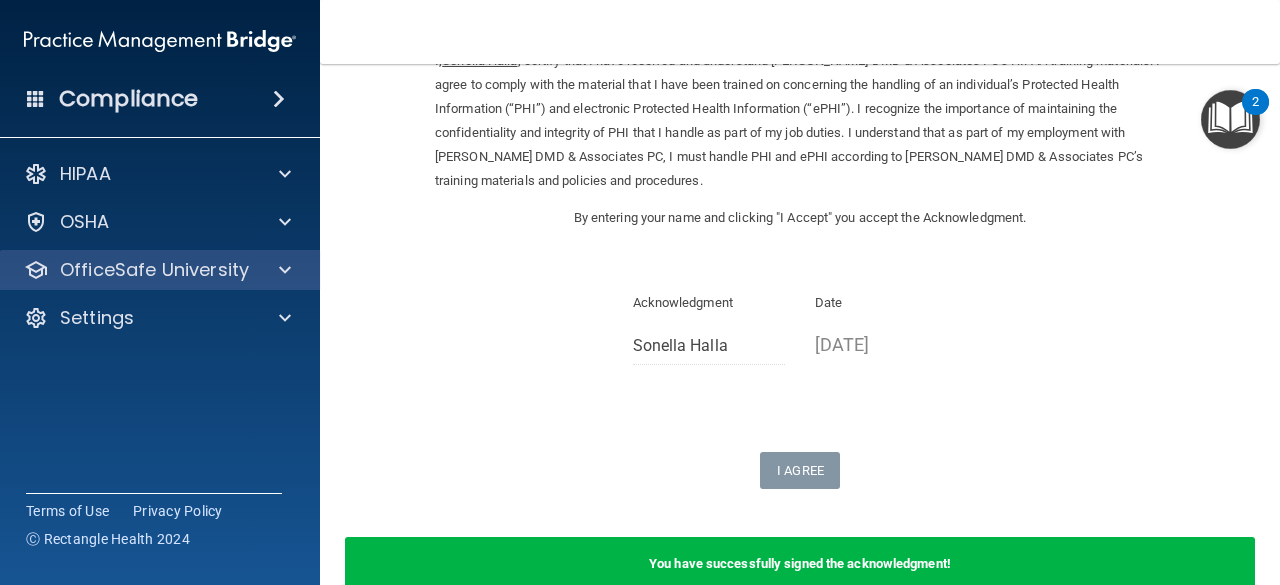 click on "OfficeSafe University" at bounding box center [160, 270] 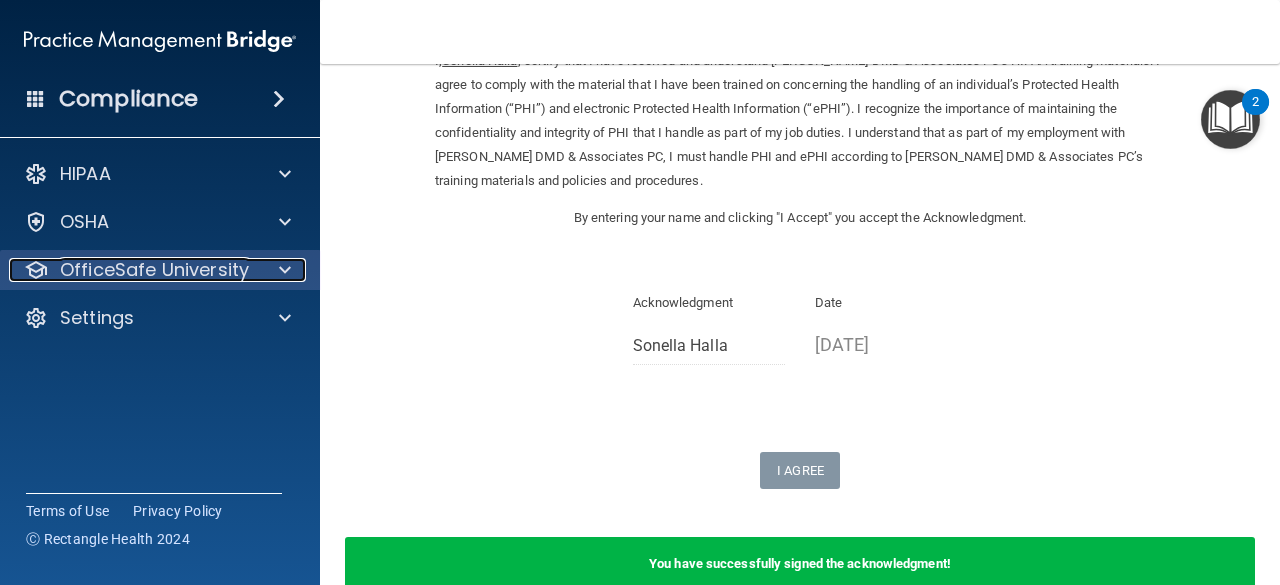 click at bounding box center [285, 270] 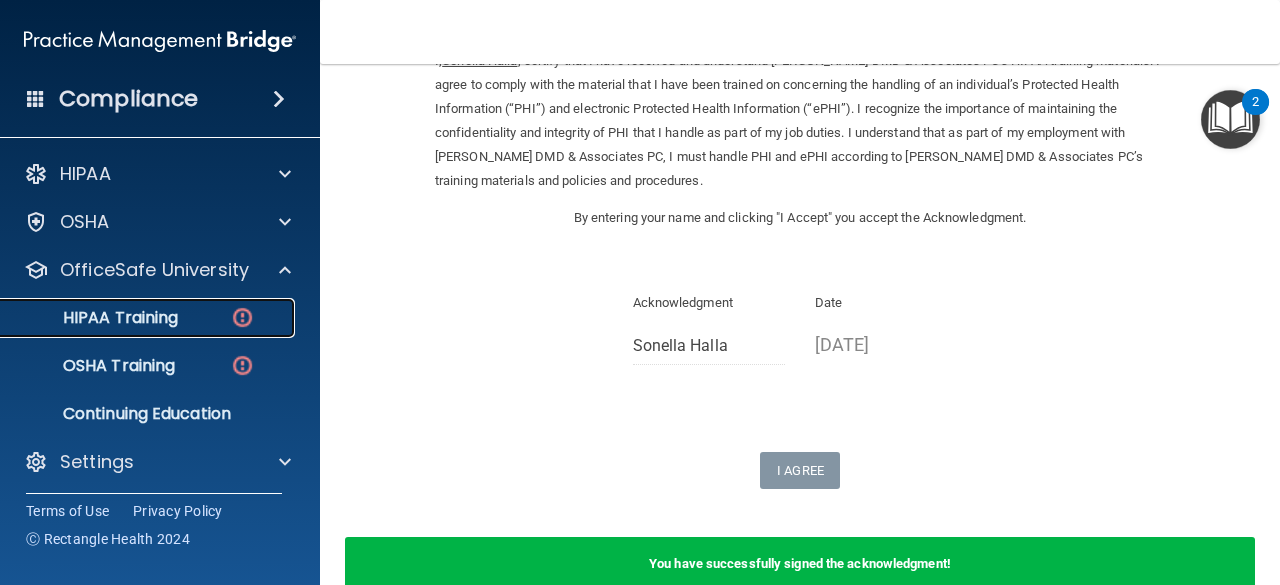 click at bounding box center (242, 317) 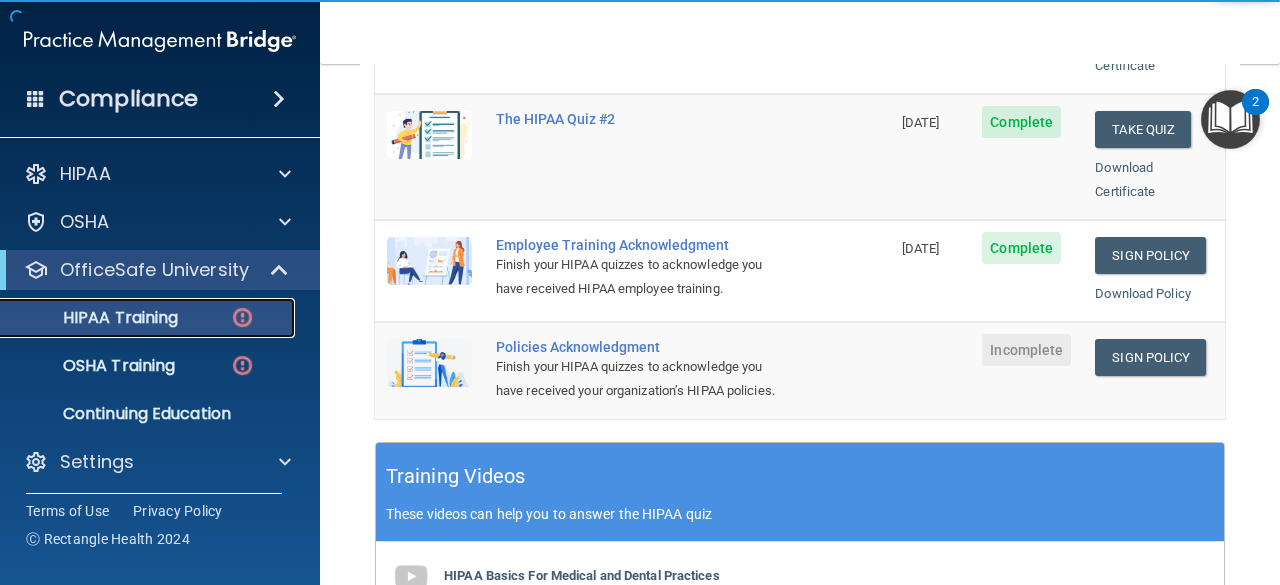 scroll, scrollTop: 535, scrollLeft: 0, axis: vertical 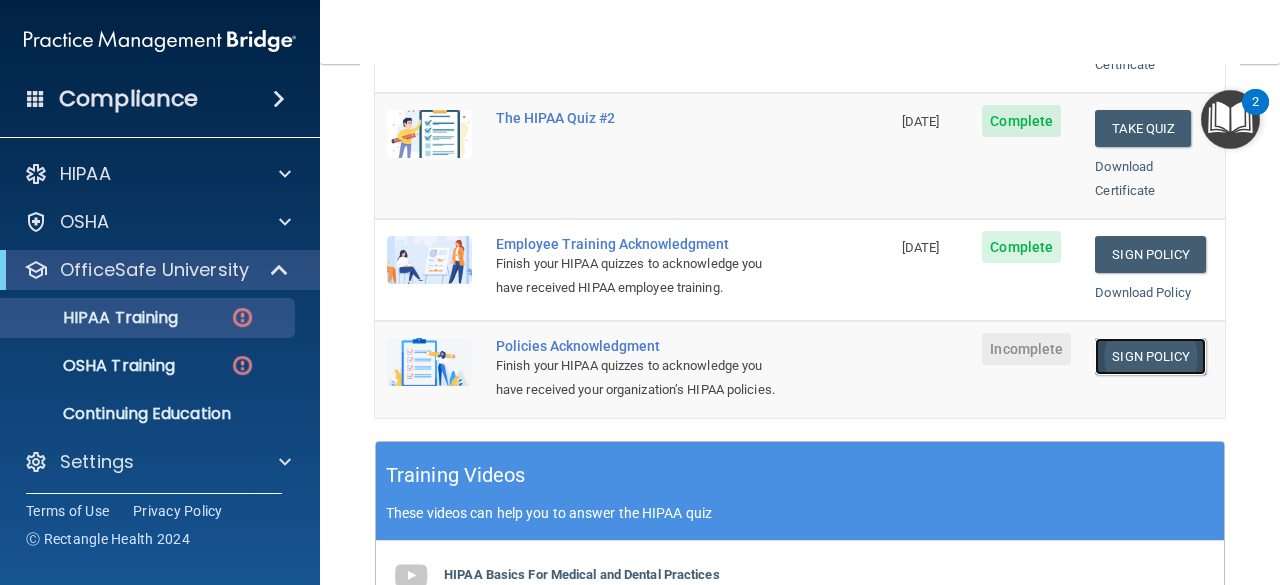 click on "Sign Policy" at bounding box center [1150, 356] 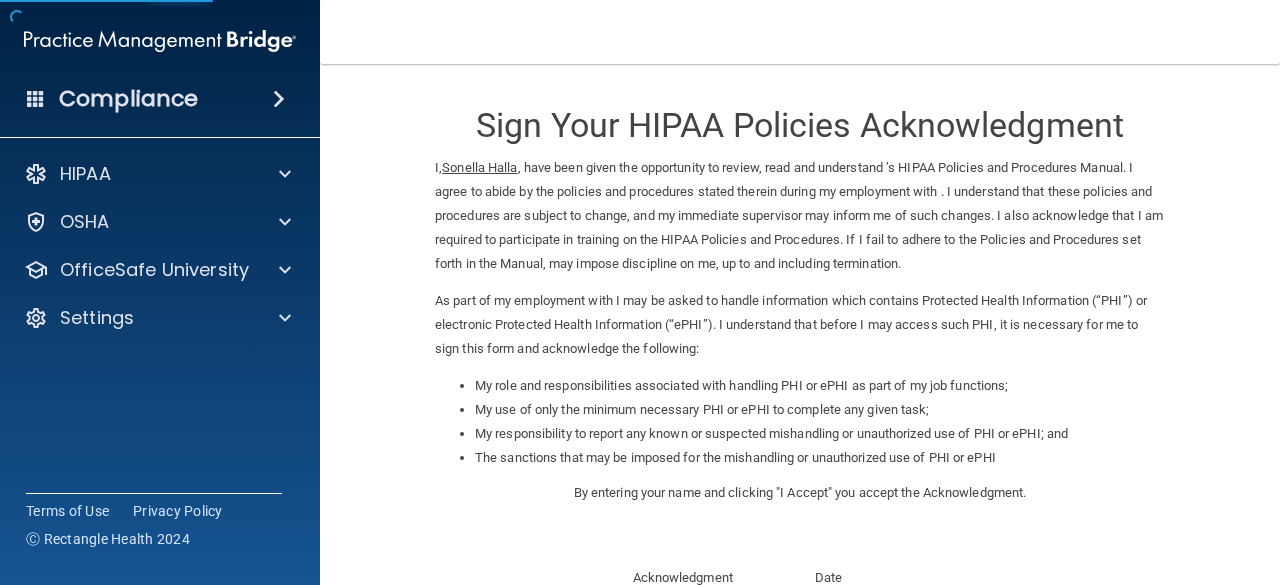 scroll, scrollTop: 0, scrollLeft: 0, axis: both 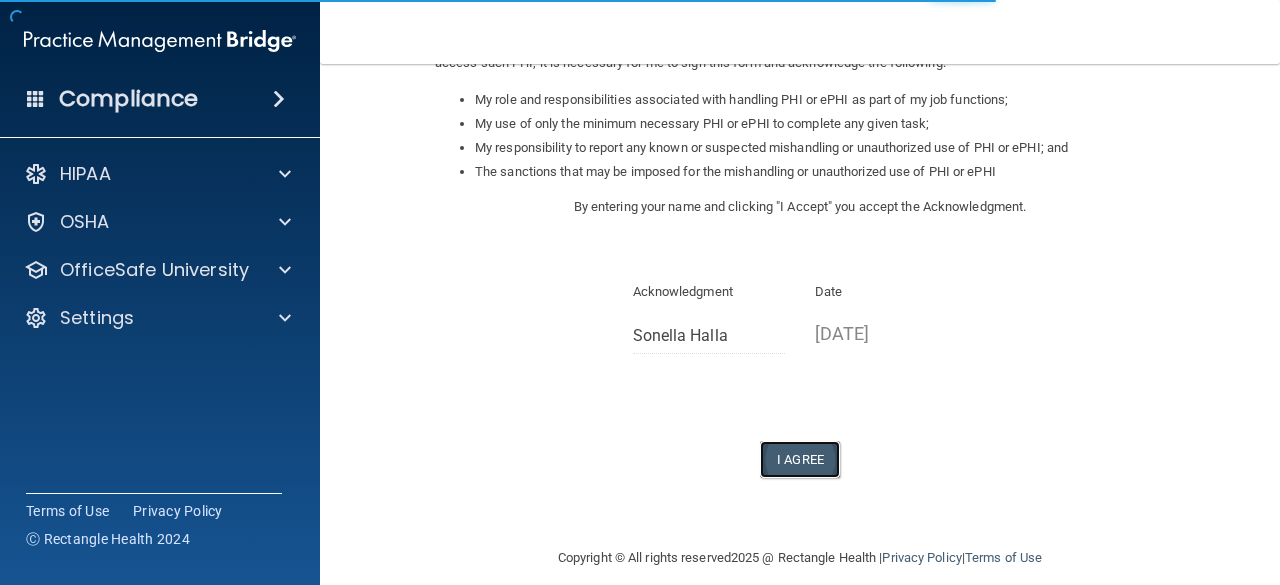 click on "I Agree" at bounding box center [800, 459] 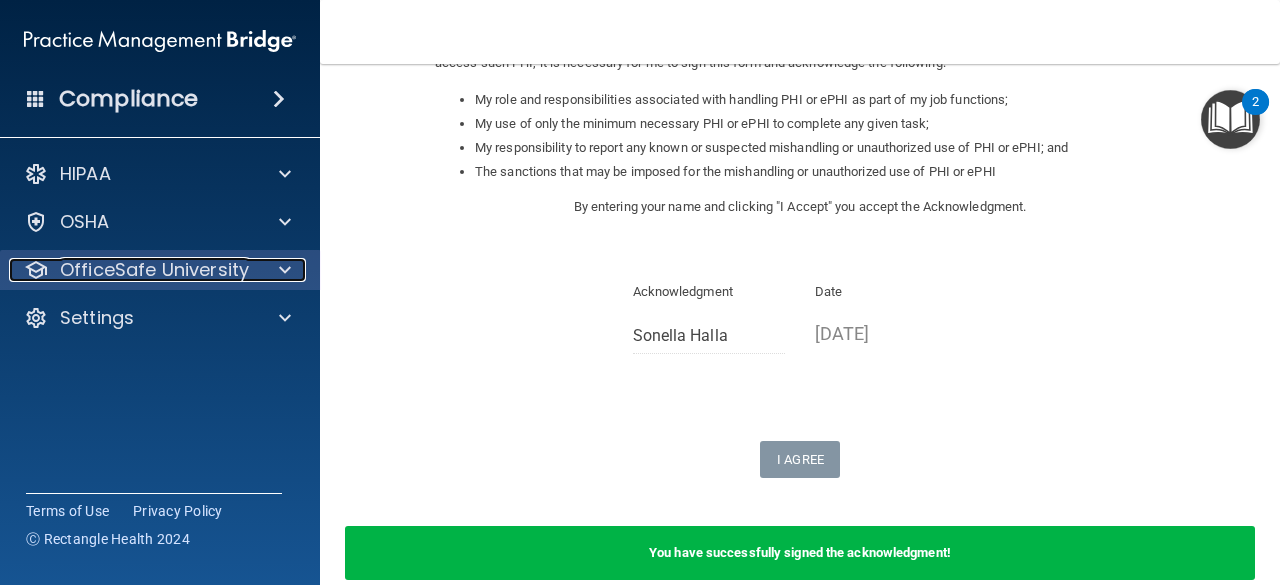 click at bounding box center [282, 270] 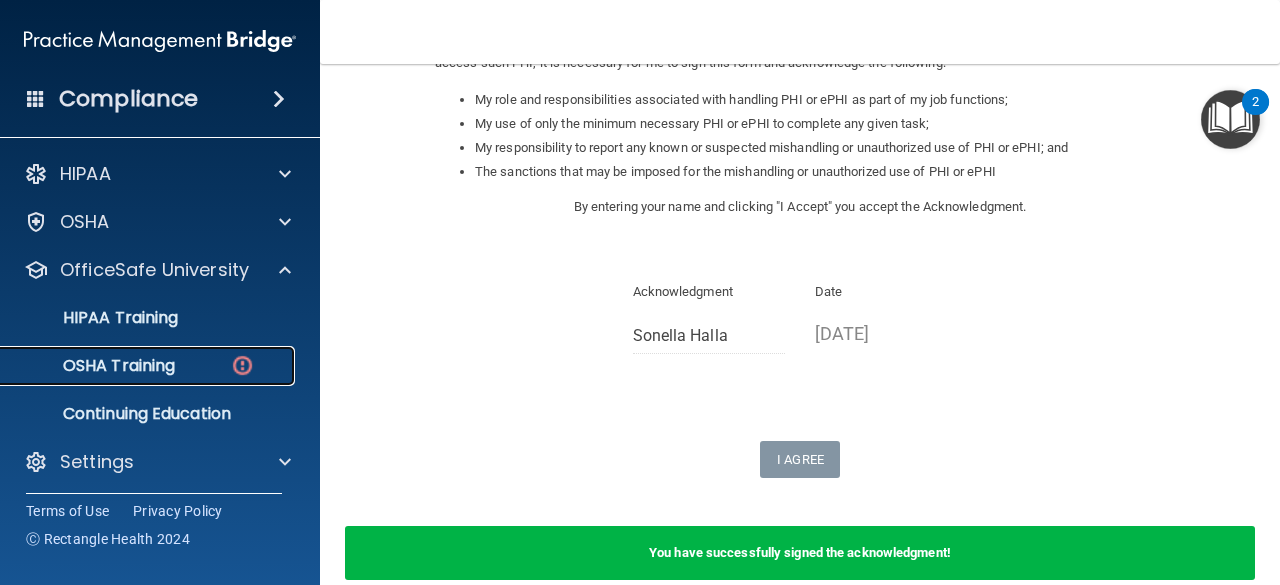 click at bounding box center (242, 365) 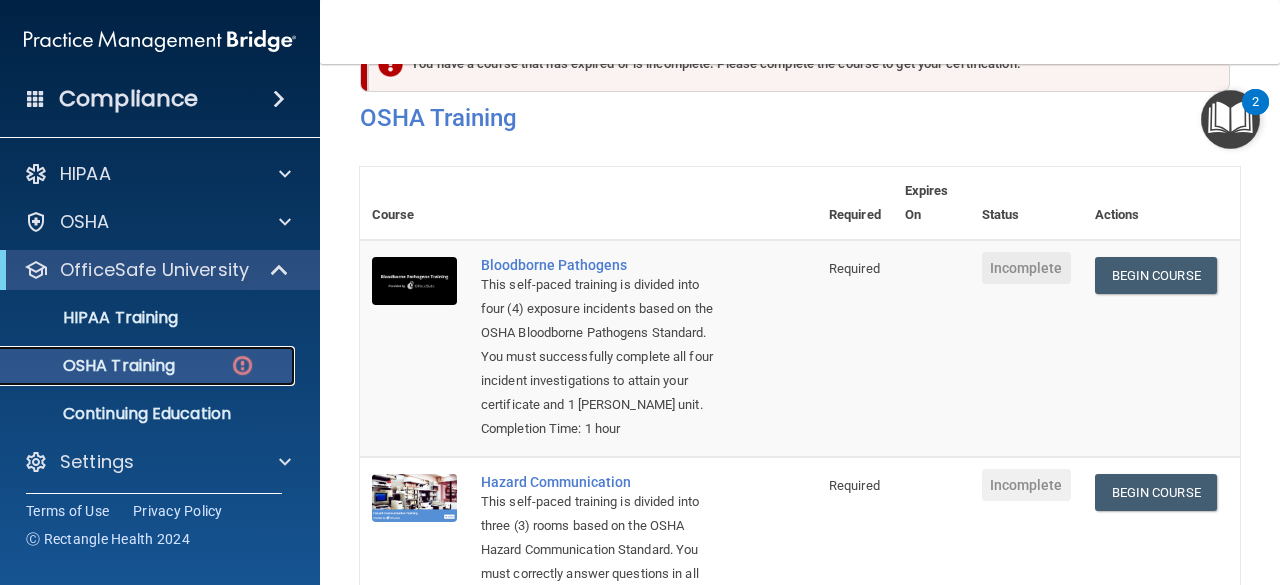 scroll, scrollTop: 59, scrollLeft: 0, axis: vertical 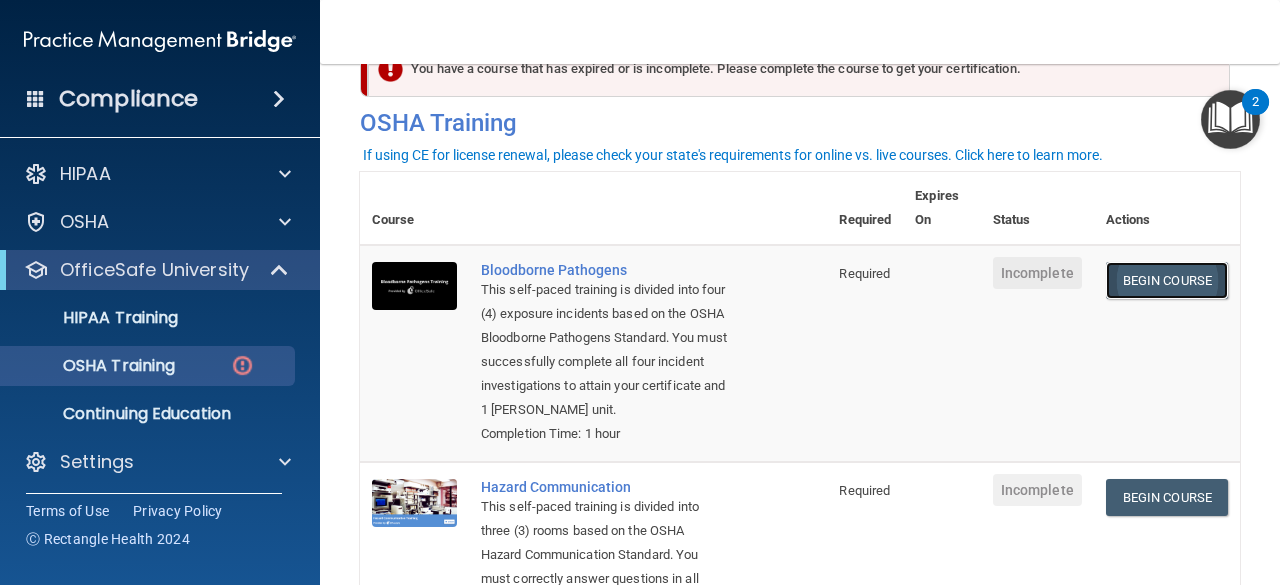 click on "Begin Course" at bounding box center (1167, 280) 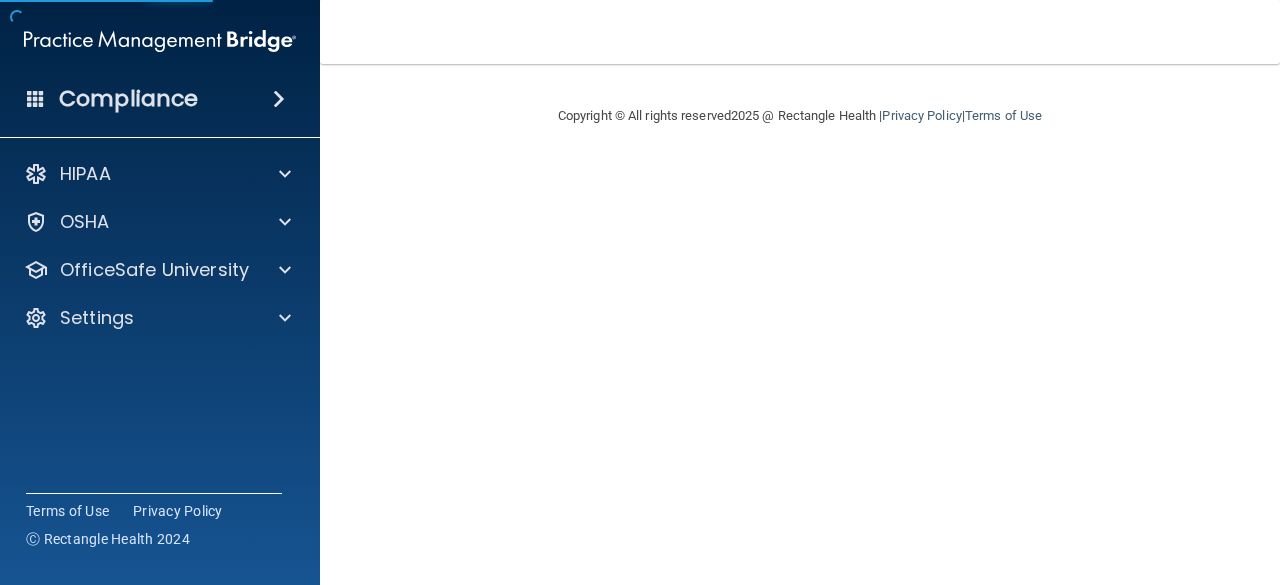 scroll, scrollTop: 0, scrollLeft: 0, axis: both 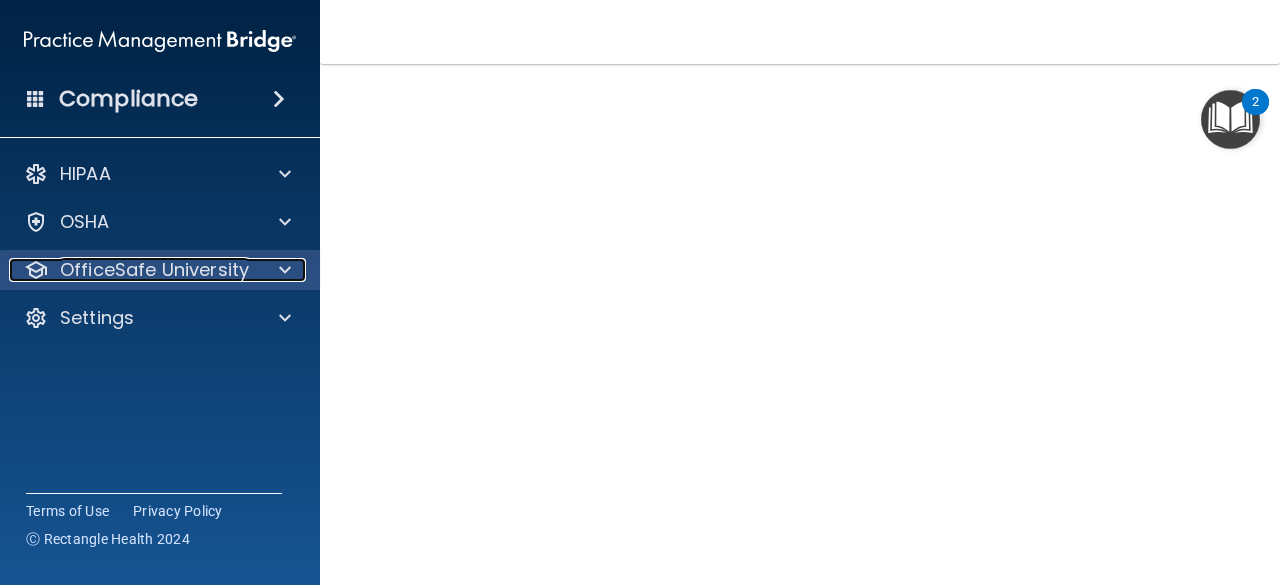 click at bounding box center [285, 270] 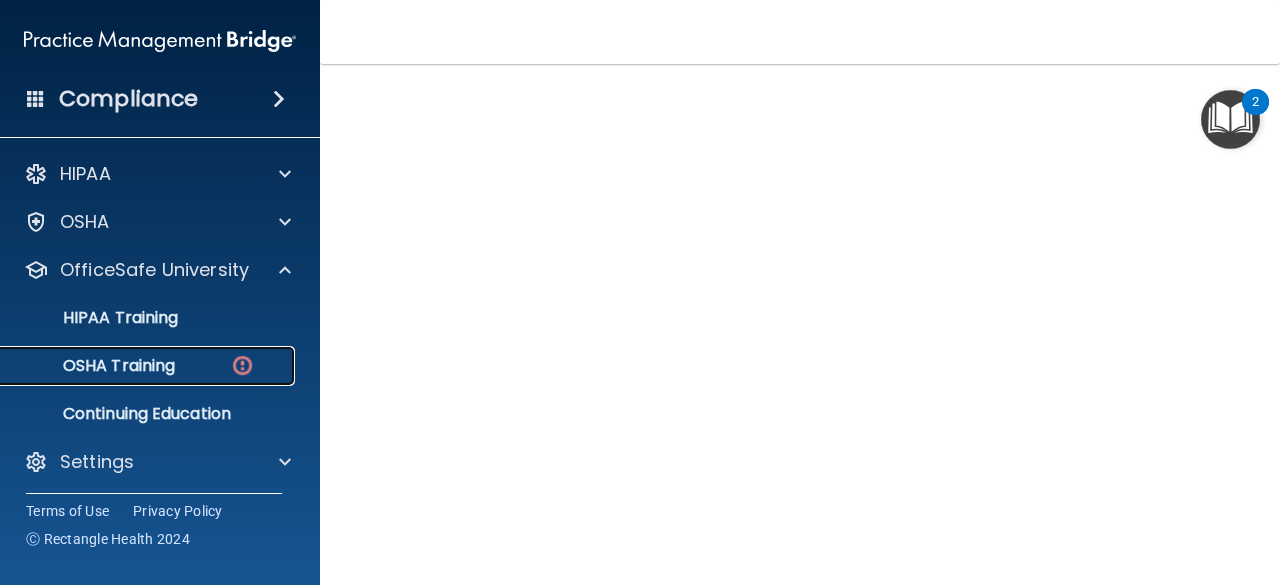 click on "OSHA Training" at bounding box center (137, 366) 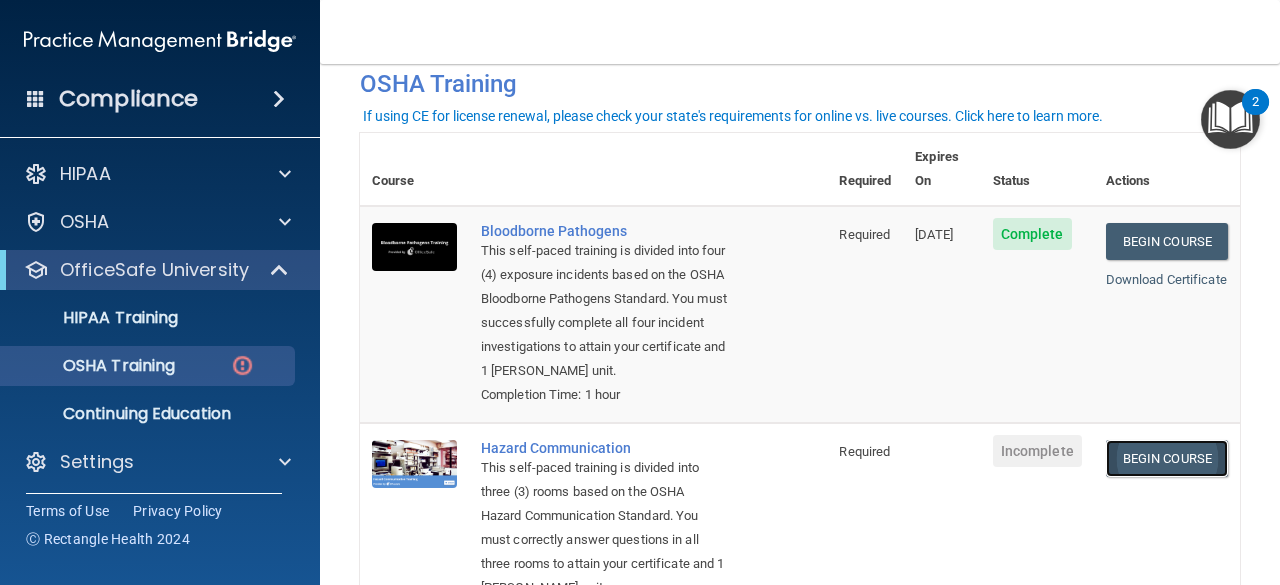 click on "Begin Course" at bounding box center [1167, 458] 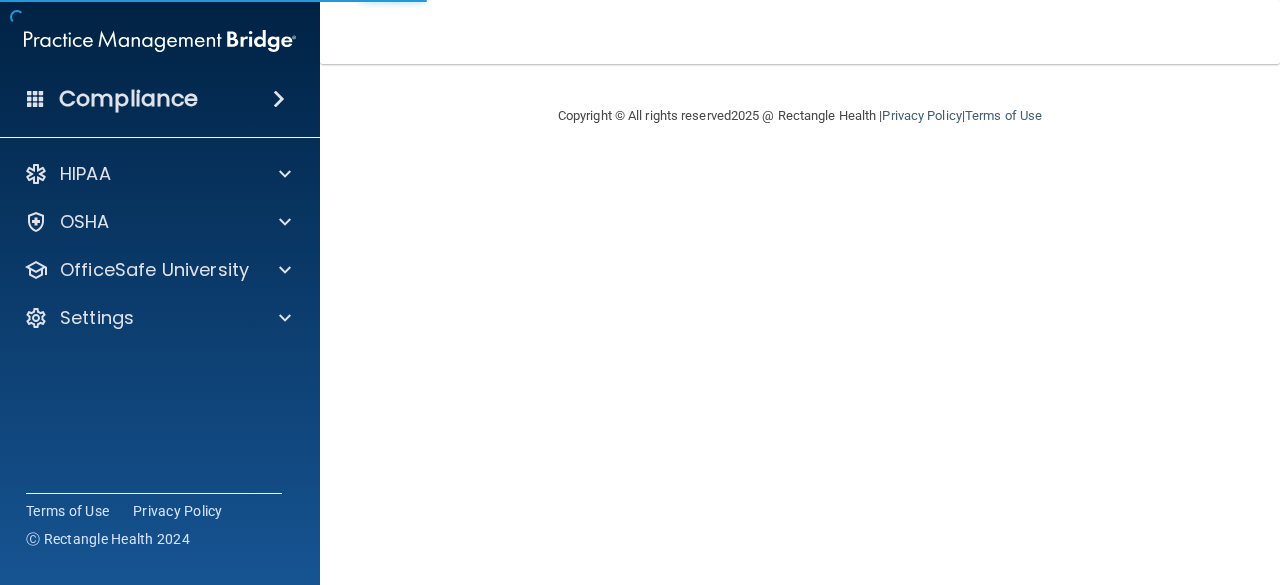 scroll, scrollTop: 0, scrollLeft: 0, axis: both 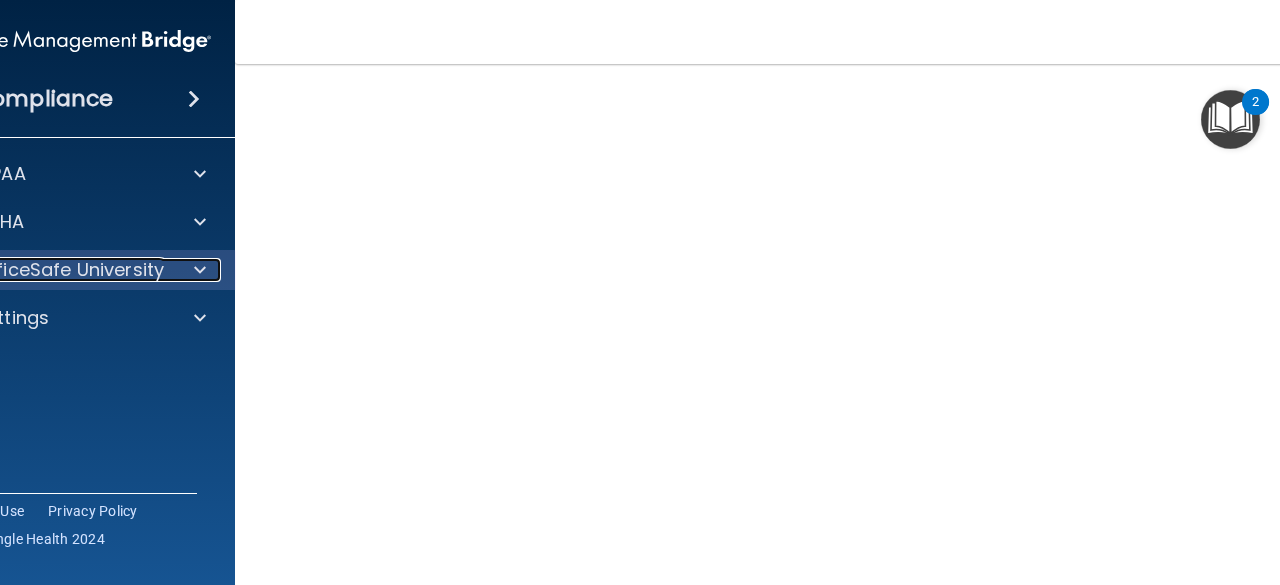 click at bounding box center [197, 270] 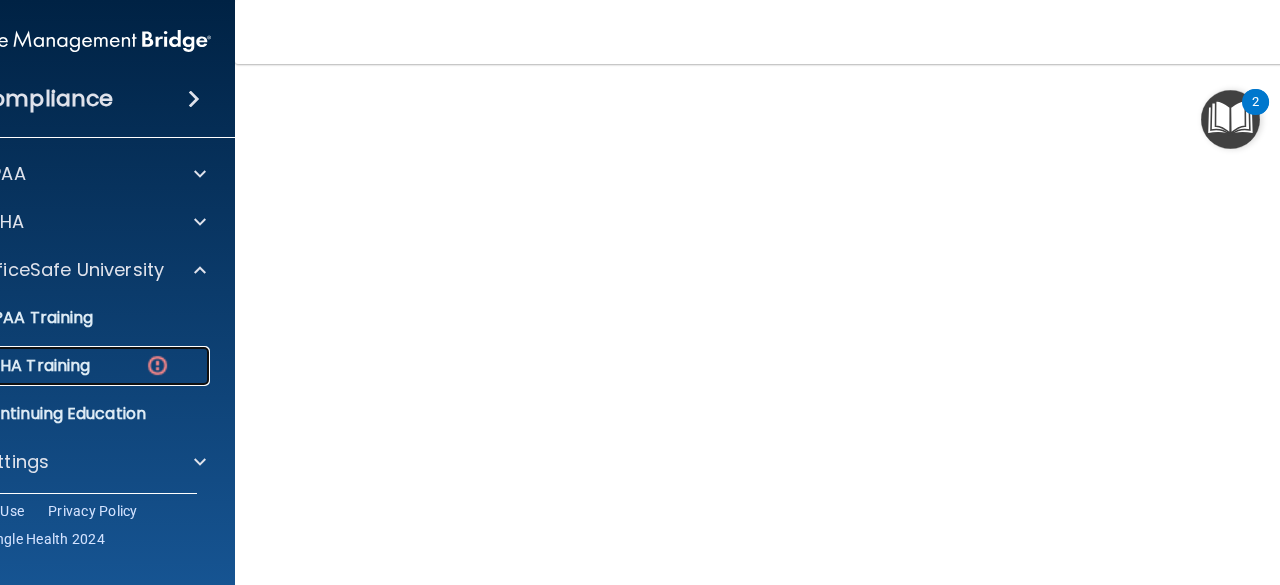 click at bounding box center (157, 365) 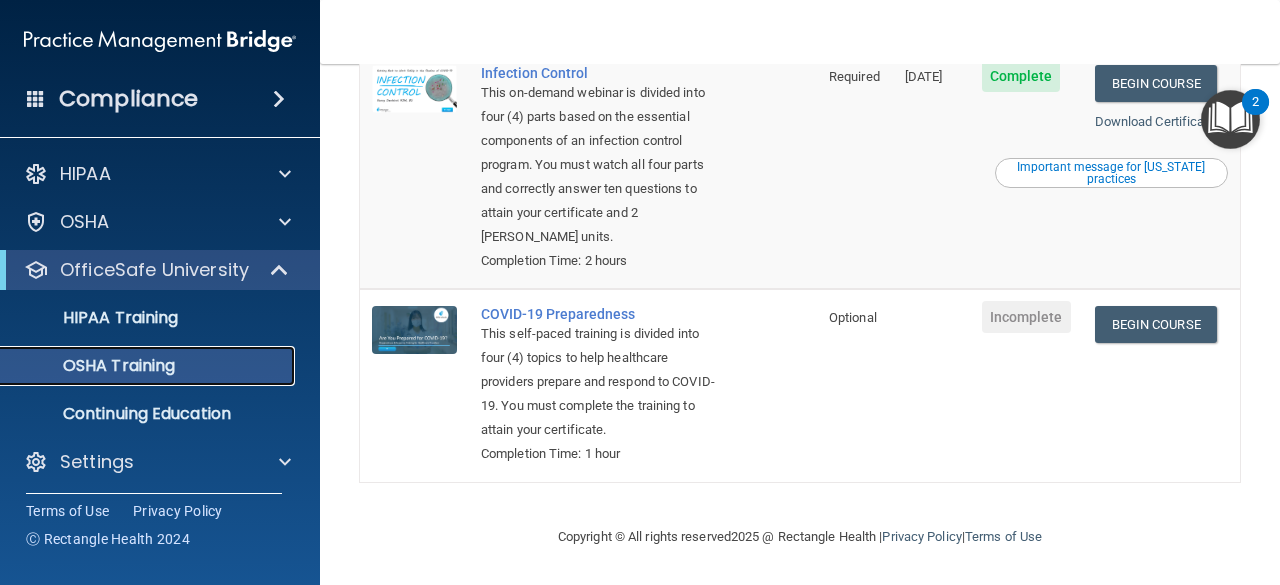 scroll, scrollTop: 641, scrollLeft: 0, axis: vertical 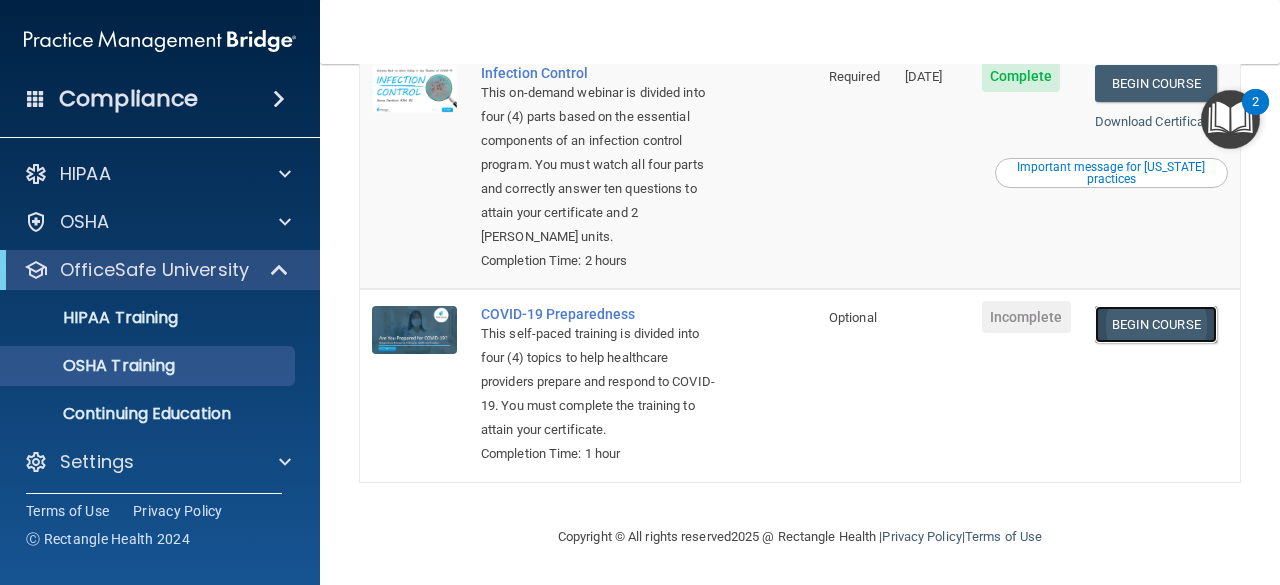click on "Begin Course" at bounding box center [1156, 324] 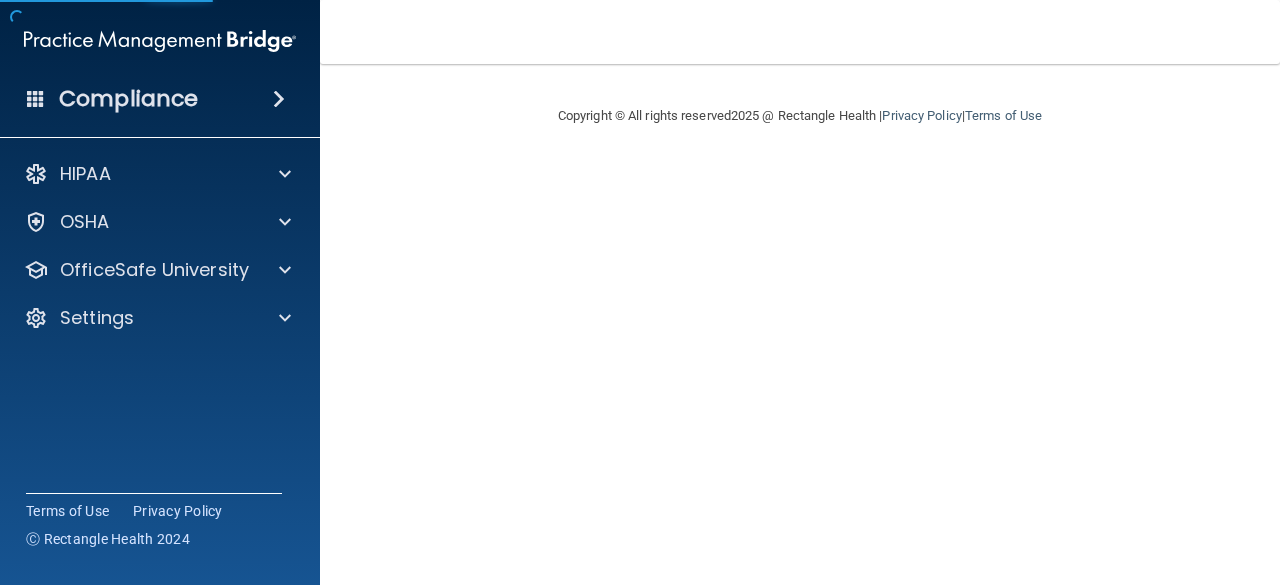 scroll, scrollTop: 0, scrollLeft: 0, axis: both 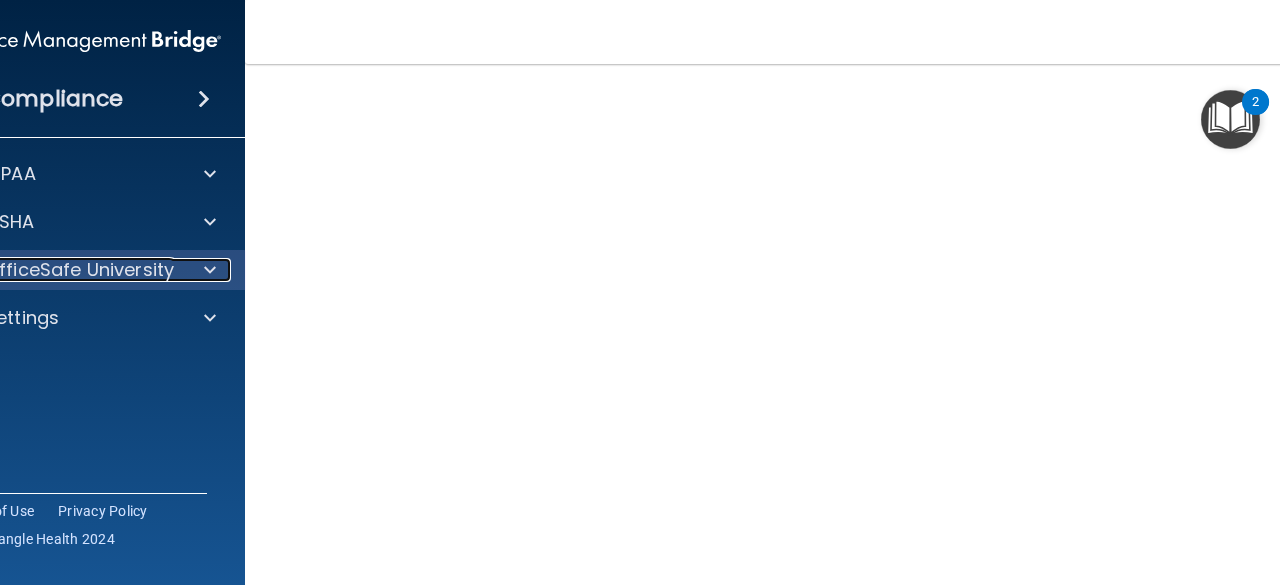 click at bounding box center (207, 270) 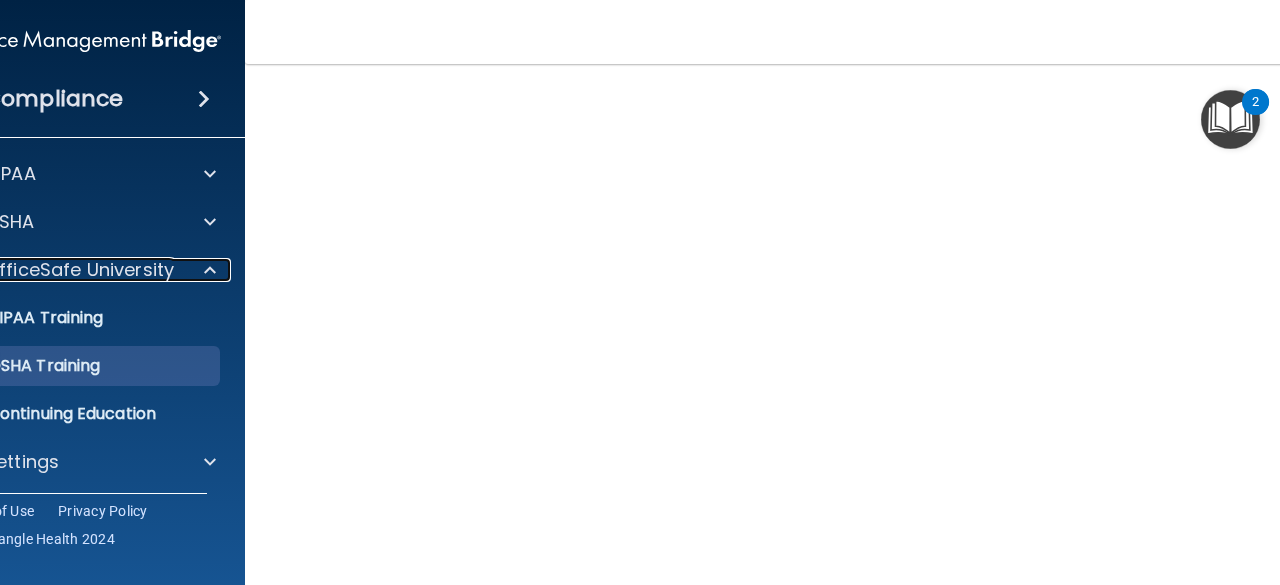 scroll, scrollTop: 4, scrollLeft: 0, axis: vertical 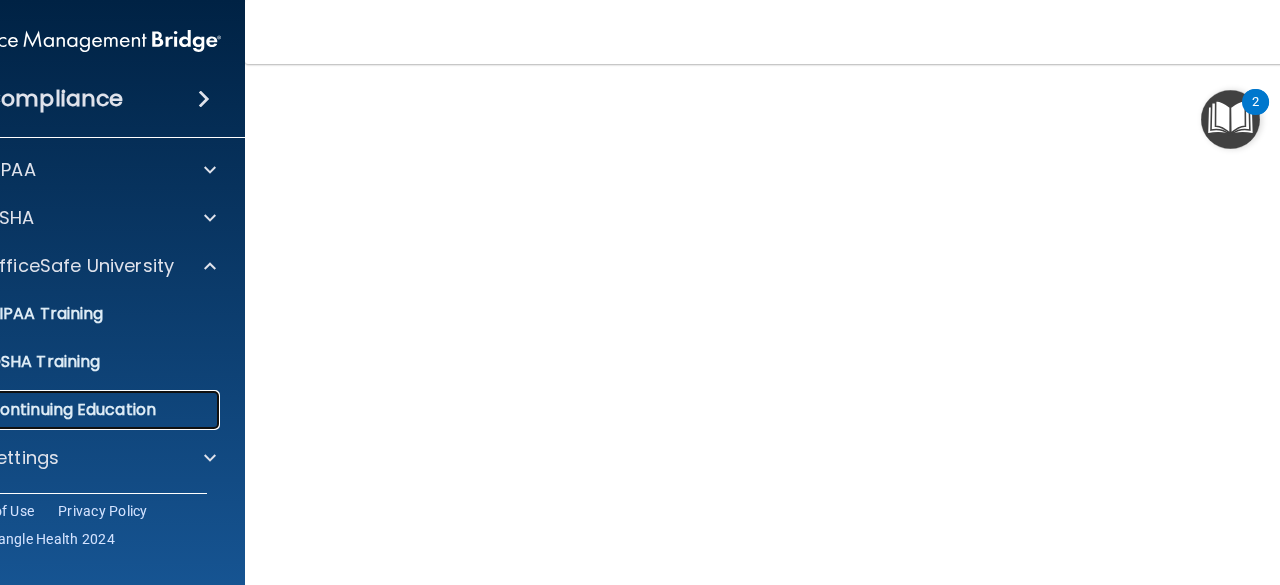 click on "Continuing Education" at bounding box center [74, 410] 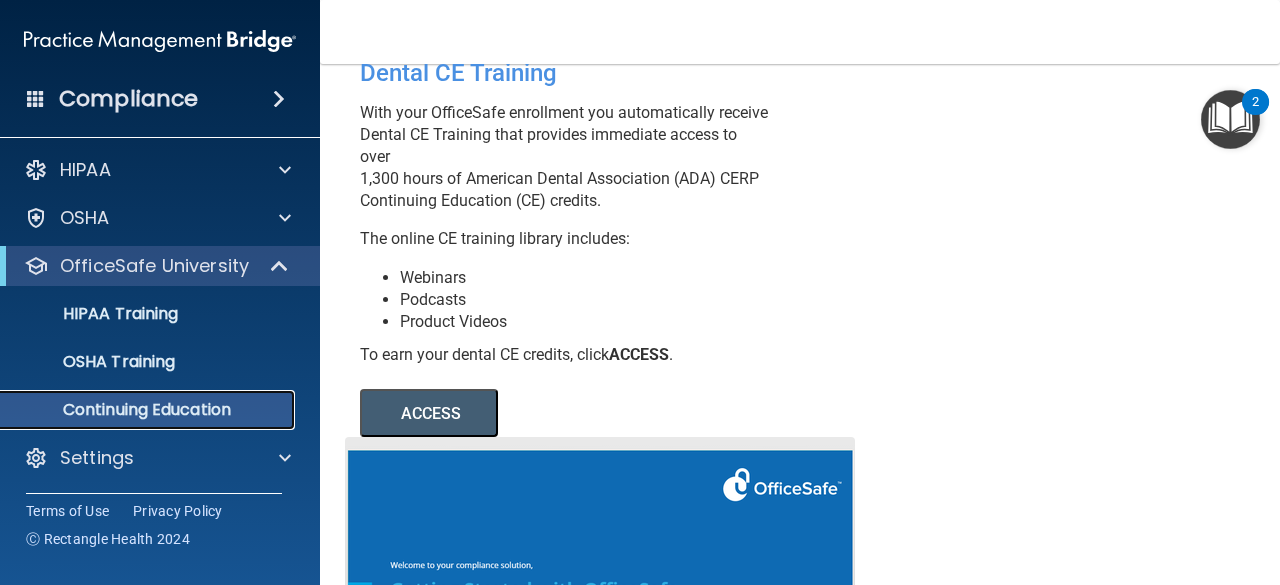 scroll, scrollTop: 0, scrollLeft: 0, axis: both 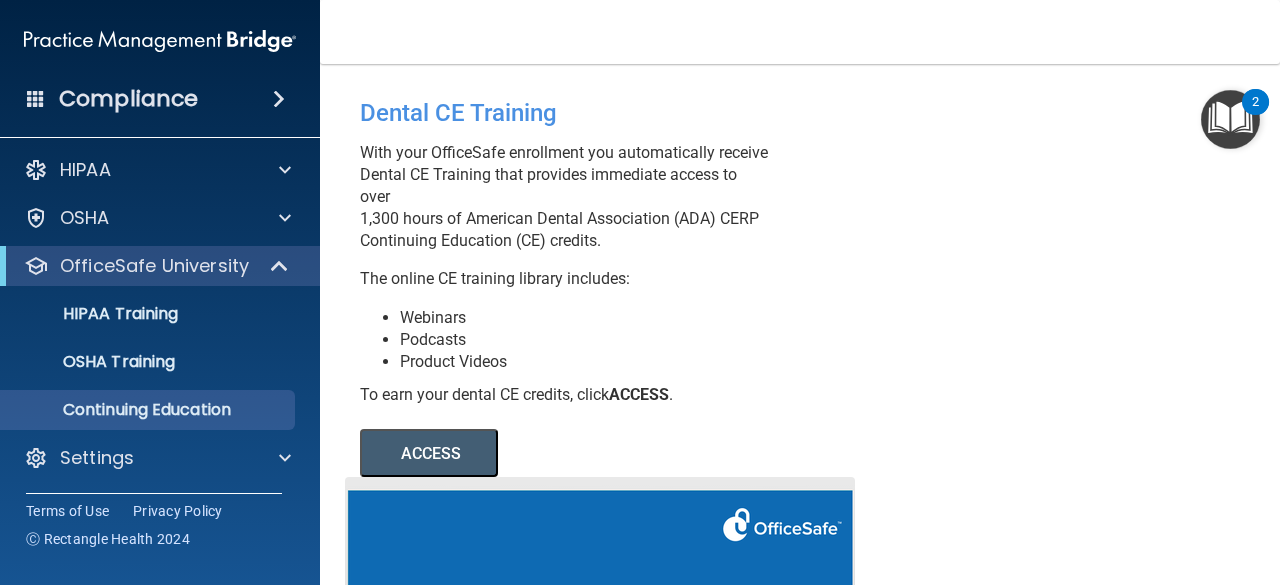 click on "ACCESS" at bounding box center [429, 453] 